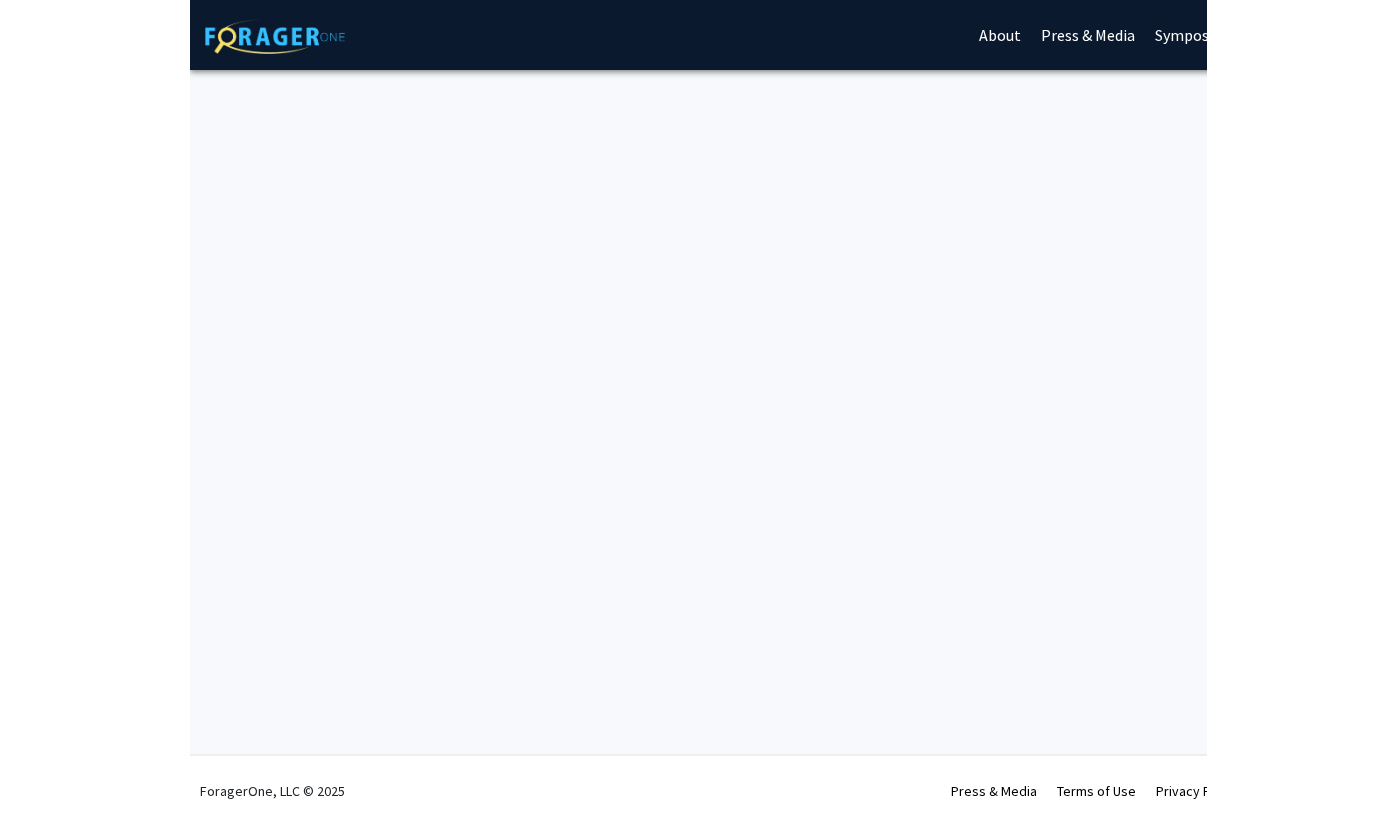 scroll, scrollTop: 0, scrollLeft: 0, axis: both 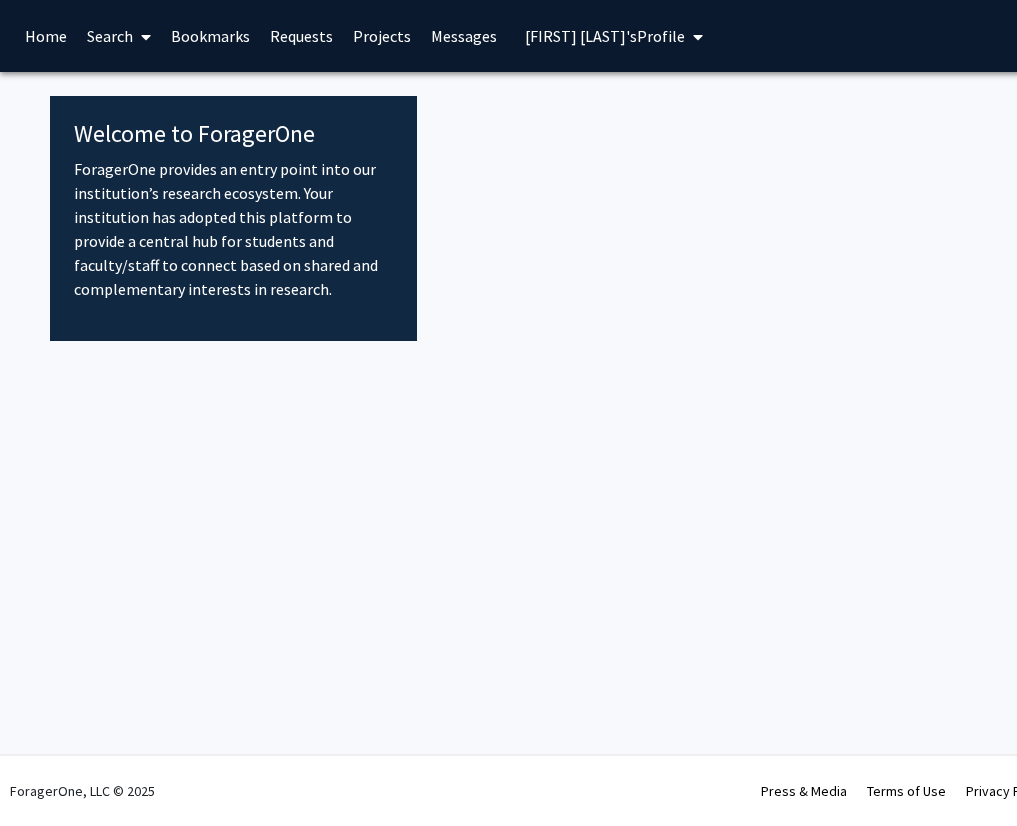click 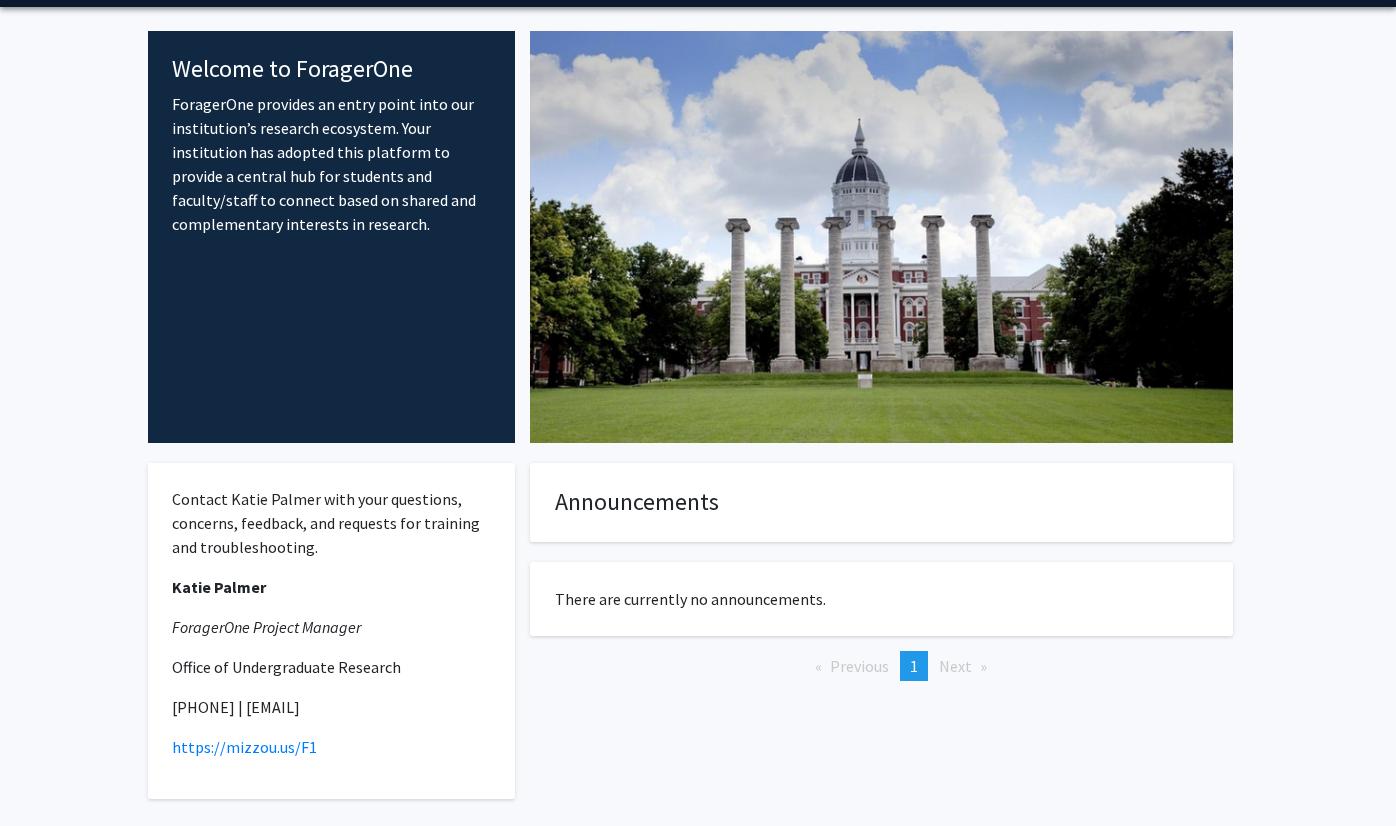 scroll, scrollTop: 0, scrollLeft: 0, axis: both 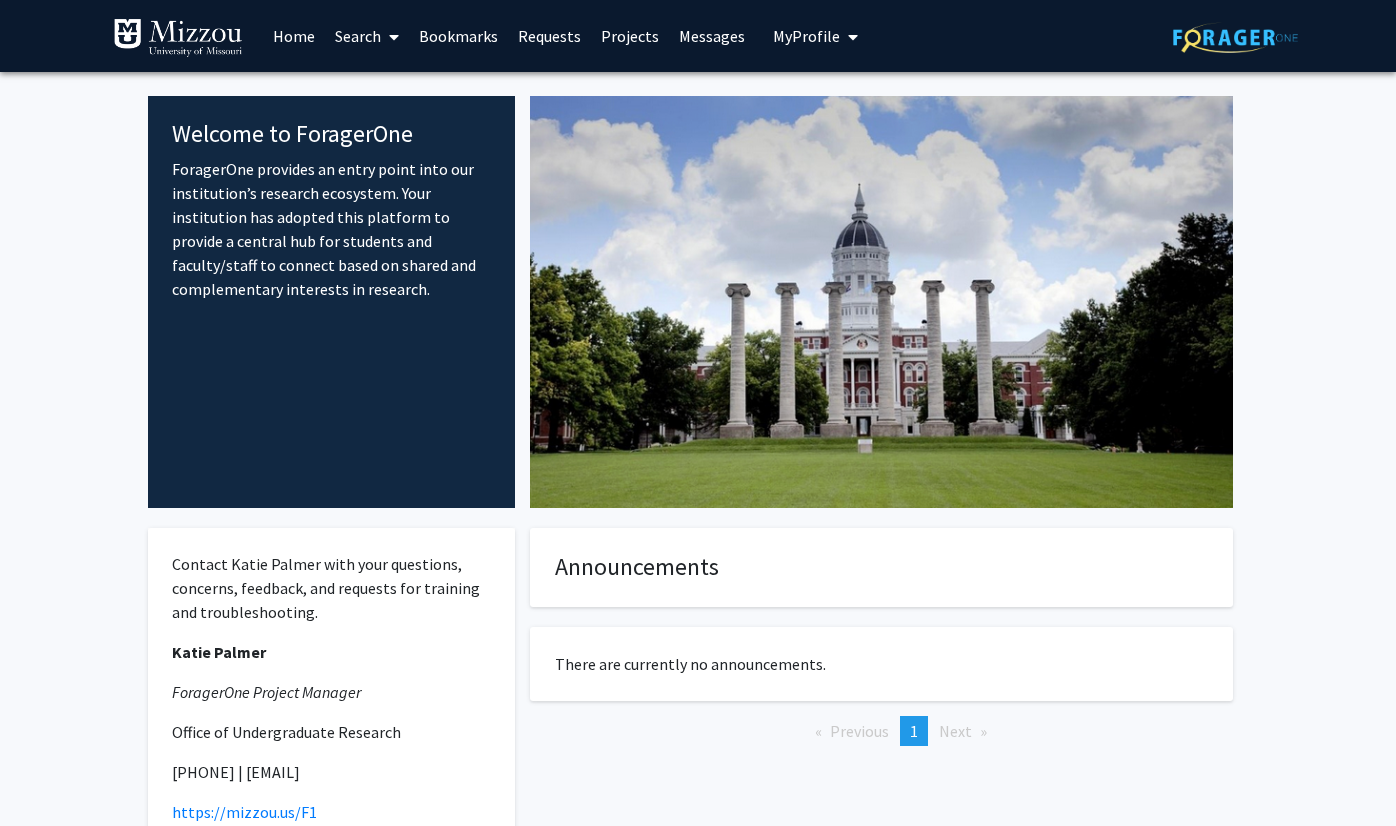 click on "Home" at bounding box center (294, 36) 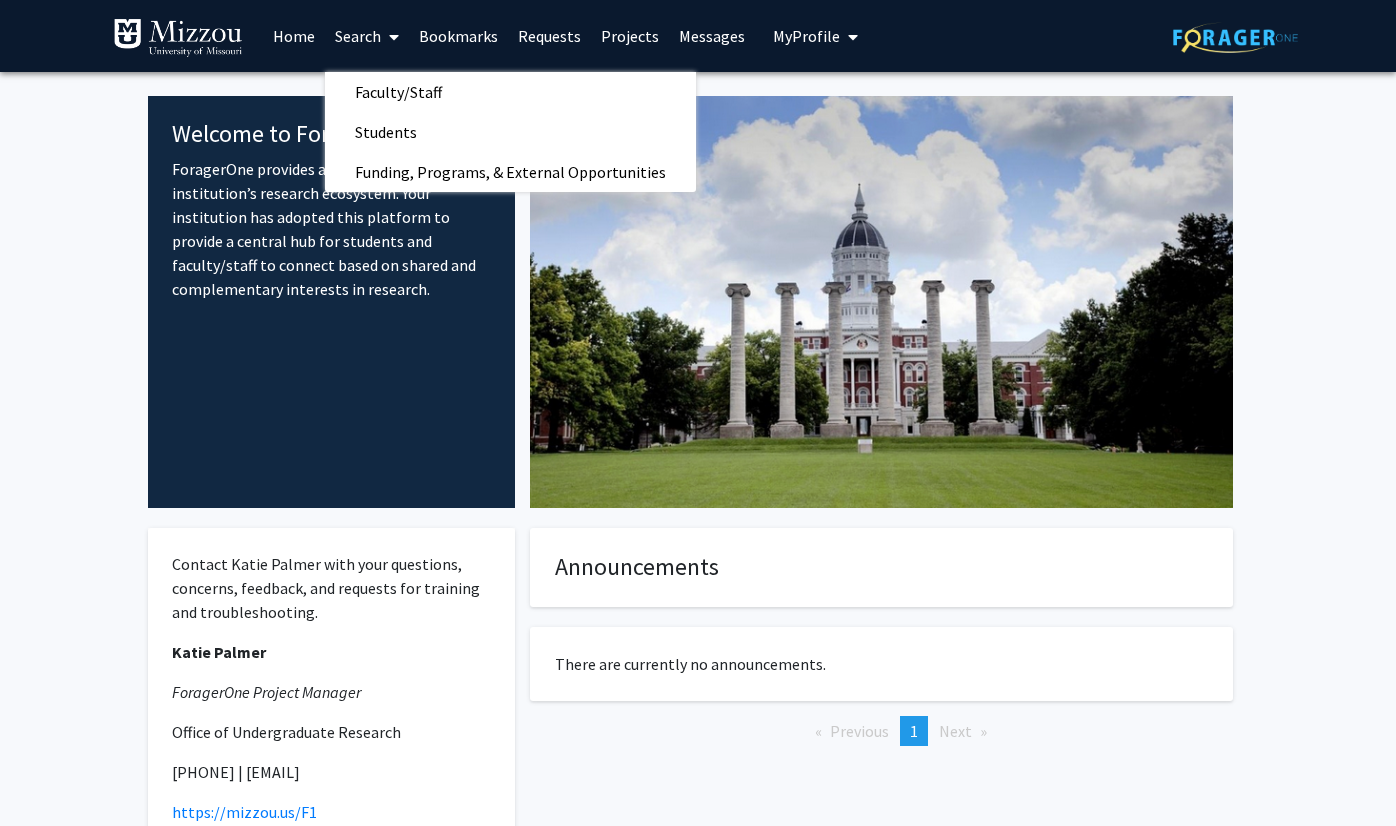 click on "My   Profile" at bounding box center [806, 36] 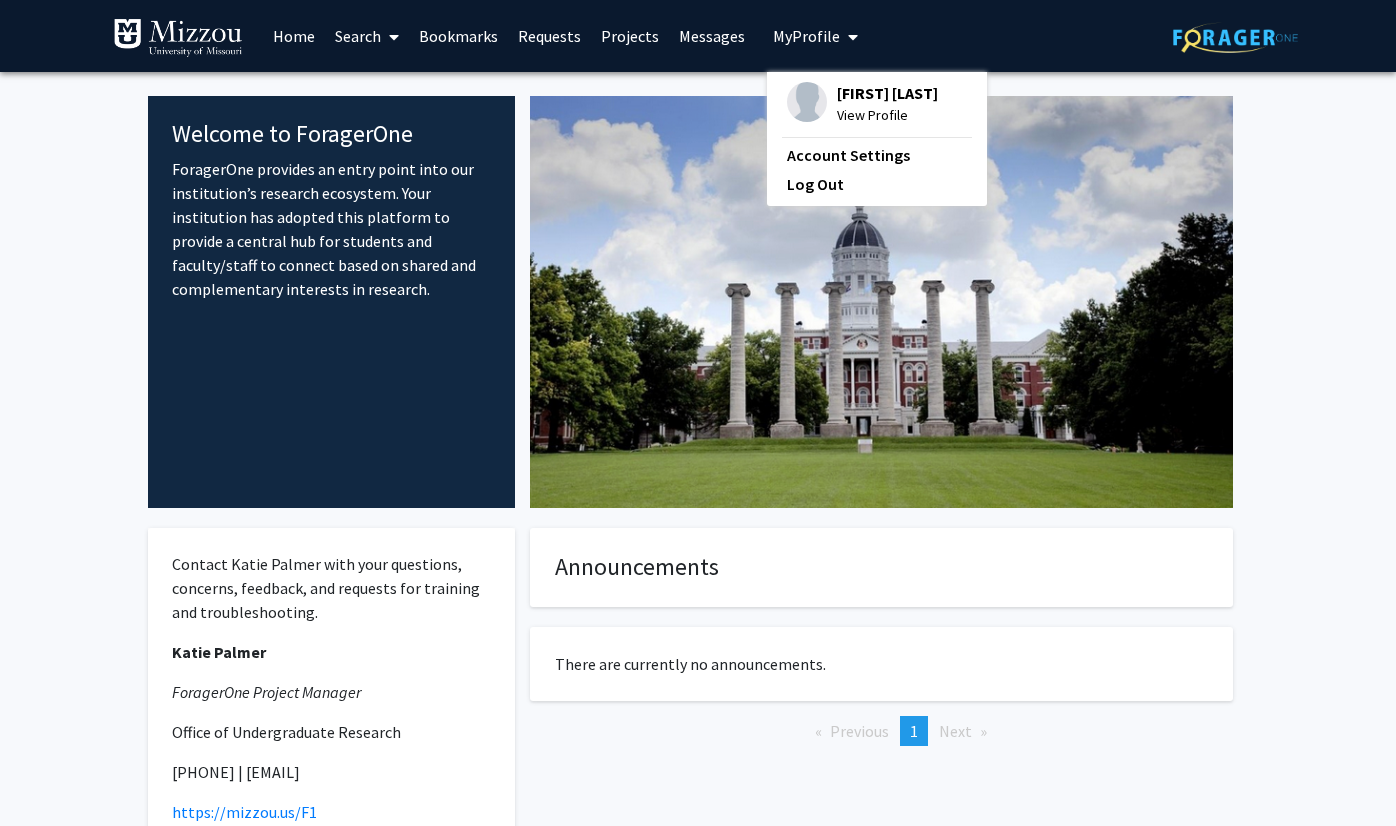 click on "[FIRST] [LAST]" at bounding box center [887, 93] 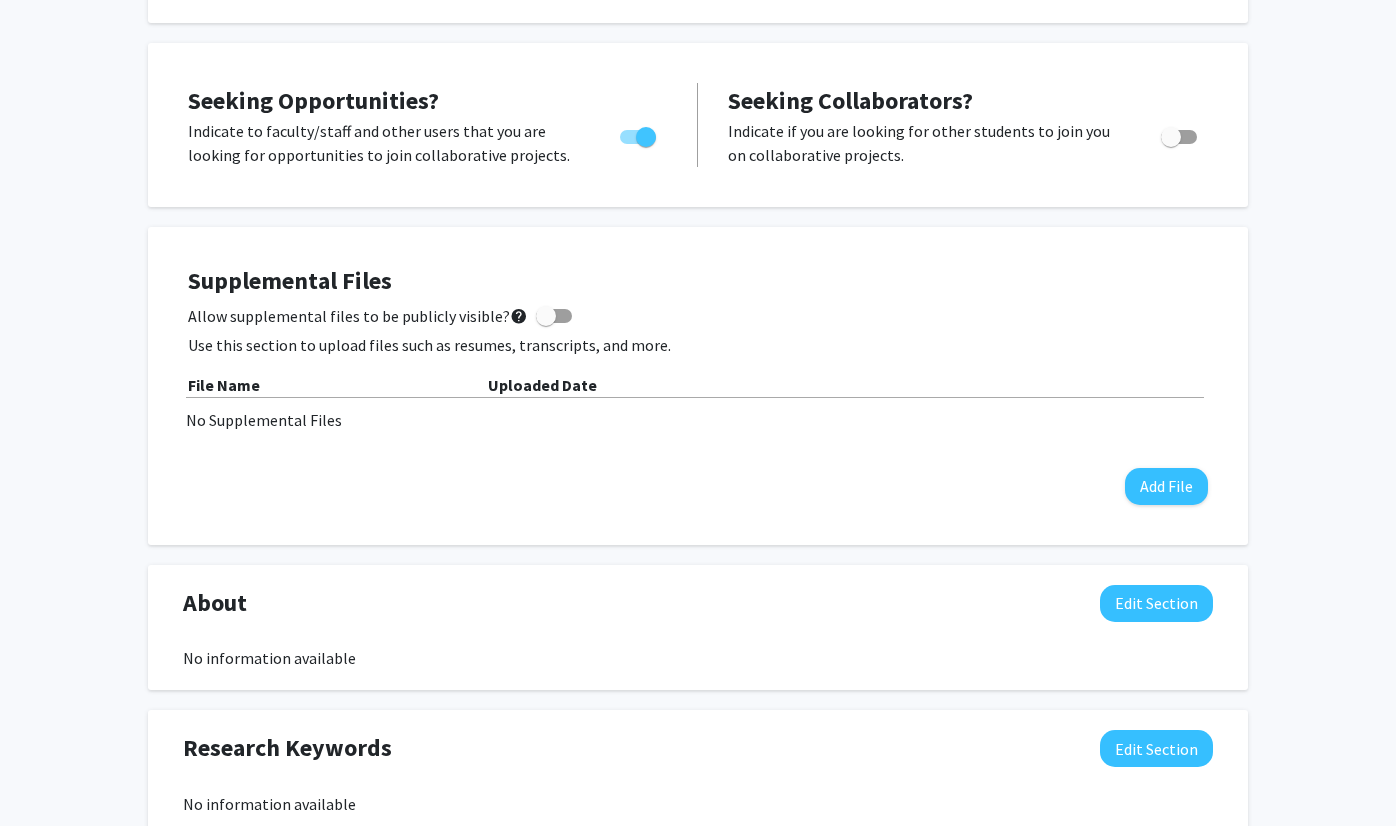 scroll, scrollTop: 369, scrollLeft: 0, axis: vertical 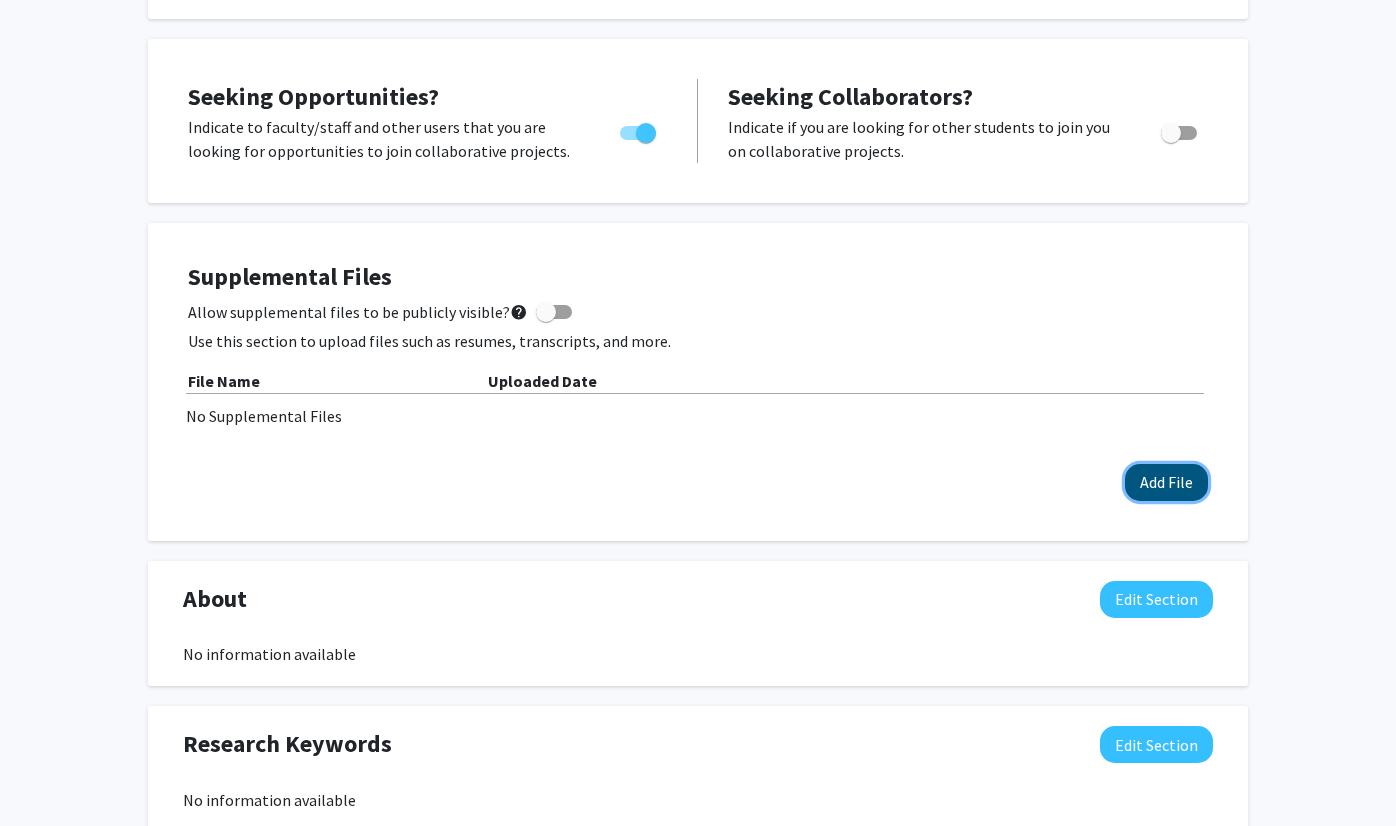 click on "Add File" 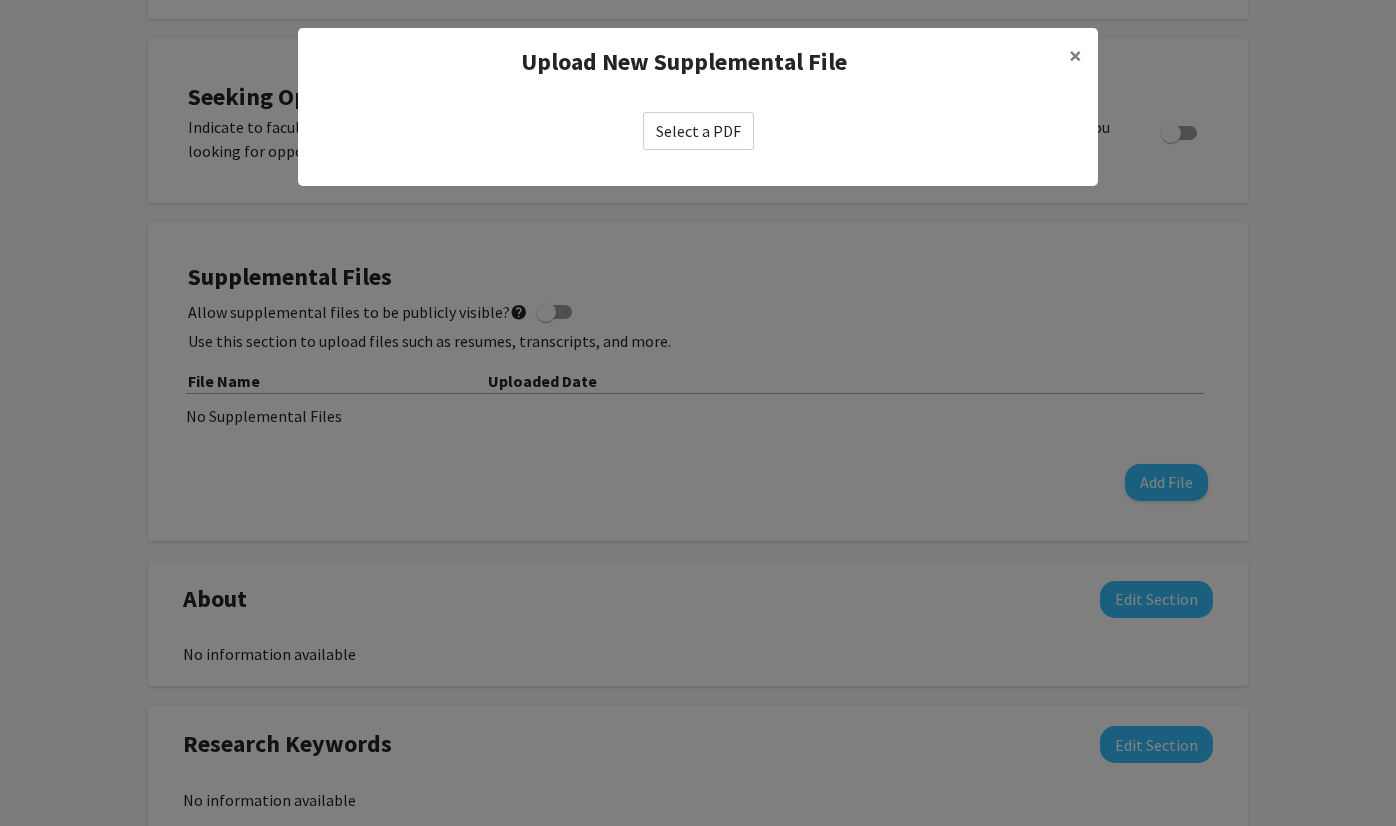 click on "Select a PDF" 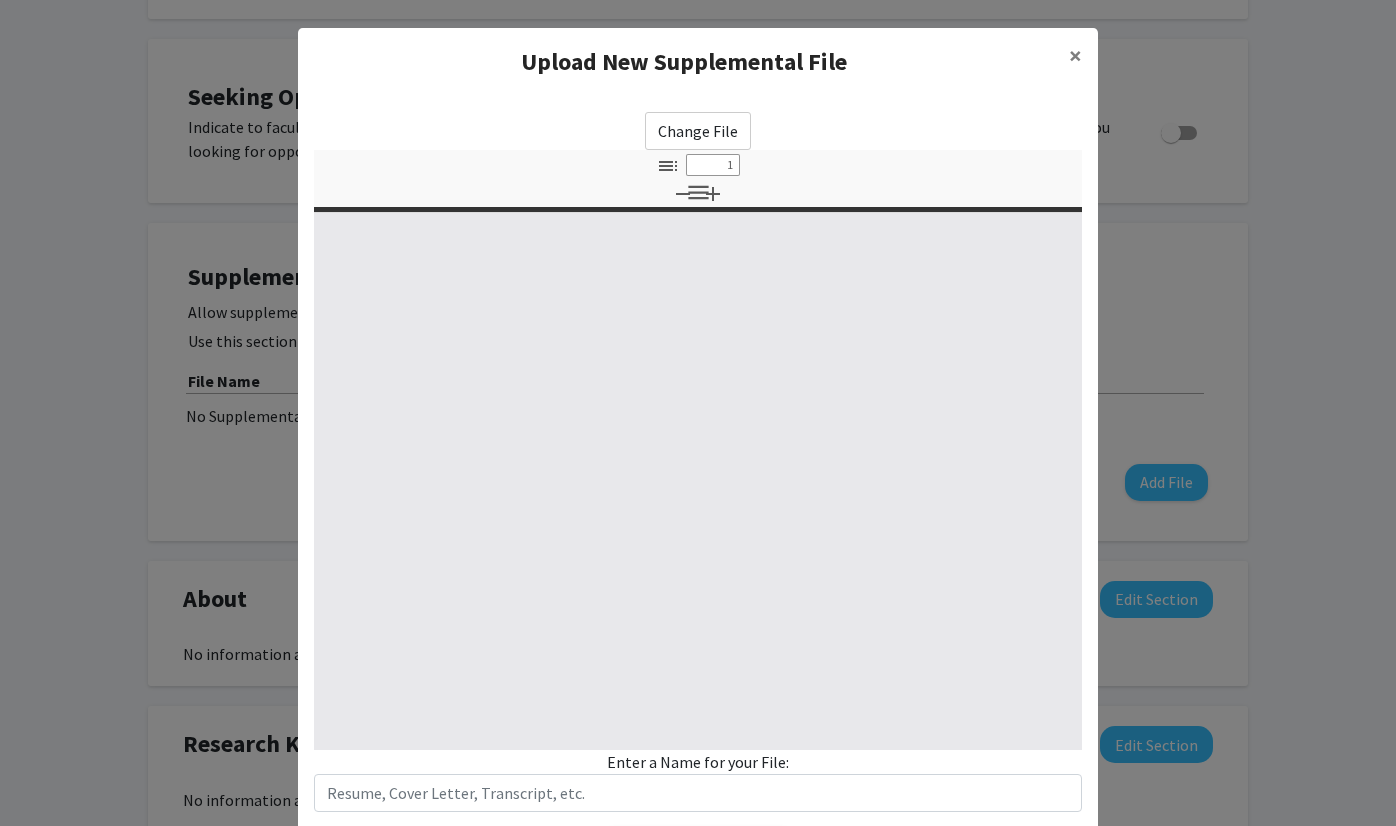 select on "custom" 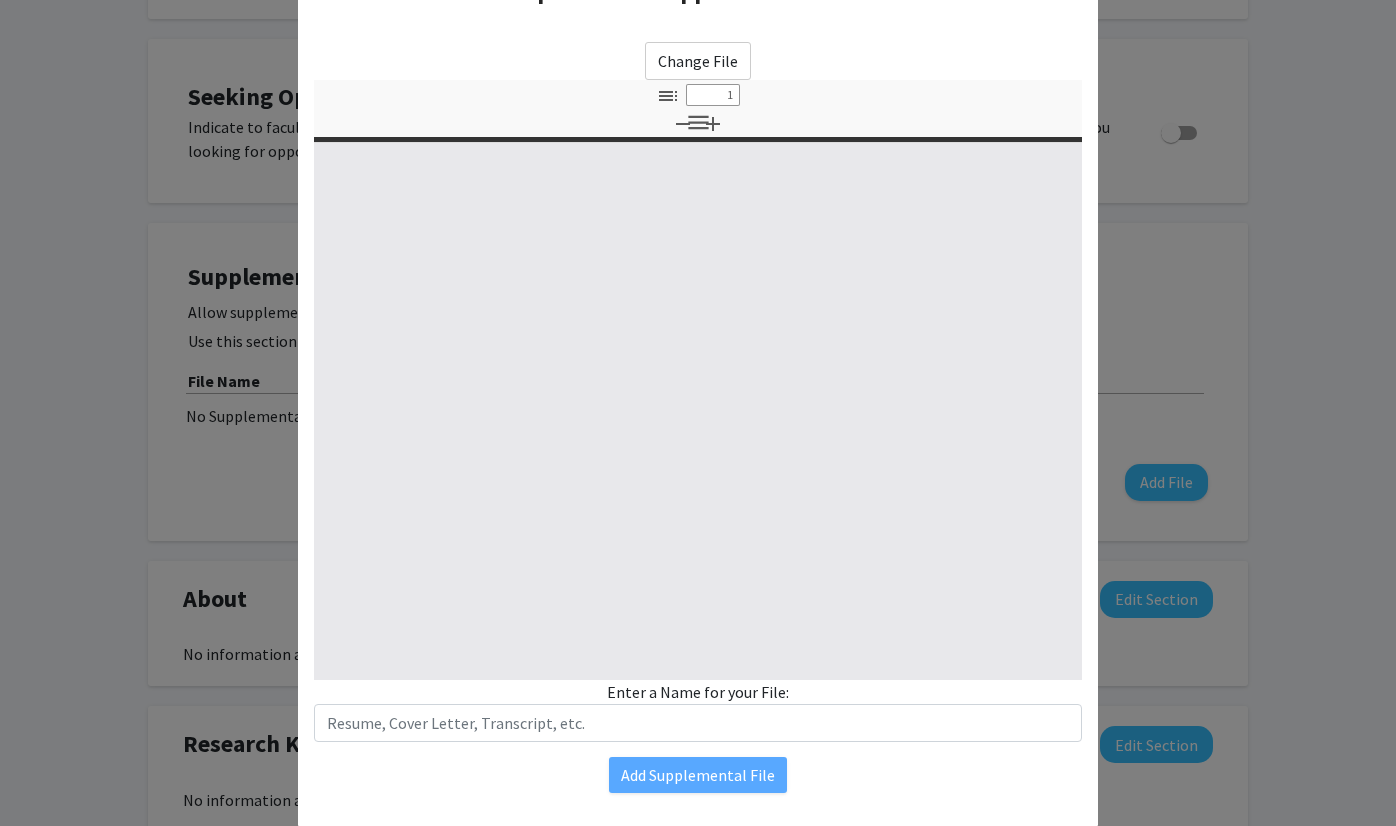 type on "0" 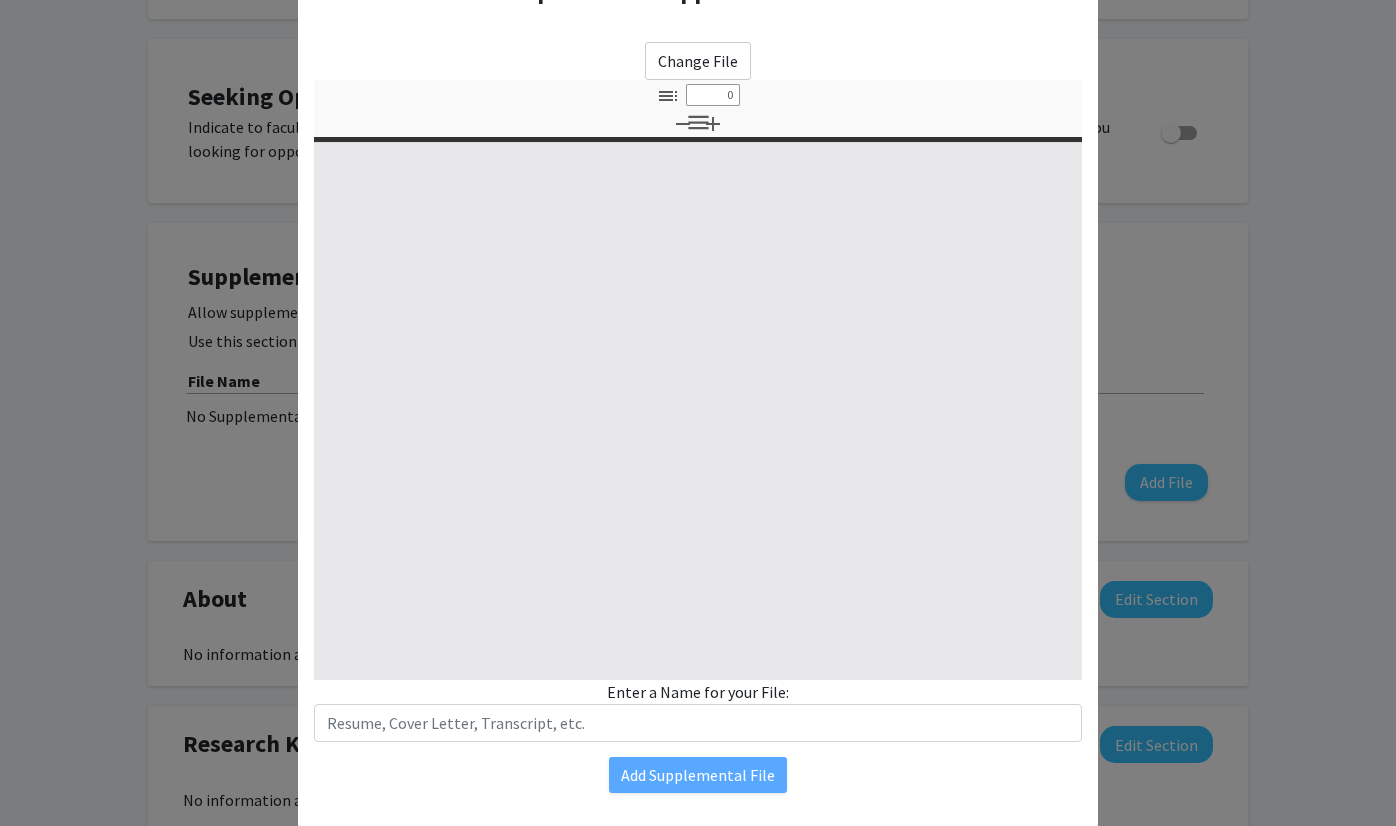 select on "custom" 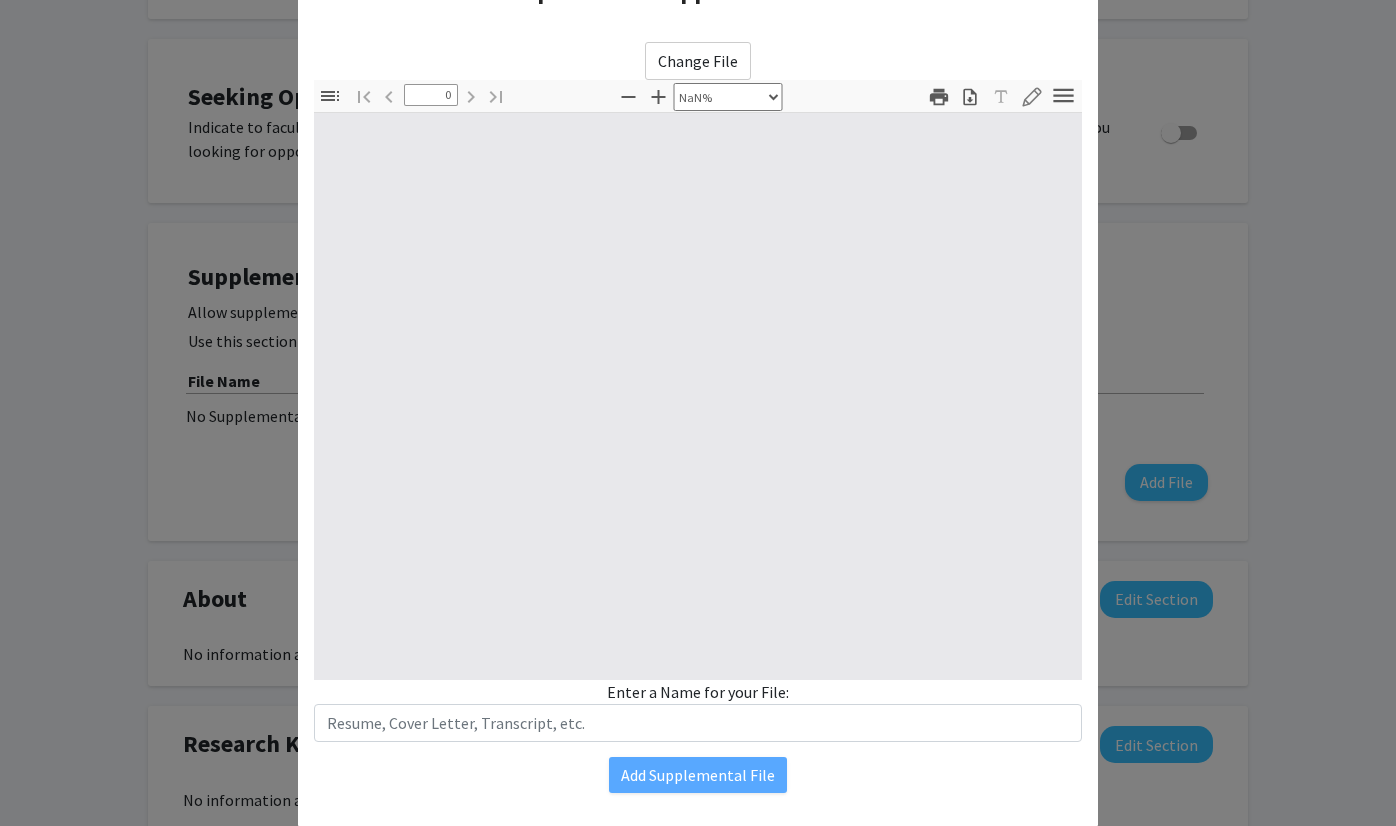 type on "1" 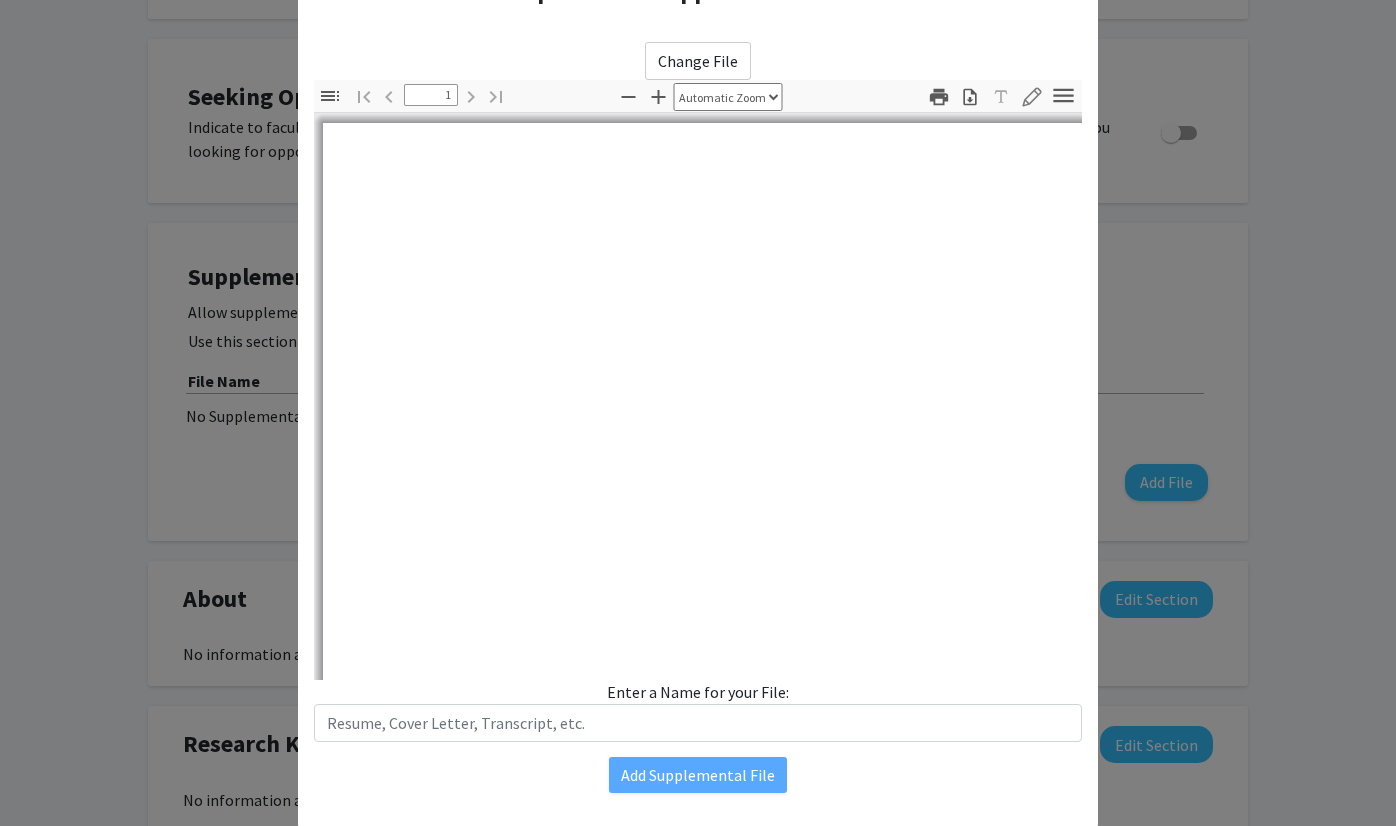 select on "auto" 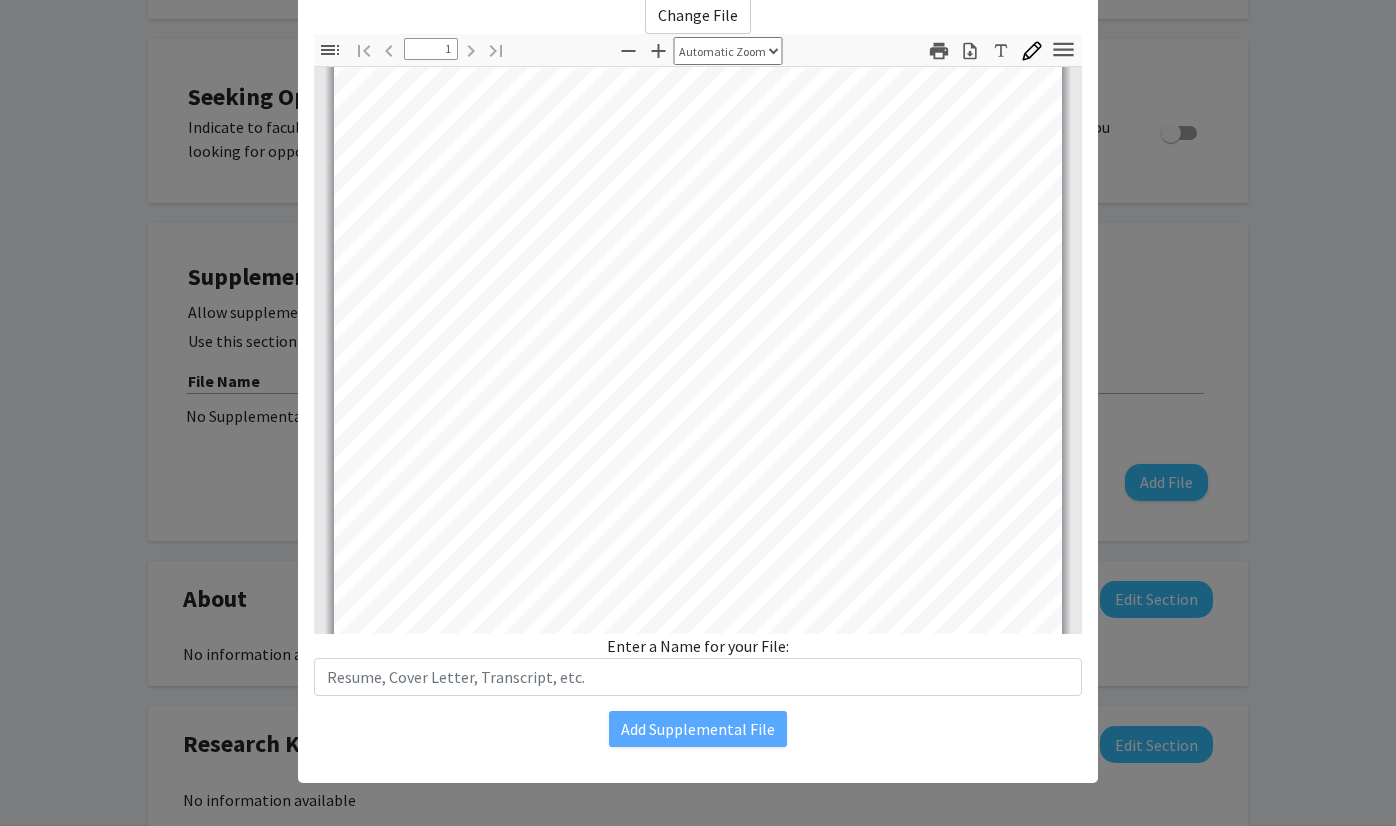 scroll, scrollTop: 394, scrollLeft: 0, axis: vertical 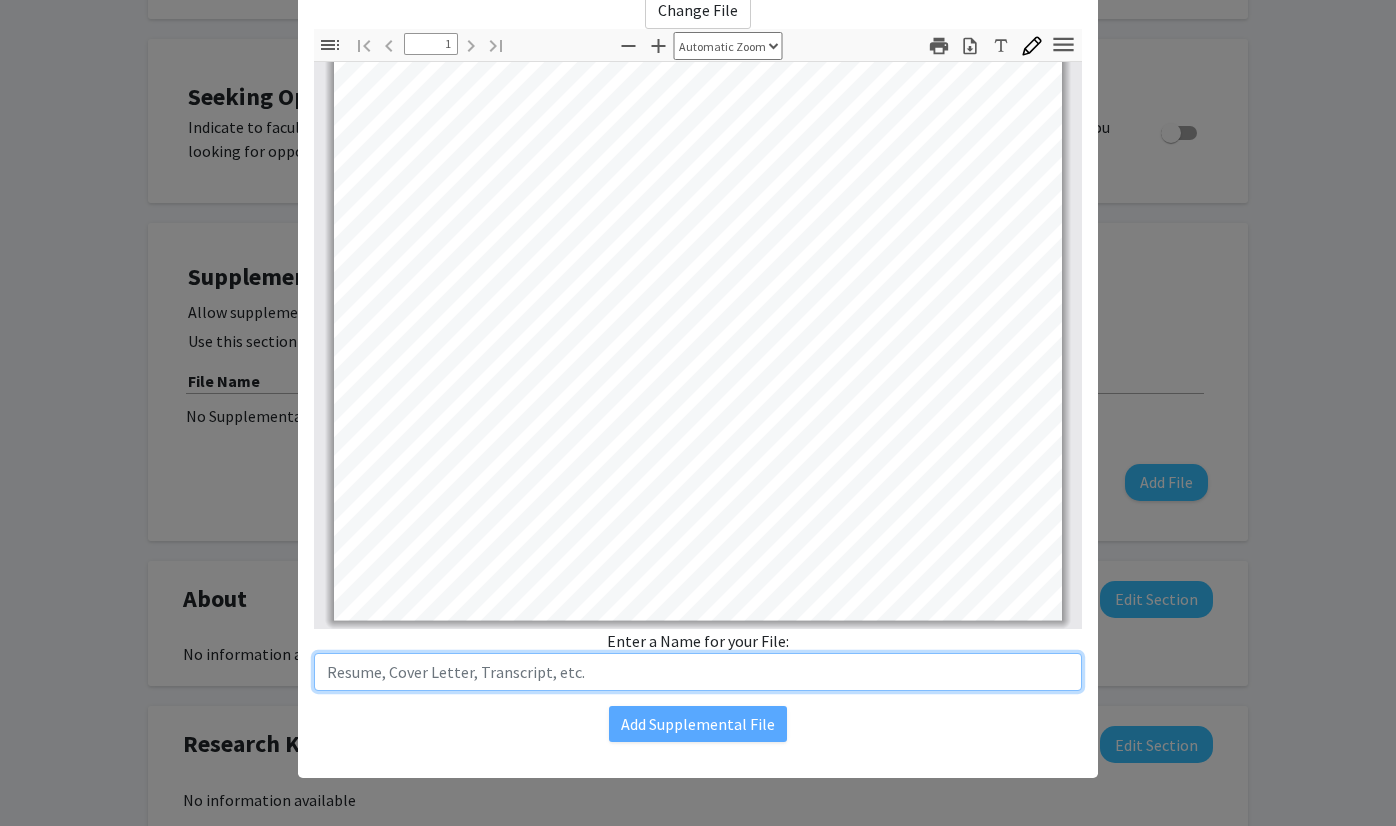 click at bounding box center (698, 672) 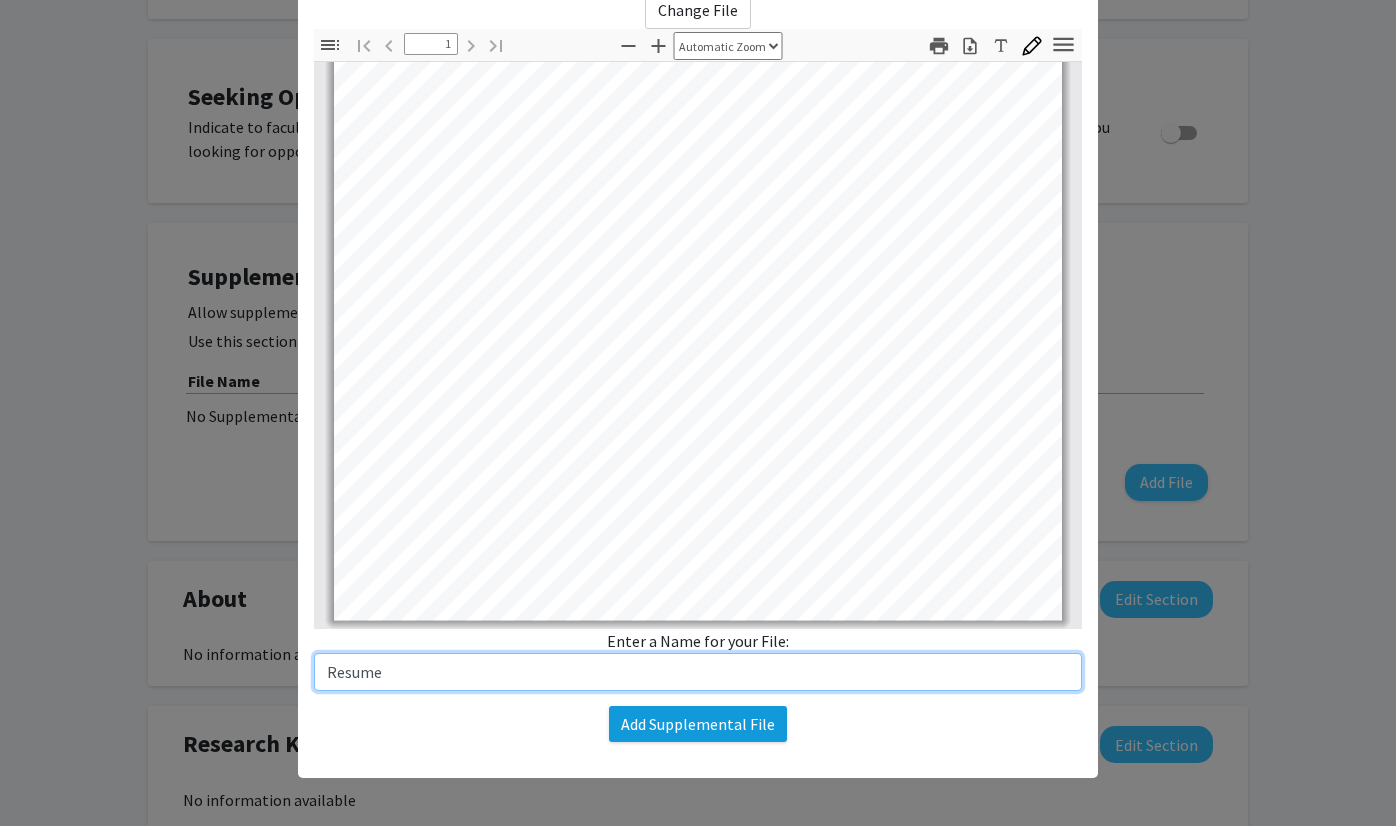 type on "Resume" 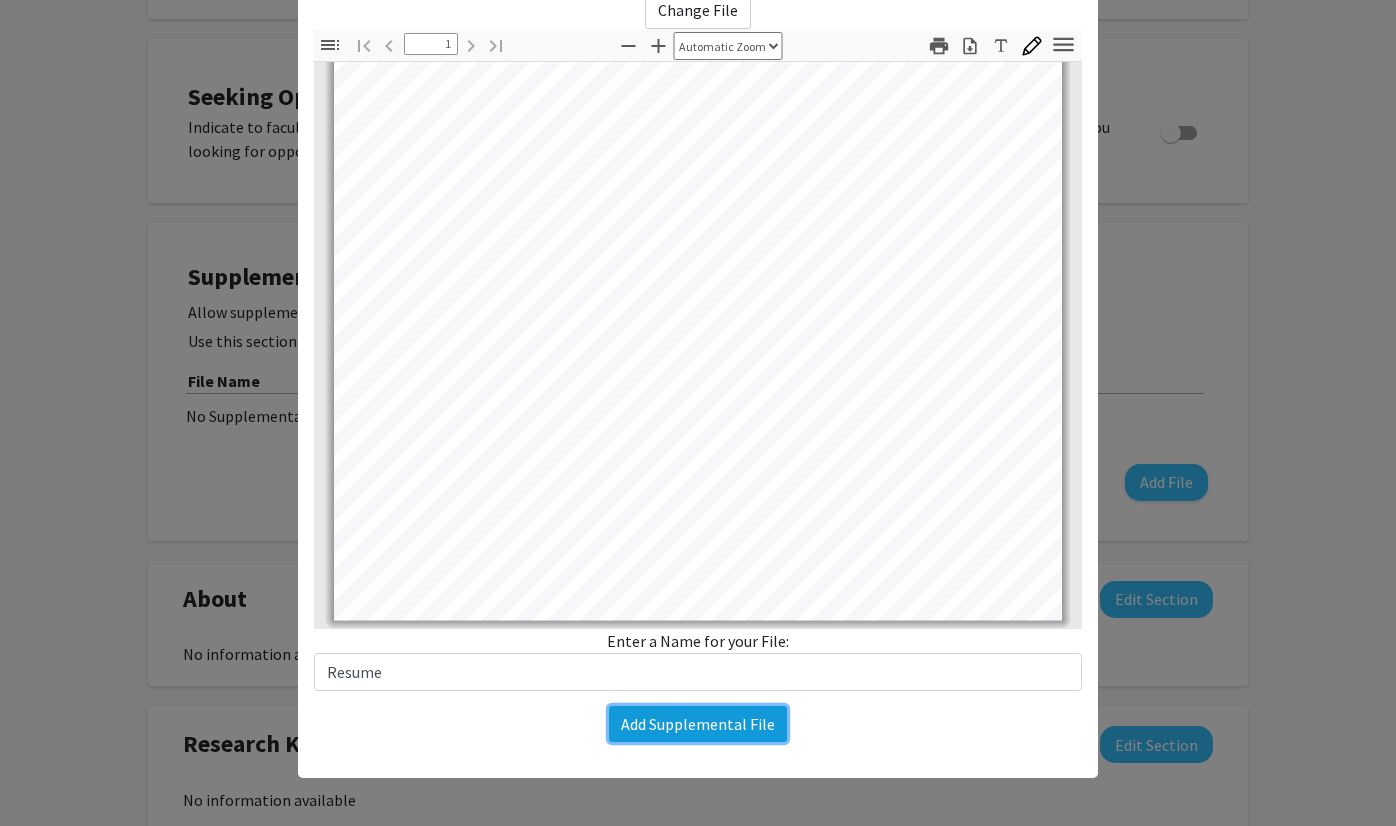 click on "Add Supplemental File" 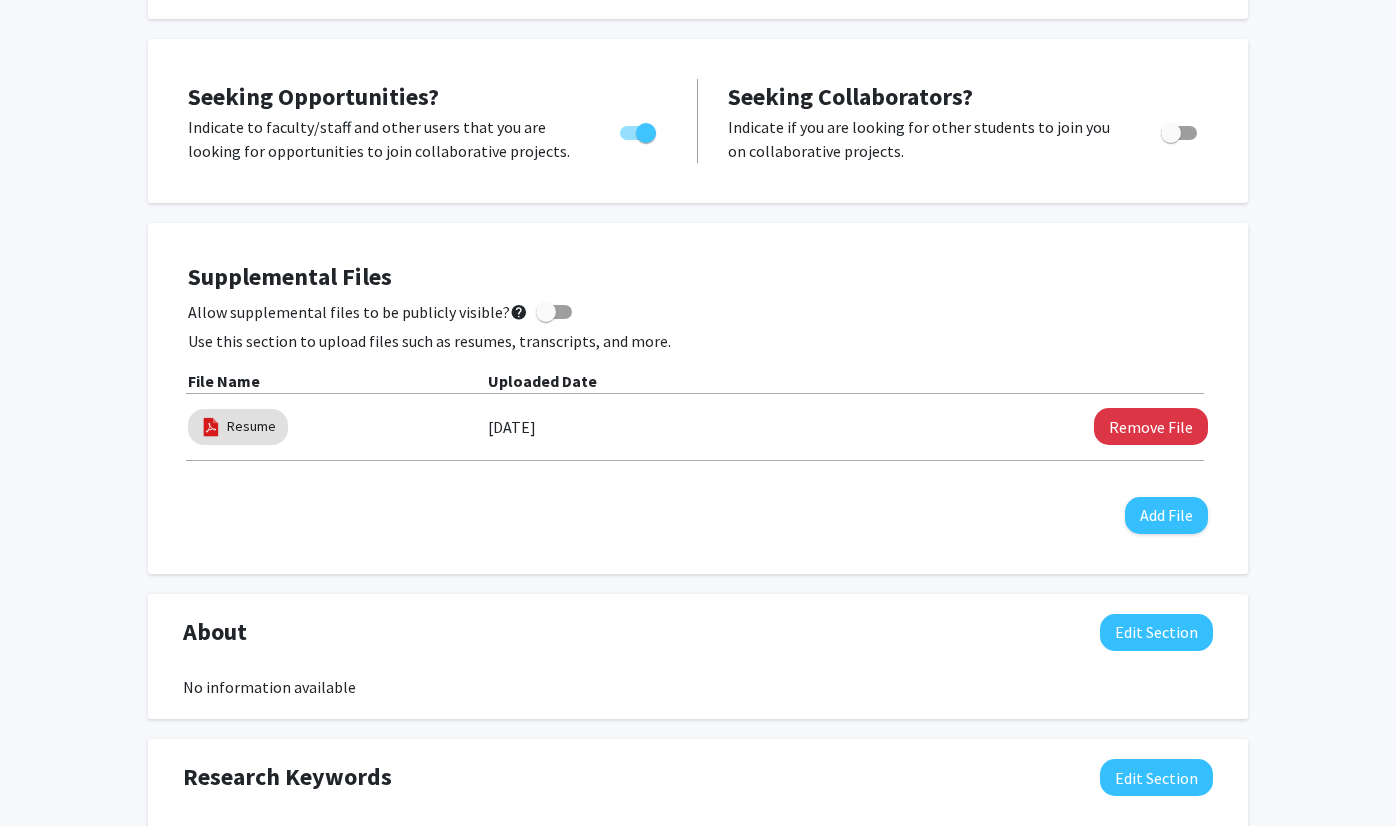 click on "[DATE]" 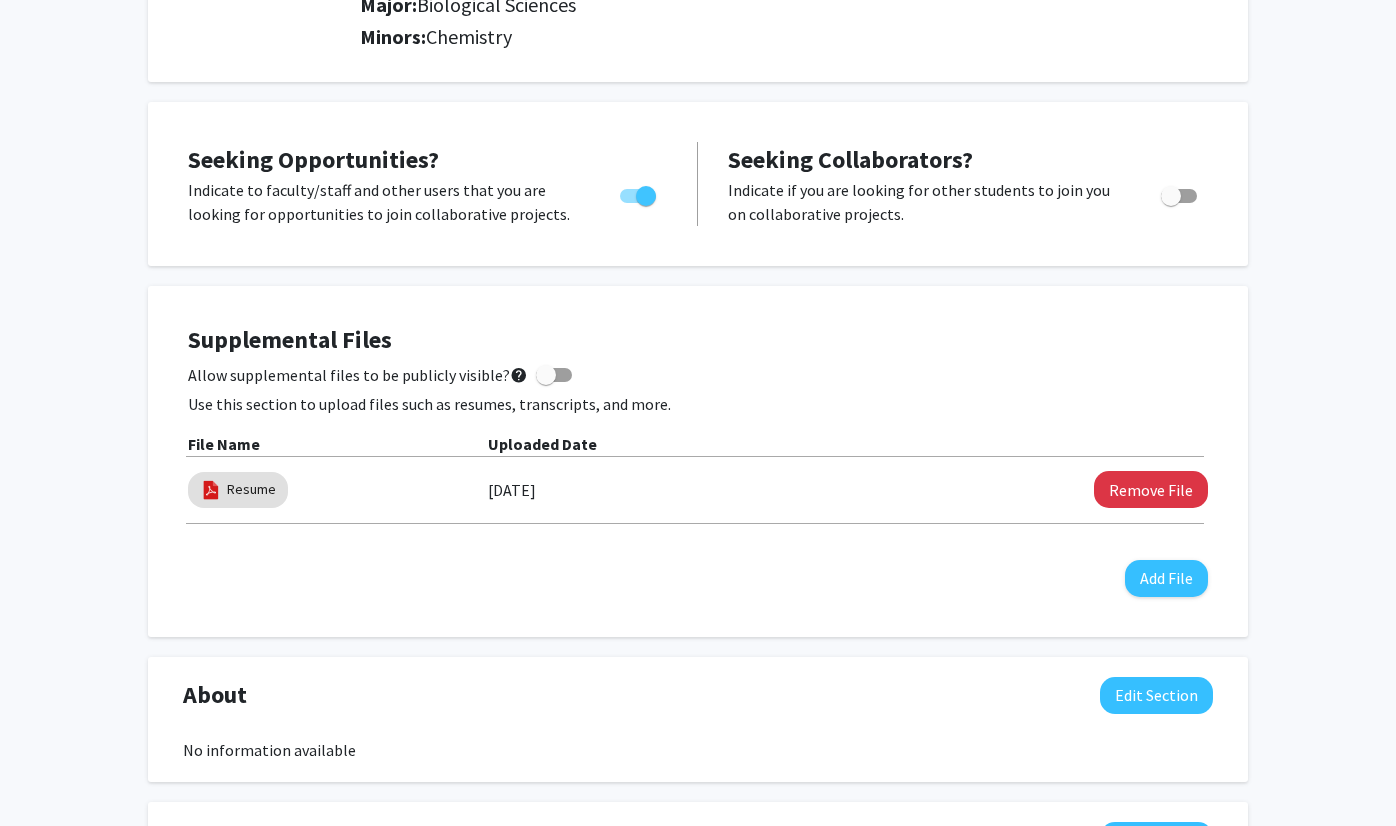 scroll, scrollTop: 0, scrollLeft: 0, axis: both 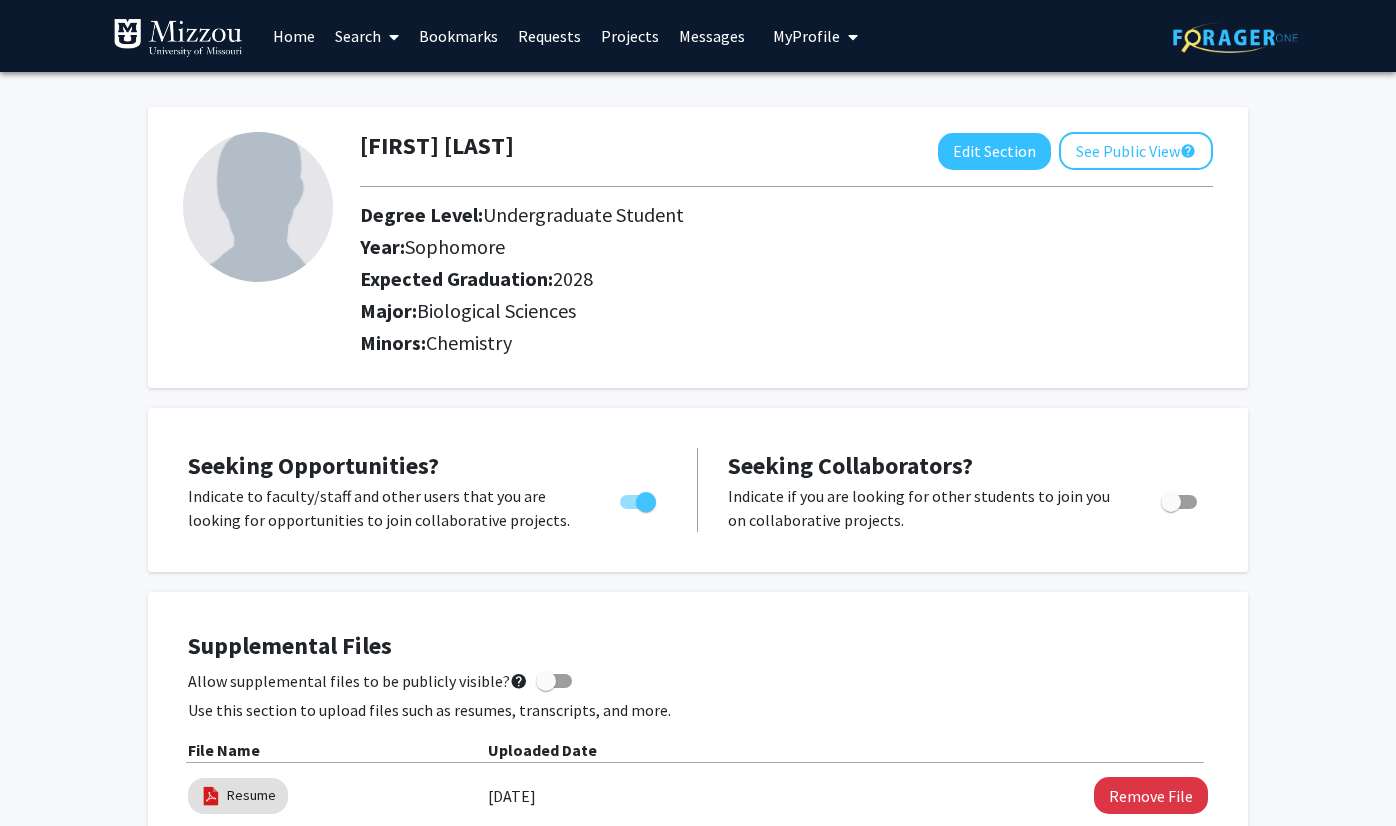 click on "Search" at bounding box center (367, 36) 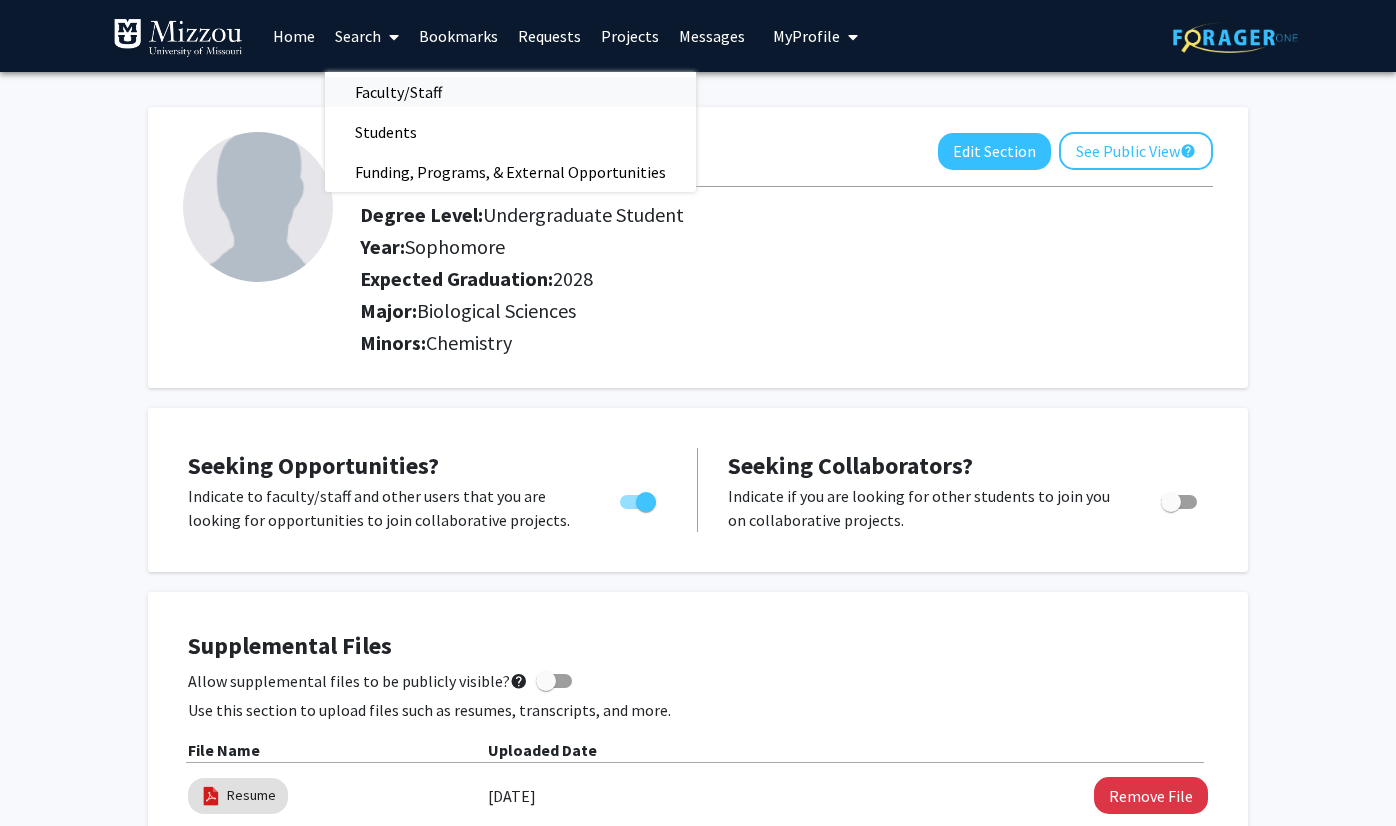 click on "Faculty/Staff" at bounding box center [398, 92] 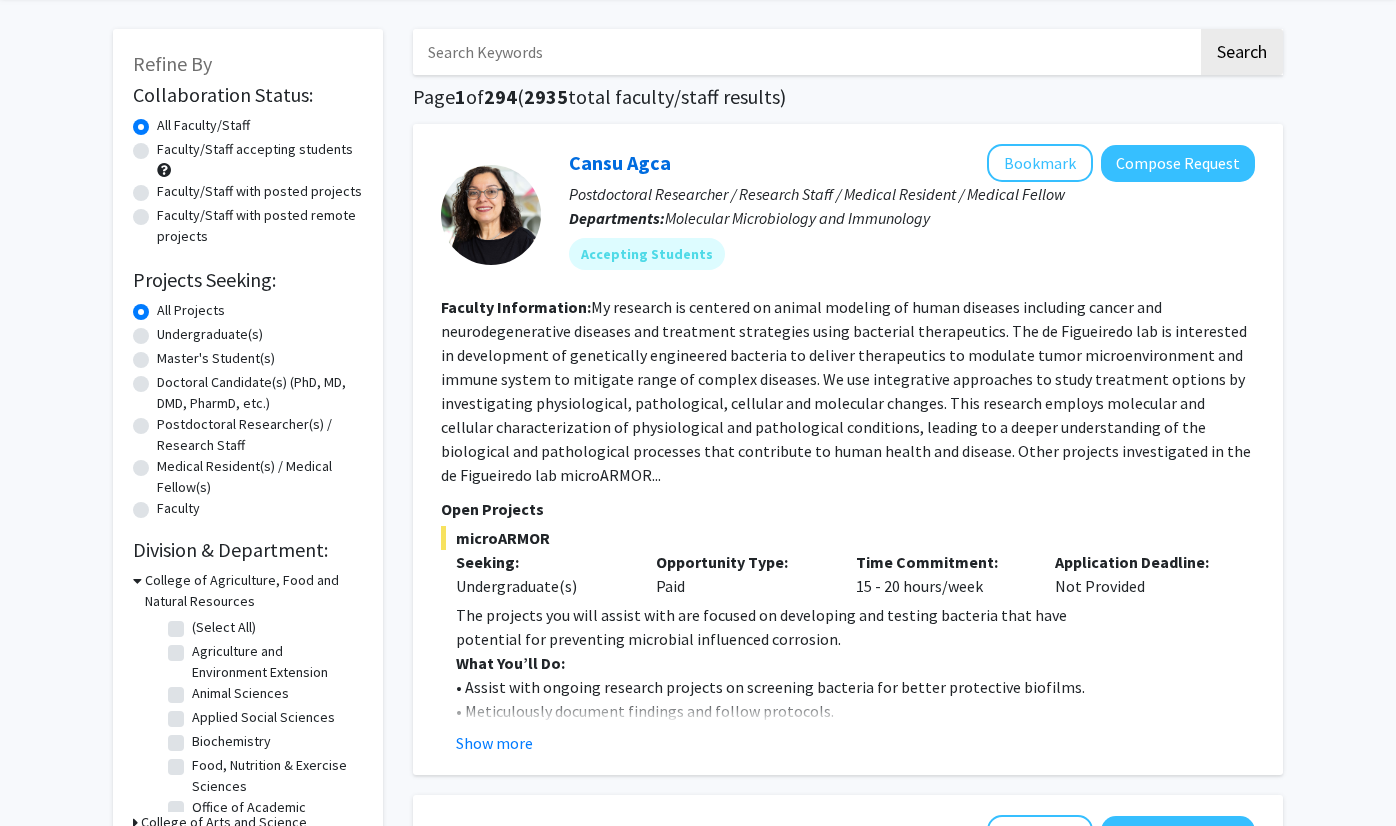 scroll, scrollTop: 96, scrollLeft: 0, axis: vertical 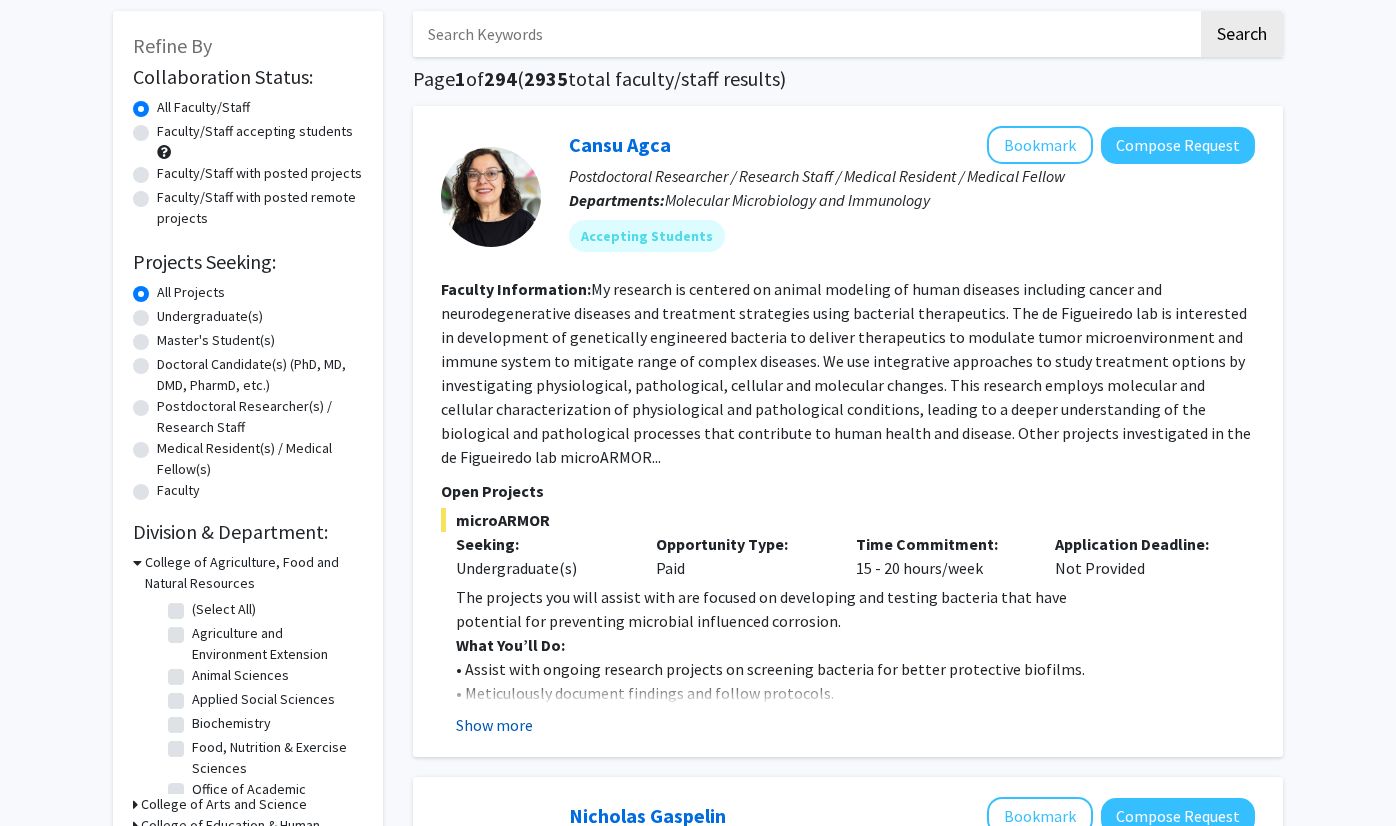 click on "Show more" 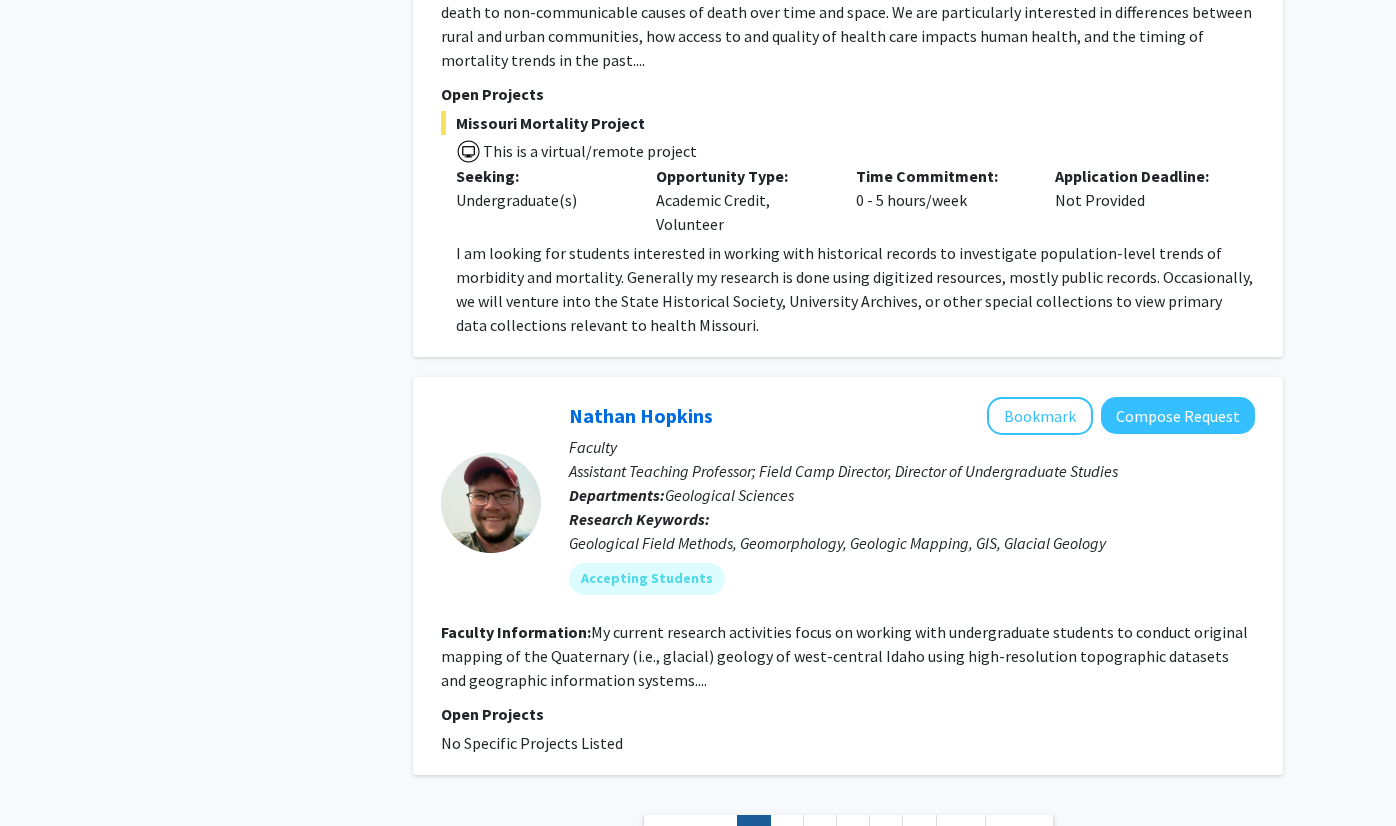 scroll, scrollTop: 8269, scrollLeft: 0, axis: vertical 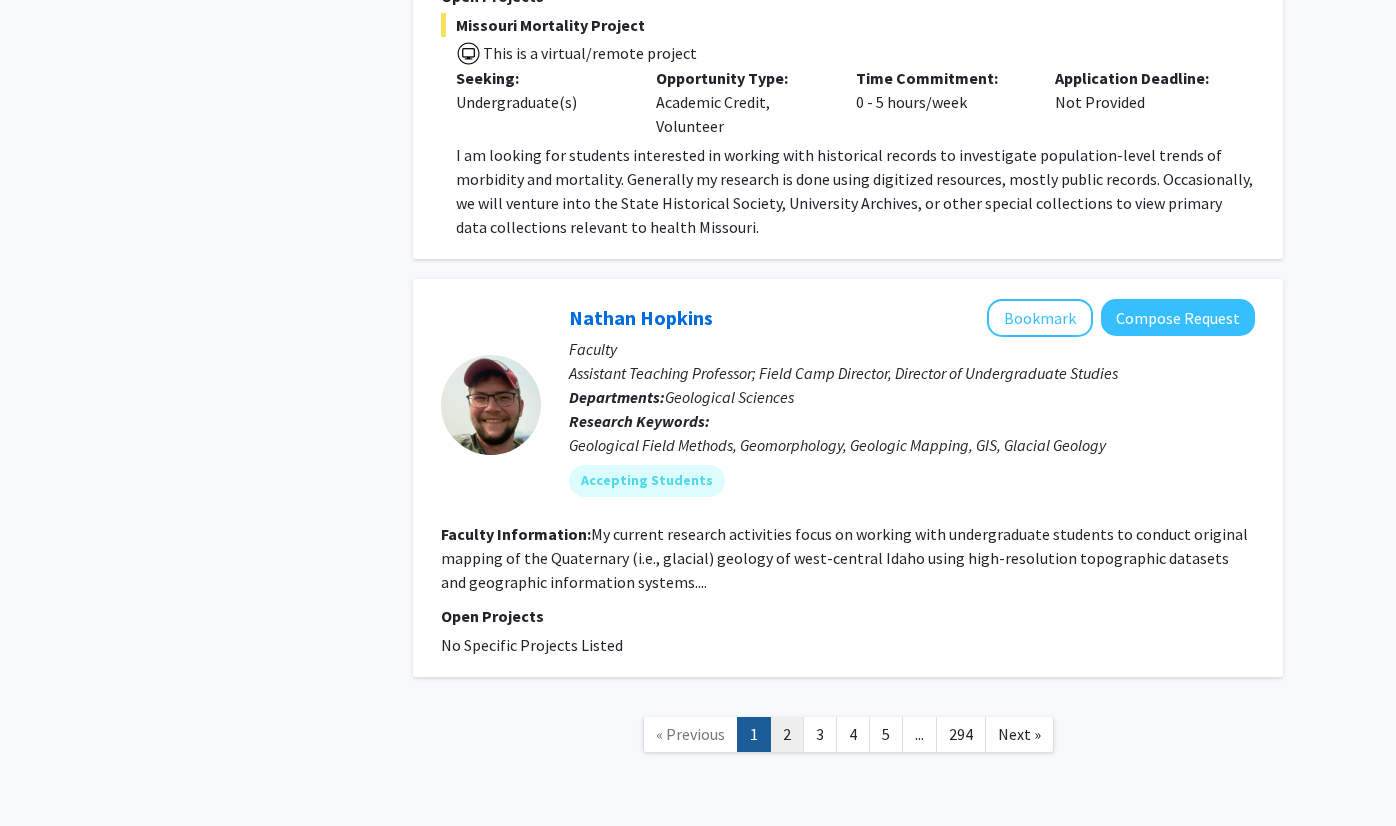 click on "2" 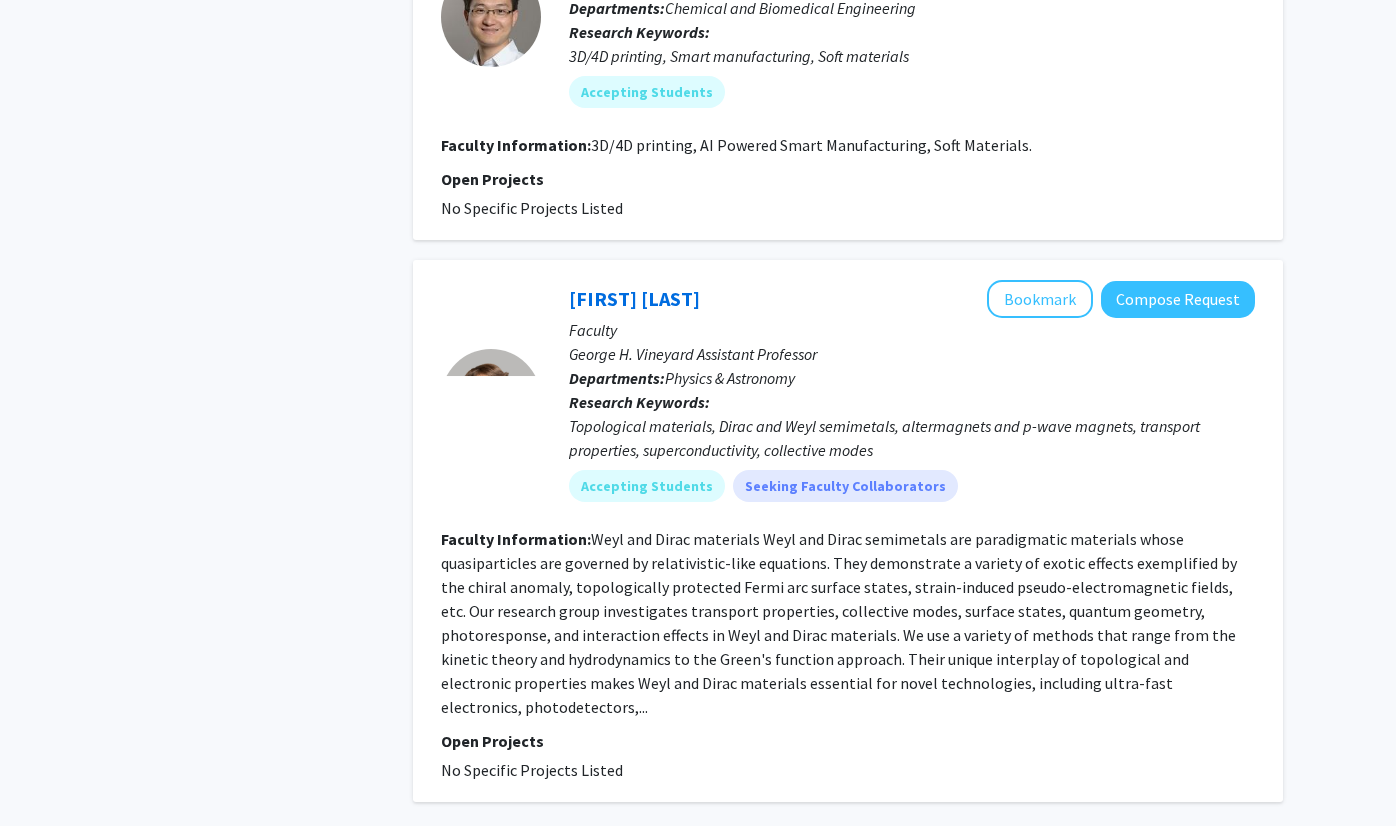 scroll, scrollTop: 4245, scrollLeft: 0, axis: vertical 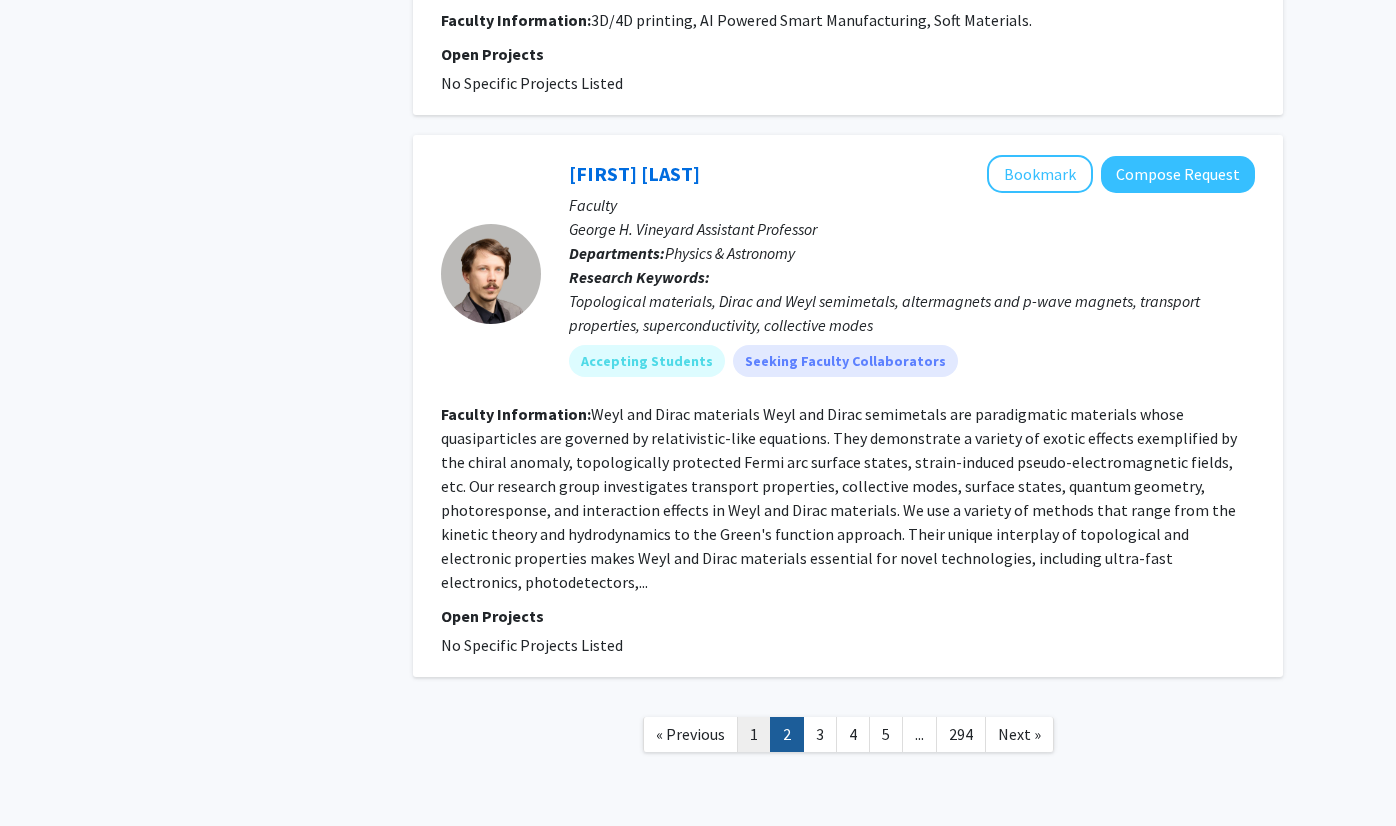 click on "1" 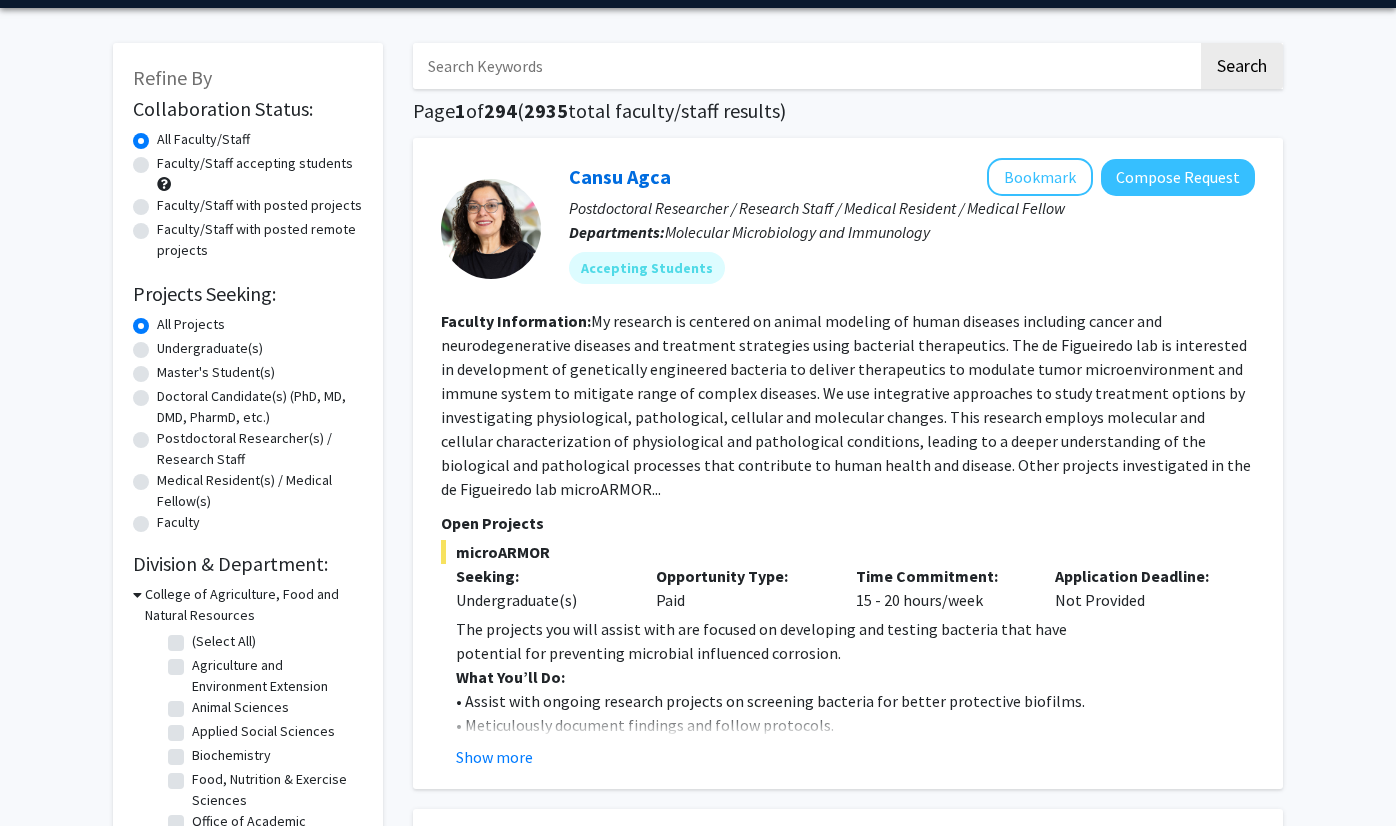 scroll, scrollTop: 66, scrollLeft: 0, axis: vertical 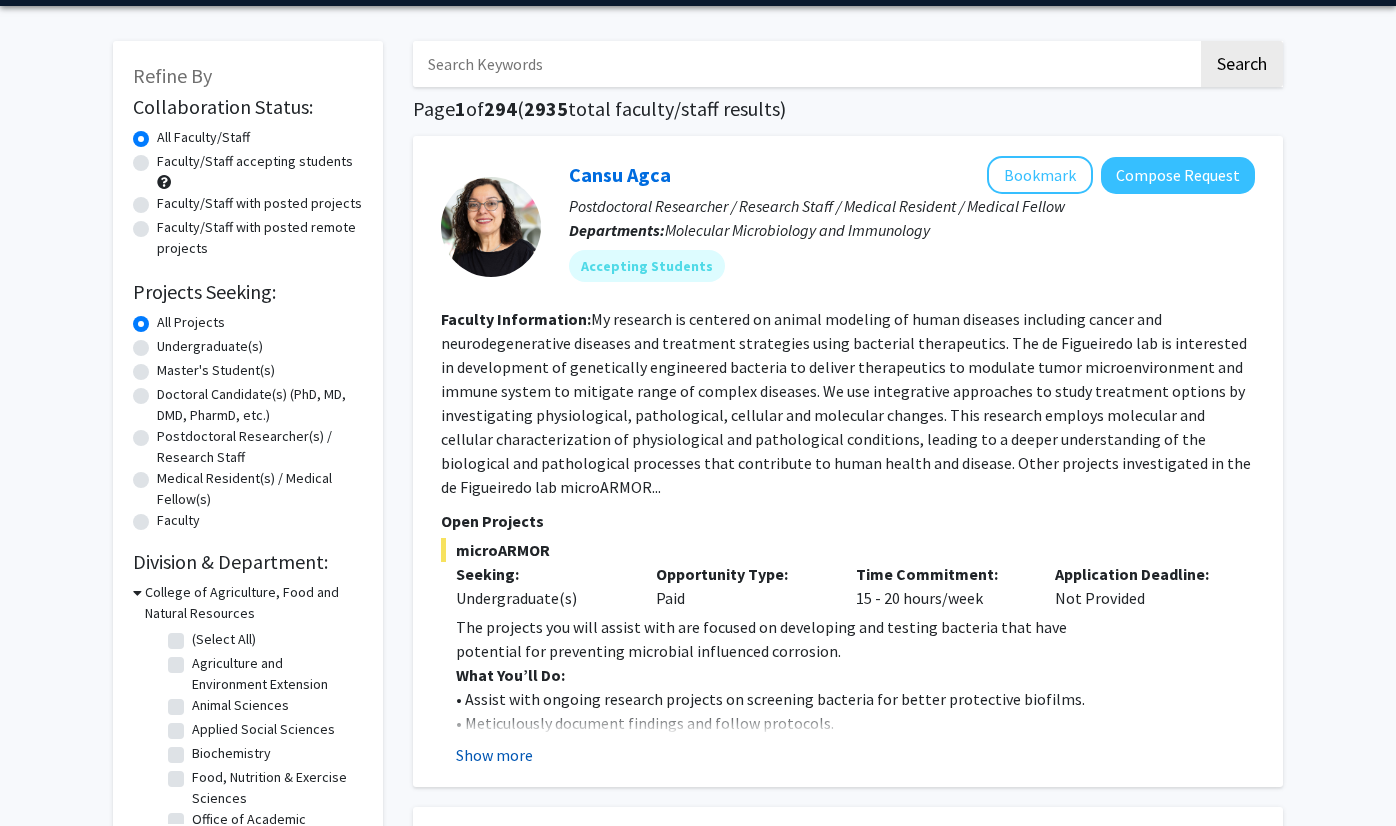 click on "Show more" 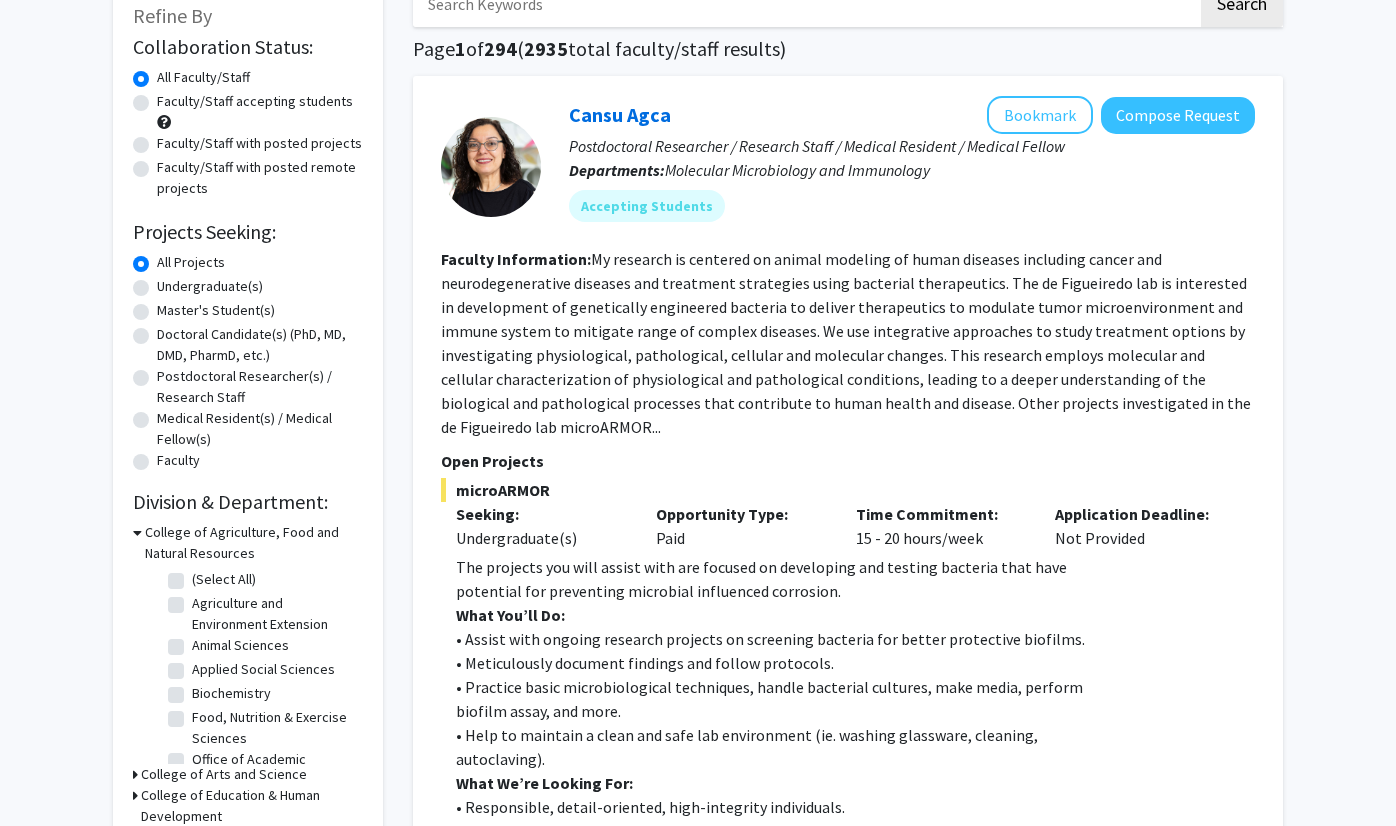 scroll, scrollTop: 125, scrollLeft: 0, axis: vertical 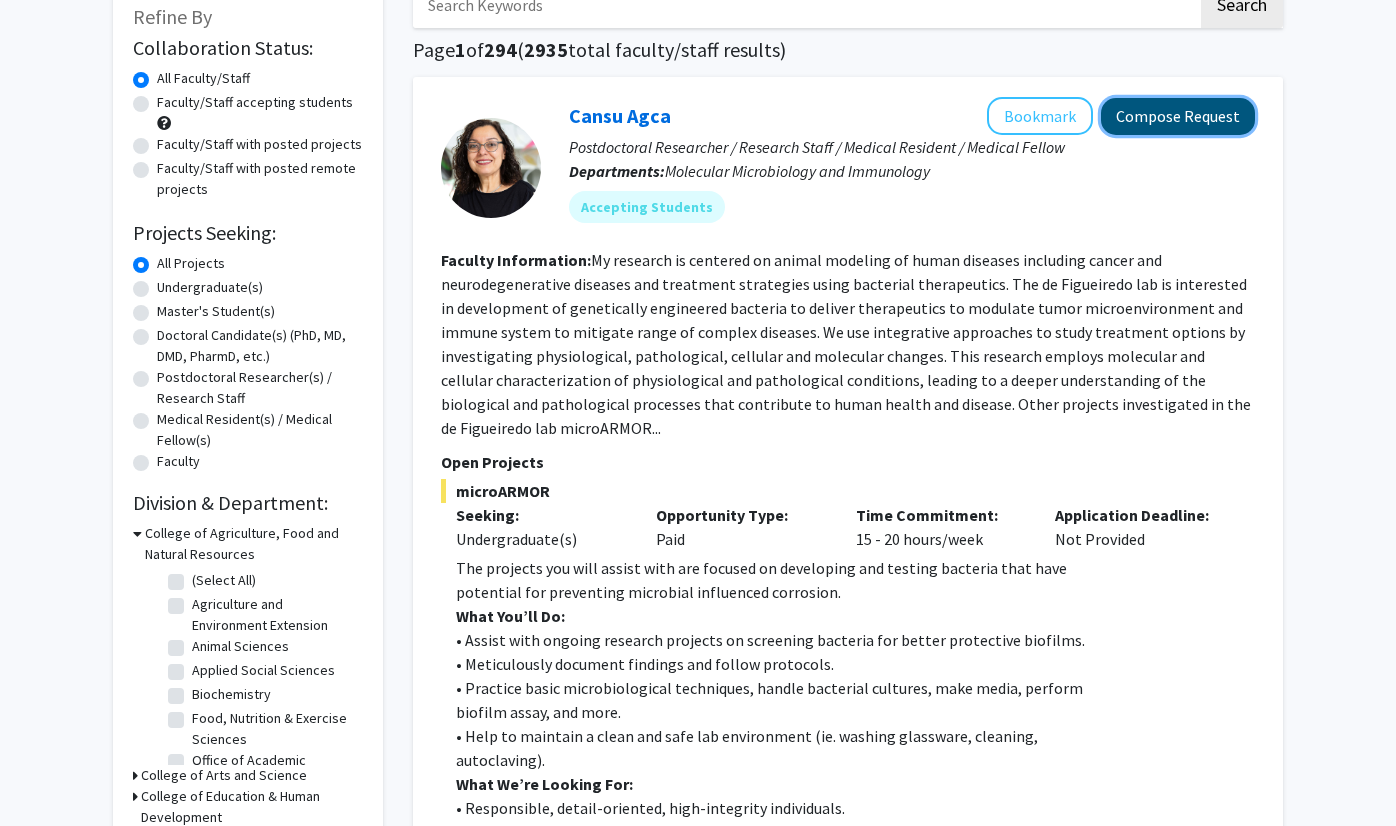 click on "Compose Request" 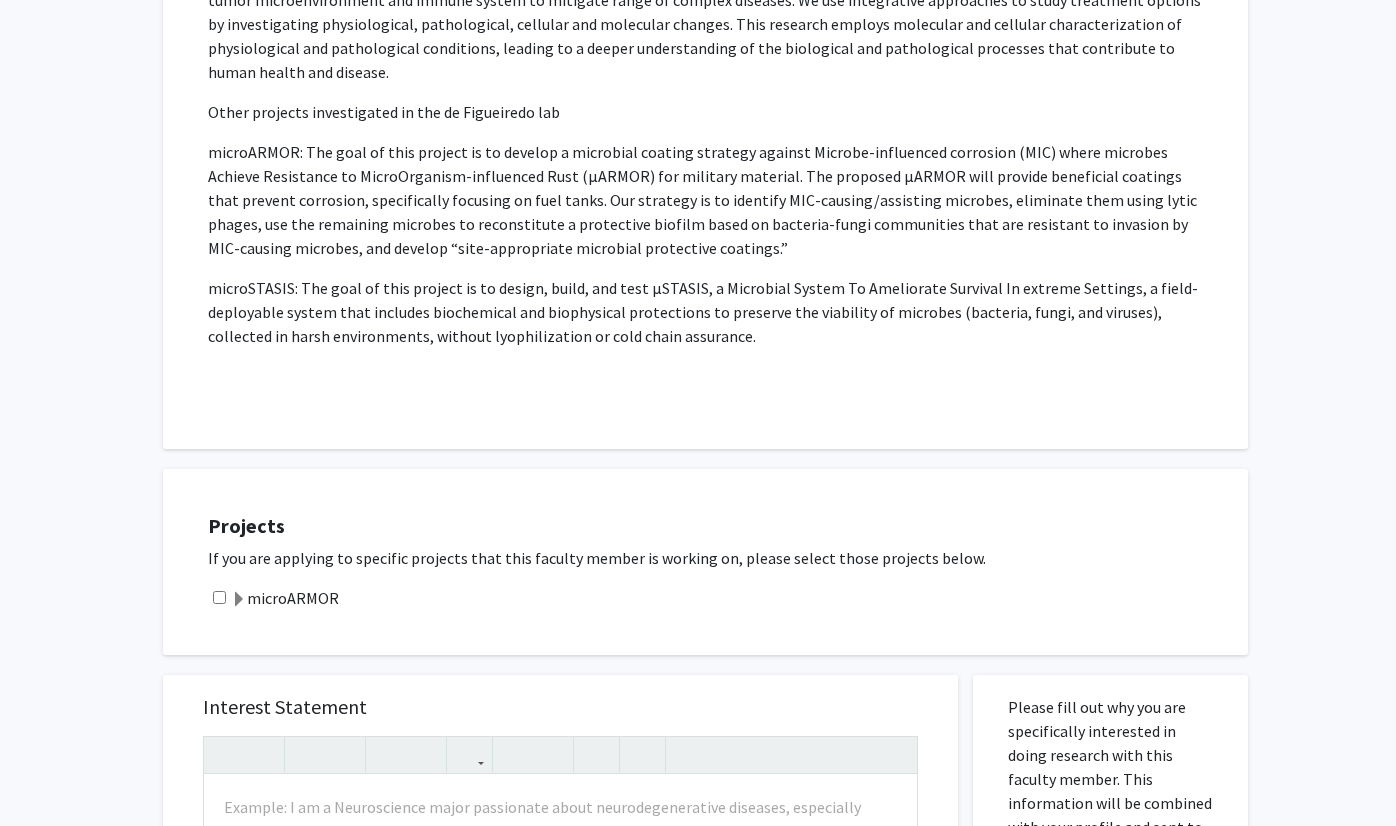 scroll, scrollTop: 372, scrollLeft: 0, axis: vertical 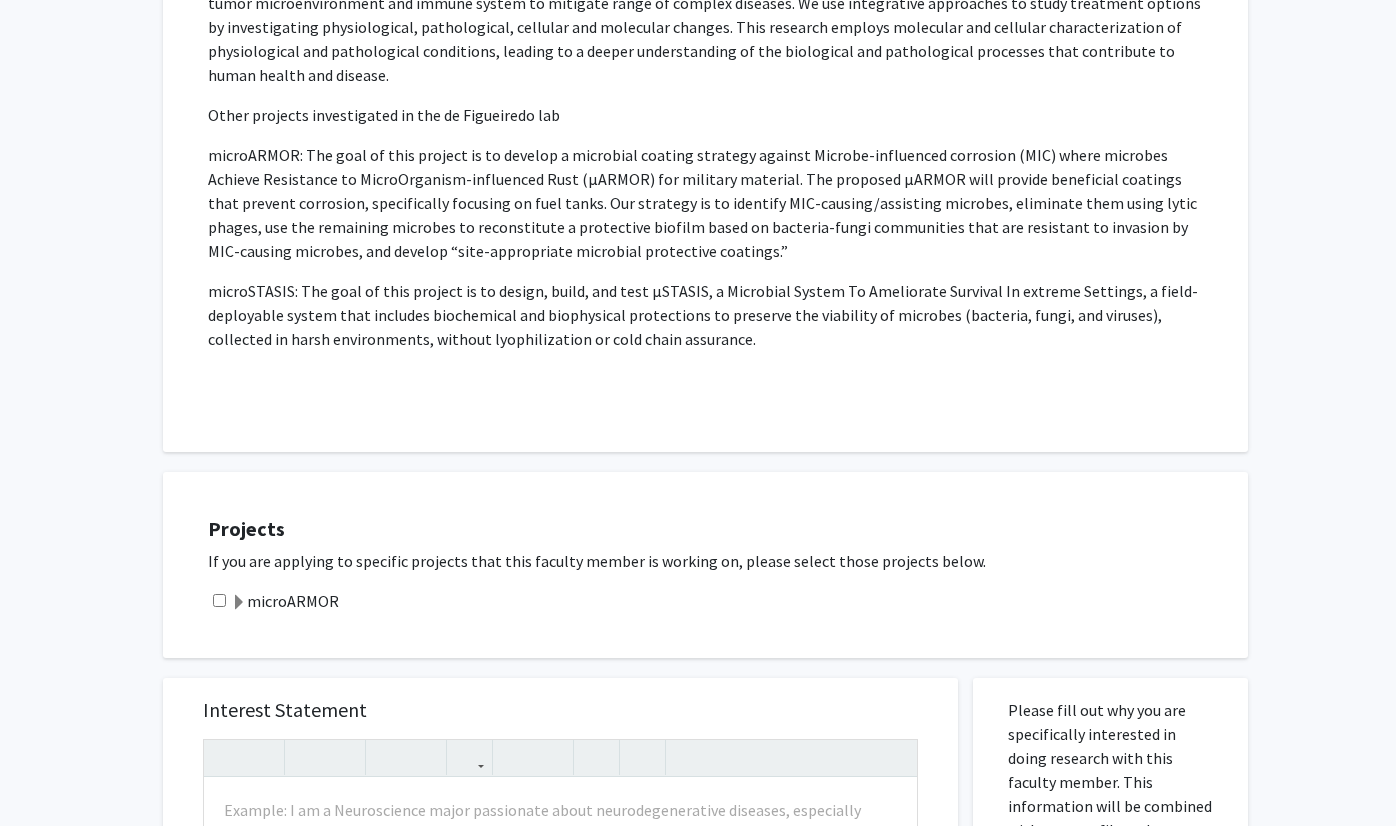 click 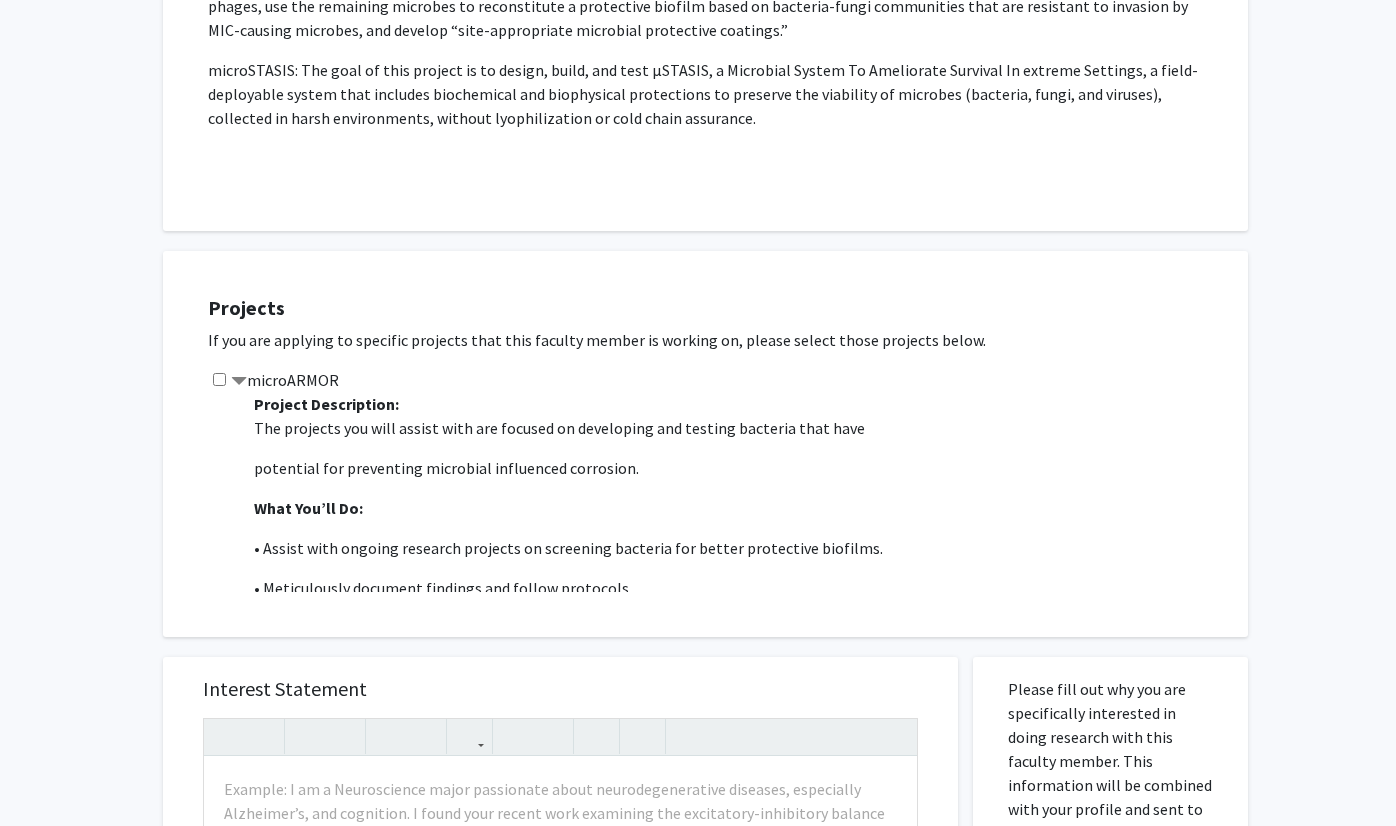 scroll, scrollTop: 600, scrollLeft: 0, axis: vertical 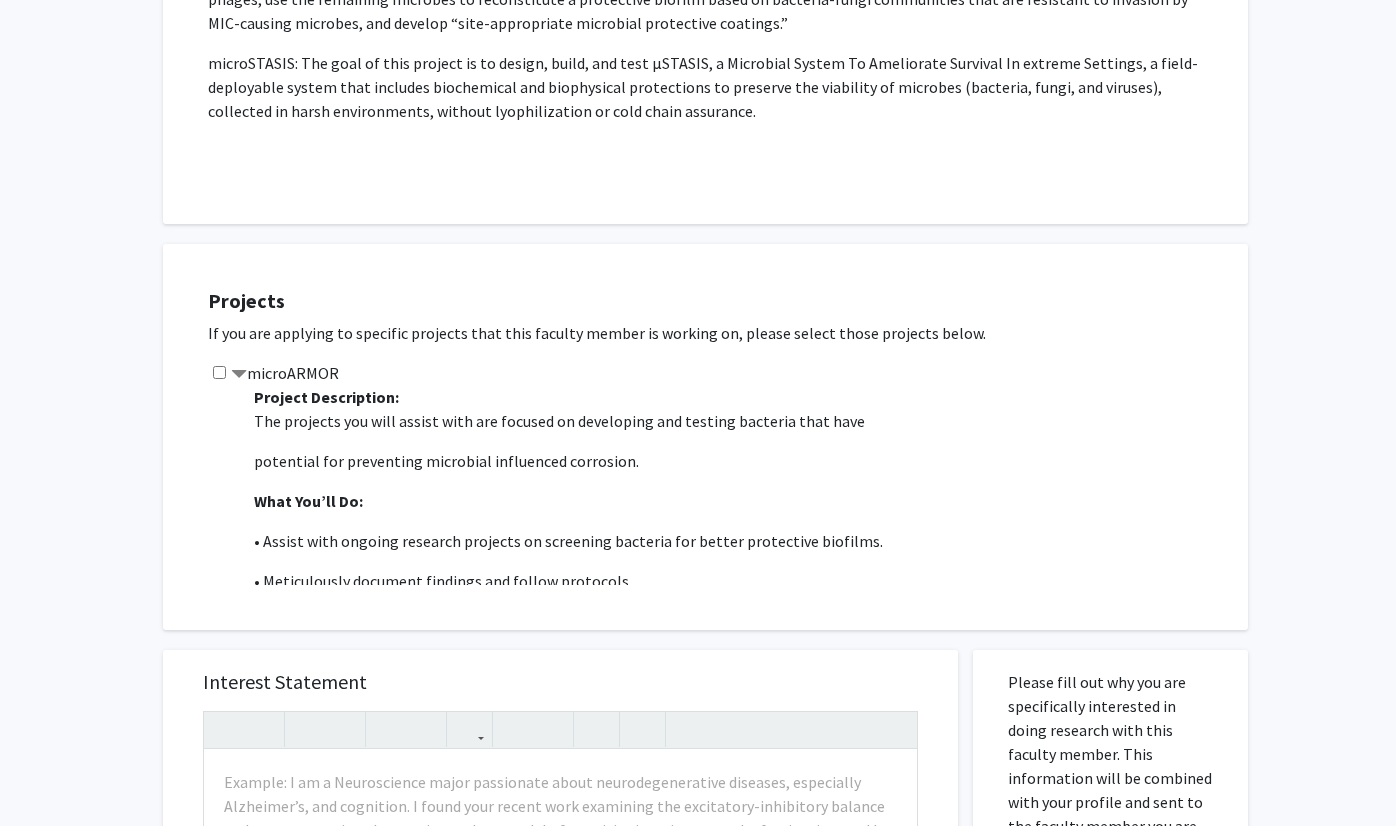 click 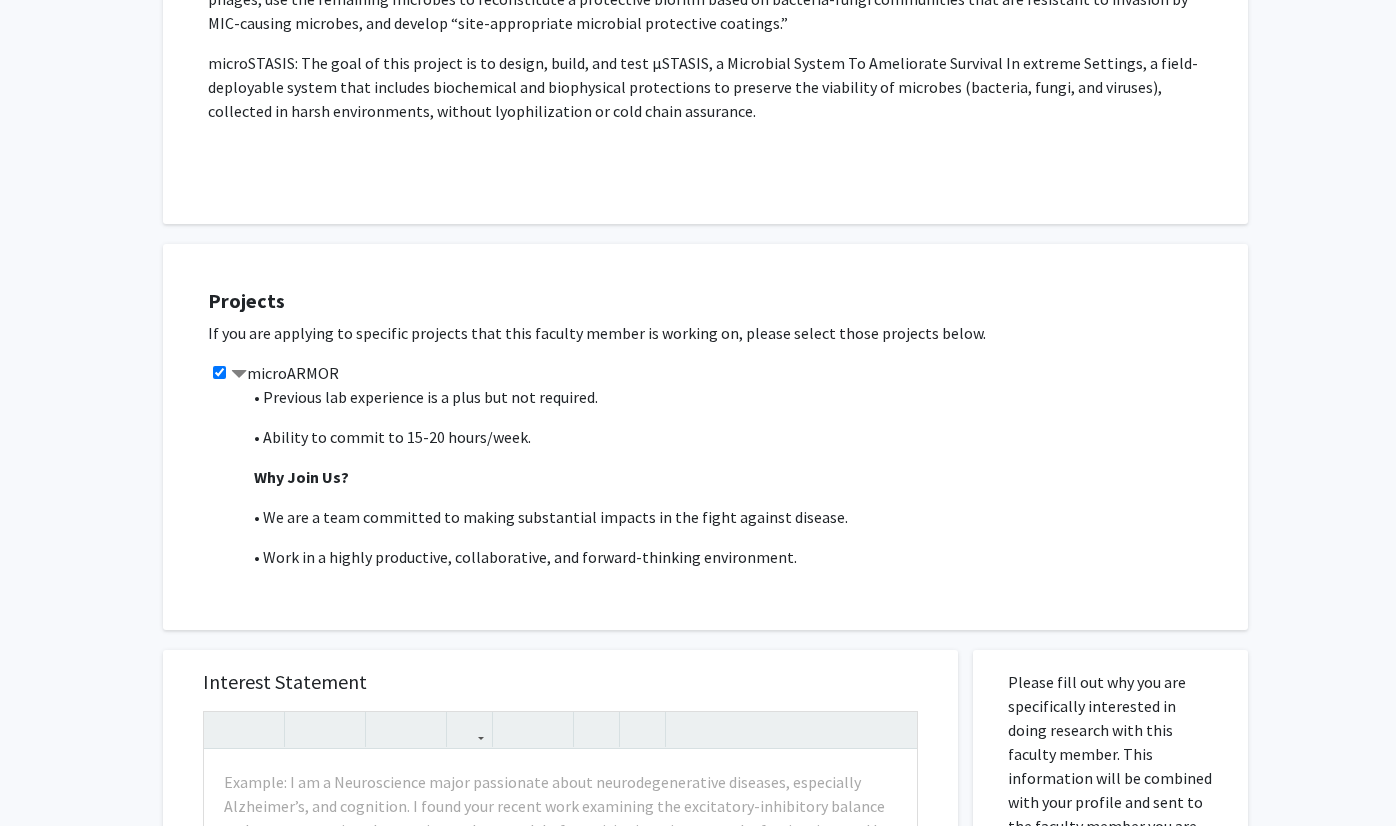 scroll, scrollTop: 760, scrollLeft: 0, axis: vertical 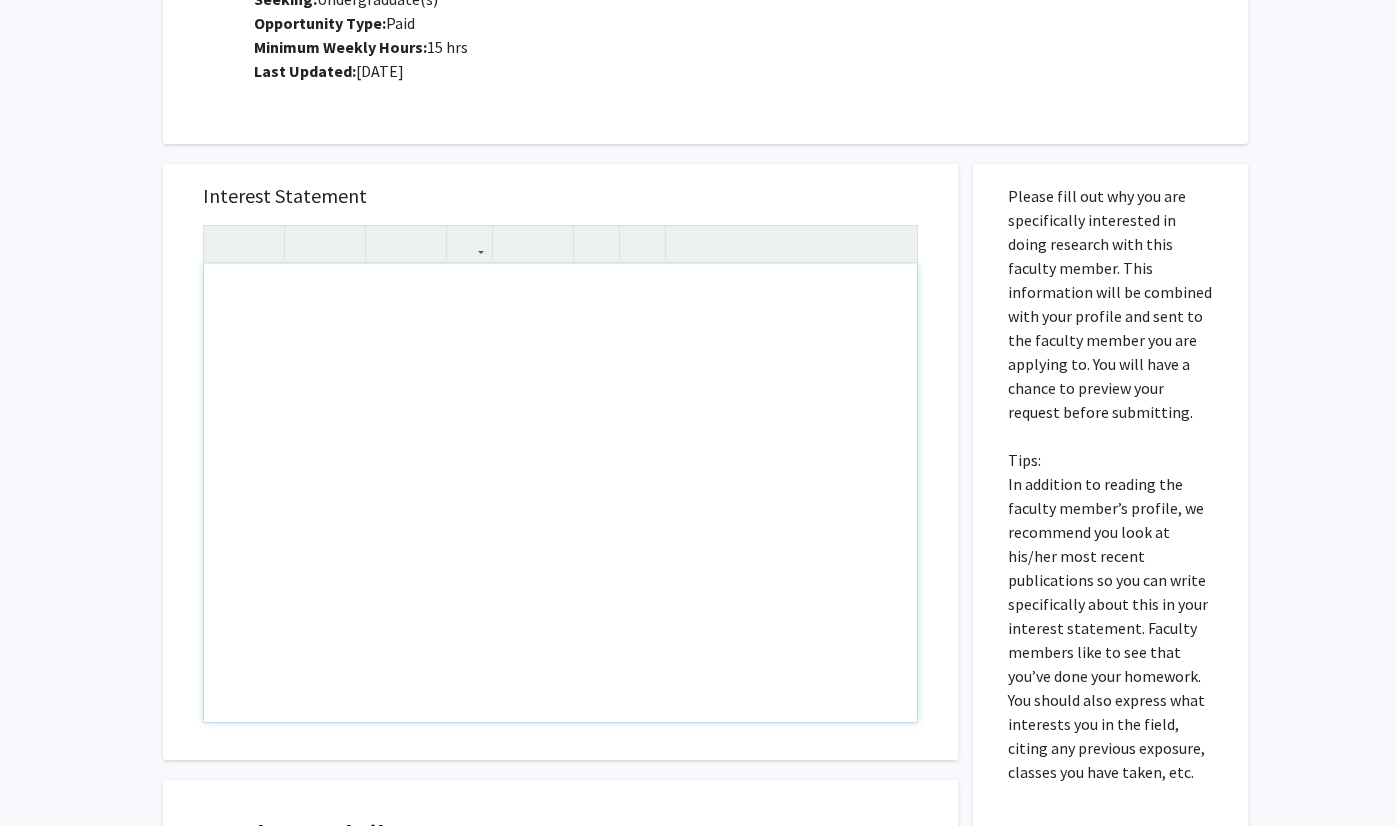click at bounding box center [560, 493] 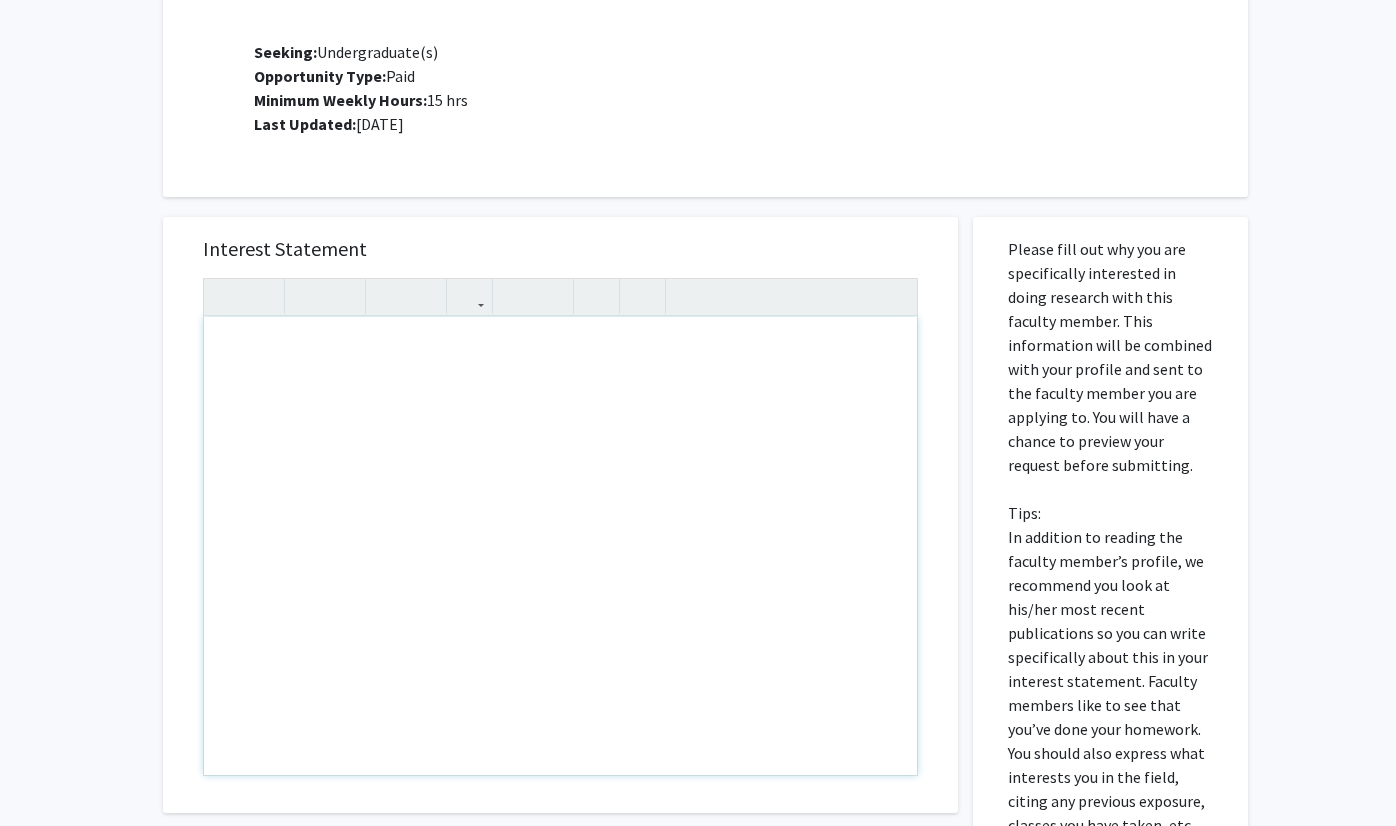 scroll, scrollTop: 1027, scrollLeft: 0, axis: vertical 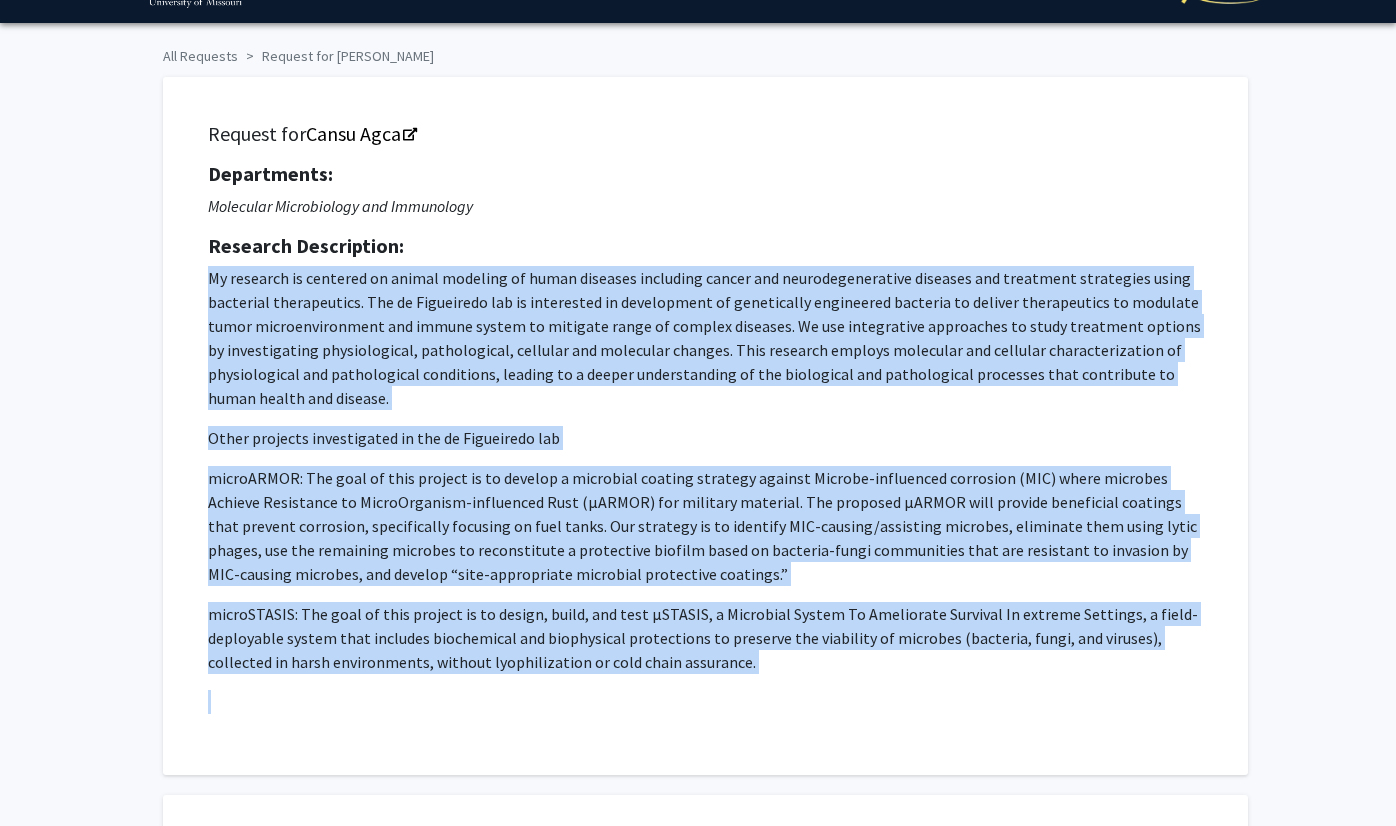 drag, startPoint x: 208, startPoint y: 277, endPoint x: 1041, endPoint y: 675, distance: 923.19714 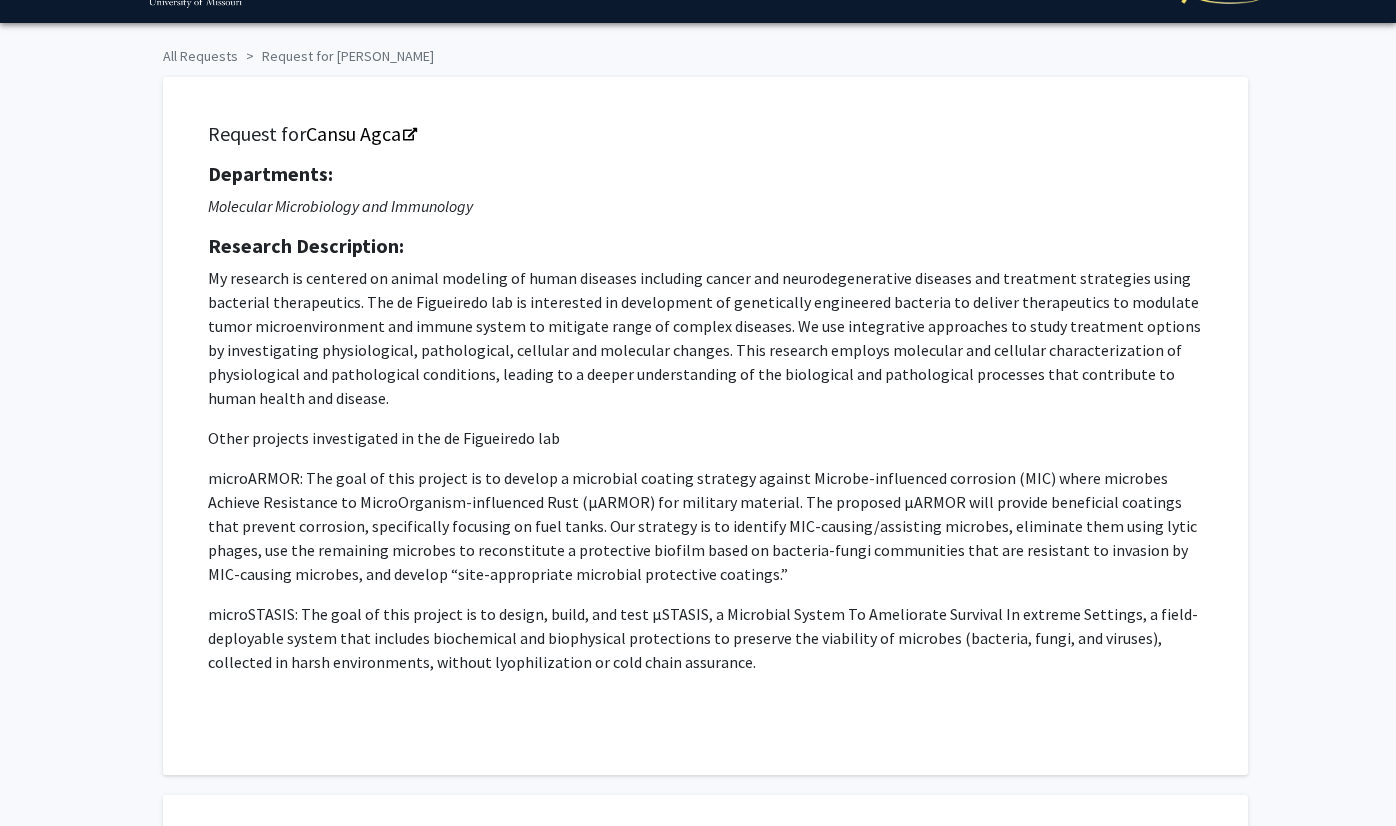 click on "microSTASIS: The goal of this project is to design, build, and test μSTASIS, a Microbial System To Ameliorate Survival In extreme Settings, a field-deployable system that includes biochemical and biophysical protections to preserve the viability of microbes (bacteria, fungi, and viruses), collected in harsh environments, without lyophilization or cold chain assurance." 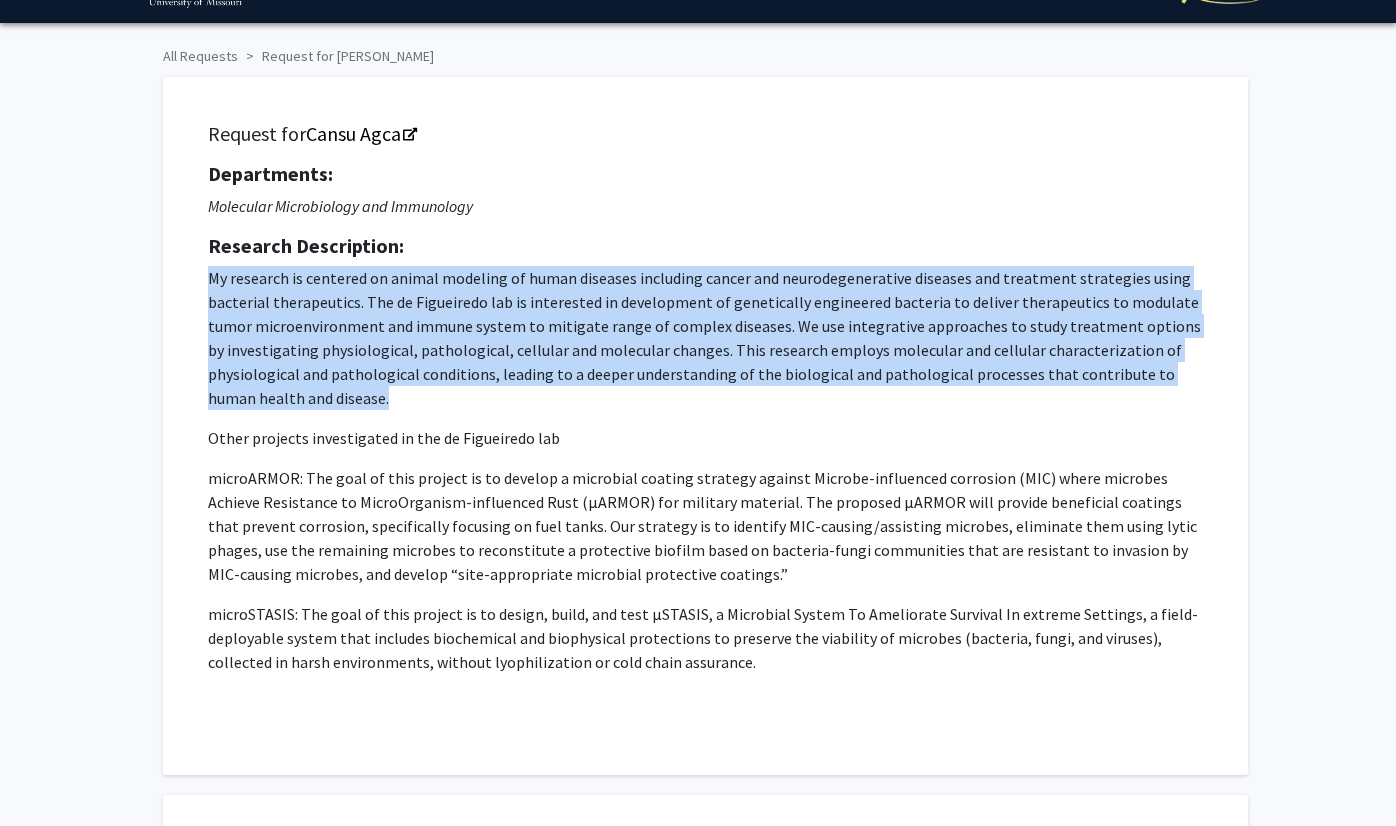 drag, startPoint x: 199, startPoint y: 273, endPoint x: 584, endPoint y: 394, distance: 403.5666 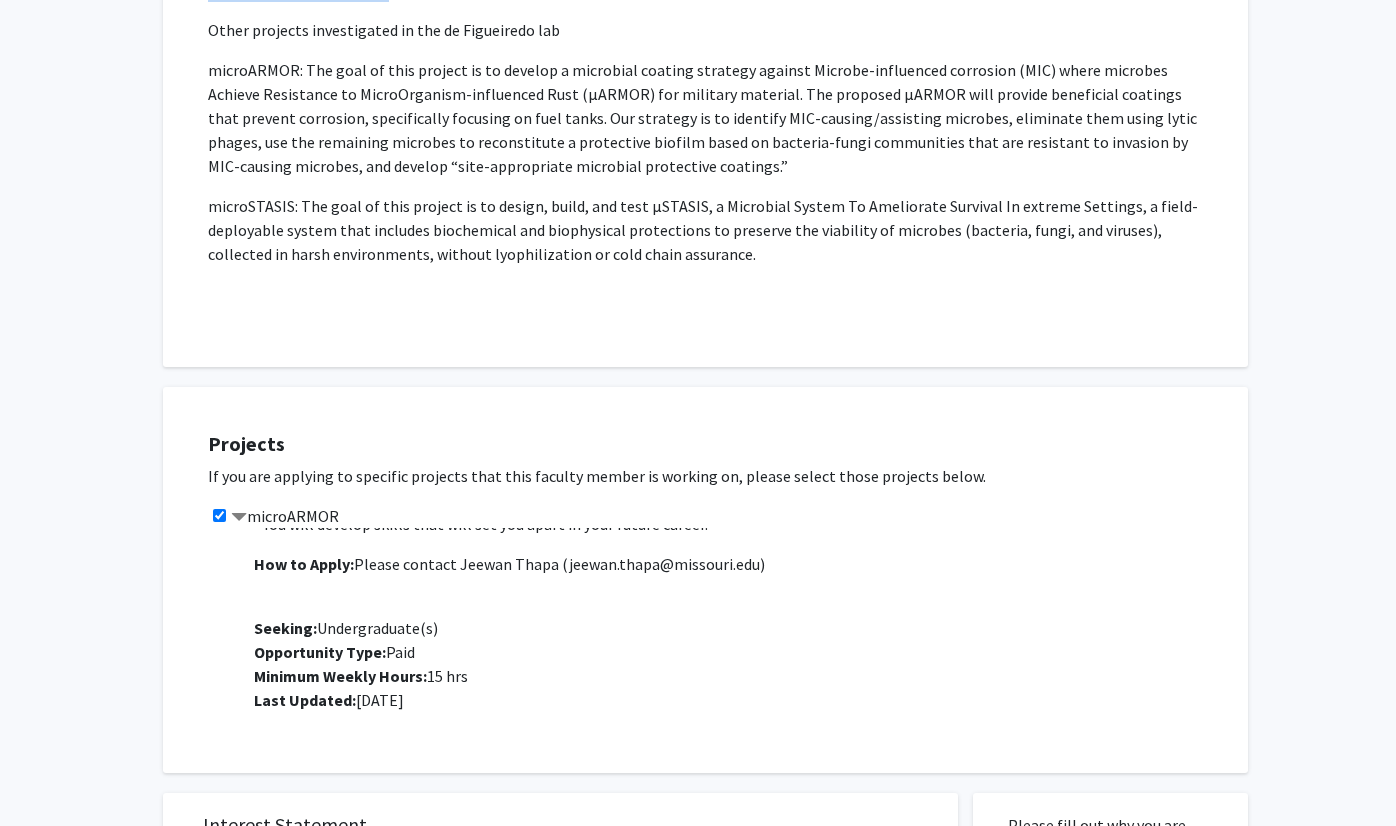 scroll, scrollTop: 640, scrollLeft: 0, axis: vertical 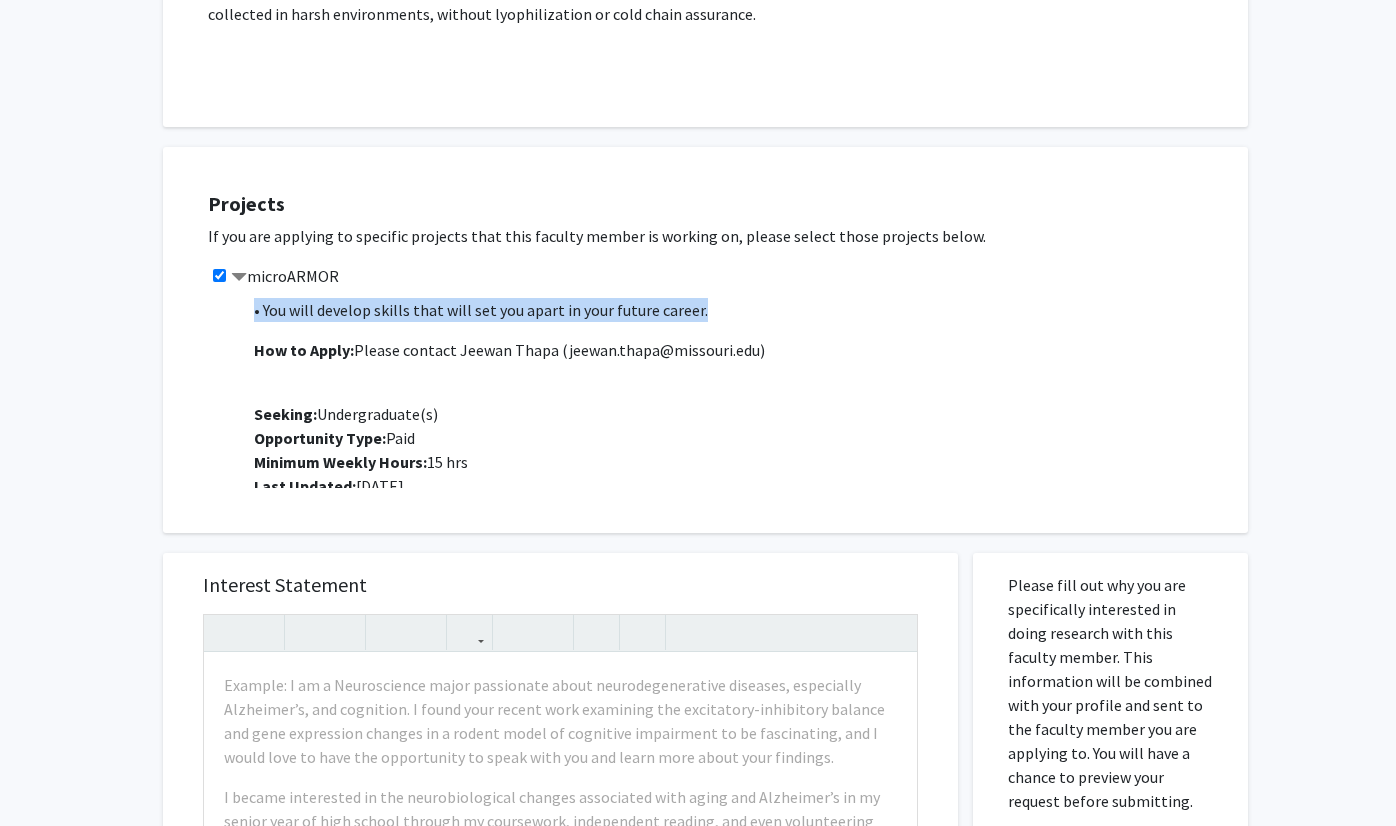 drag, startPoint x: 255, startPoint y: 326, endPoint x: 802, endPoint y: 307, distance: 547.3299 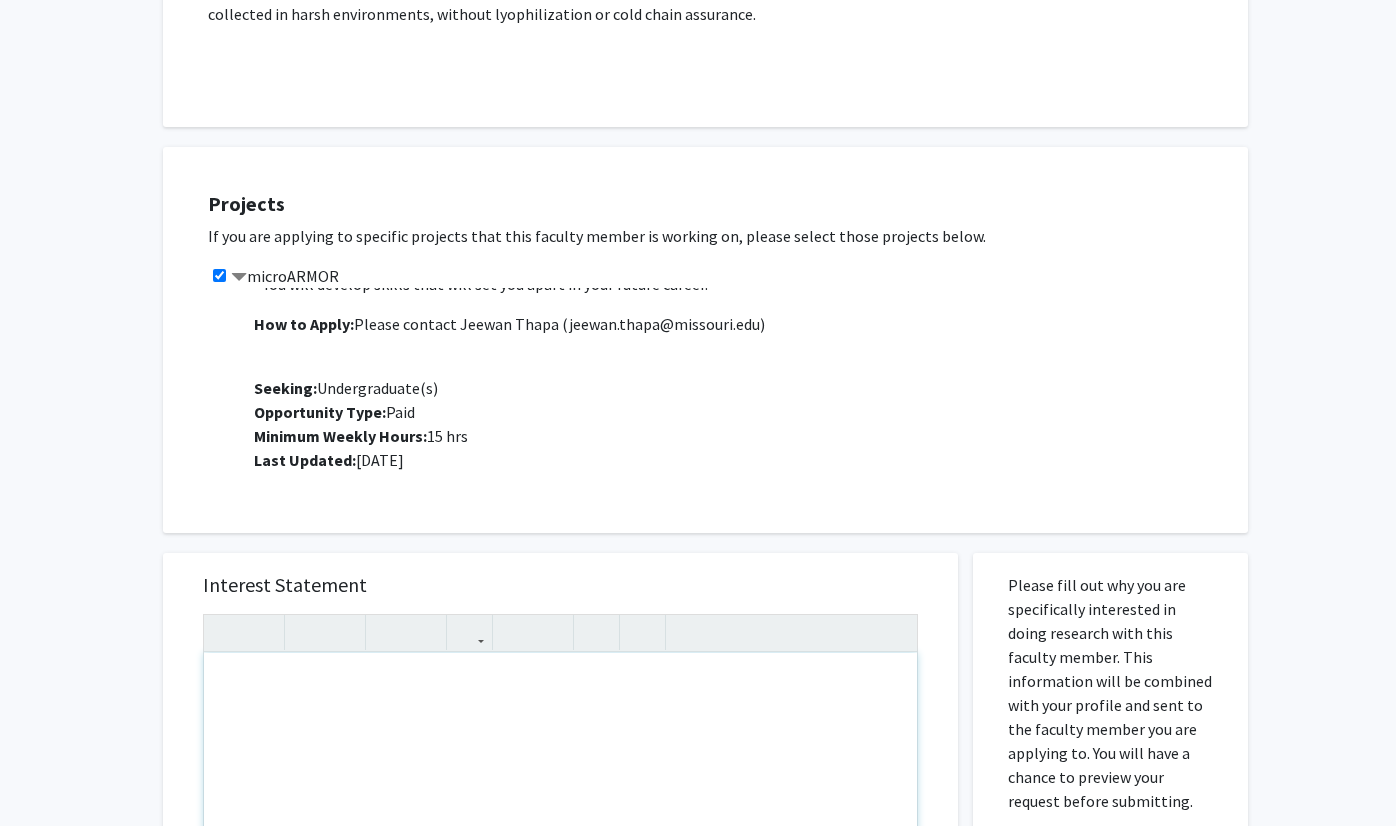 click at bounding box center (560, 882) 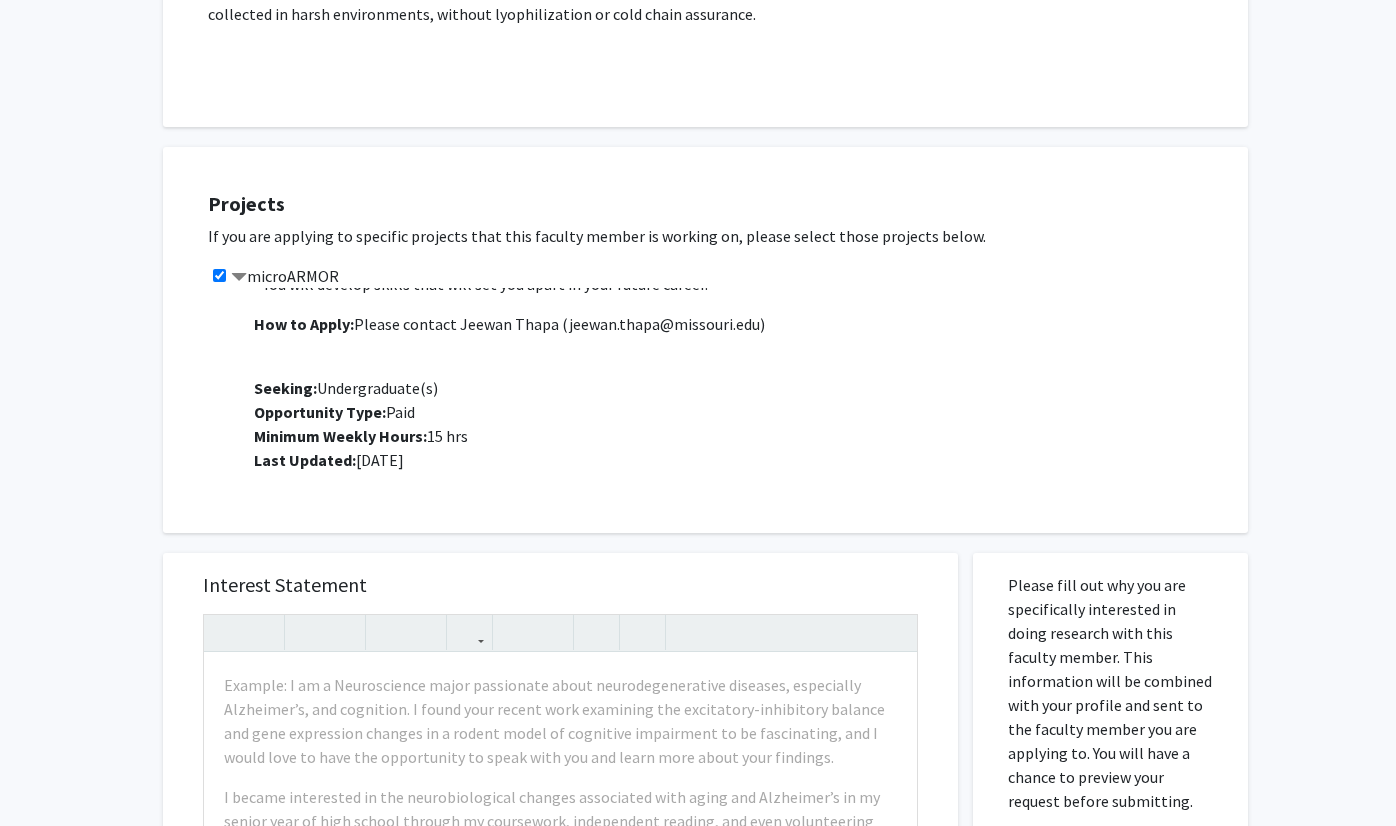 click on "Project Description: The projects you will assist with are focused on developing and testing bacteria that have potential for preventing microbial influenced corrosion. What You’ll Do: • Assist with ongoing research projects on screening bacteria for better protective biofilms. • Meticulously document findings and follow protocols. • Practice basic microbiological techniques, handle bacterial cultures, make media, perform biofilm assay, and more. • Help to maintain a clean and safe lab environment (ie. washing glassware, cleaning, autoclaving). What We’re Looking For: • Responsible, detail-oriented, high-integrity individuals. • Eagerness to learn and contribute to high-impact research. • Availability to work during the summer is preferred but not required. • Previous lab experience is a plus but not required. • Ability to commit to 15-20 hours/week. Why Join Us? • We are a team committed to making substantial impacts in the fight against disease. How to Apply:  )  Seeking:" 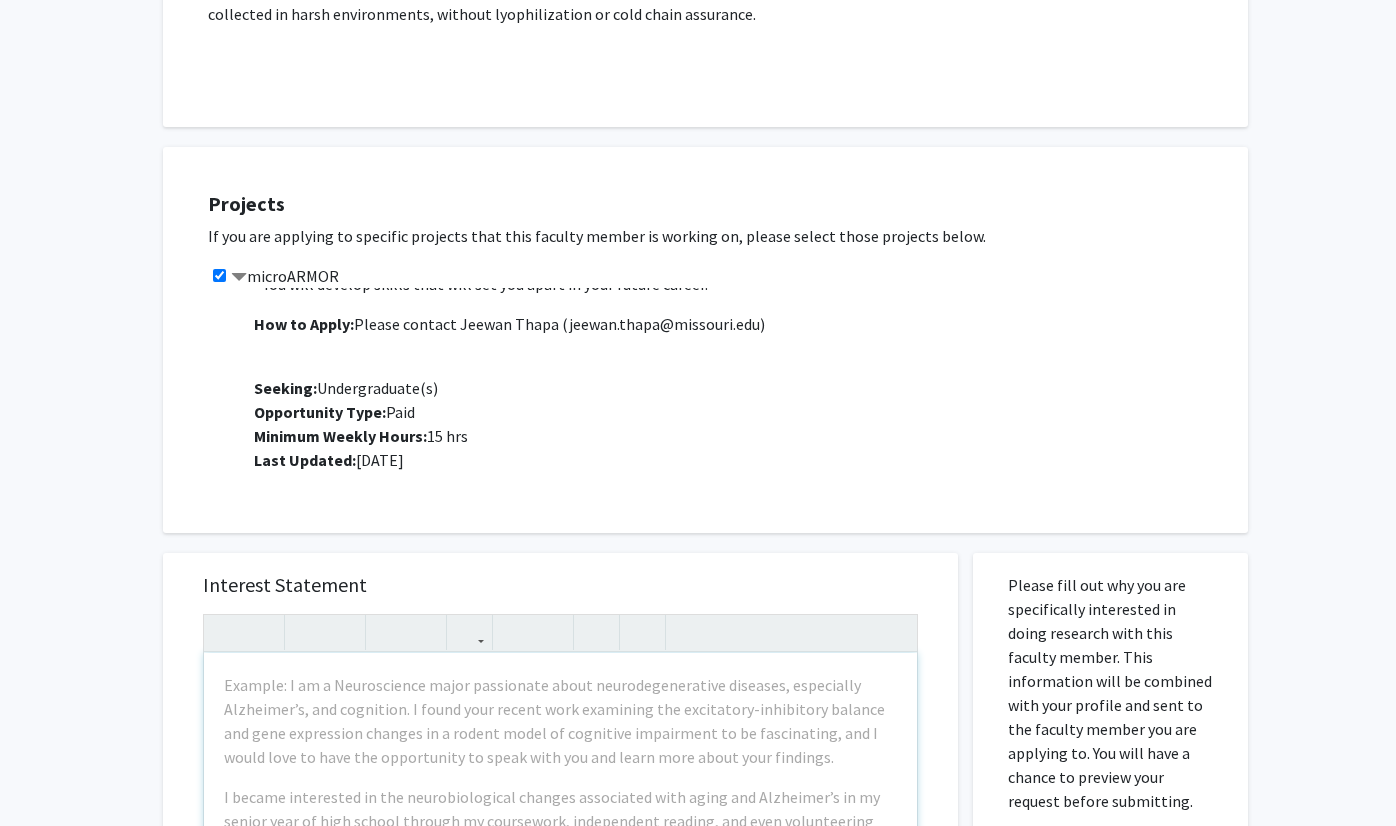 click on "Example: I am a Neuroscience major passionate about neurodegenerative diseases, especially Alzheimer’s, and cognition. I found your recent work examining the excitatory-inhibitory balance and gene expression changes in a rodent model of cognitive impairment to be fascinating, and I would love to have the opportunity to speak with you and learn more about your findings.
I became interested in the neurobiological changes associated with aging and Alzheimer’s in my senior year of high school through my coursework, independent reading, and even volunteering with Alzheimer’s patients at the VA Hospital. This semester, I am taking Introduction to Brain, Behavior and Cognition. While I have found the course material to be engaging, I want to take my interest a step further and learn to address novel questions in the field through research." at bounding box center (560, 882) 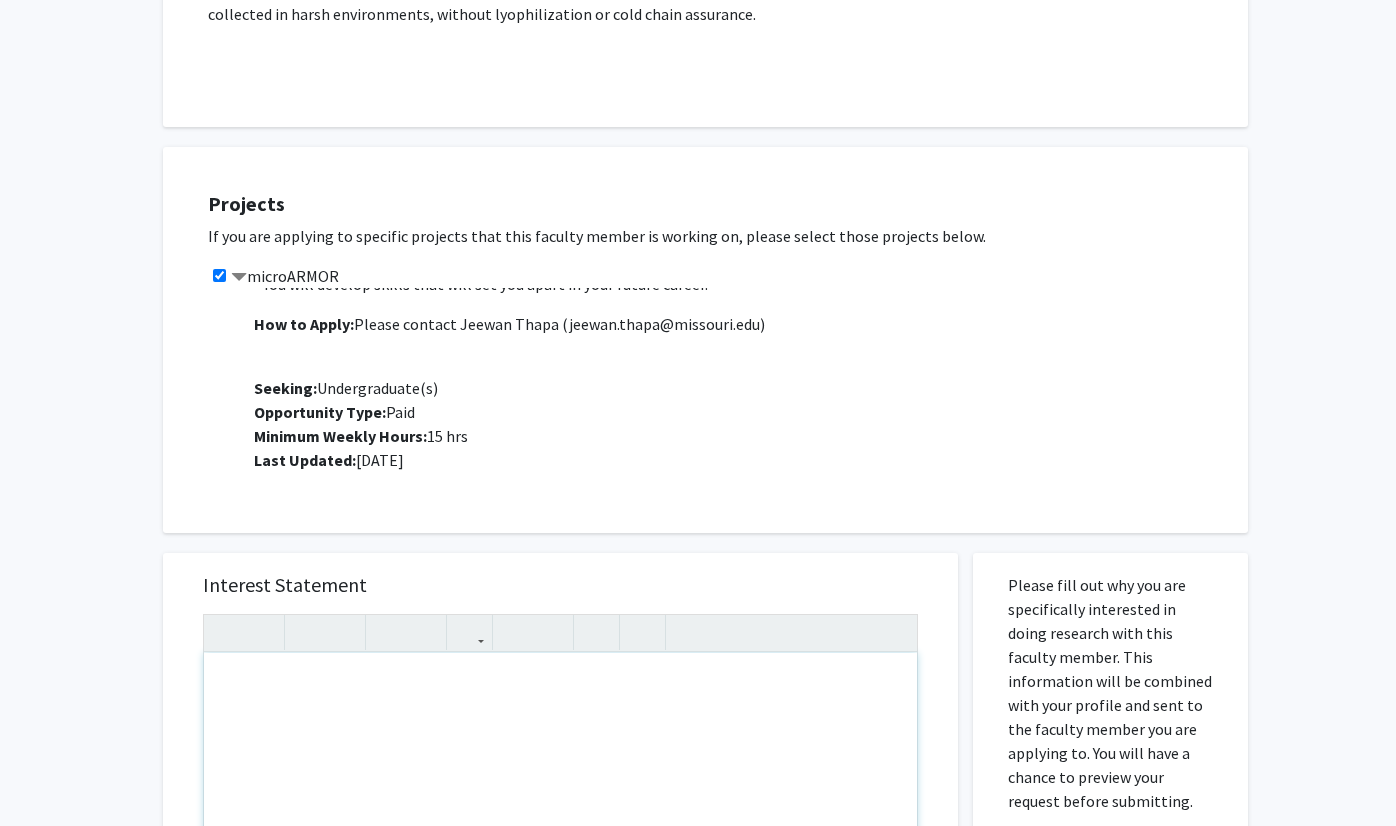 type 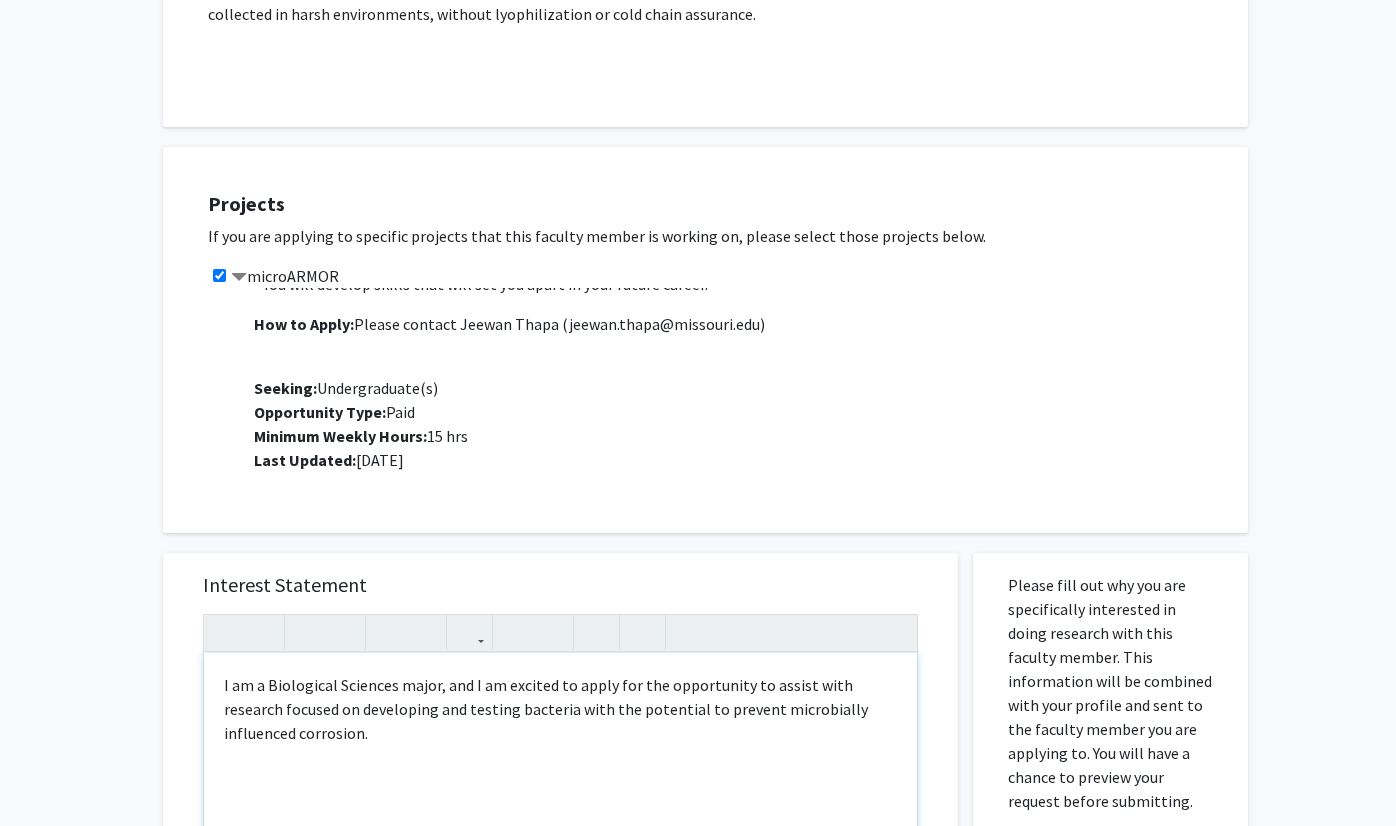 click on "I am a Biological Sciences major, and I am excited to apply for the opportunity to assist with research focused on developing and testing bacteria with the potential to prevent microbially influenced corrosion." at bounding box center [560, 709] 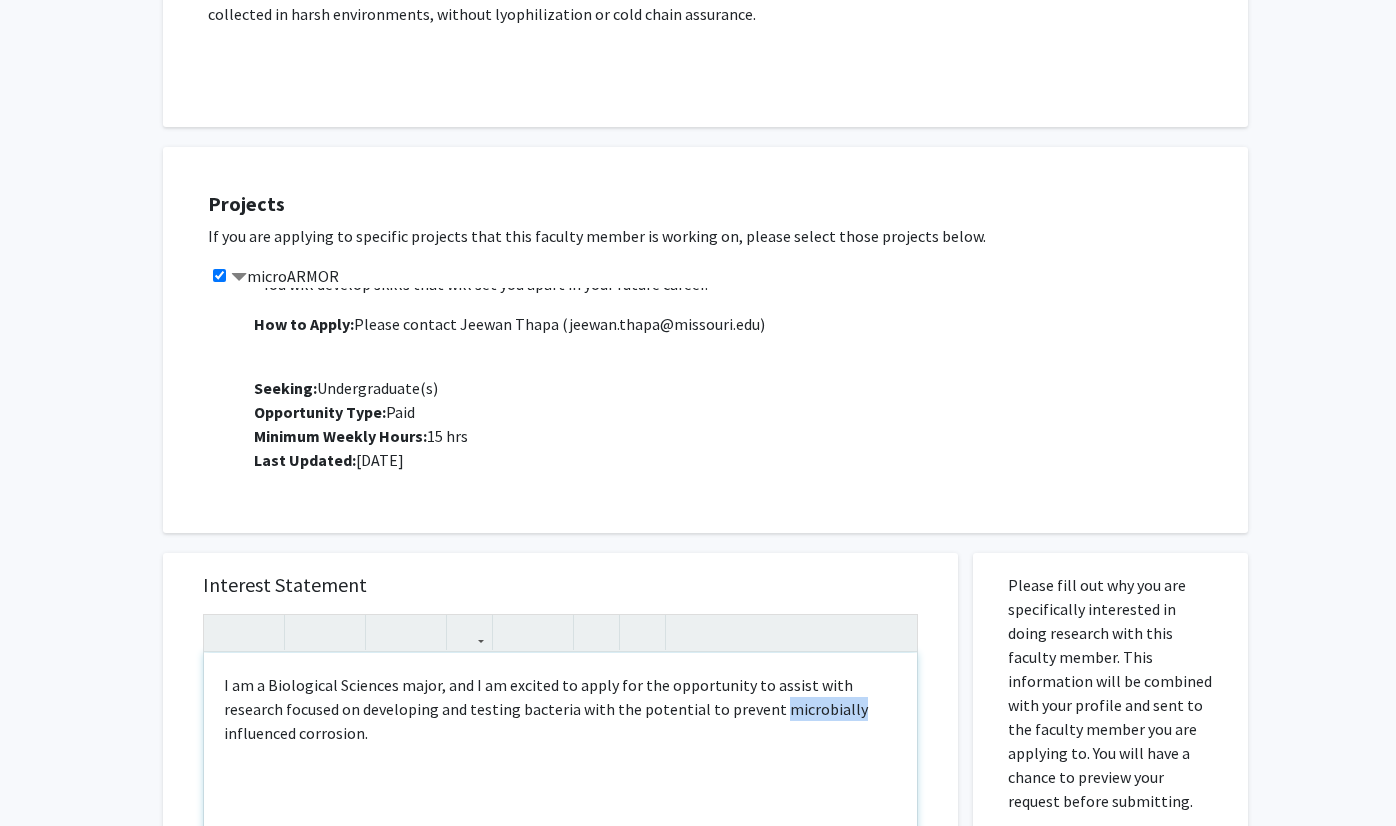 click on "I am a Biological Sciences major, and I am excited to apply for the opportunity to assist with research focused on developing and testing bacteria with the potential to prevent microbially influenced corrosion." at bounding box center [560, 709] 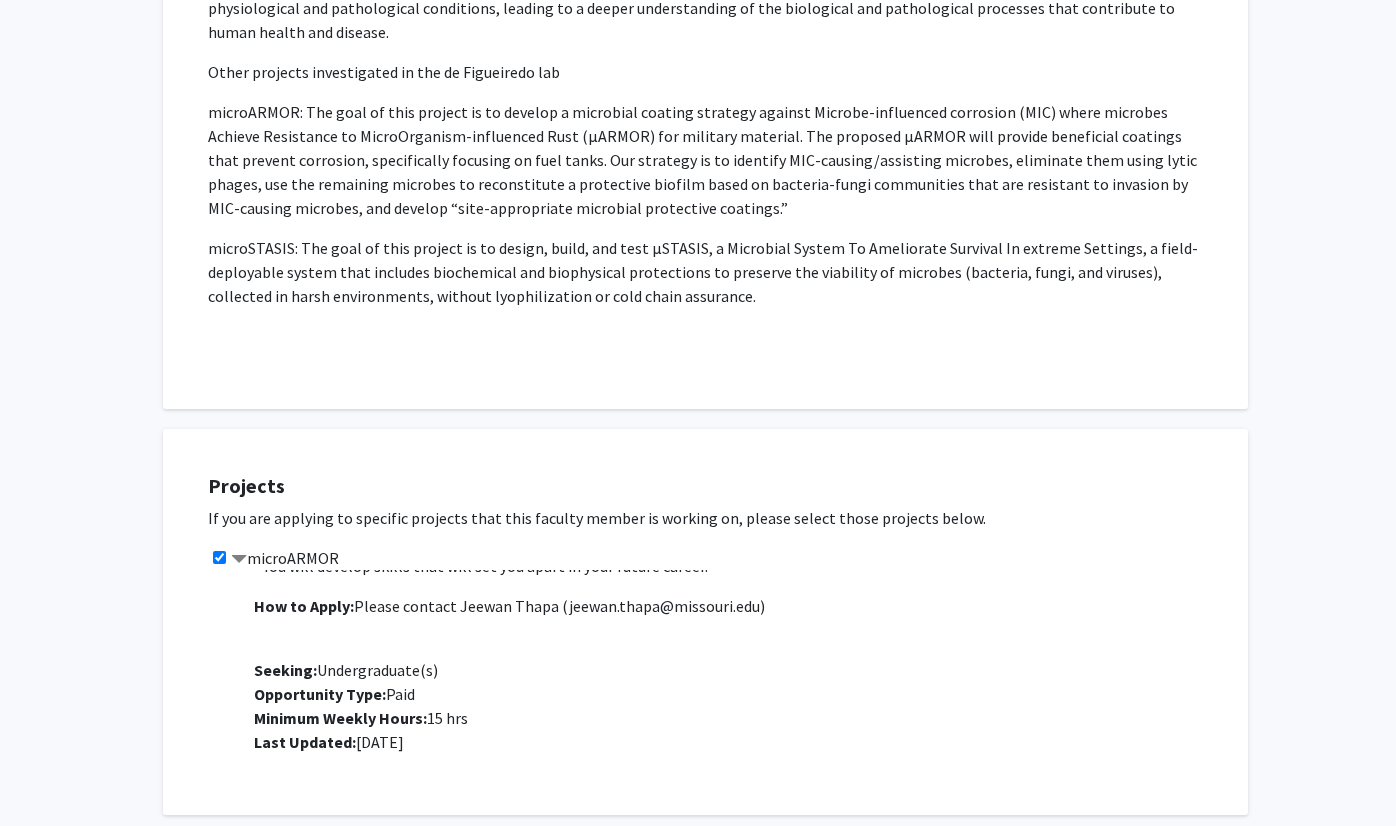 scroll, scrollTop: 518, scrollLeft: 0, axis: vertical 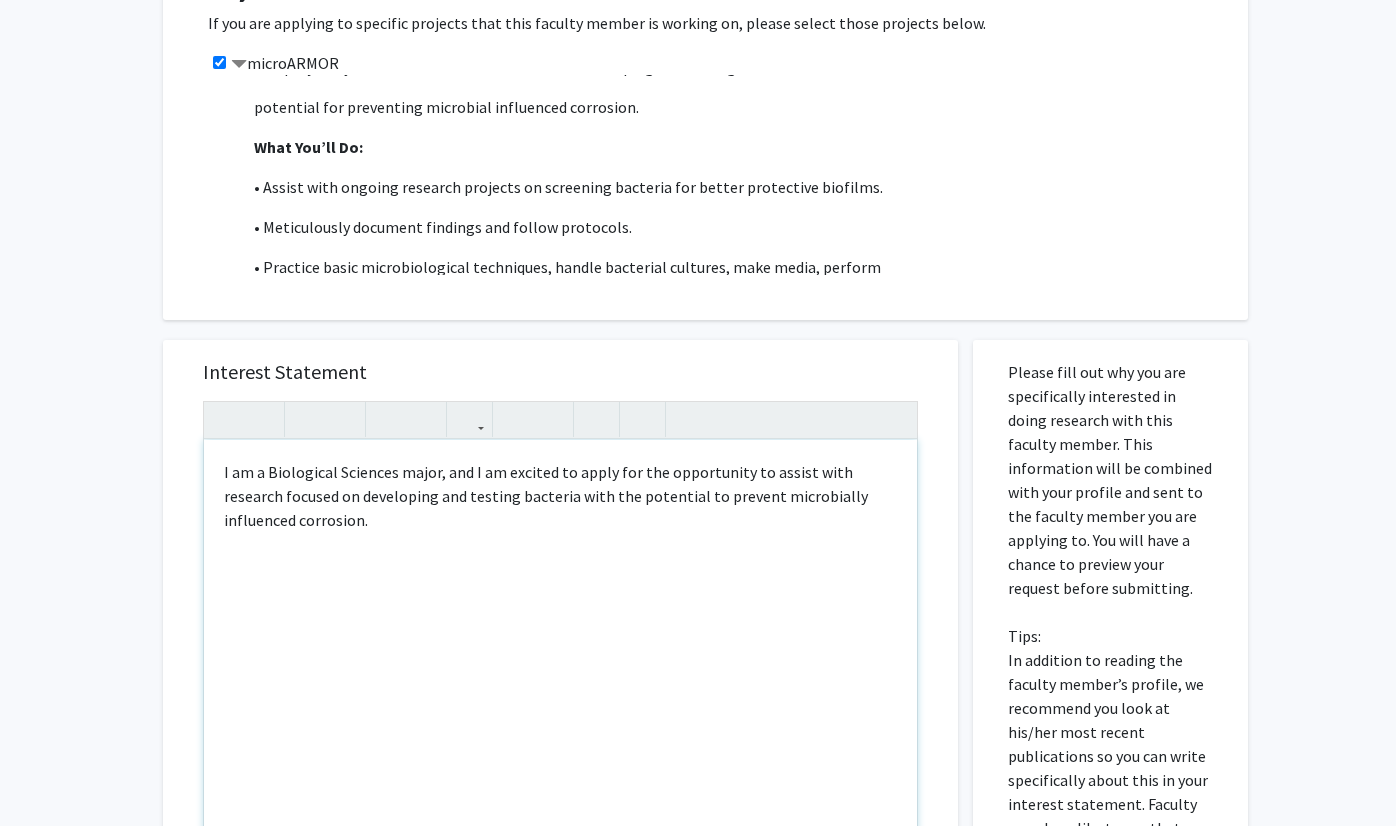 click on "I am a Biological Sciences major, and I am excited to apply for the opportunity to assist with research focused on developing and testing bacteria with the potential to prevent microbially influenced corrosion." at bounding box center [560, 496] 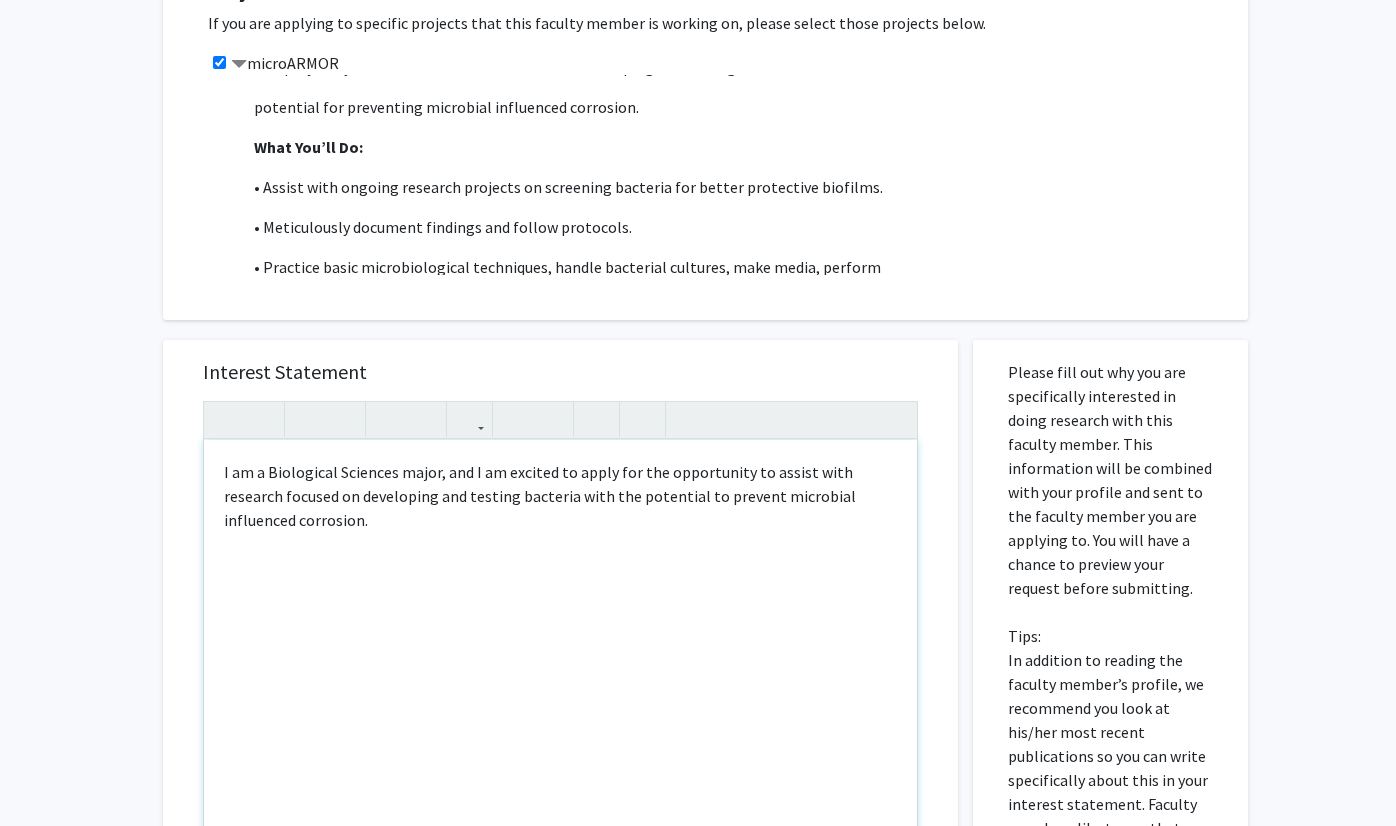 click on "I am a Biological Sciences major, and I am excited to apply for the opportunity to assist with research focused on developing and testing bacteria with the potential to prevent microbial influenced corrosion." at bounding box center (560, 496) 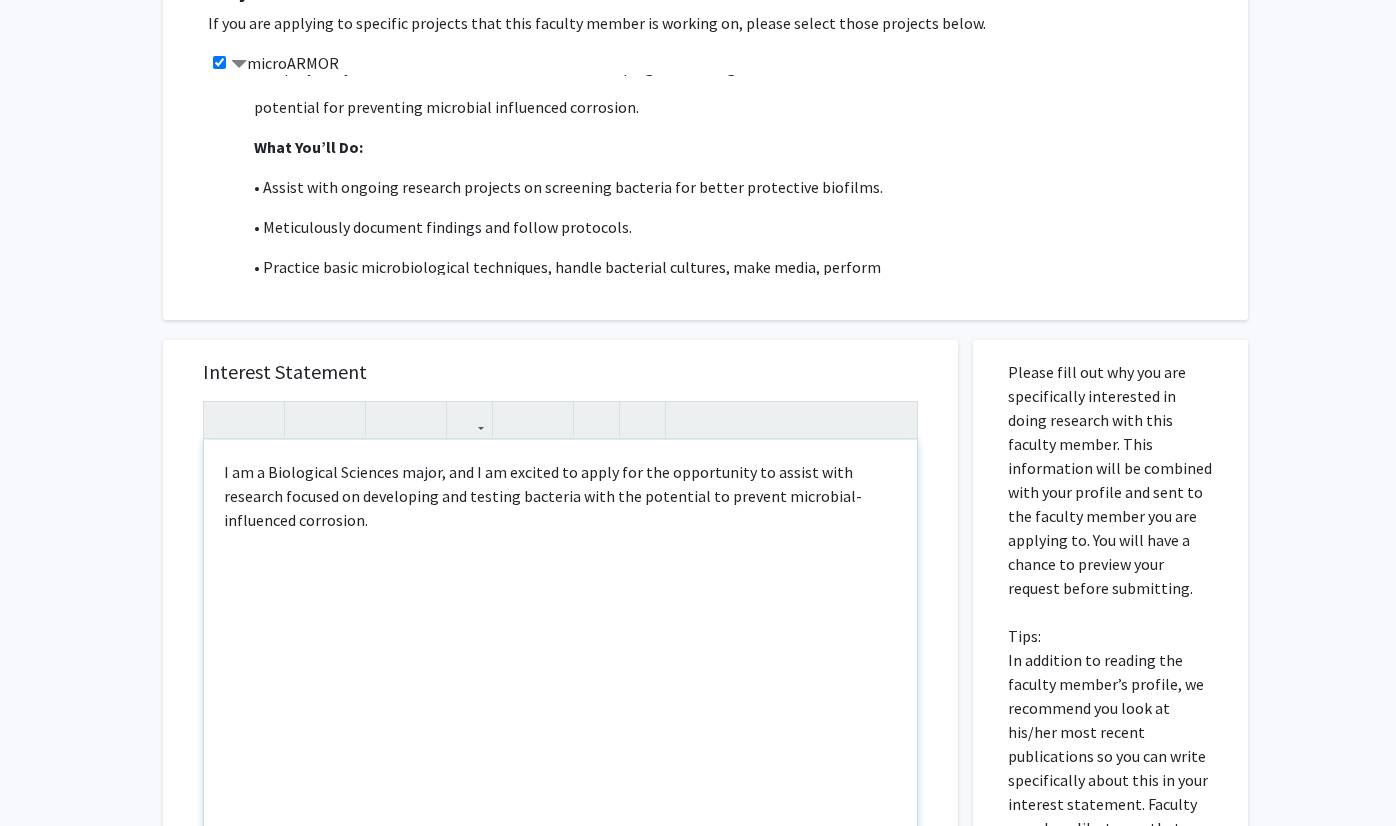 click on "I am a Biological Sciences major, and I am excited to apply for the opportunity to assist with research focused on developing and testing bacteria with the potential to prevent microbial-influenced corrosion." at bounding box center (560, 496) 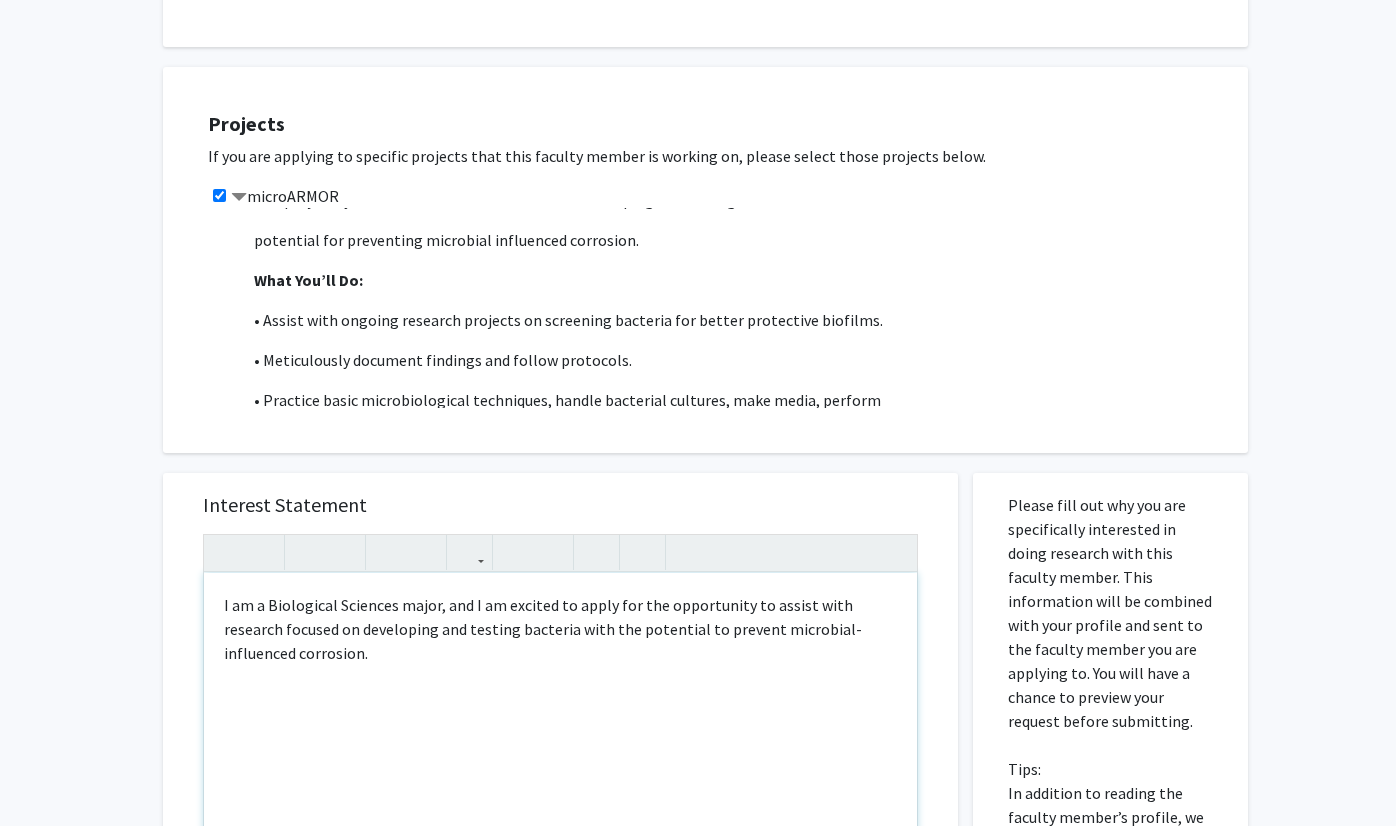 scroll, scrollTop: 755, scrollLeft: 0, axis: vertical 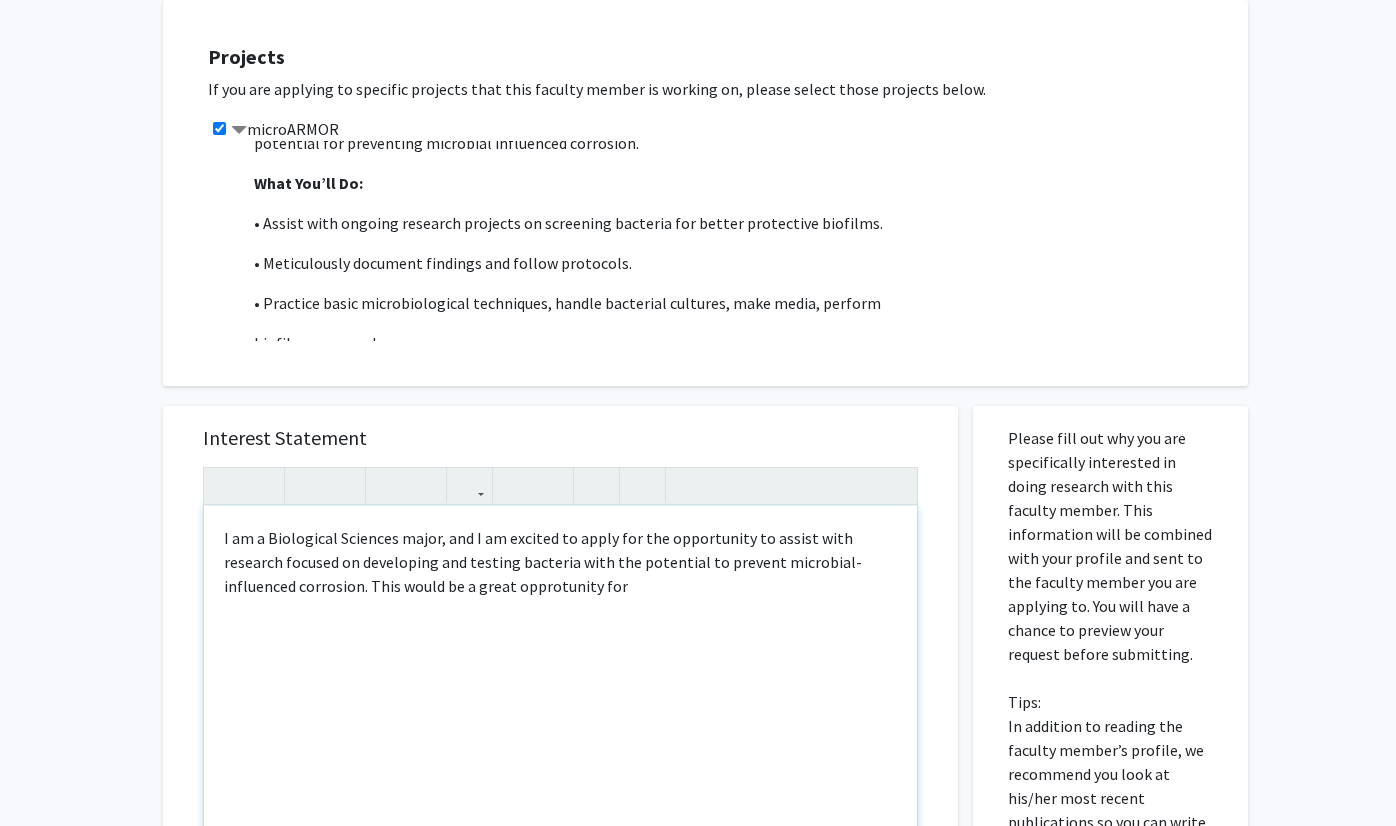 click on "I am a Biological Sciences major, and I am excited to apply for the opportunity to assist with research focused on developing and testing bacteria with the potential to prevent microbial-influenced corrosion. This would be a great opprotunity for" at bounding box center (560, 562) 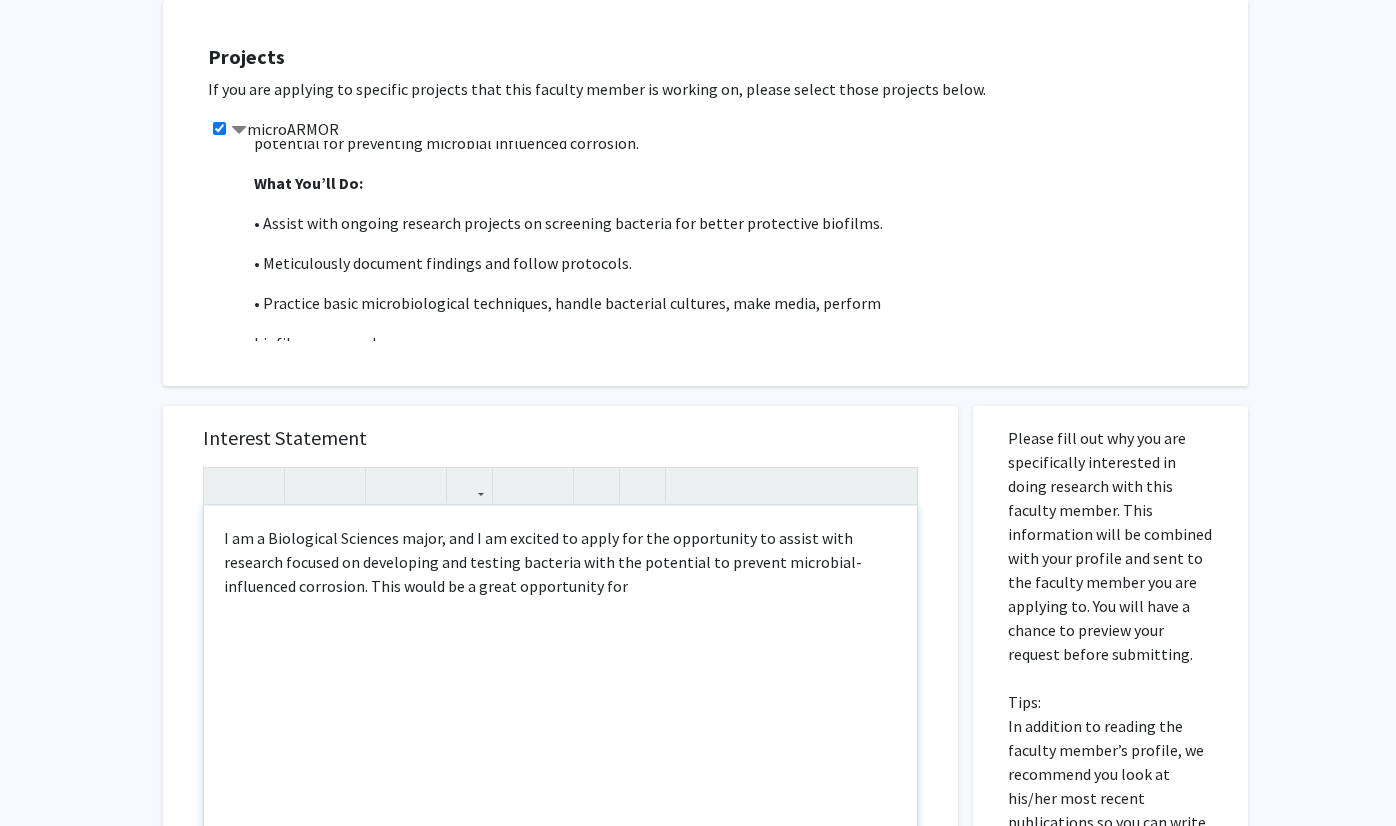 click on "I am a Biological Sciences major, and I am excited to apply for the opportunity to assist with research focused on developing and testing bacteria with the potential to prevent microbial-influenced corrosion. This would be a great opportunity for" at bounding box center (560, 562) 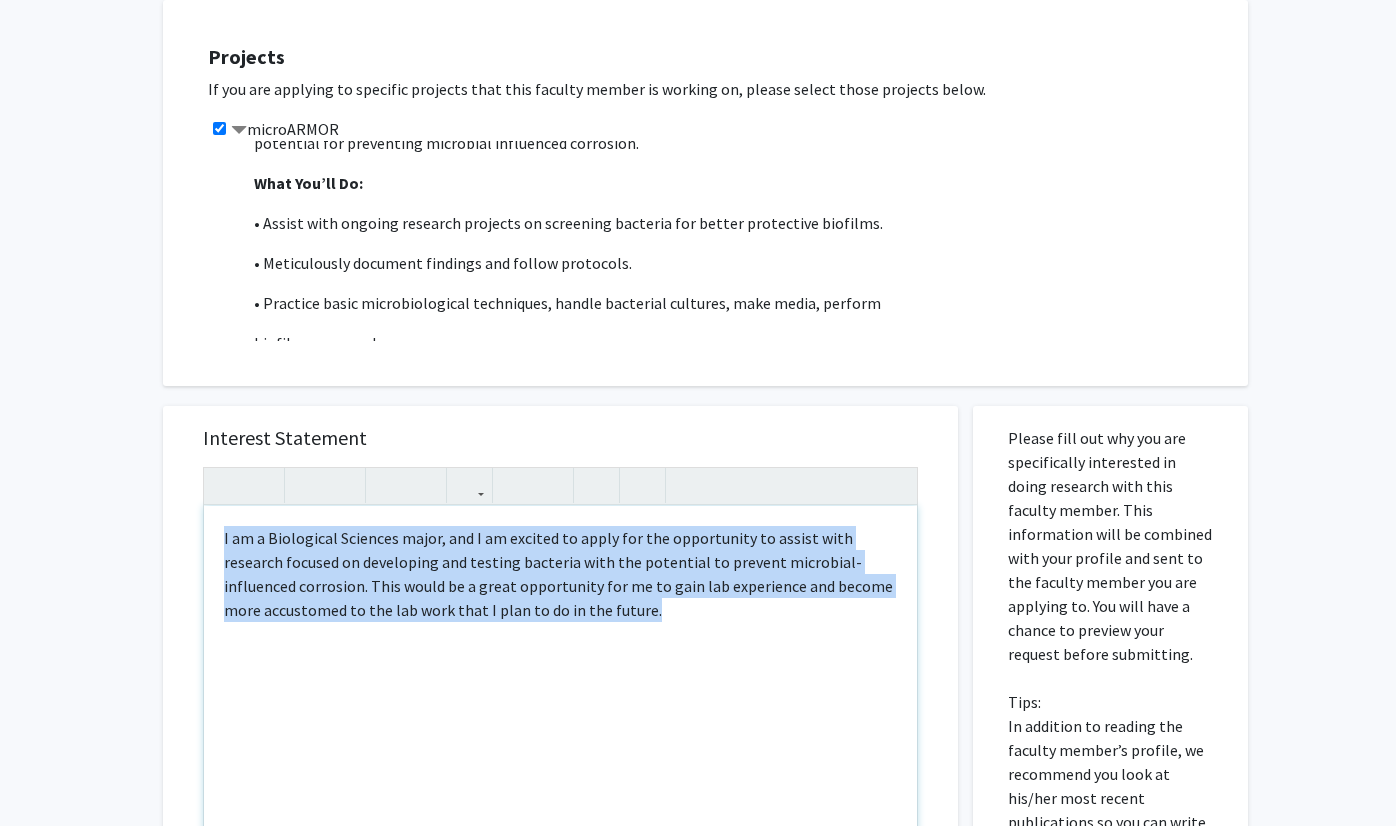 drag, startPoint x: 619, startPoint y: 622, endPoint x: 215, endPoint y: 544, distance: 411.46082 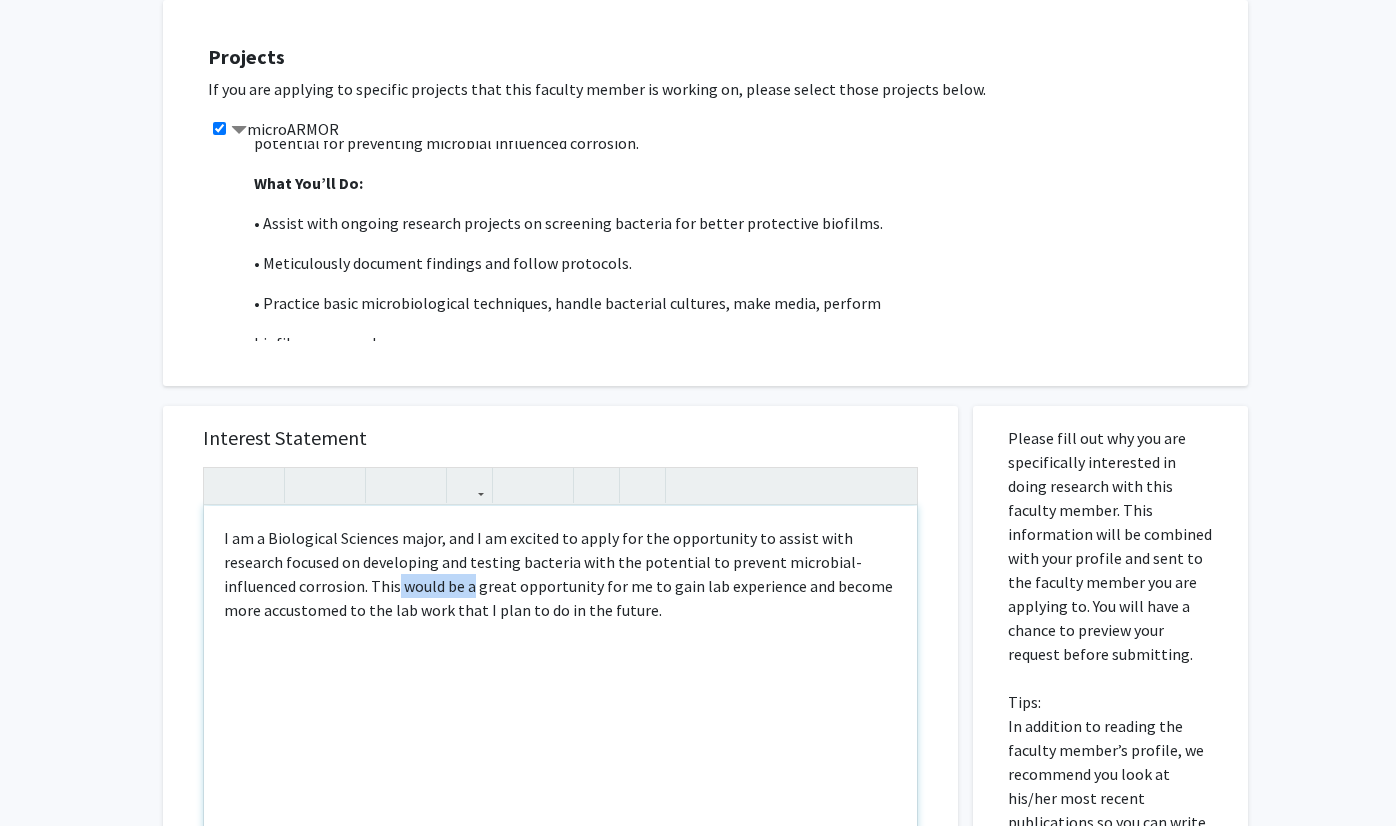 drag, startPoint x: 400, startPoint y: 593, endPoint x: 322, endPoint y: 597, distance: 78.10249 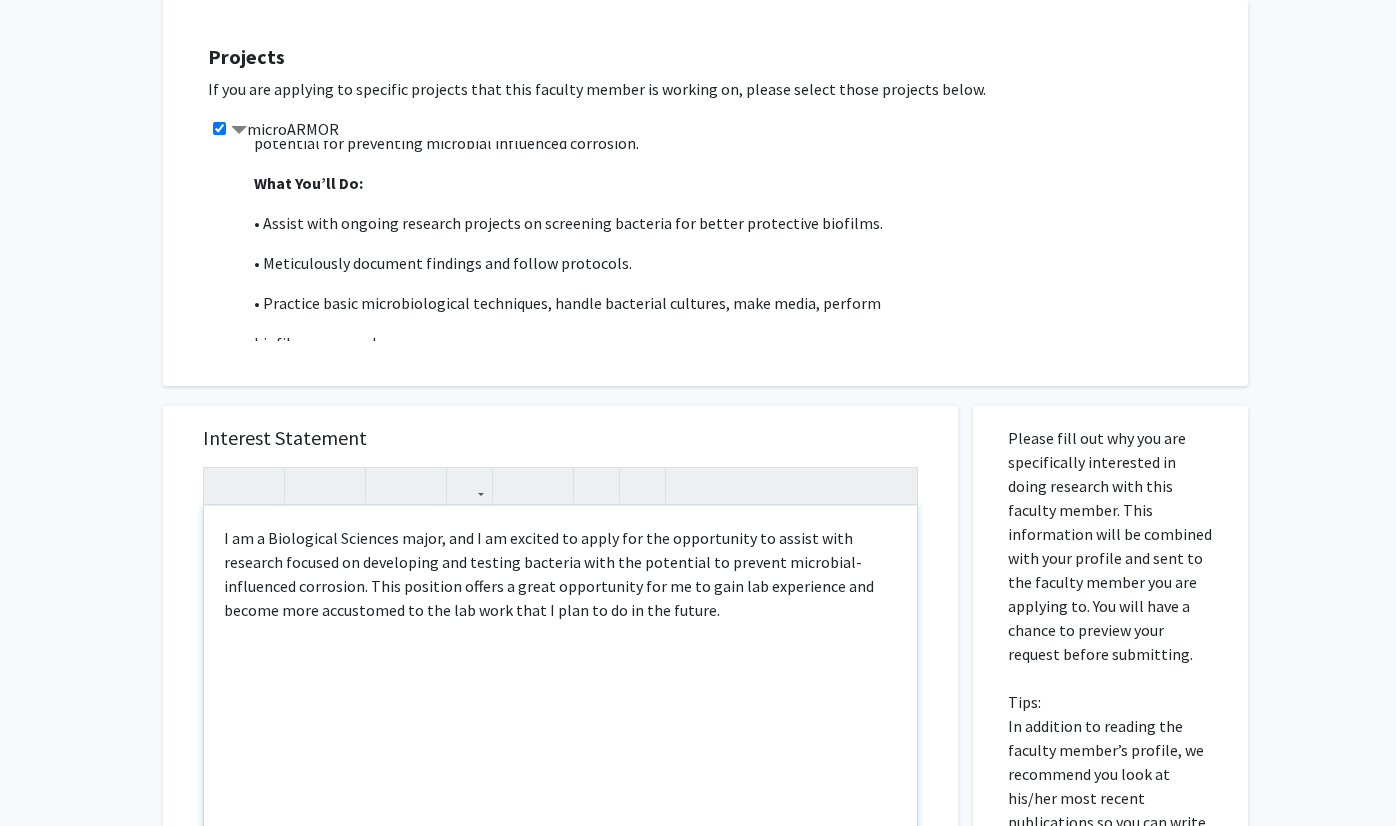 click on "I am a Biological Sciences major, and I am excited to apply for the opportunity to assist with research focused on developing and testing bacteria with the potential to prevent microbial-influenced corrosion. This position offers a great opportunity for me to gain lab experience and become more accustomed to the lab work that I plan to do in the future." at bounding box center (560, 735) 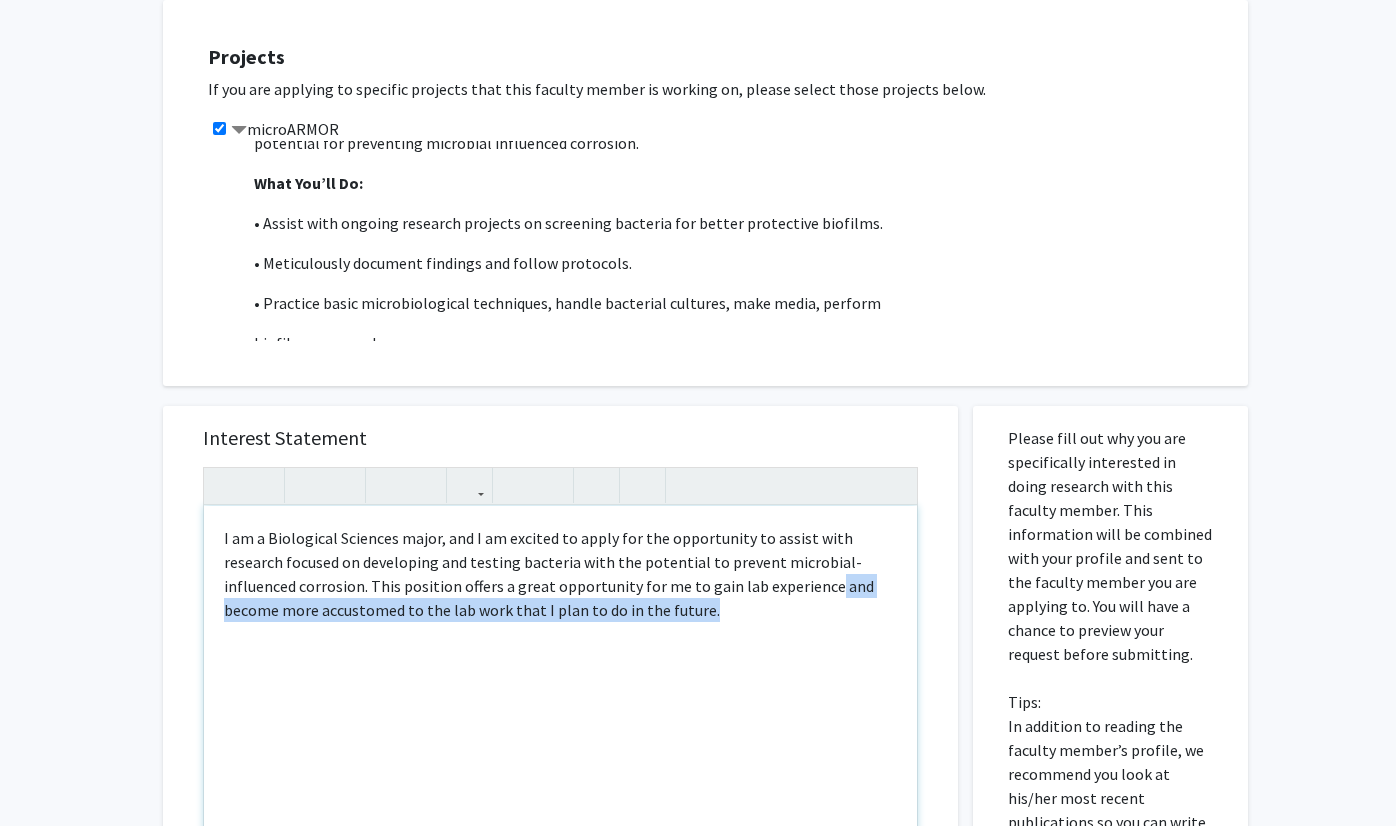drag, startPoint x: 650, startPoint y: 643, endPoint x: 746, endPoint y: 591, distance: 109.17875 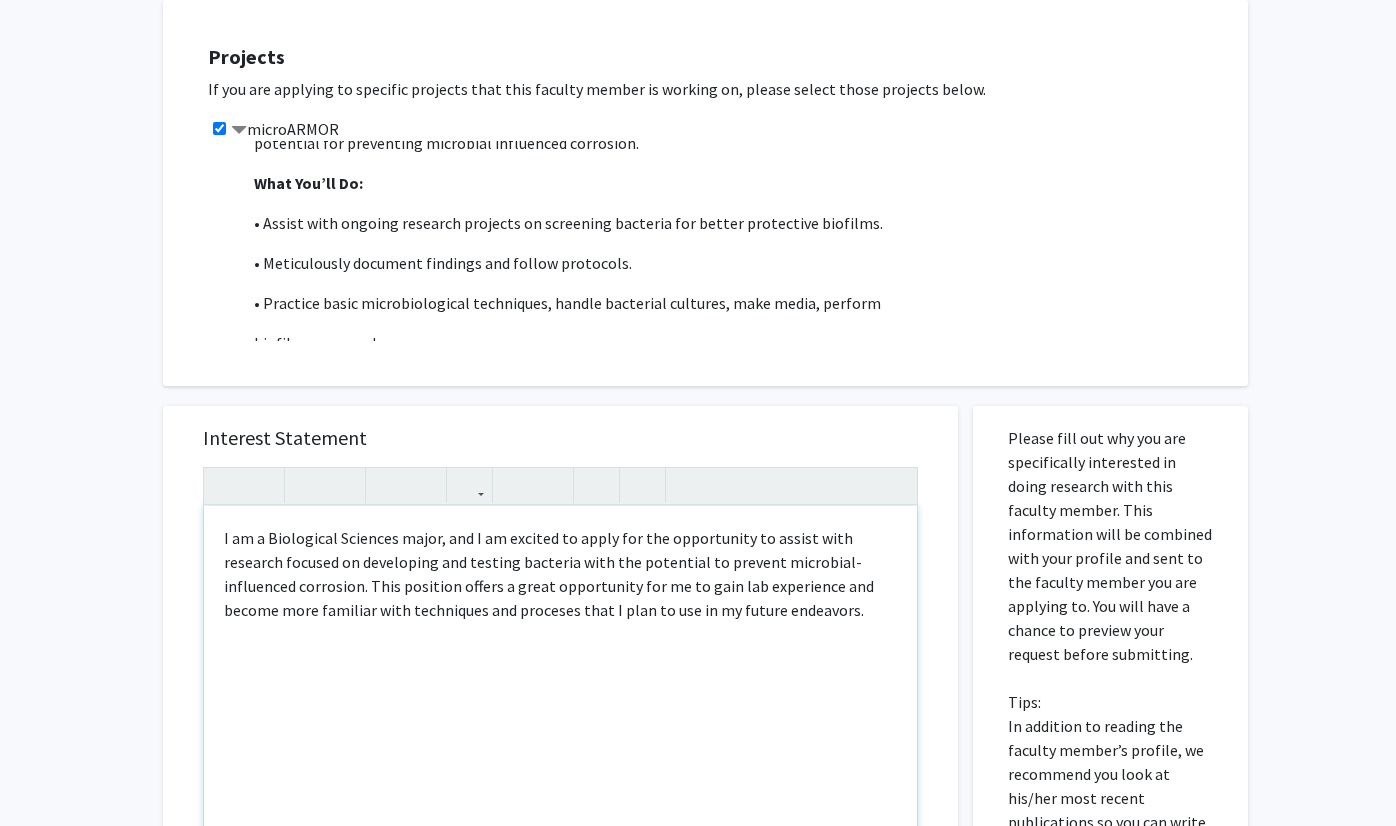 click on "I am a Biological Sciences major, and I am excited to apply for the opportunity to assist with research focused on developing and testing bacteria with the potential to prevent microbial-influenced corrosion. This position offers a great opportunity for me to gain lab experience and become more familiar with techniques and proceses that I plan to use in my future endeavors." at bounding box center (560, 574) 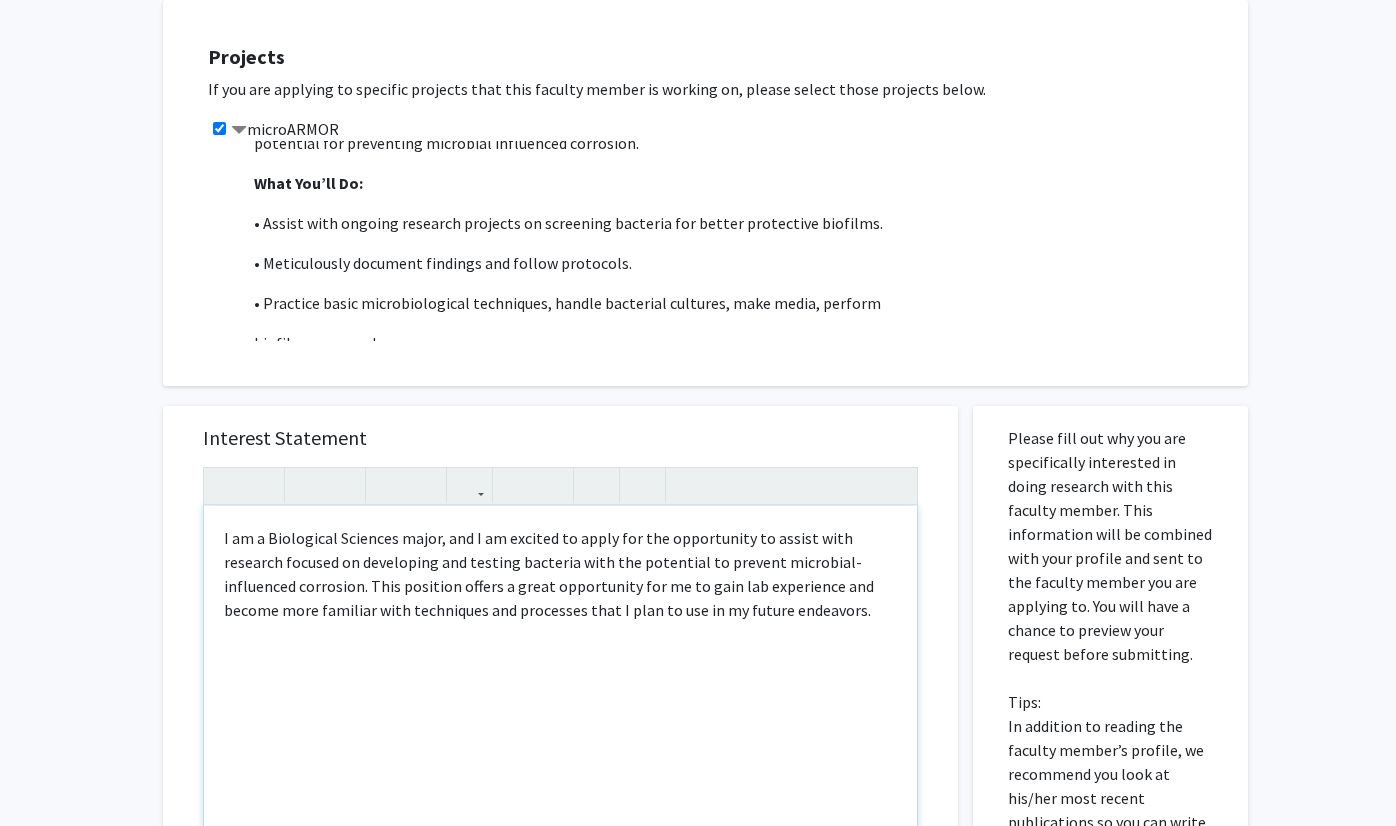click on "I am a Biological Sciences major, and I am excited to apply for the opportunity to assist with research focused on developing and testing bacteria with the potential to prevent microbial-influenced corrosion. This position offers a great opportunity for me to gain lab experience and become more familiar with techniques and processes that I plan to use in my future endeavors." at bounding box center (560, 574) 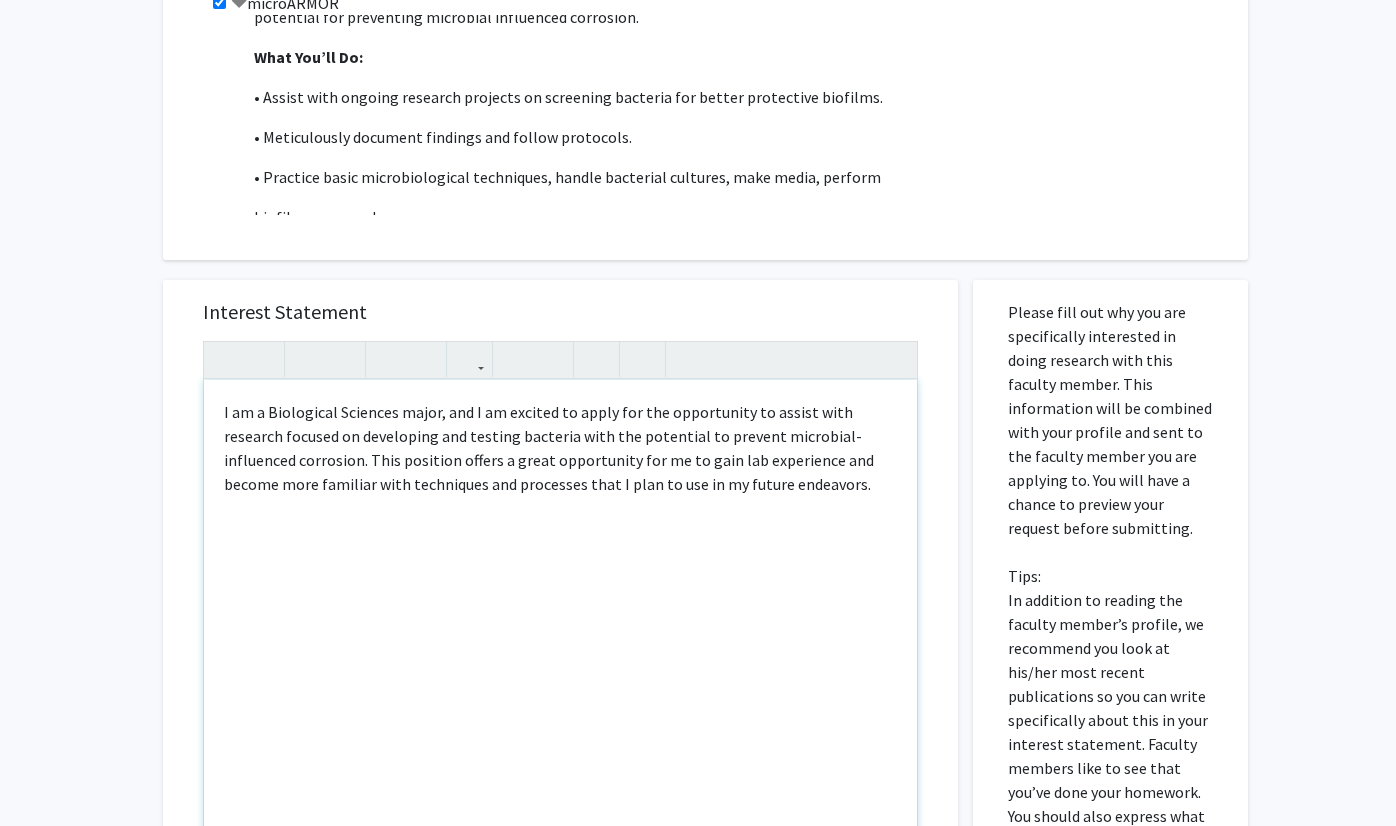 scroll, scrollTop: 979, scrollLeft: 0, axis: vertical 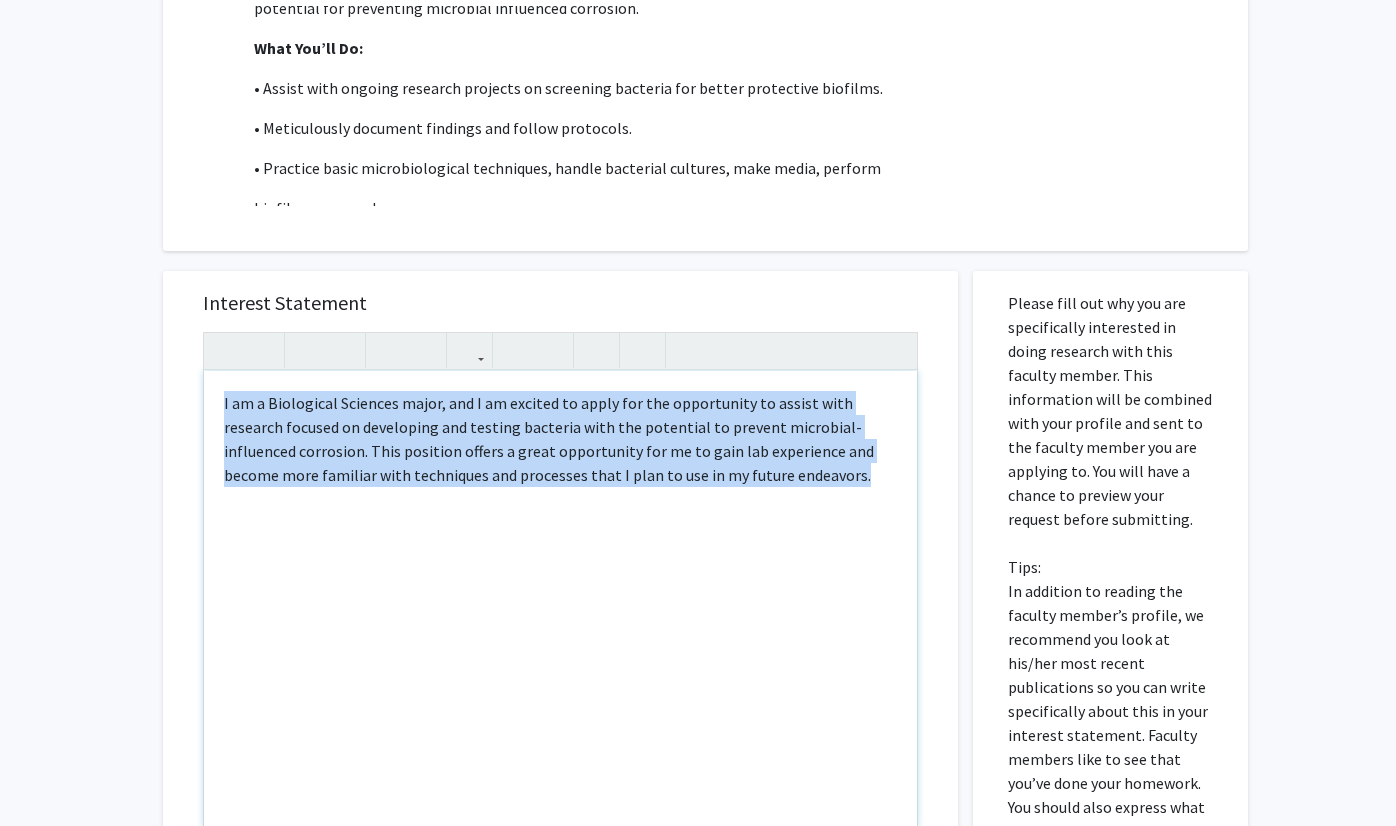 drag, startPoint x: 706, startPoint y: 475, endPoint x: 208, endPoint y: 378, distance: 507.35886 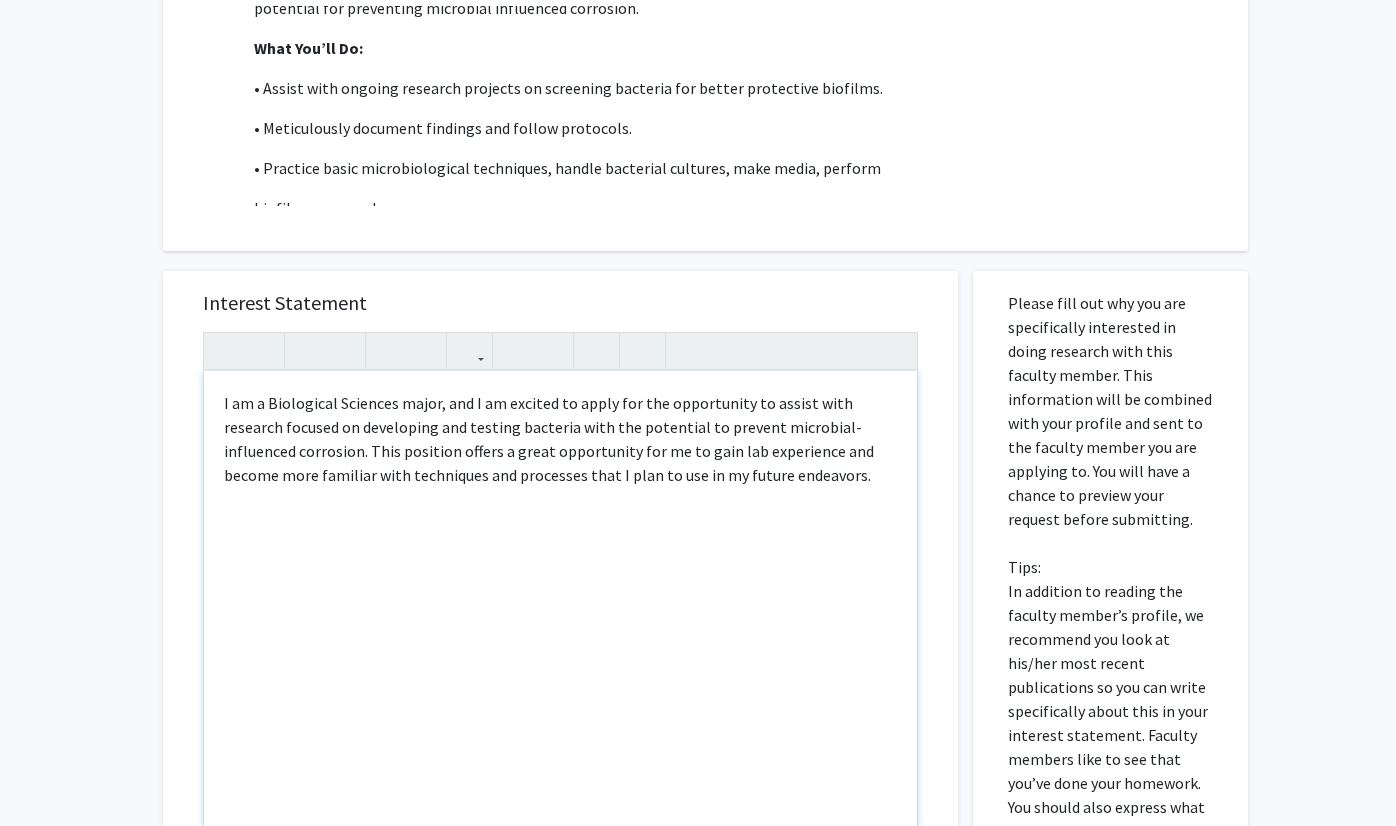 type 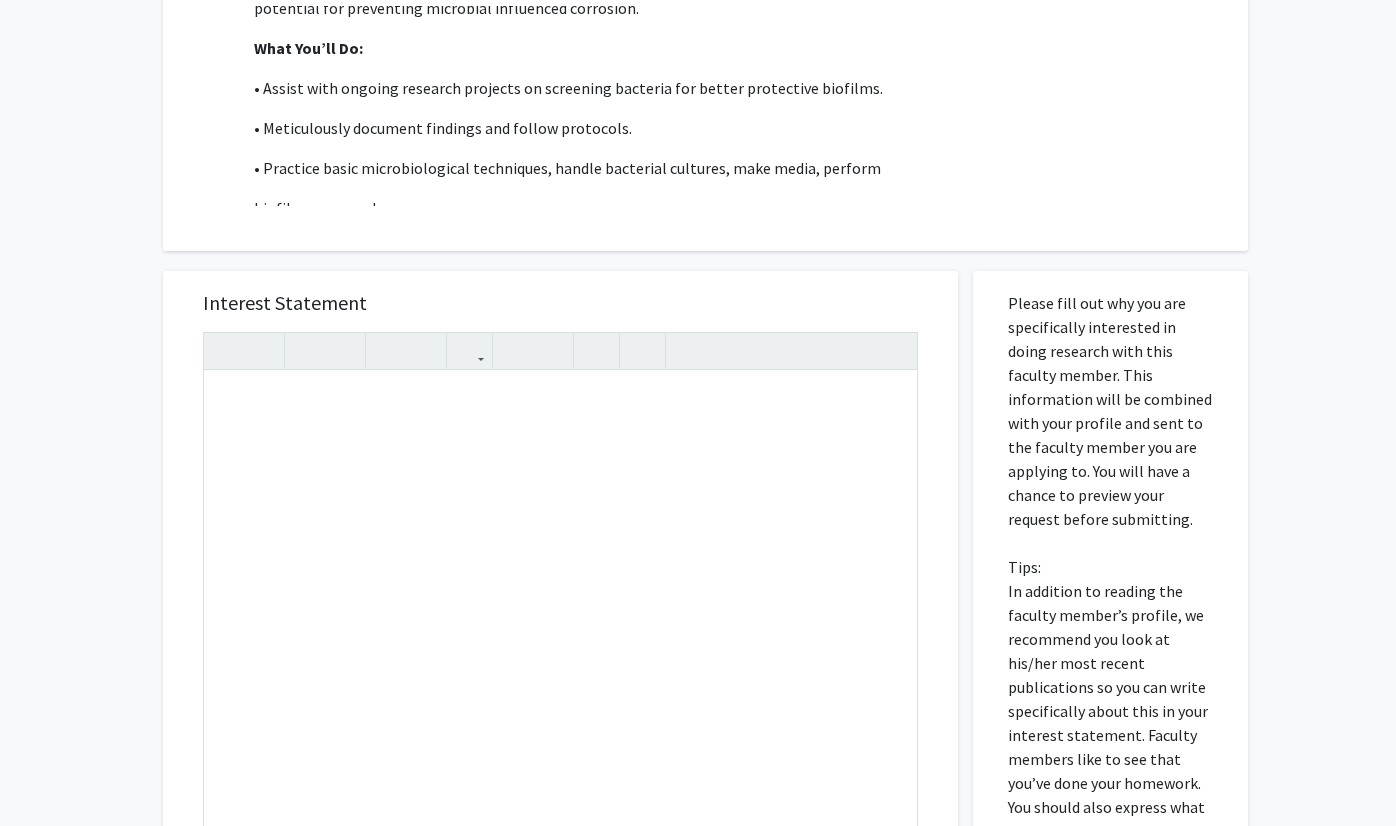 click on "Interest Statement Insert link Remove link" at bounding box center [560, 569] 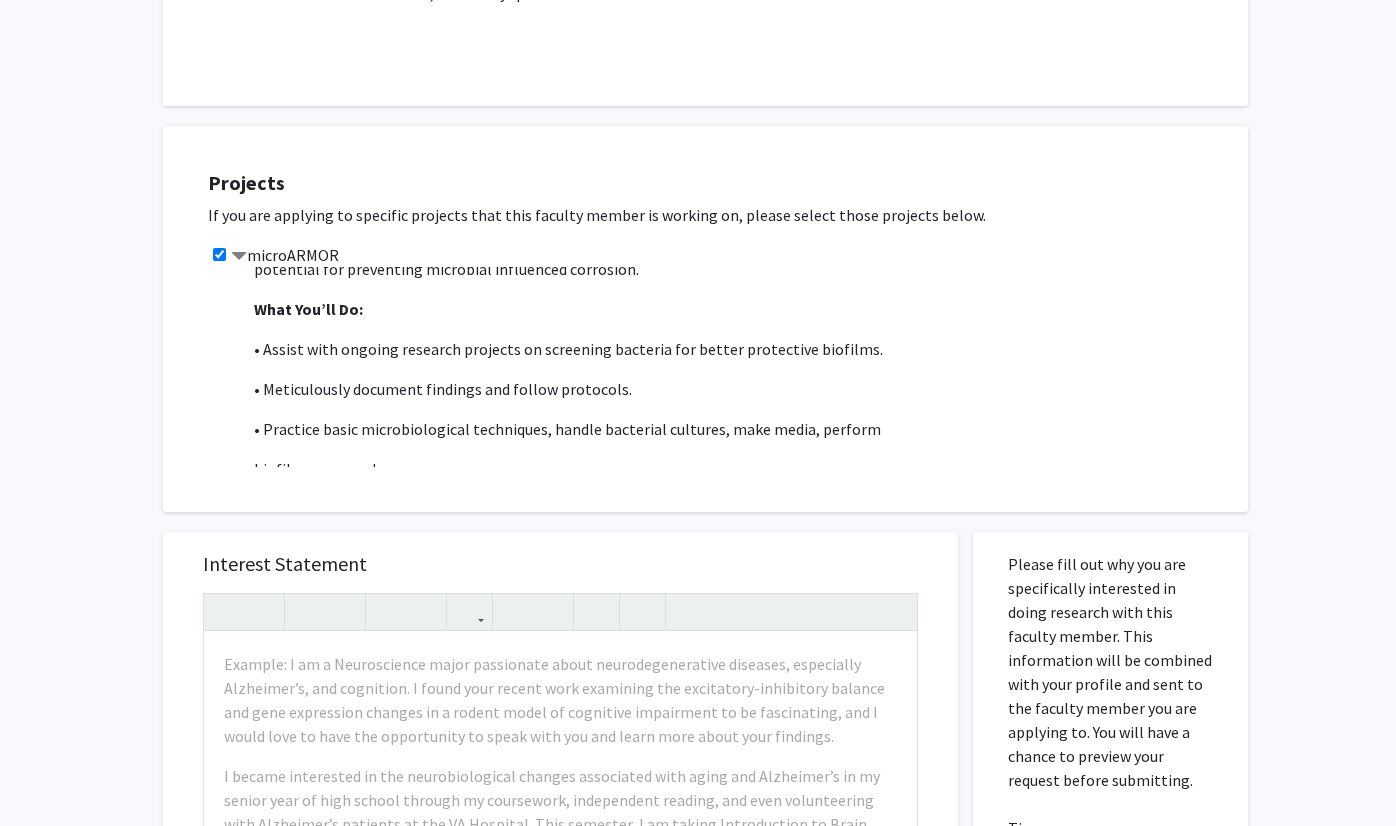 scroll, scrollTop: 765, scrollLeft: 0, axis: vertical 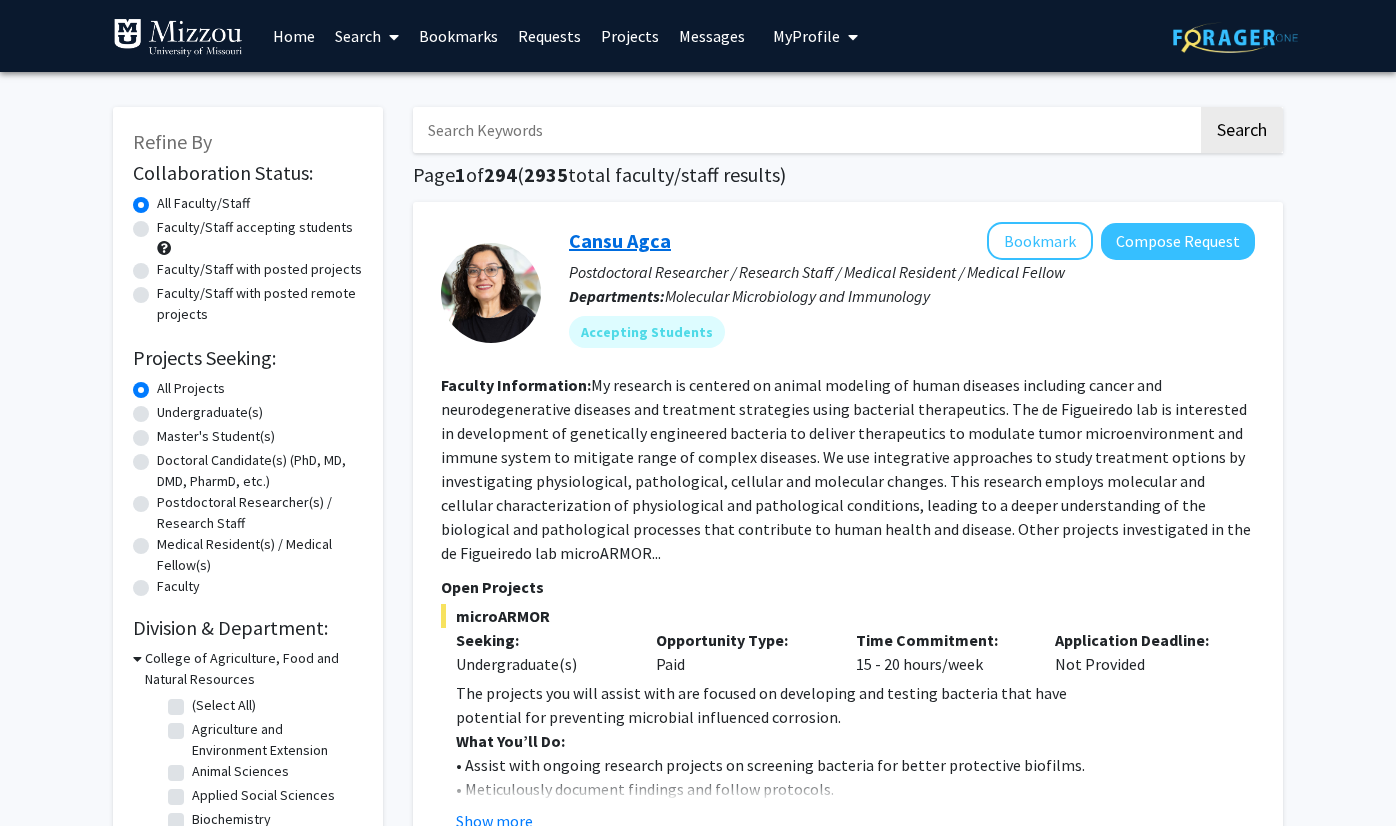 click on "Cansu Agca" 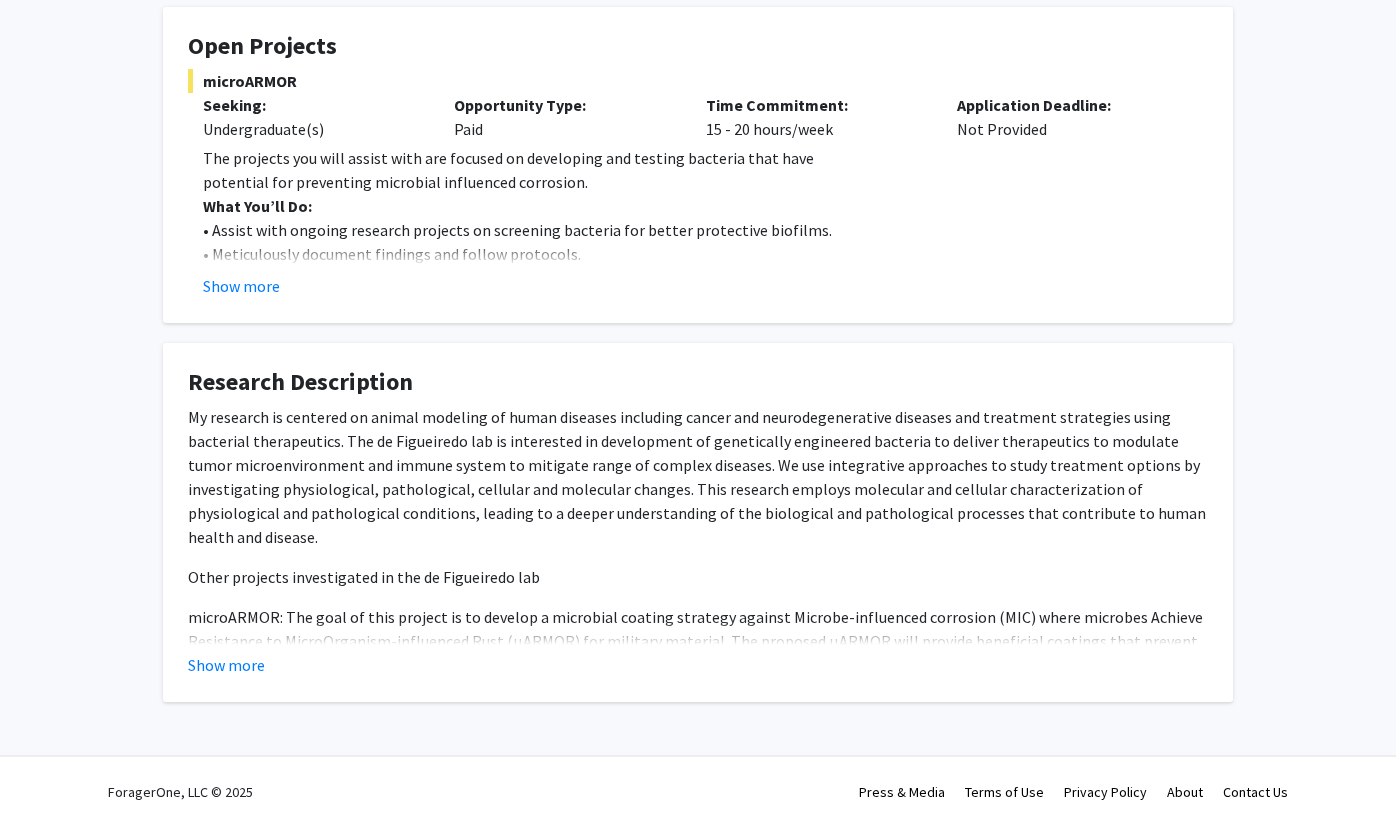 scroll, scrollTop: 236, scrollLeft: 0, axis: vertical 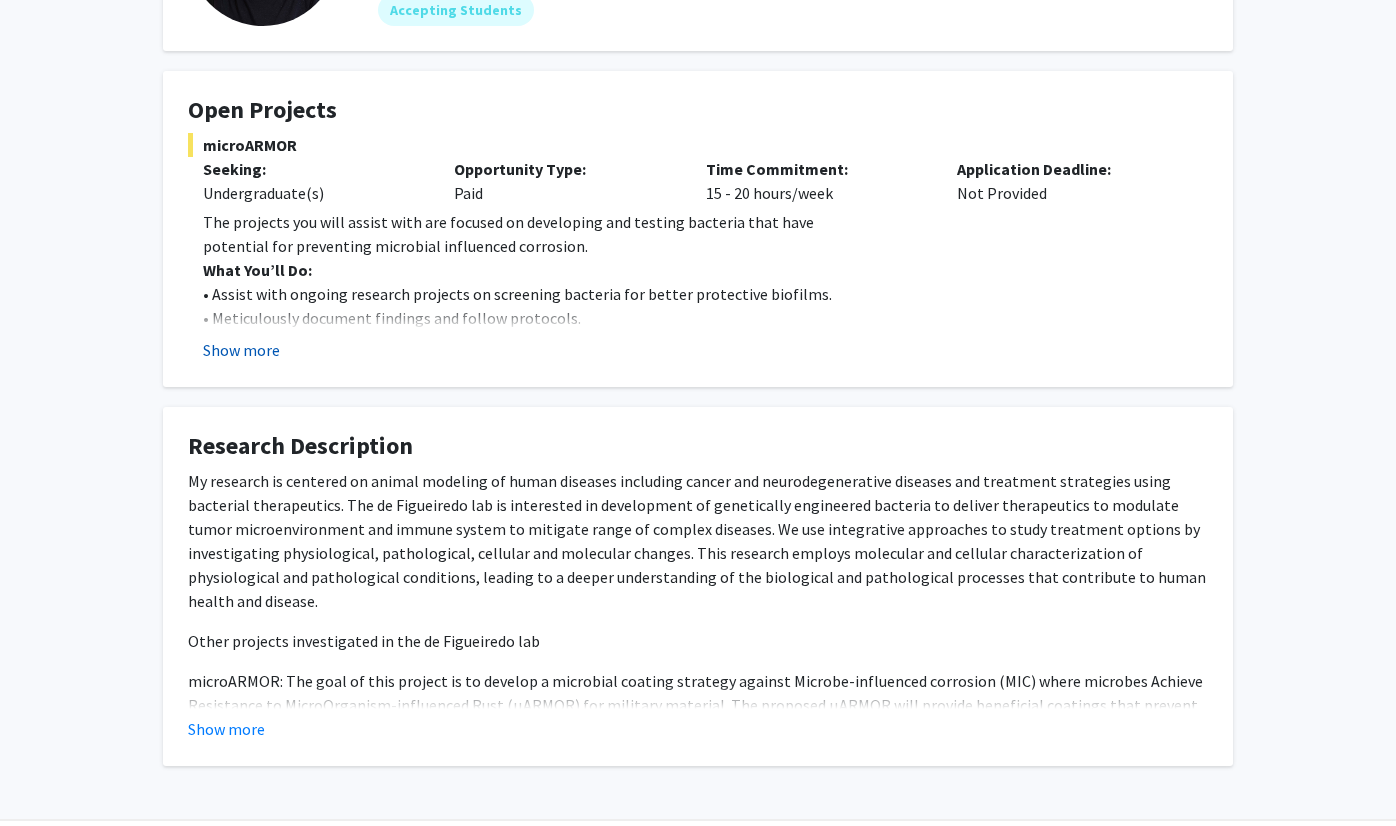 click on "Show more" 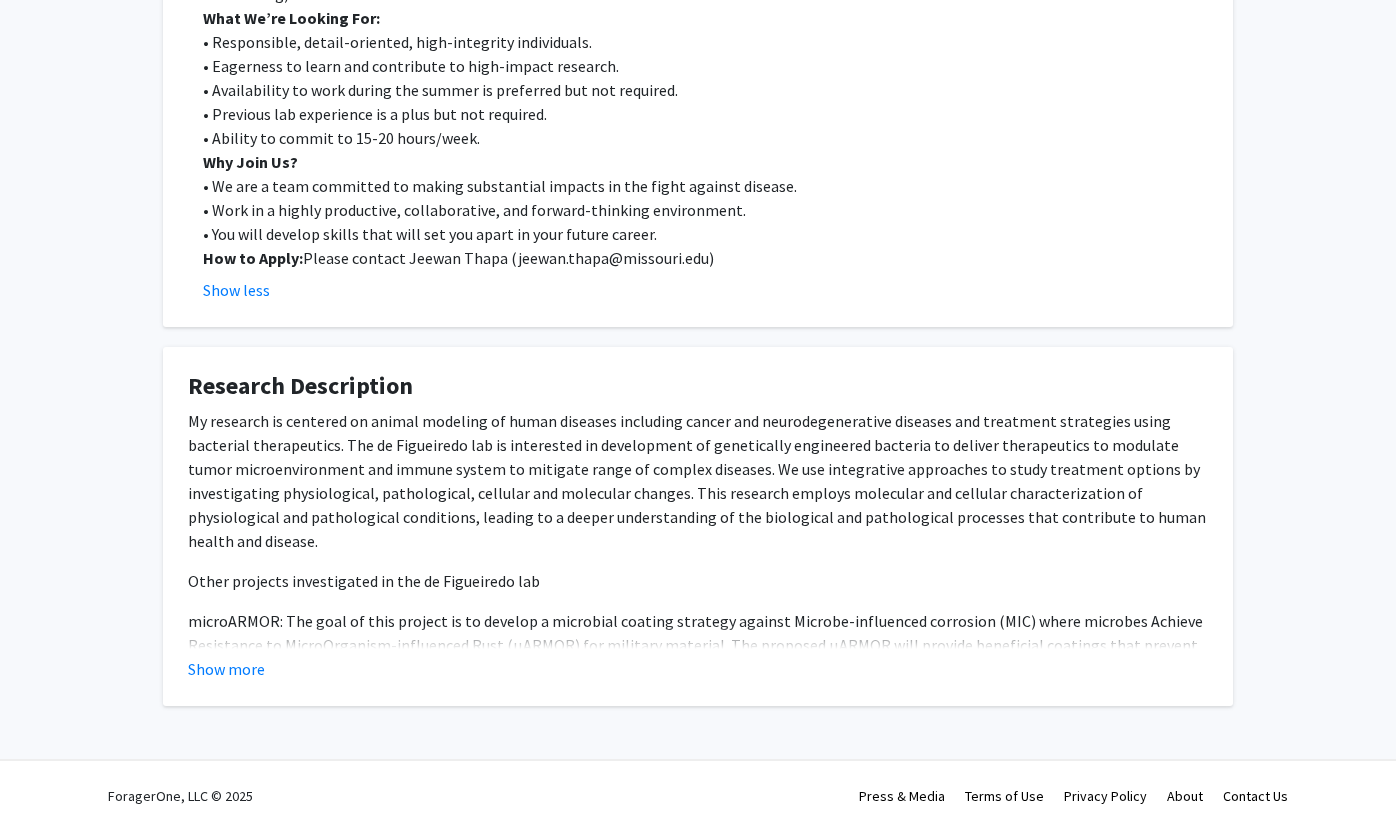 scroll, scrollTop: 660, scrollLeft: 0, axis: vertical 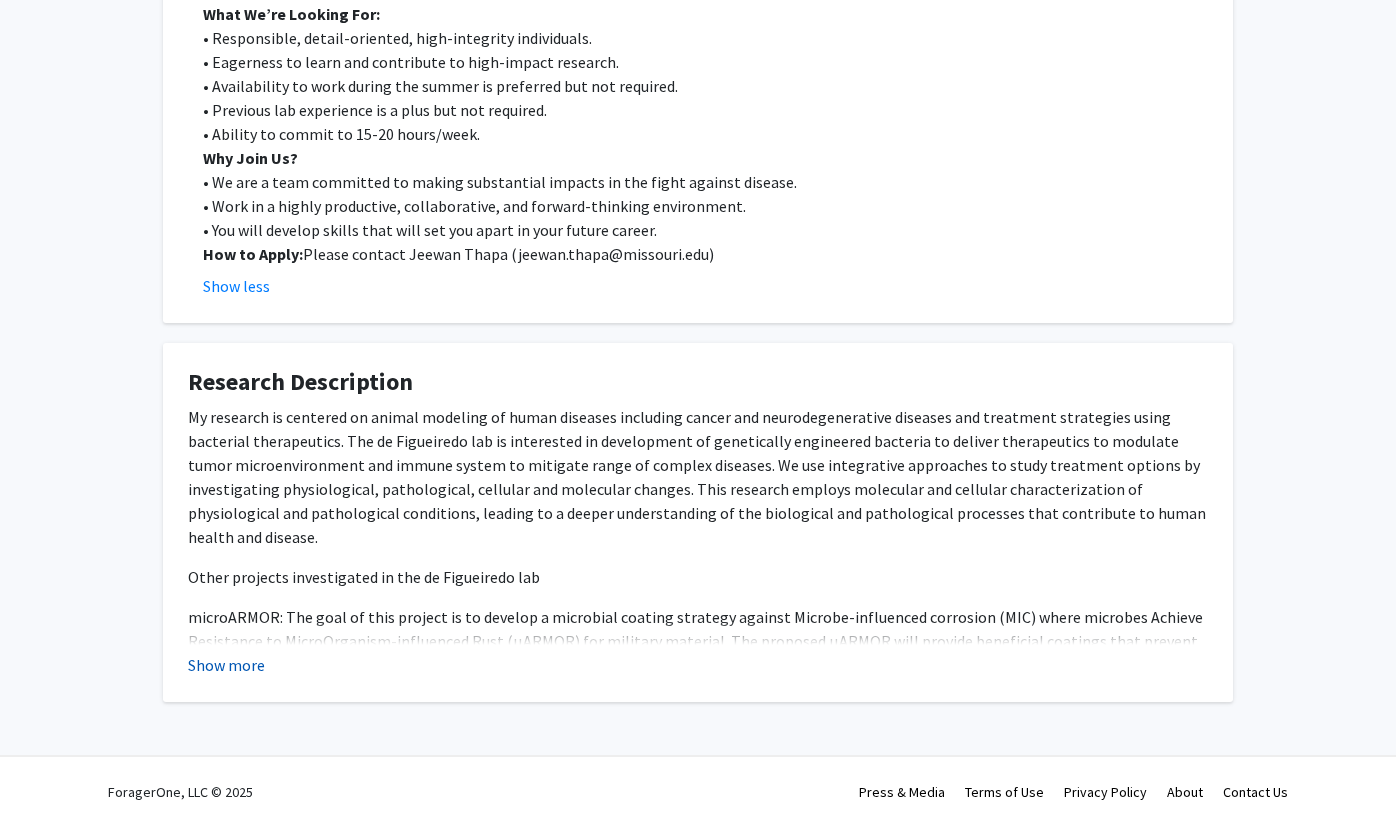 click on "Show more" 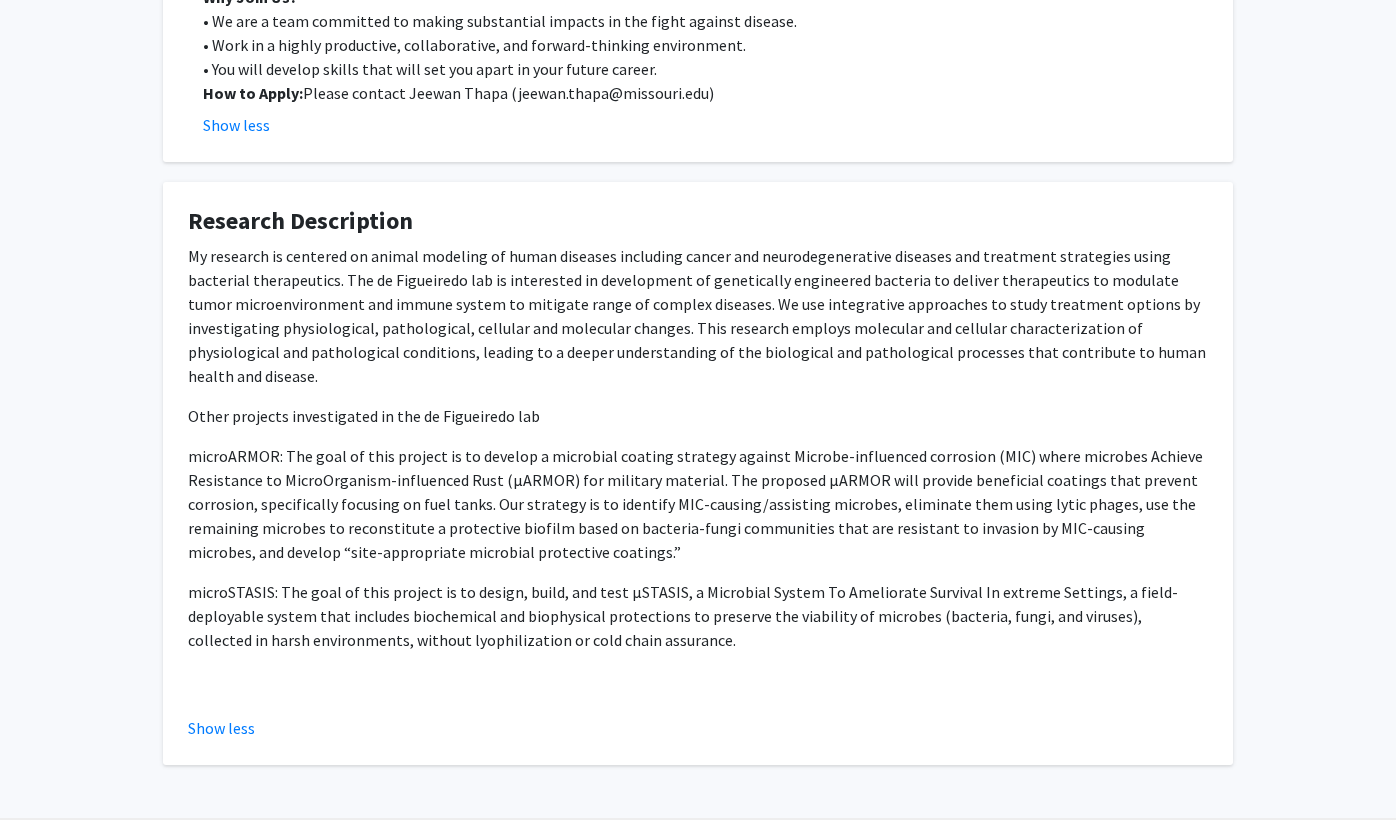 scroll, scrollTop: 845, scrollLeft: 0, axis: vertical 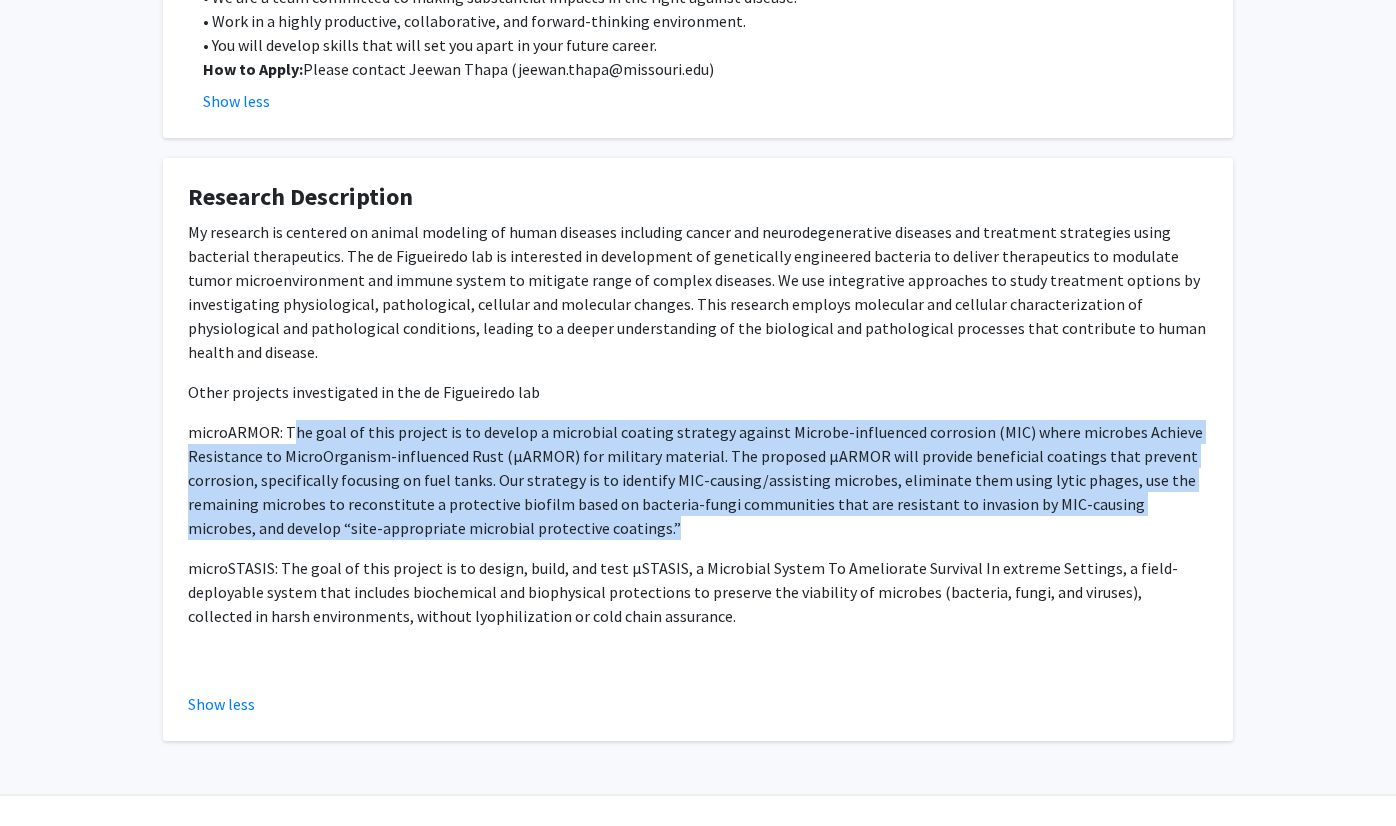 drag, startPoint x: 295, startPoint y: 411, endPoint x: 706, endPoint y: 511, distance: 422.99054 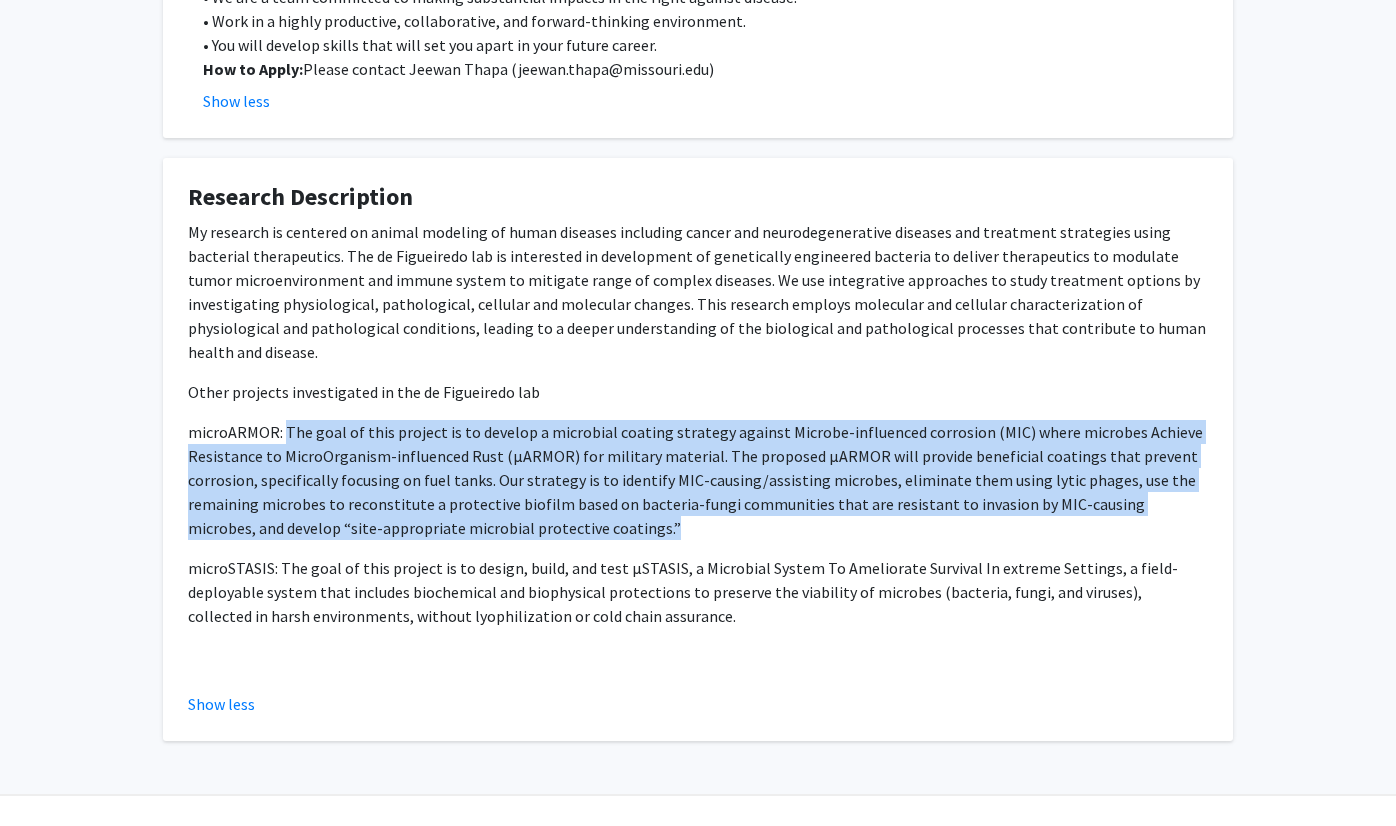 drag, startPoint x: 283, startPoint y: 403, endPoint x: 585, endPoint y: 505, distance: 318.7601 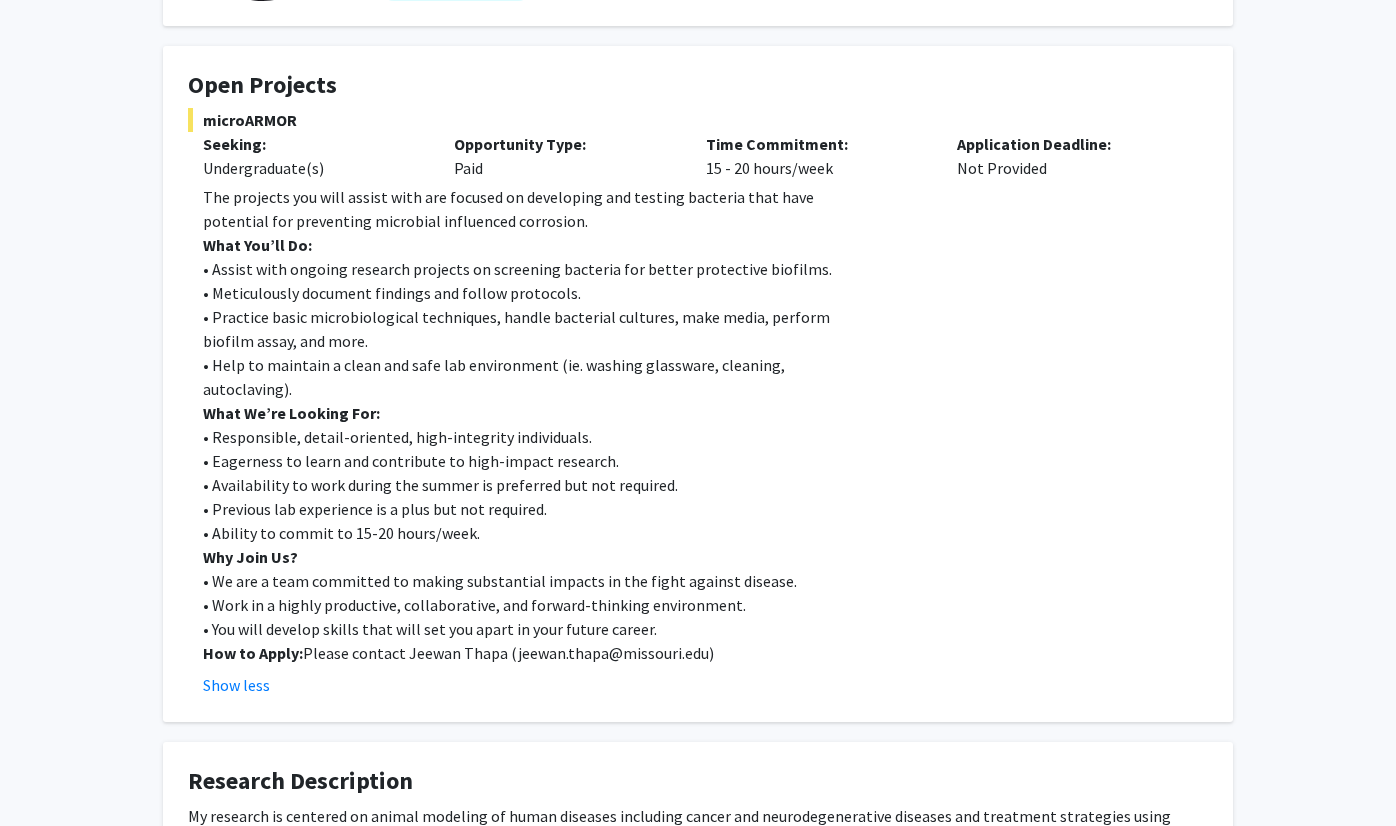 scroll, scrollTop: 0, scrollLeft: 0, axis: both 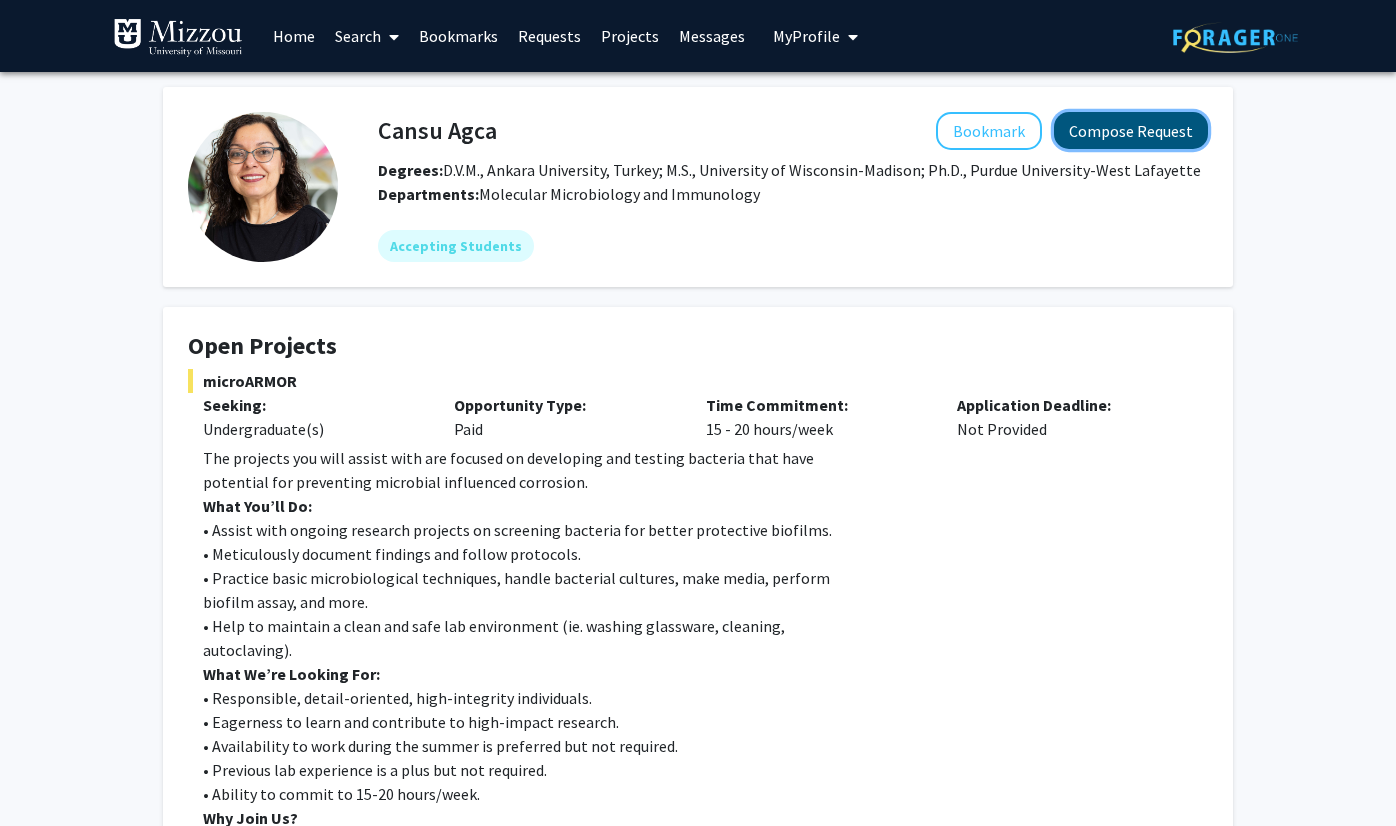 click on "Compose Request" 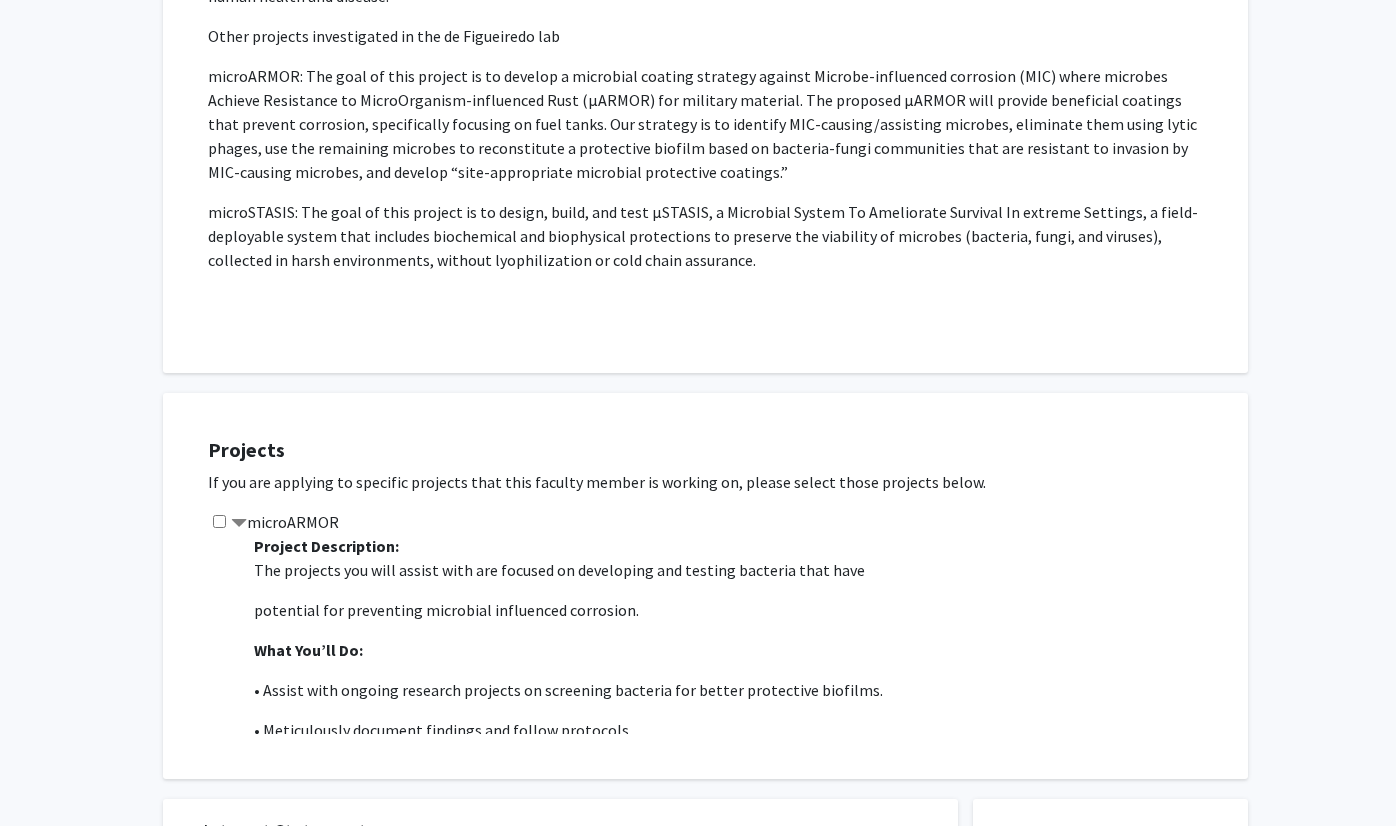 scroll, scrollTop: 673, scrollLeft: 0, axis: vertical 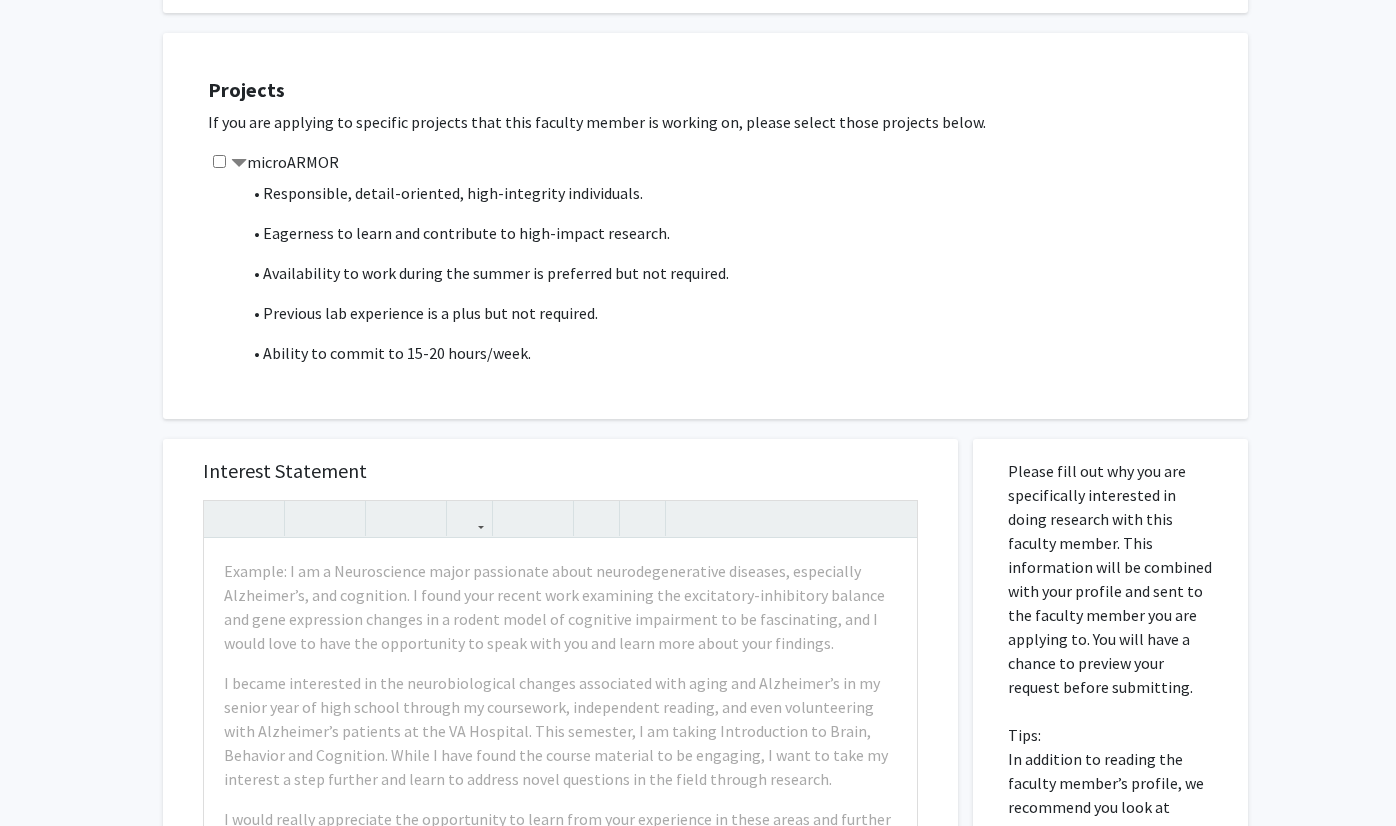 click on "Projects  If you are applying to specific projects that this faculty member is working on, please select those projects below.   microARMOR  Project Description: The projects you will assist with are focused on developing and testing bacteria that have potential for preventing microbial influenced corrosion. What You’ll Do: • Assist with ongoing research projects on screening bacteria for better protective biofilms. • Meticulously document findings and follow protocols. • Practice basic microbiological techniques, handle bacterial cultures, make media, perform biofilm assay, and more. • Help to maintain a clean and safe lab environment (ie. washing glassware, cleaning, autoclaving). What We’re Looking For: • Responsible, detail-oriented, high-integrity individuals. • Eagerness to learn and contribute to high-impact research. • Availability to work during the summer is preferred but not required. • Previous lab experience is a plus but not required. Why Join Us? How to Apply:  )" 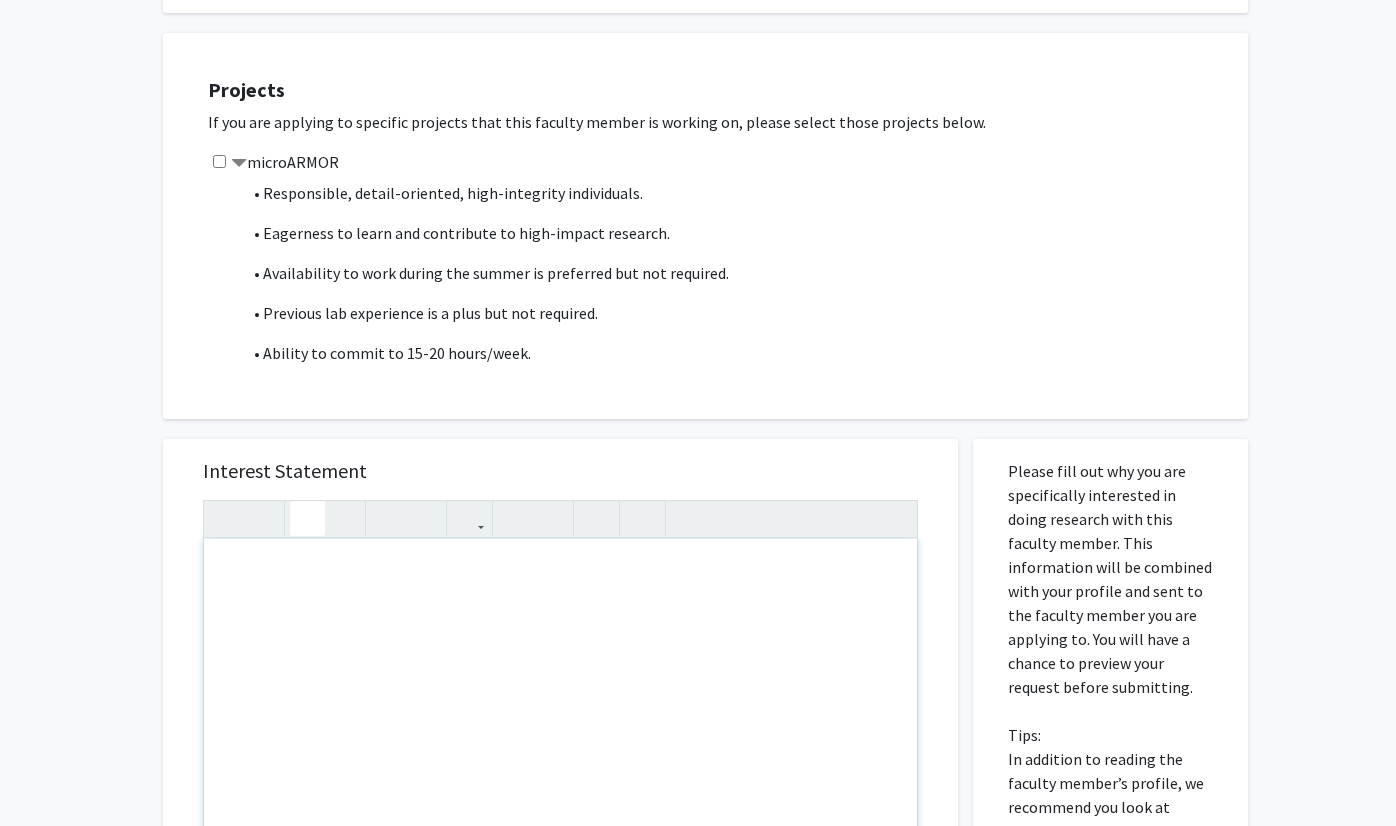 click at bounding box center [560, 768] 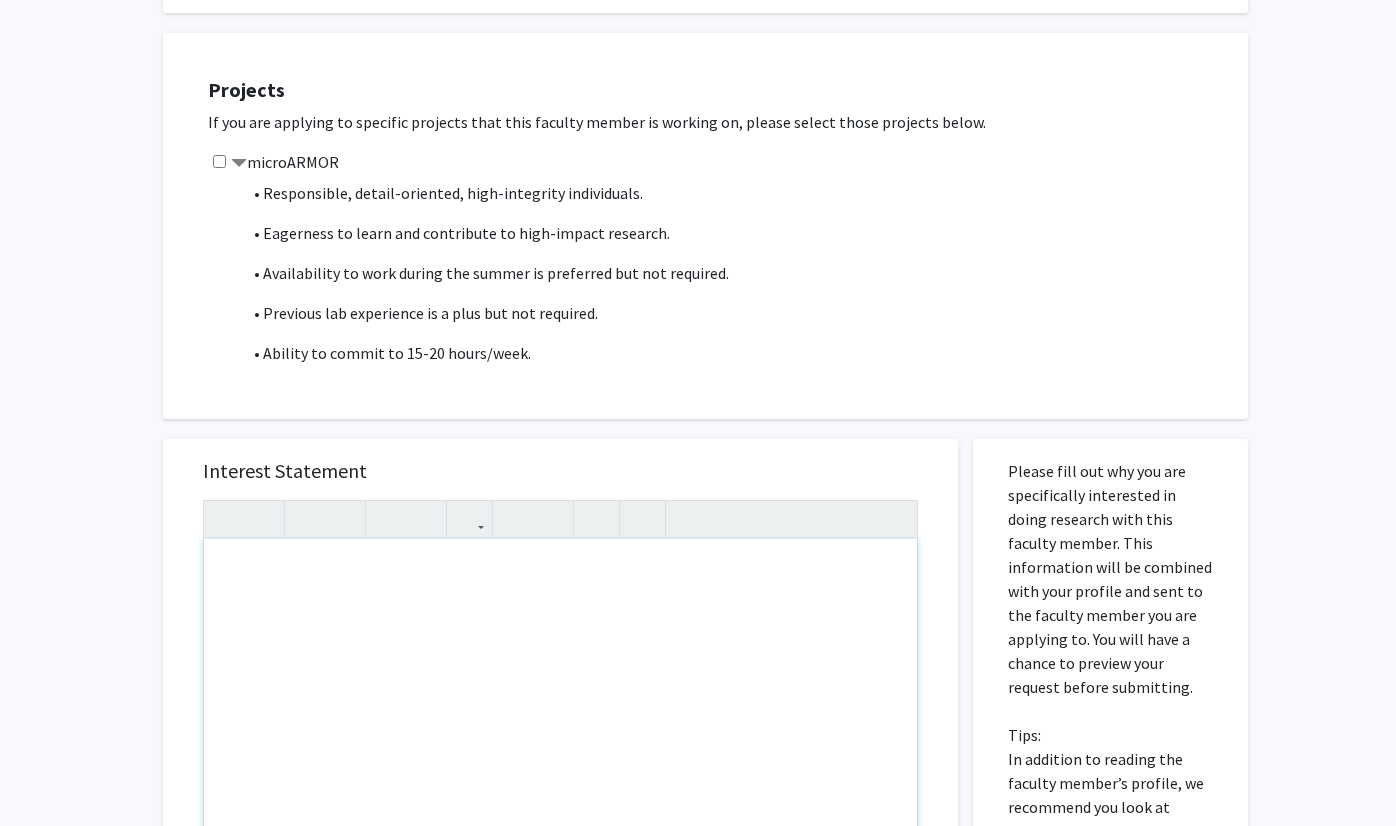 paste 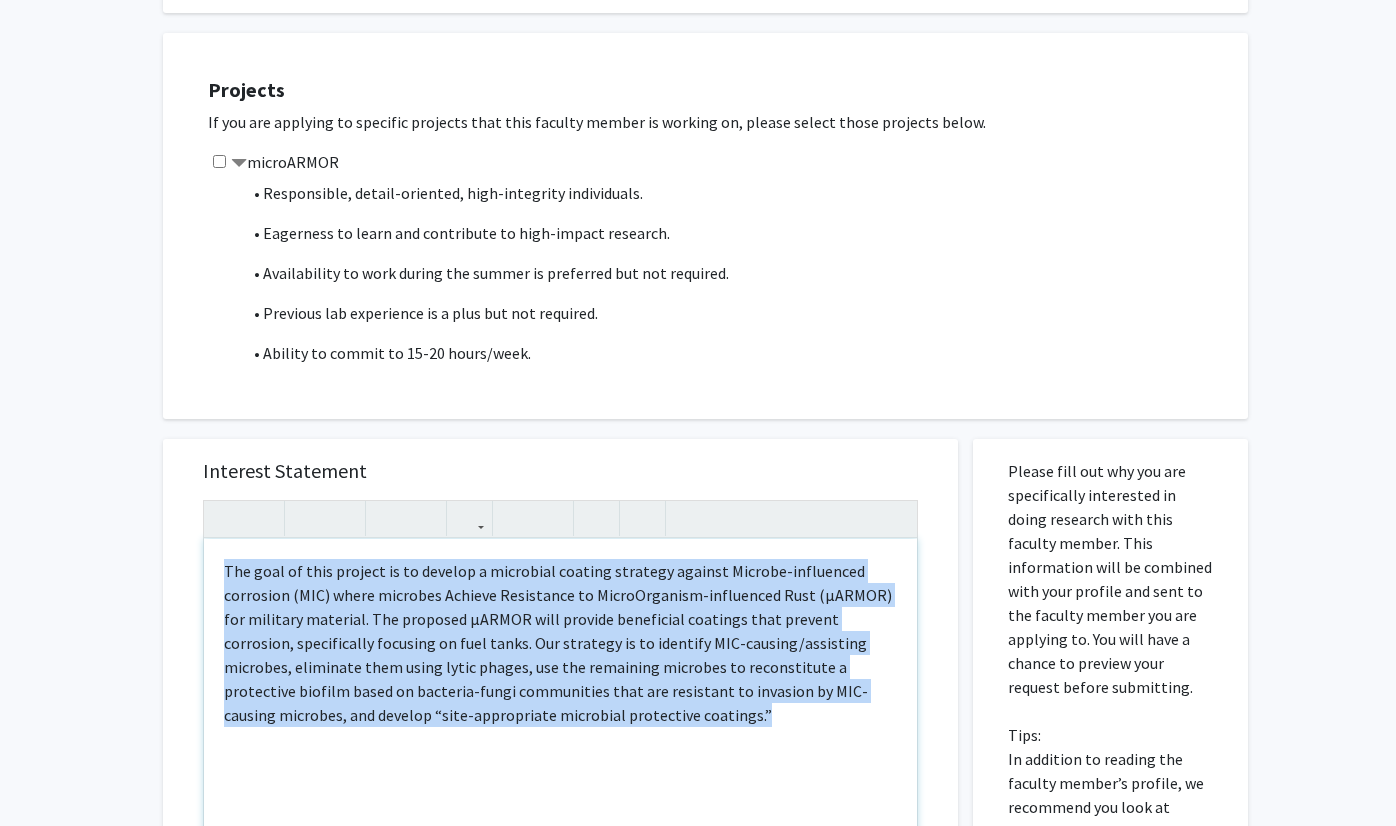 drag, startPoint x: 626, startPoint y: 708, endPoint x: 260, endPoint y: 552, distance: 397.85928 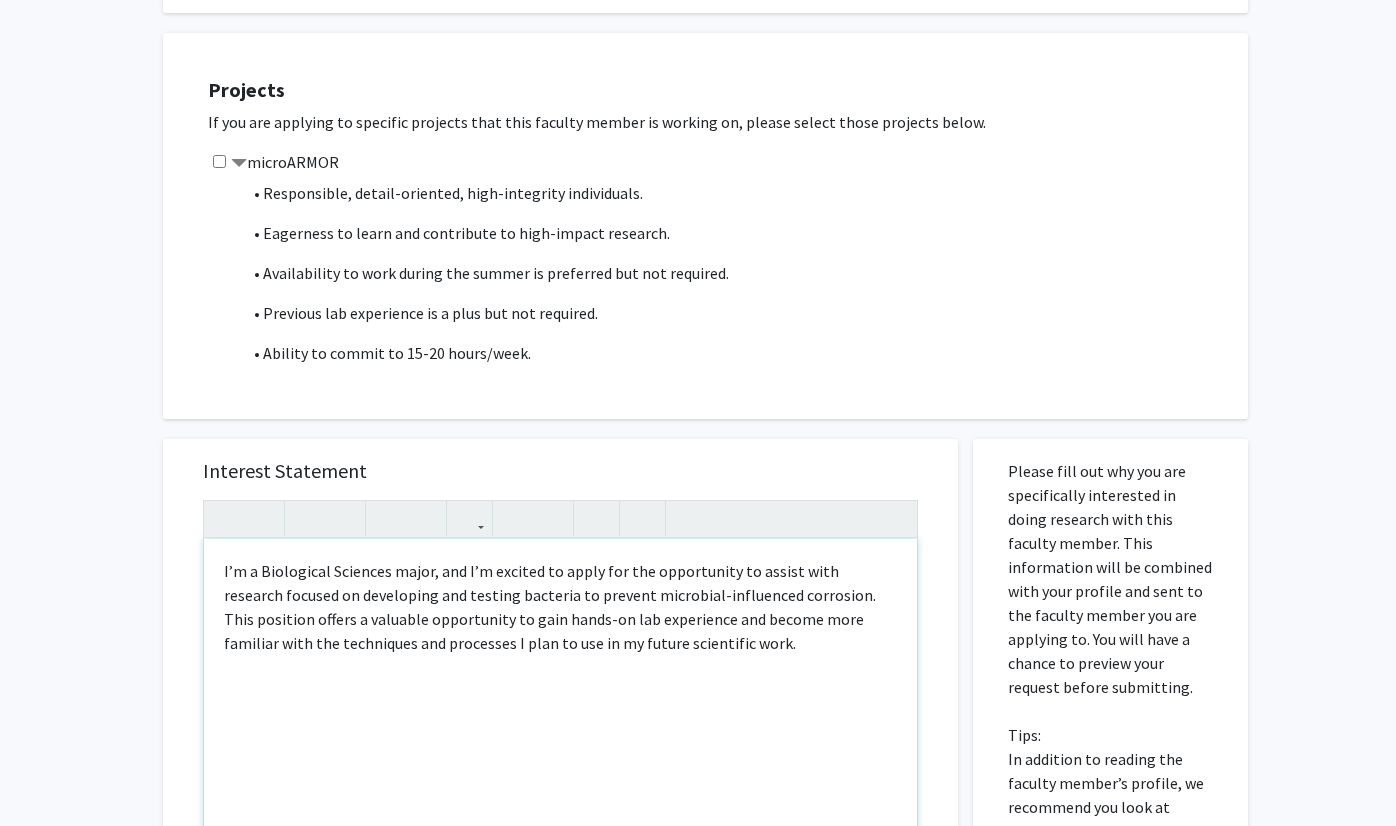 scroll, scrollTop: 827, scrollLeft: 0, axis: vertical 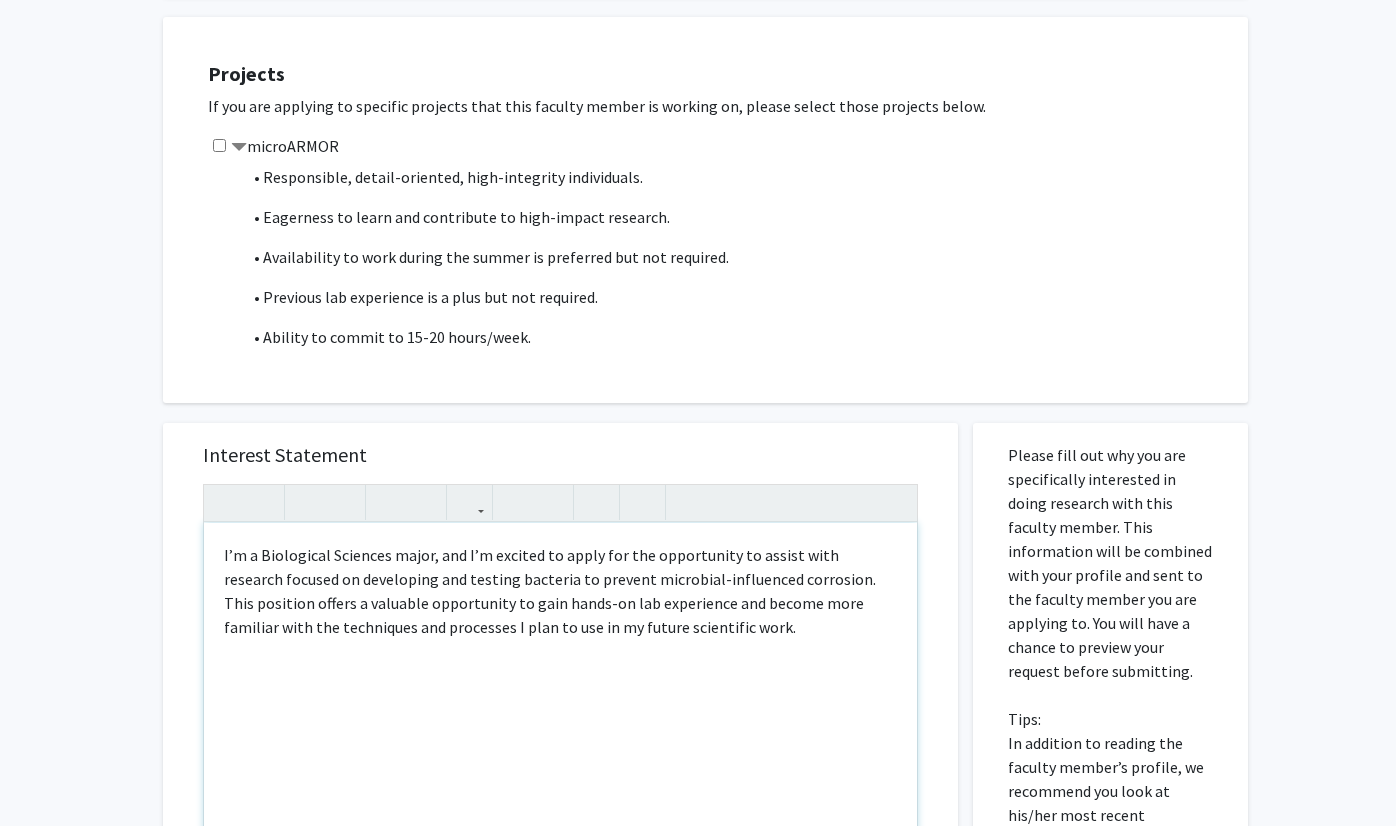 click on "I’m a Biological Sciences major, and I’m excited to apply for the opportunity to assist with research focused on developing and testing bacteria to prevent microbial-influenced corrosion. This position offers a valuable opportunity to gain hands-on lab experience and become more familiar with the techniques and processes I plan to use in my future scientific work." at bounding box center (560, 591) 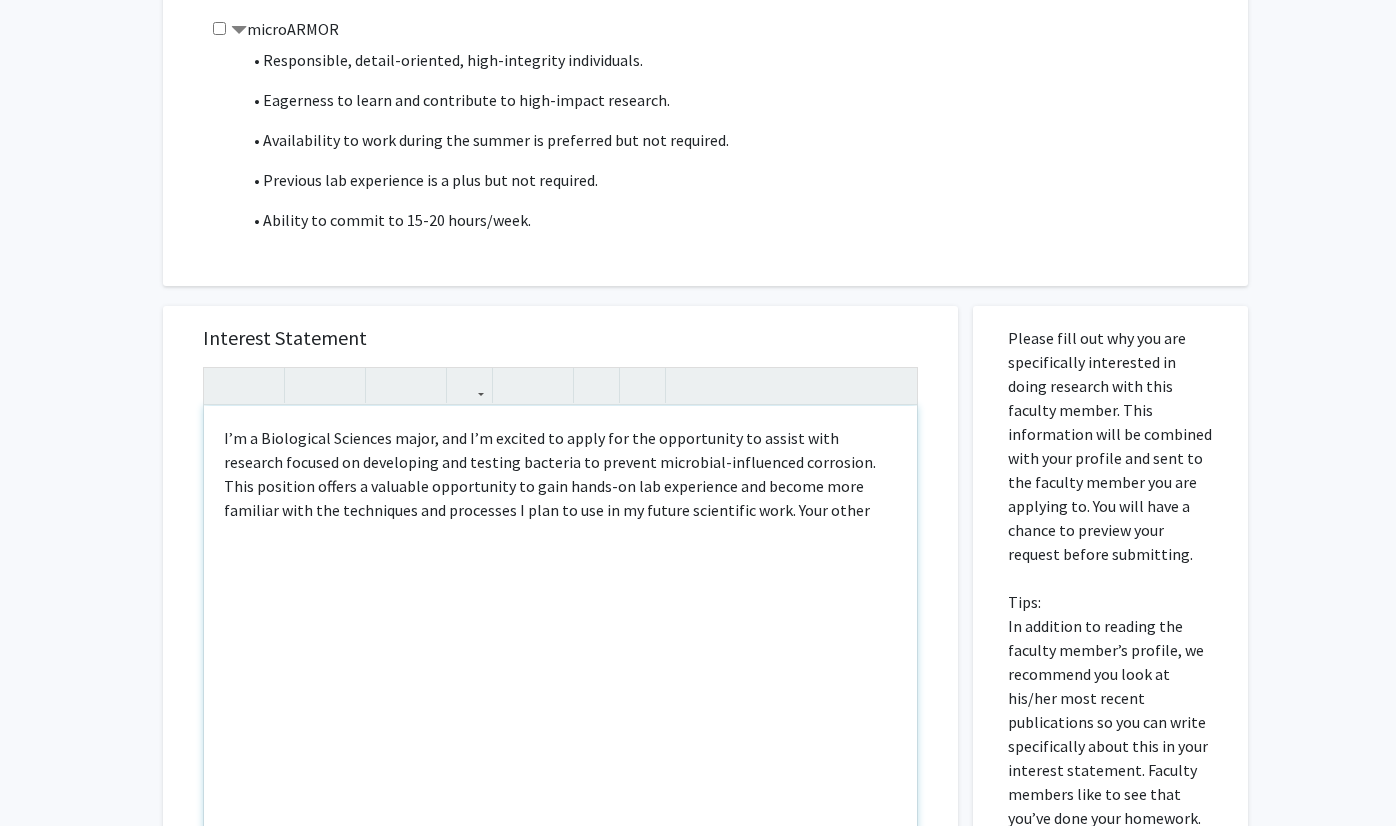 scroll, scrollTop: 945, scrollLeft: 0, axis: vertical 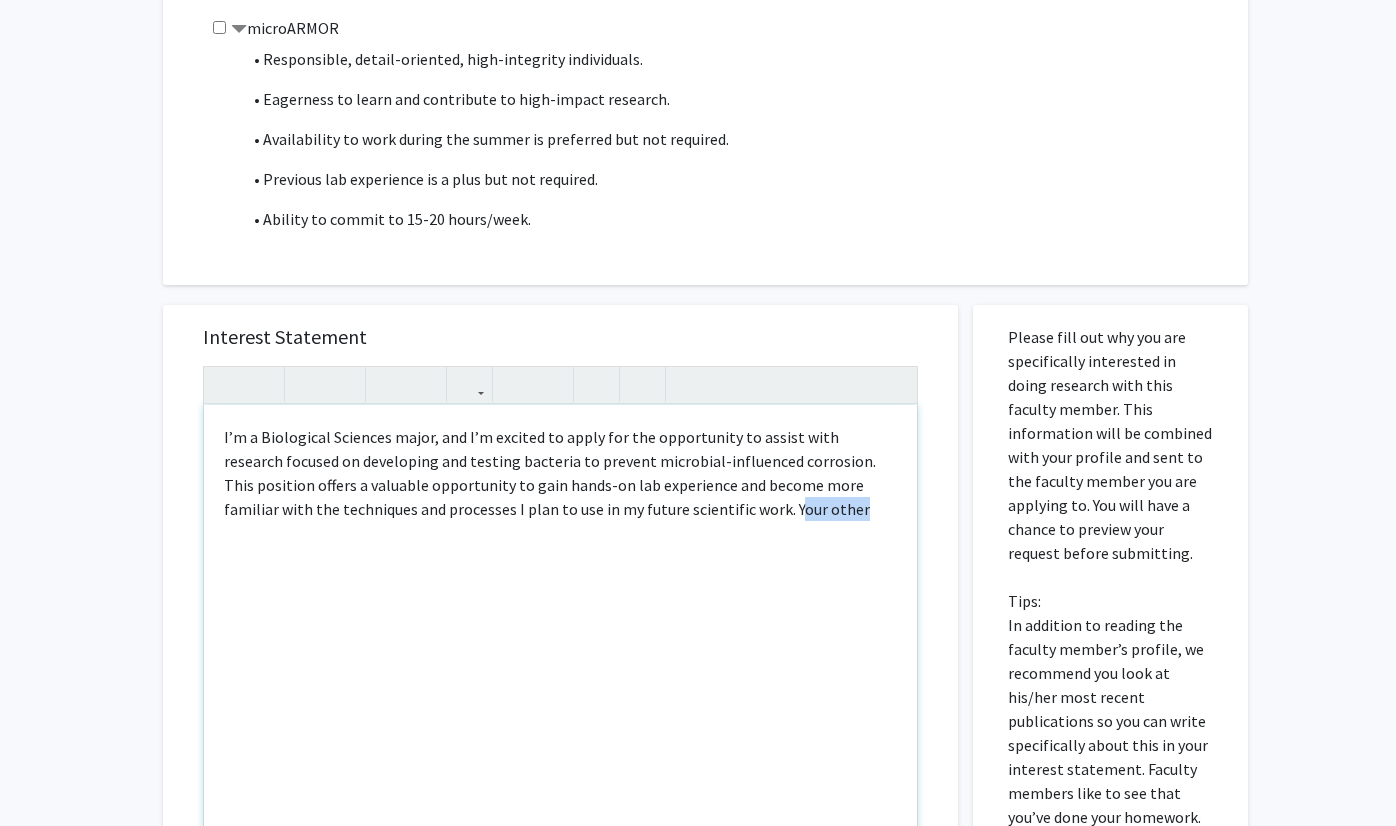drag, startPoint x: 740, startPoint y: 512, endPoint x: 675, endPoint y: 513, distance: 65.00769 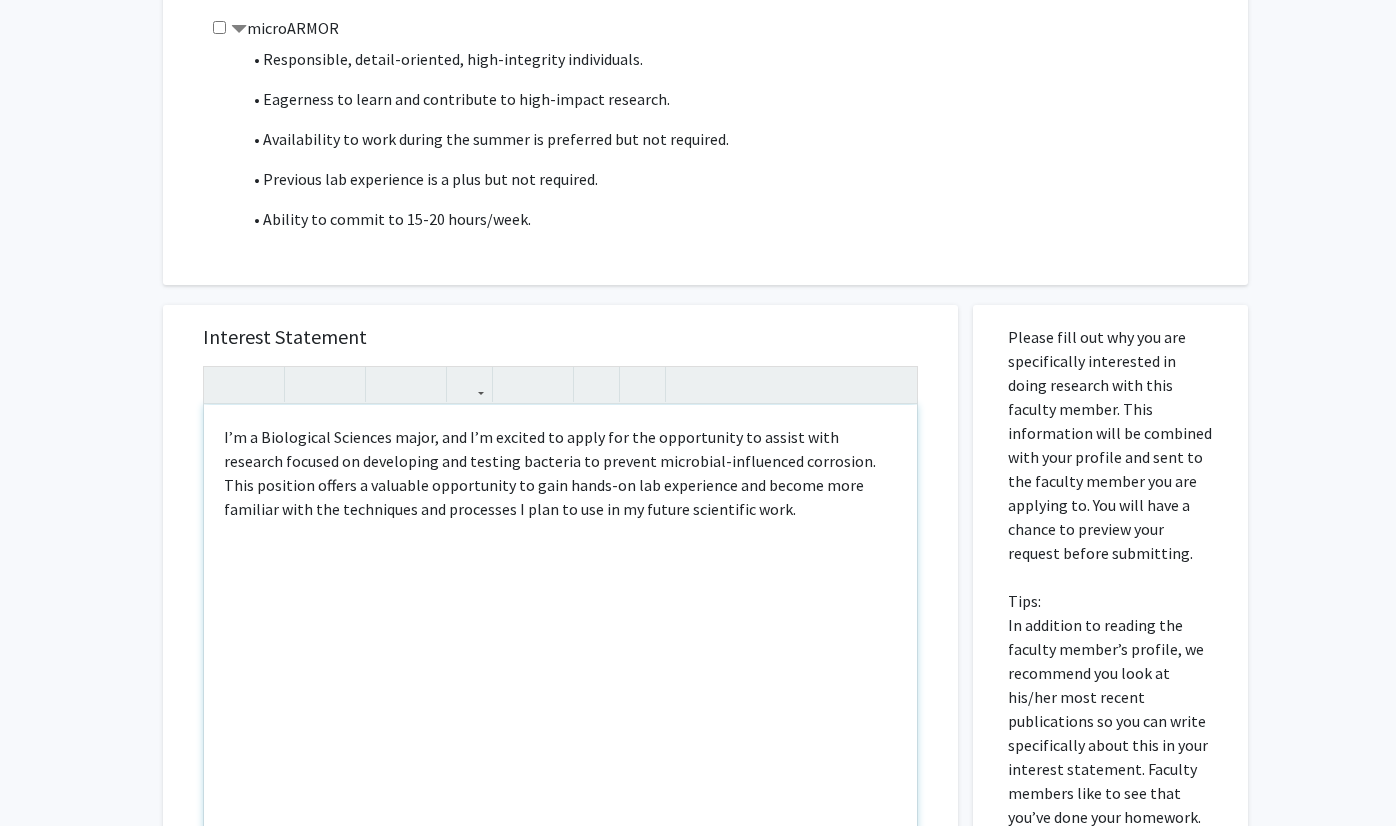 click on "I’m a Biological Sciences major, and I’m excited to apply for the opportunity to assist with research focused on developing and testing bacteria to prevent microbial-influenced corrosion. This position offers a valuable opportunity to gain hands-on lab experience and become more familiar with the techniques and processes I plan to use in my future scientific work." at bounding box center [560, 473] 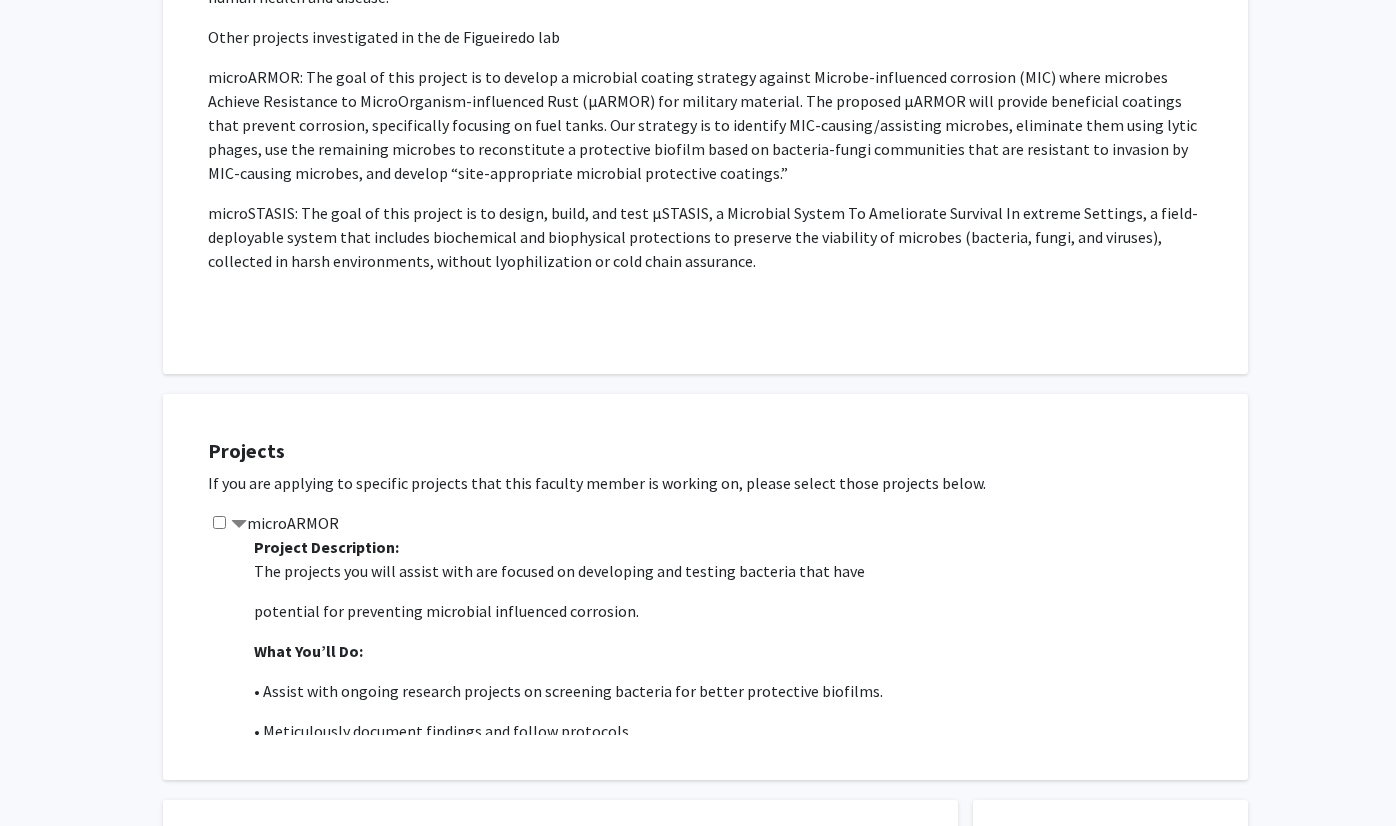 scroll, scrollTop: 0, scrollLeft: 0, axis: both 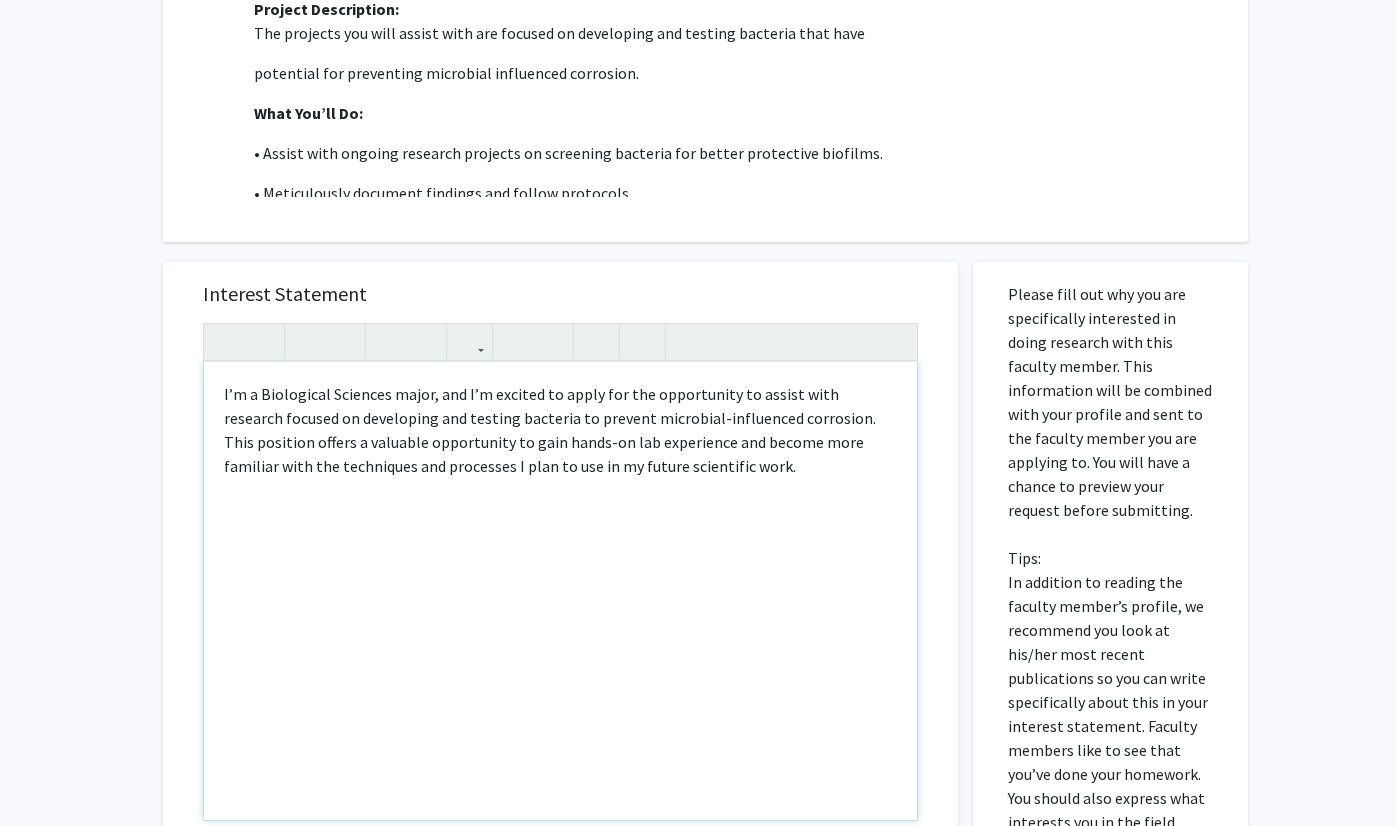click on "I’m a Biological Sciences major, and I’m excited to apply for the opportunity to assist with research focused on developing and testing bacteria to prevent microbial-influenced corrosion. This position offers a valuable opportunity to gain hands-on lab experience and become more familiar with the techniques and processes I plan to use in my future scientific work." at bounding box center (560, 591) 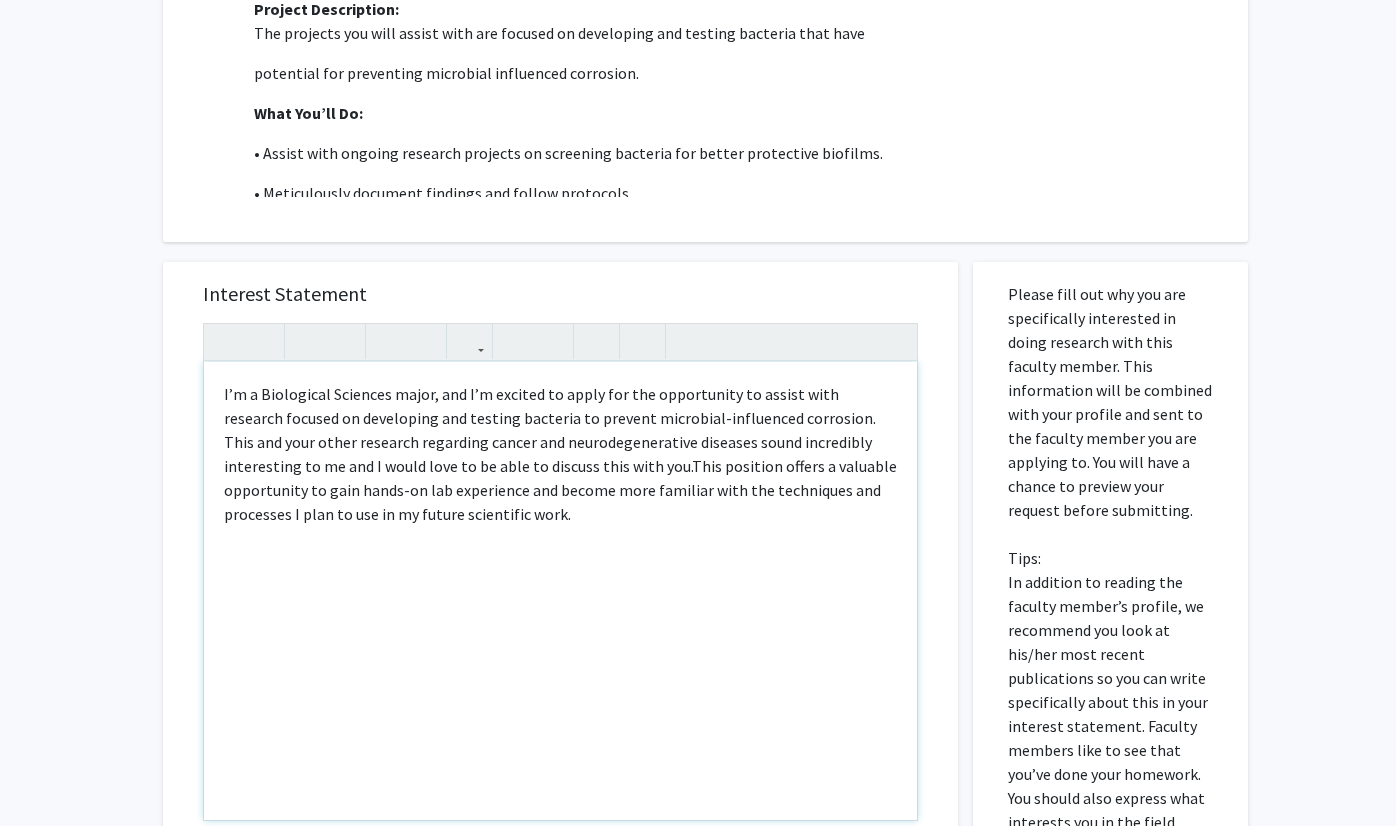 type on "<p>I’m a Biological Sciences major, and I’m excited to apply for the opportunity to assist with research focused on developing and testing bacteria to prevent microbial-influenced corrosion. This and your other research regarding cancer and neurodegenerative diseases sound incredibly interesting to me and I would love to be able to discuss this with you. This position offers a valuable opportunity to gain hands-on lab experience and become more familiar with the techniques and processes I plan to use in my future scientific work.&nbsp;&nbsp;</p>" 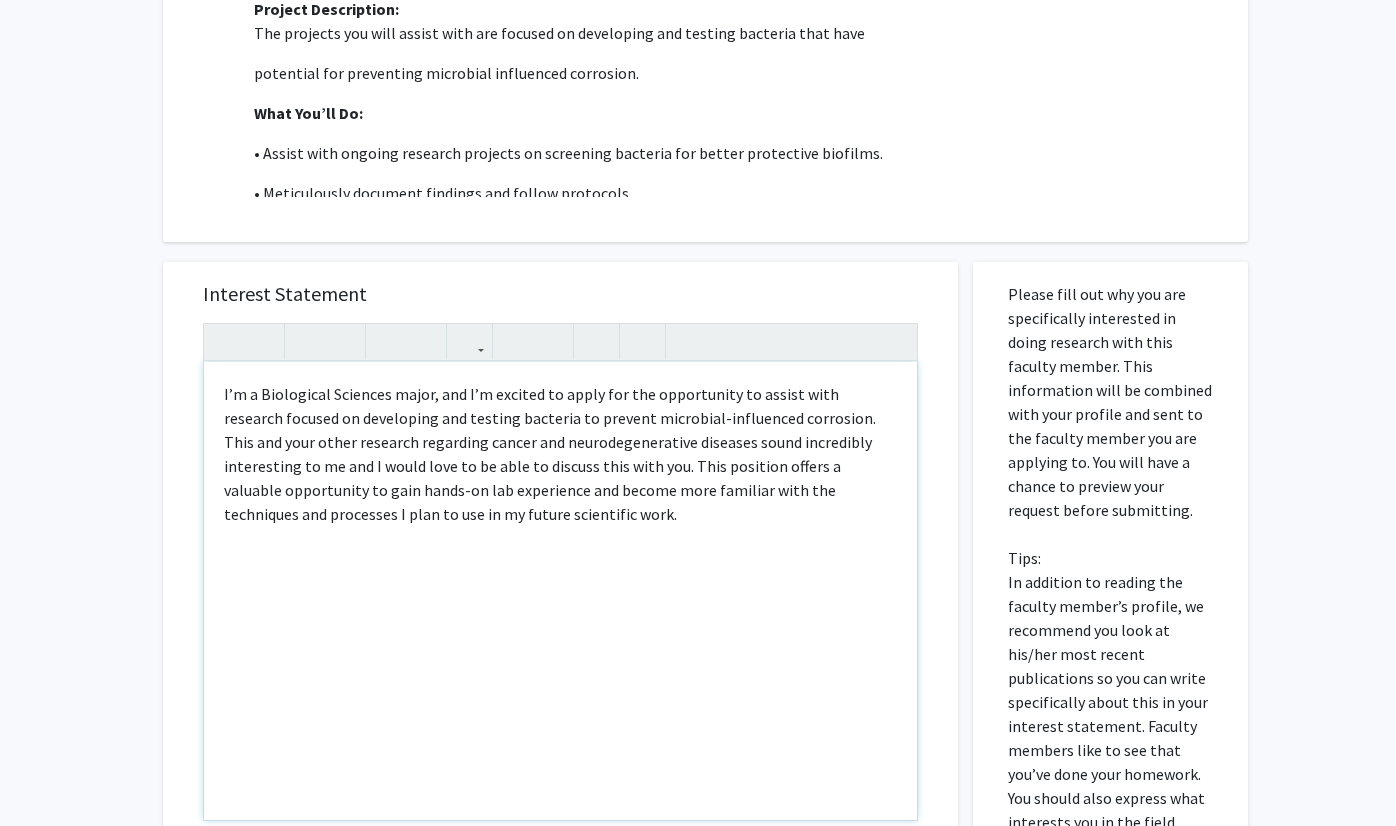 click on "I’m a Biological Sciences major, and I’m excited to apply for the opportunity to assist with research focused on developing and testing bacteria to prevent microbial-influenced corrosion. This and your other research regarding cancer and neurodegenerative diseases sound incredibly interesting to me and I would love to be able to discuss this with you. This position offers a valuable opportunity to gain hands-on lab experience and become more familiar with the techniques and processes I plan to use in my future scientific work." at bounding box center (560, 591) 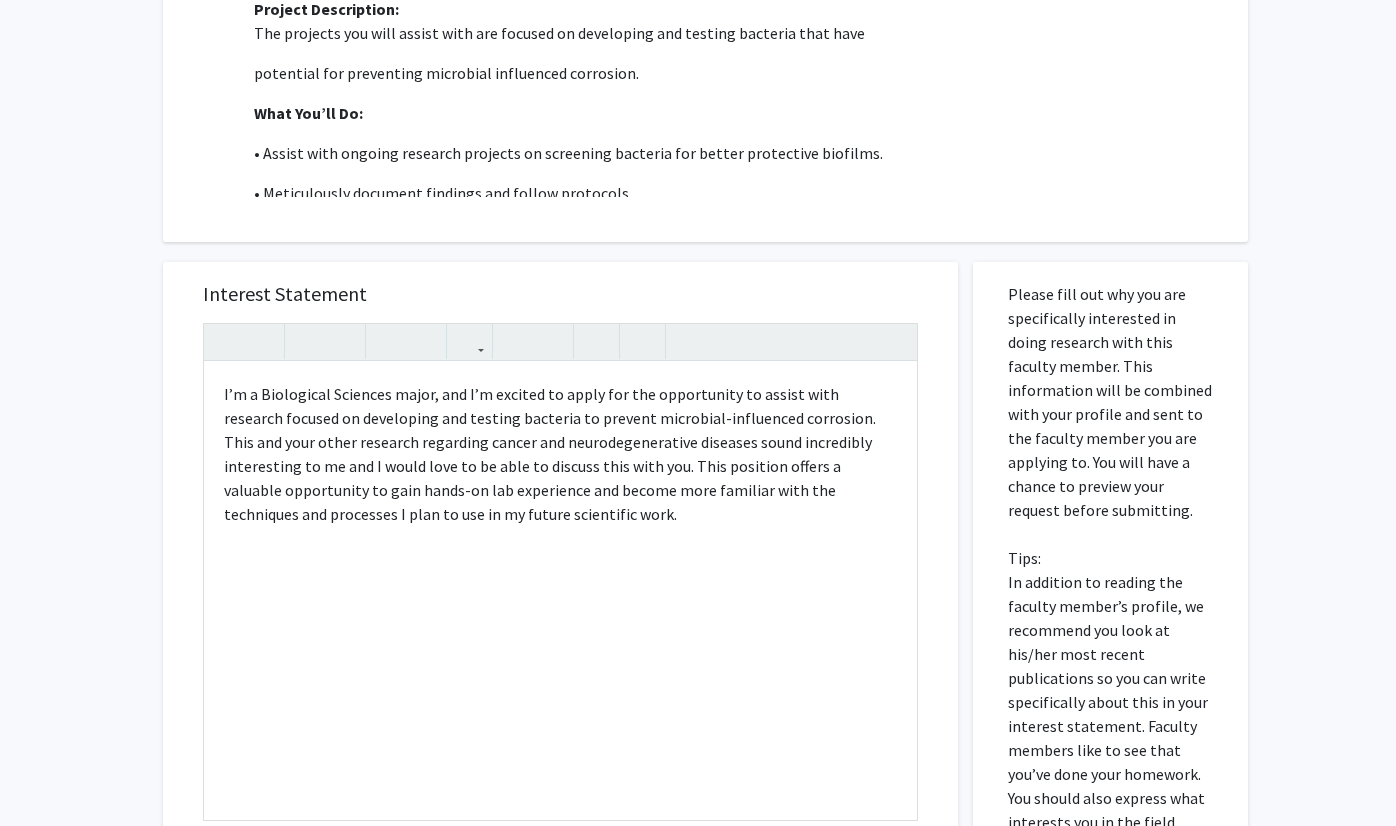 click on "Interest Statement <p>I’m a Biological Sciences major, and I’m excited to apply for the opportunity to assist with research focused on developing and testing bacteria to prevent microbial-influenced corrosion. This and your other research regarding cancer and neurodegenerative diseases sound incredibly interesting to me and I would love to be able to discuss this with you. This position offers a valuable opportunity to gain hands-on lab experience and become more familiar with the techniques and processes I plan to use in my future scientific work.&nbsp;&nbsp;</p> Insert link Remove link" at bounding box center (560, 560) 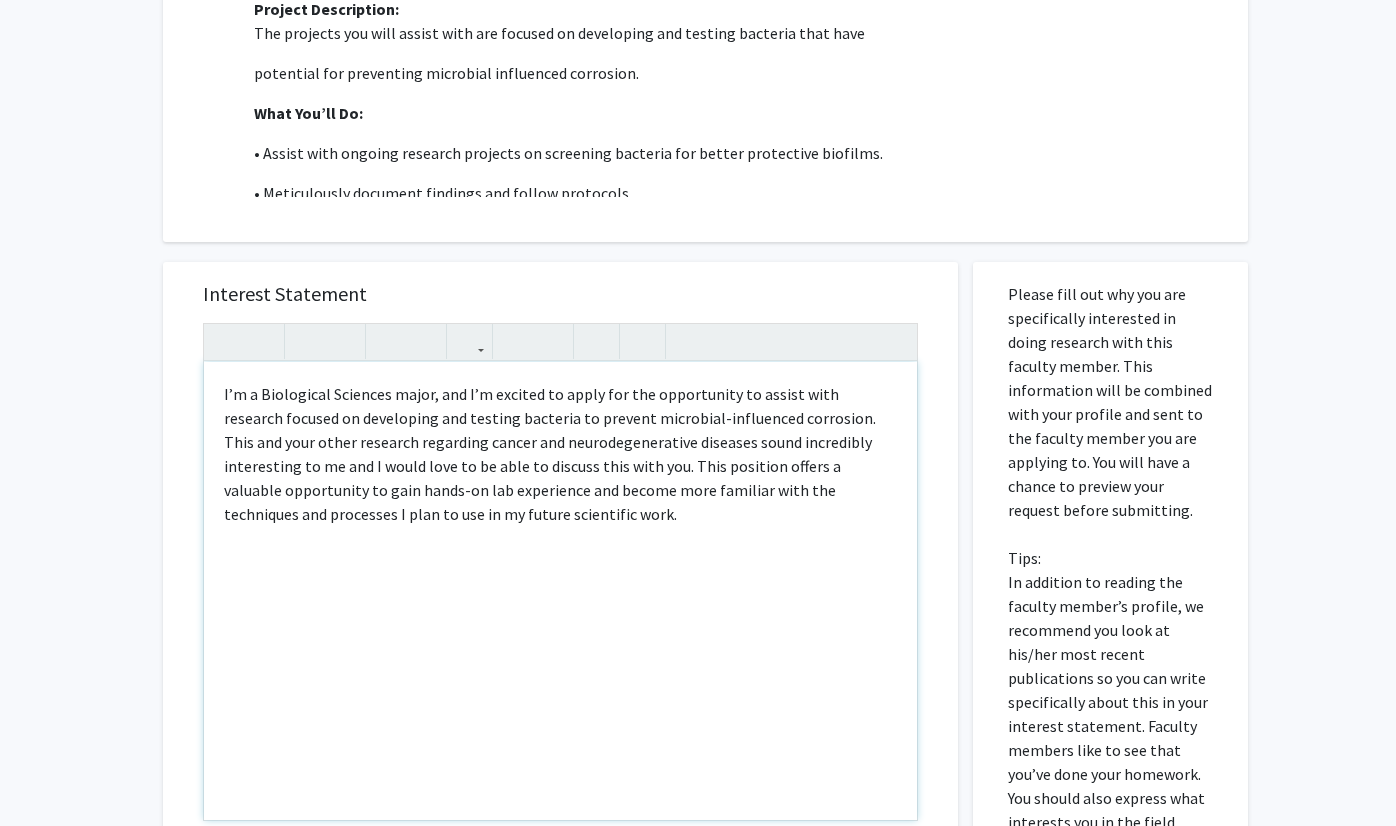 drag, startPoint x: 547, startPoint y: 530, endPoint x: 247, endPoint y: 401, distance: 326.55933 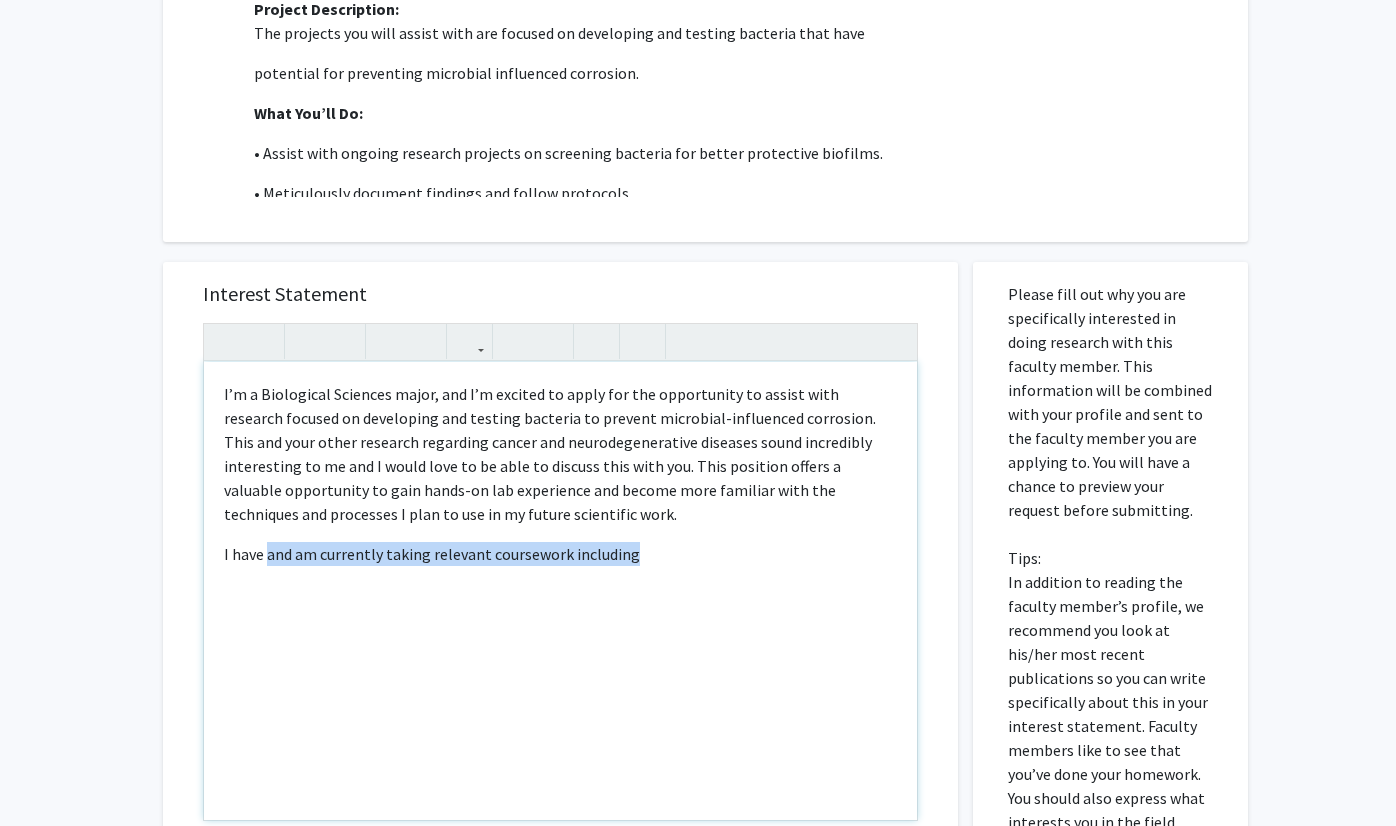 drag, startPoint x: 638, startPoint y: 568, endPoint x: 270, endPoint y: 559, distance: 368.11005 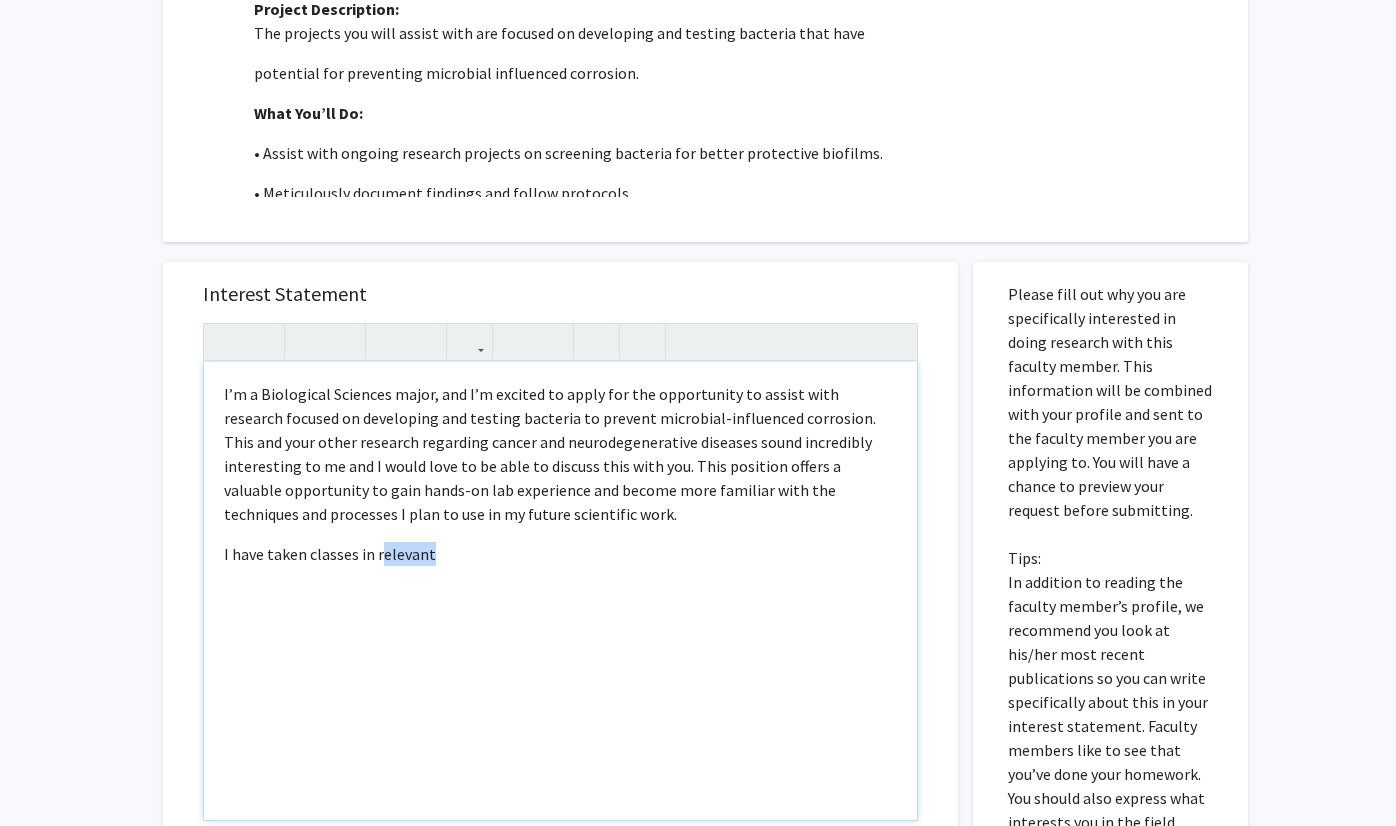 drag, startPoint x: 428, startPoint y: 558, endPoint x: 377, endPoint y: 561, distance: 51.088158 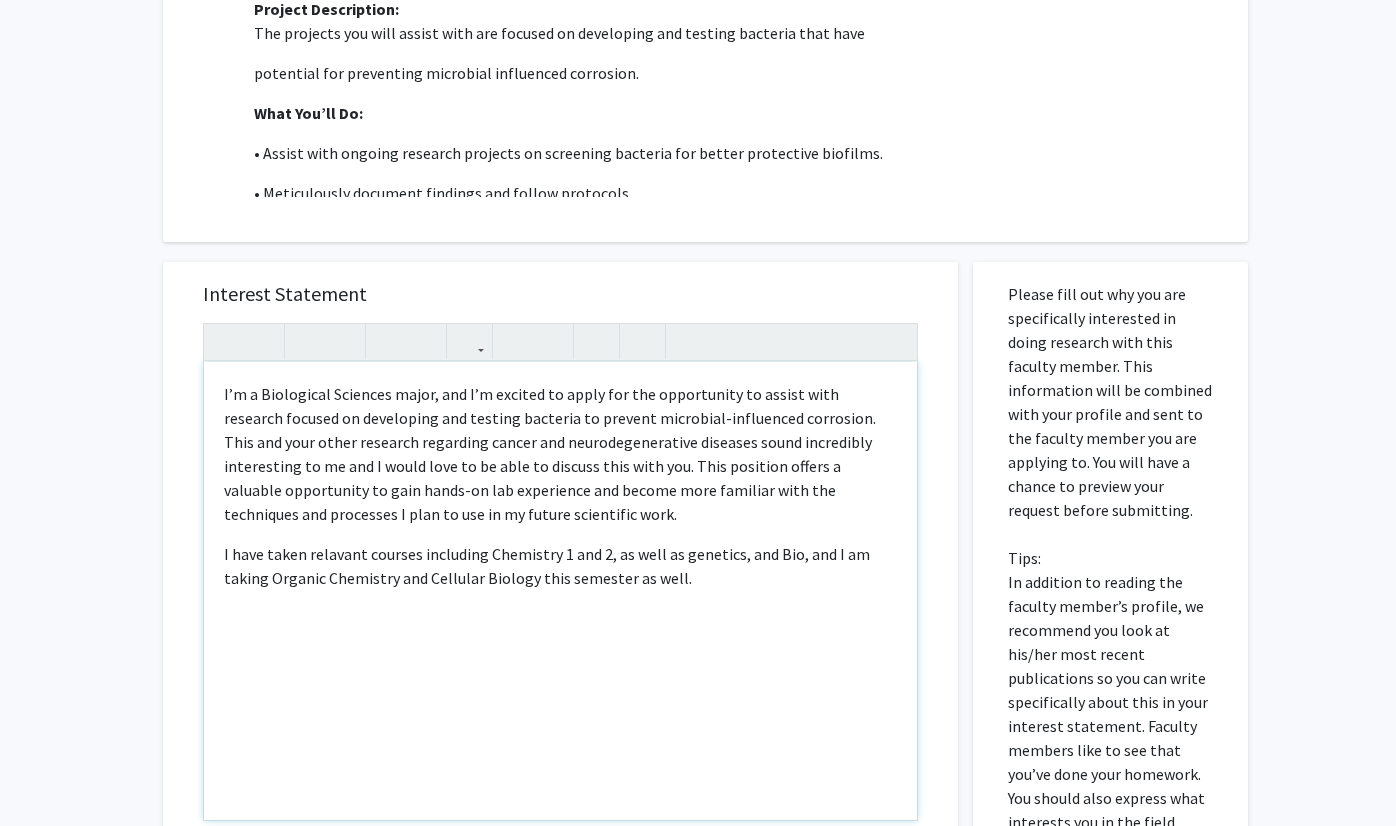 click on "I have taken relavant courses including Chemistry 1 and 2, as well as genetics, and Bio, and I am taking Organic Chemistry and Cellular Biology this semester as well." at bounding box center [560, 566] 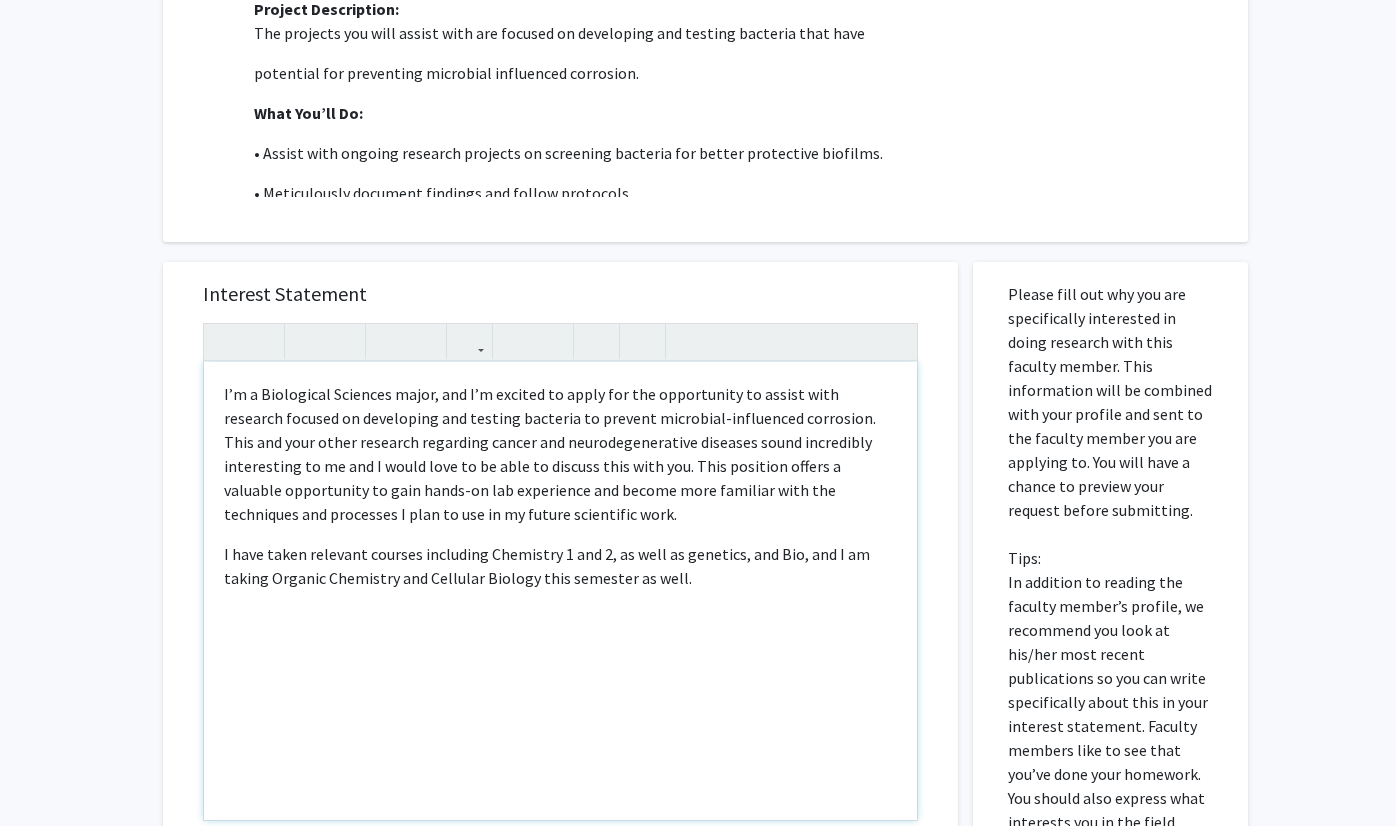 drag, startPoint x: 697, startPoint y: 580, endPoint x: 221, endPoint y: 550, distance: 476.94443 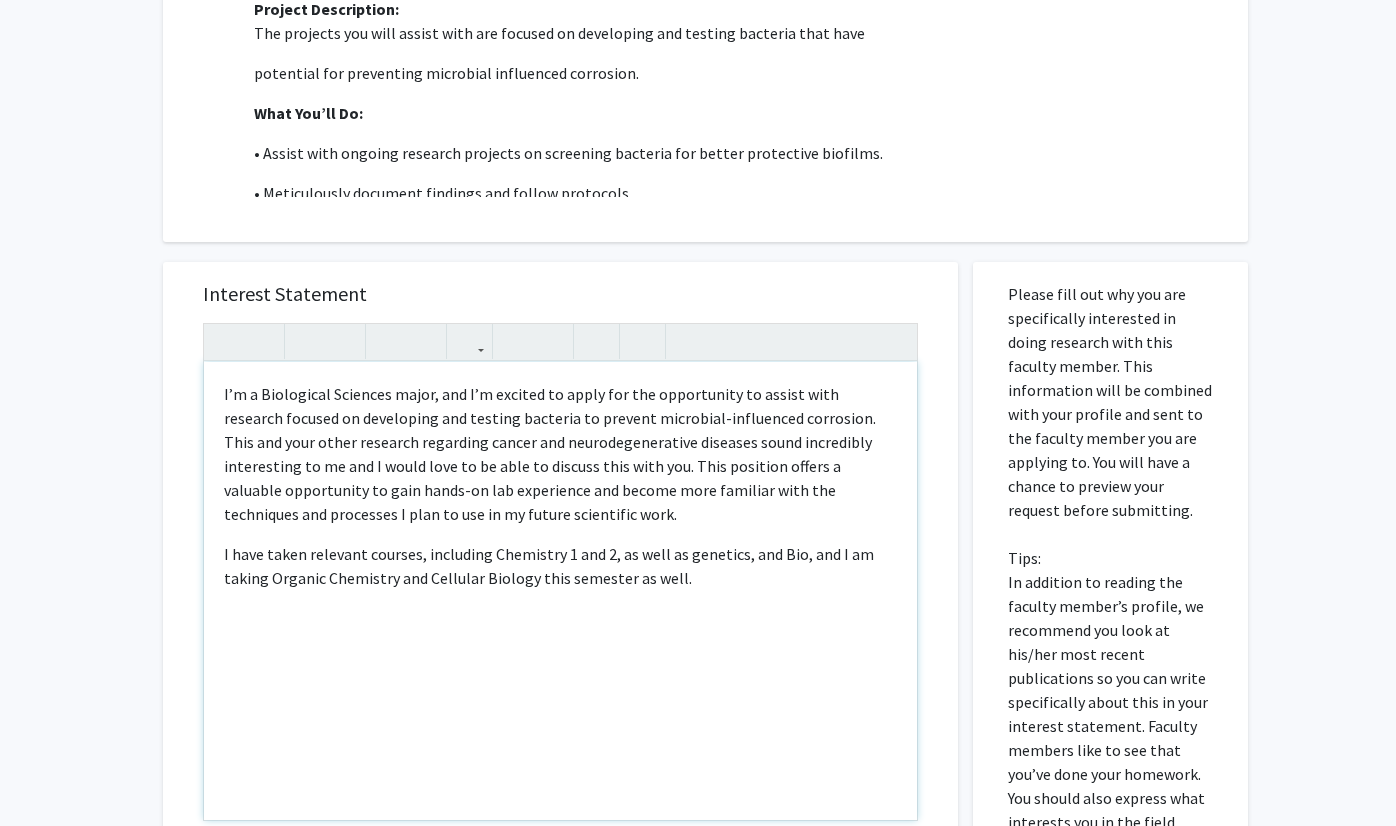 drag, startPoint x: 680, startPoint y: 578, endPoint x: 222, endPoint y: 556, distance: 458.52808 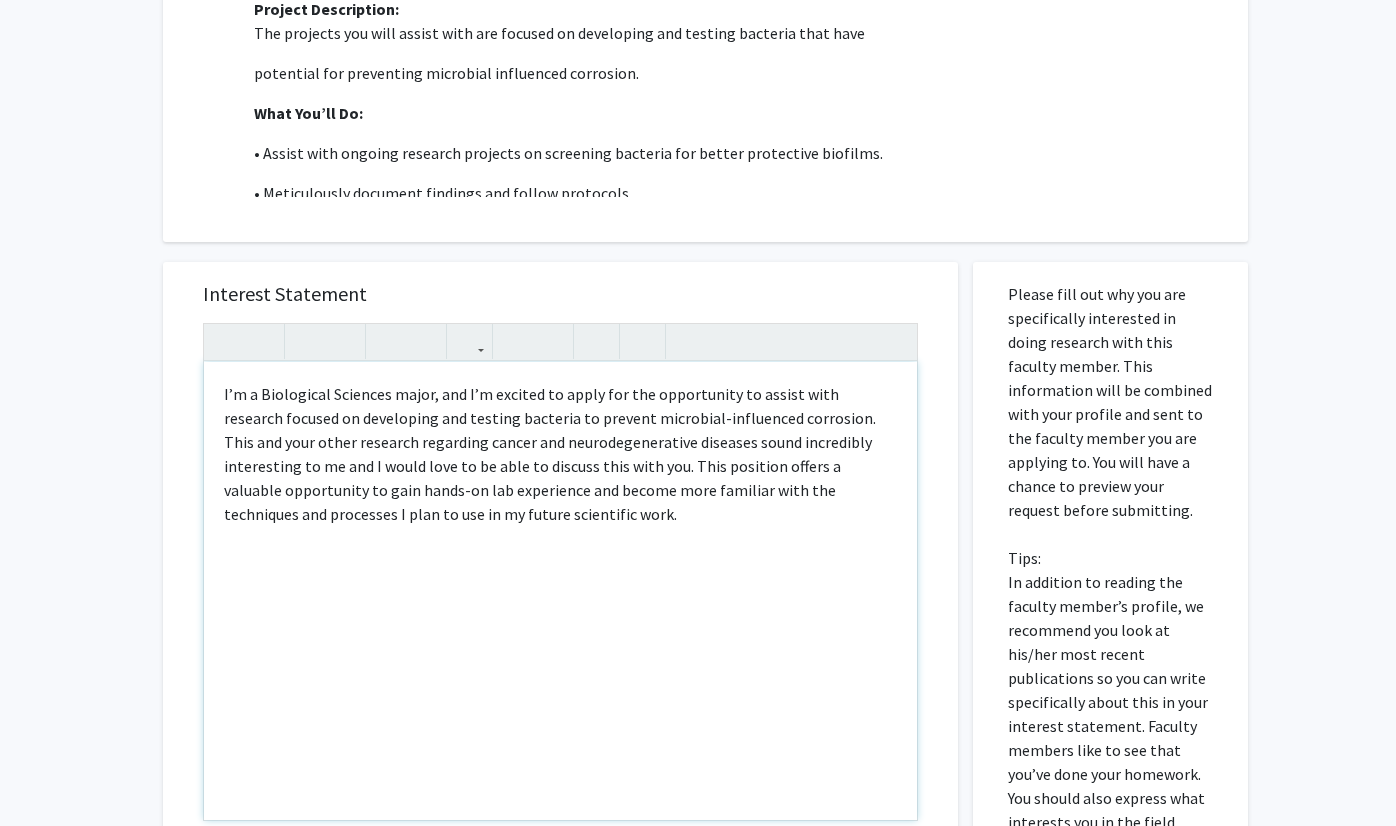 click on "I’m a Biological Sciences major, and I’m excited to apply for the opportunity to assist with research focused on developing and testing bacteria to prevent microbial-influenced corrosion. This and your other research regarding cancer and neurodegenerative diseases sound incredibly interesting to me and I would love to be able to discuss this with you. This position offers a valuable opportunity to gain hands-on lab experience and become more familiar with the techniques and processes I plan to use in my future scientific work." at bounding box center [560, 591] 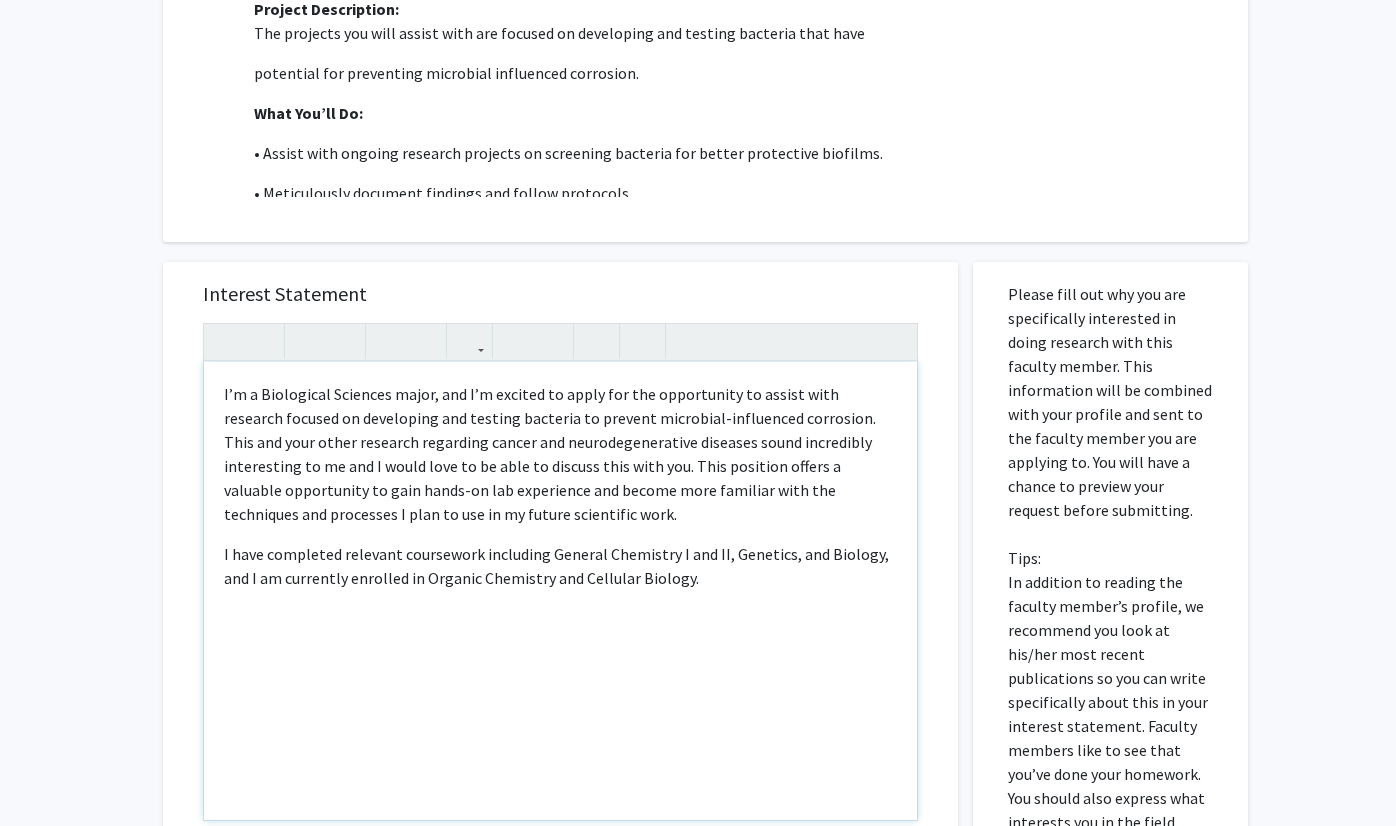 click on "I have completed relevant coursework including General Chemistry I and II, Genetics, and Biology, and I am currently enrolled in Organic Chemistry and Cellular Biology." at bounding box center [560, 566] 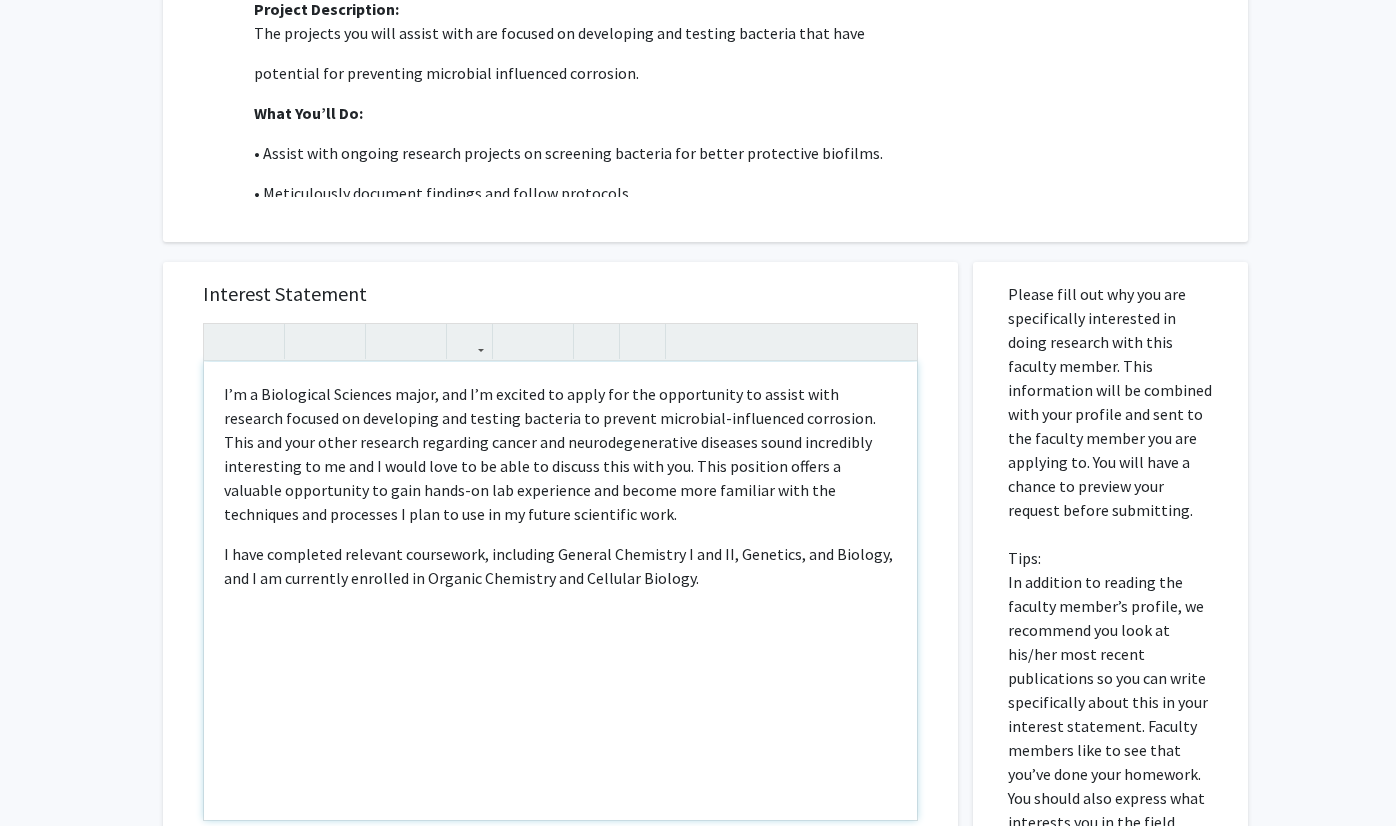 click on "I have completed relevant coursework, including General Chemistry I and II, Genetics, and Biology, and I am currently enrolled in Organic Chemistry and Cellular Biology." at bounding box center [560, 566] 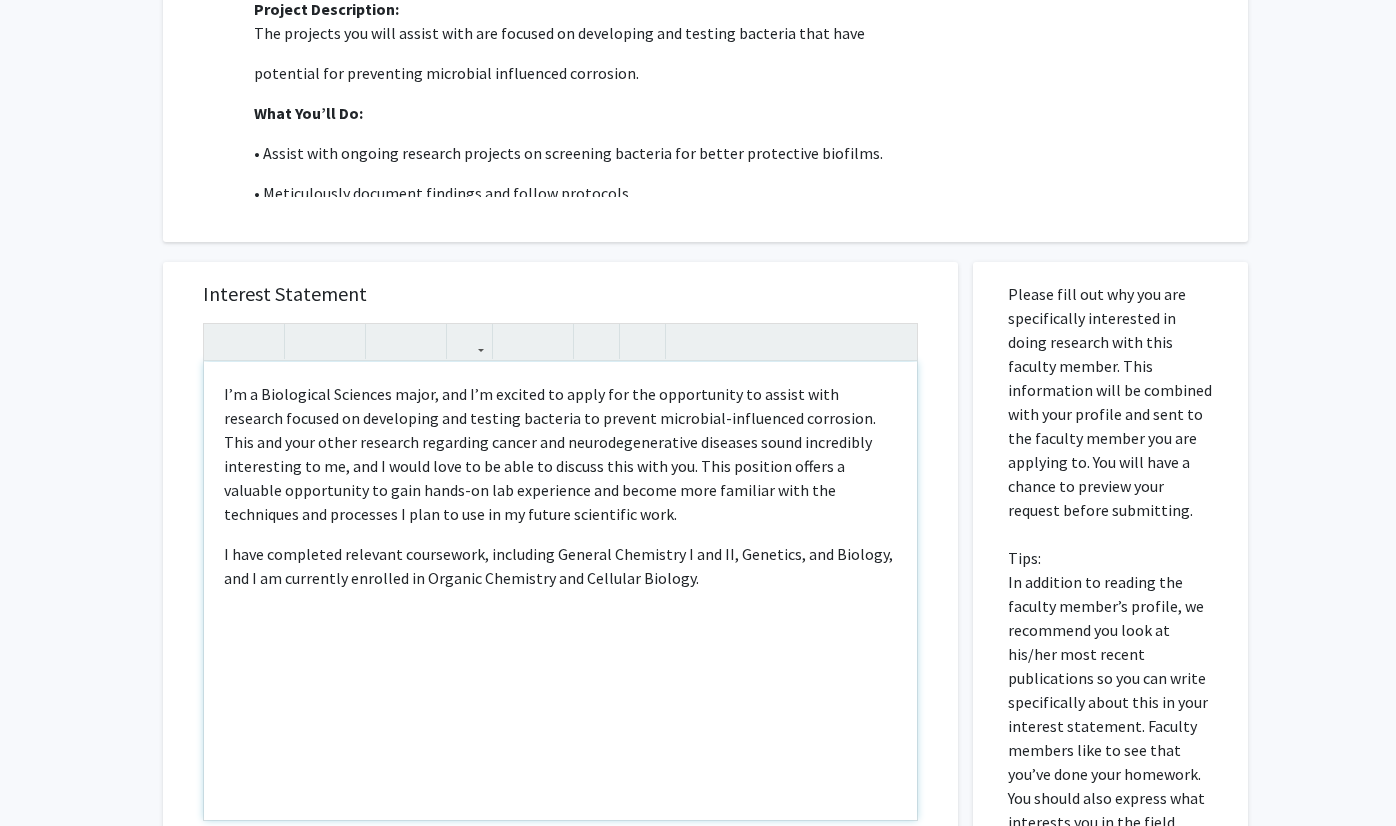 click on "I’m a Biological Sciences major, and I’m excited to apply for the opportunity to assist with research focused on developing and testing bacteria to prevent microbial-influenced corrosion. This and your other research regarding cancer and neurodegenerative diseases sound incredibly interesting to me, and I would love to be able to discuss this with you. This position offers a valuable opportunity to gain hands-on lab experience and become more familiar with the techniques and processes I plan to use in my future scientific work.   I have completed relevant coursework, including General Chemistry I and II, Genetics, and Biology, and I am currently enrolled in Organic Chemistry and Cellular Biology." at bounding box center (560, 591) 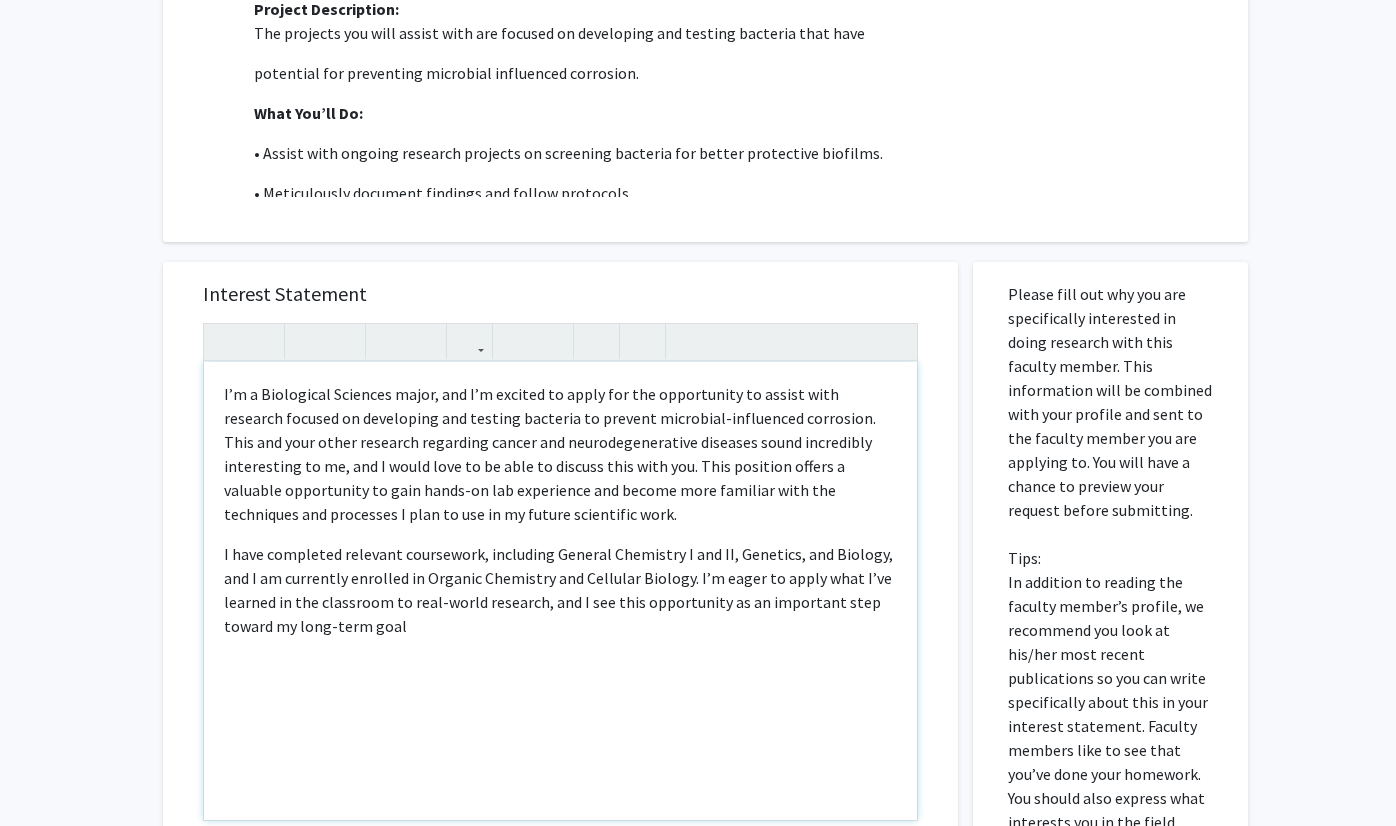 click on "I have completed relevant coursework, including General Chemistry I and II, Genetics, and Biology, and I am currently enrolled in Organic Chemistry and Cellular Biology. I’m eager to apply what I’ve learned in the classroom to real-world research, and I see this opportunity as an important step toward my long-term goal" at bounding box center [560, 590] 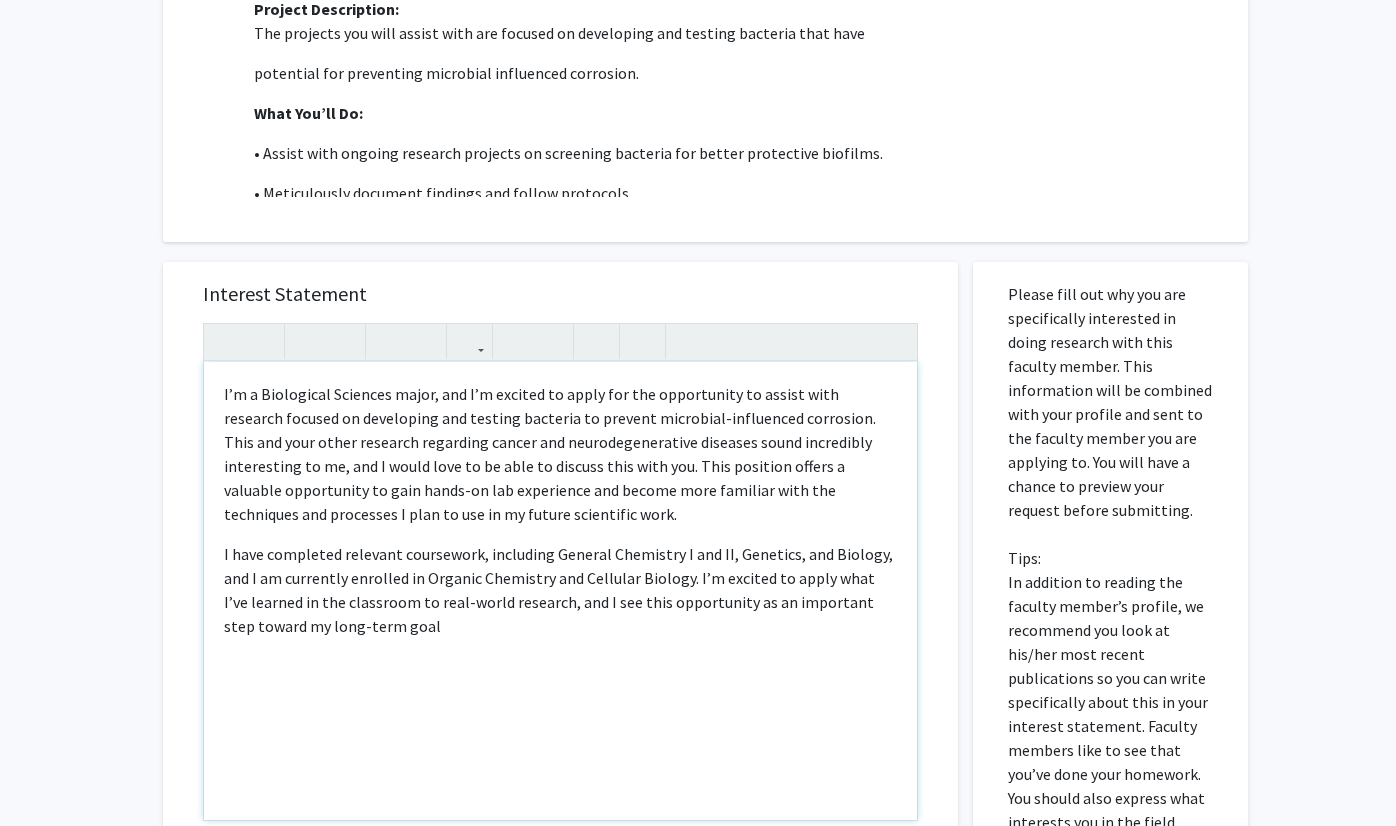 click on "I’m a Biological Sciences major, and I’m excited to apply for the opportunity to assist with research focused on developing and testing bacteria to prevent microbial-influenced corrosion. This and your other research regarding cancer and neurodegenerative diseases sound incredibly interesting to me, and I would love to be able to discuss this with you. This position offers a valuable opportunity to gain hands-on lab experience and become more familiar with the techniques and processes I plan to use in my future scientific work.   I have completed relevant coursework, including General Chemistry I and II, Genetics, and Biology, and I am currently enrolled in Organic Chemistry and Cellular Biology. I’m excited to apply what I’ve learned in the classroom to real-world research, and I see this opportunity as an important step toward my long-term goal" at bounding box center (560, 591) 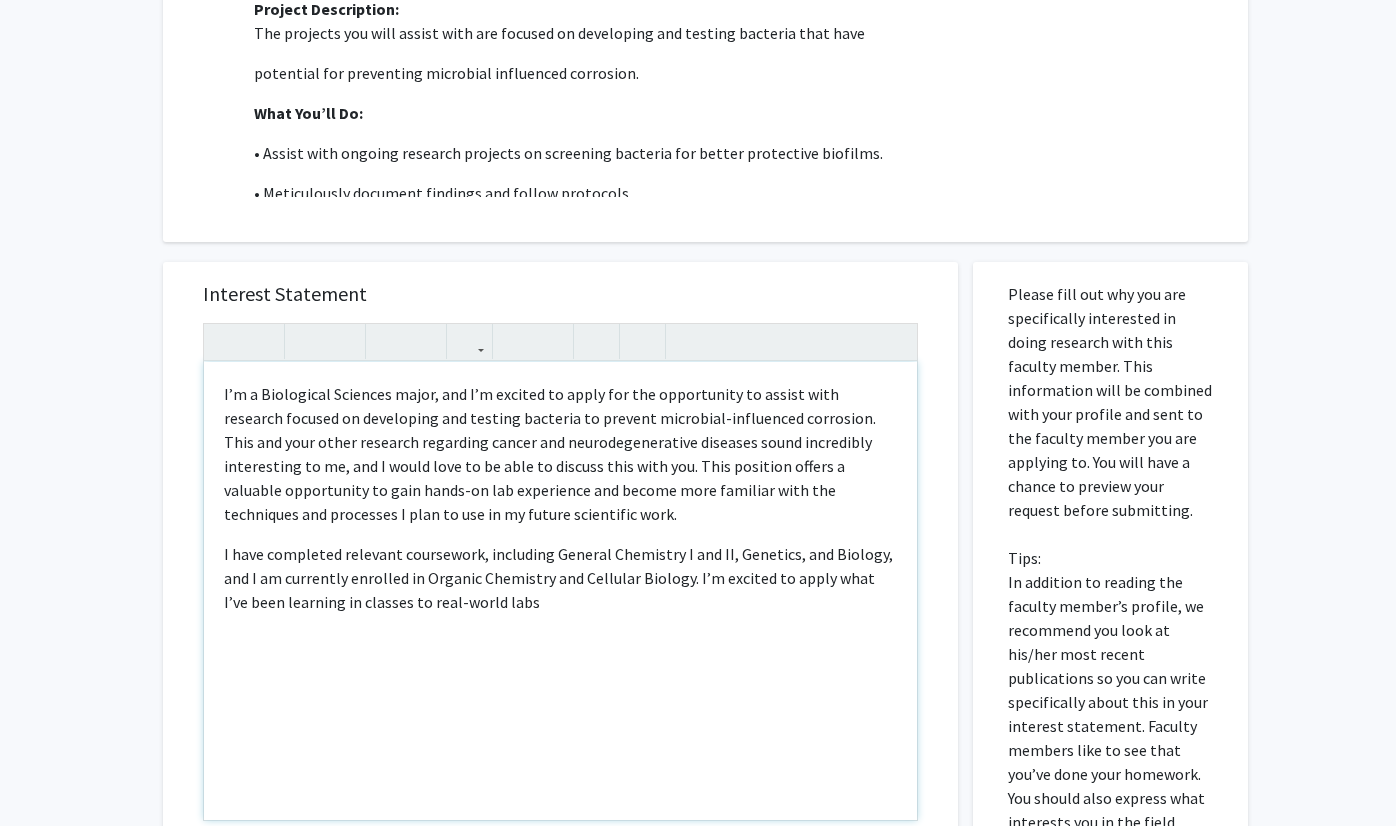click on "I have completed relevant coursework, including General Chemistry I and II, Genetics, and Biology, and I am currently enrolled in Organic Chemistry and Cellular Biology. I’m excited to apply what I’ve been learning in classes to real-world labs" at bounding box center (560, 578) 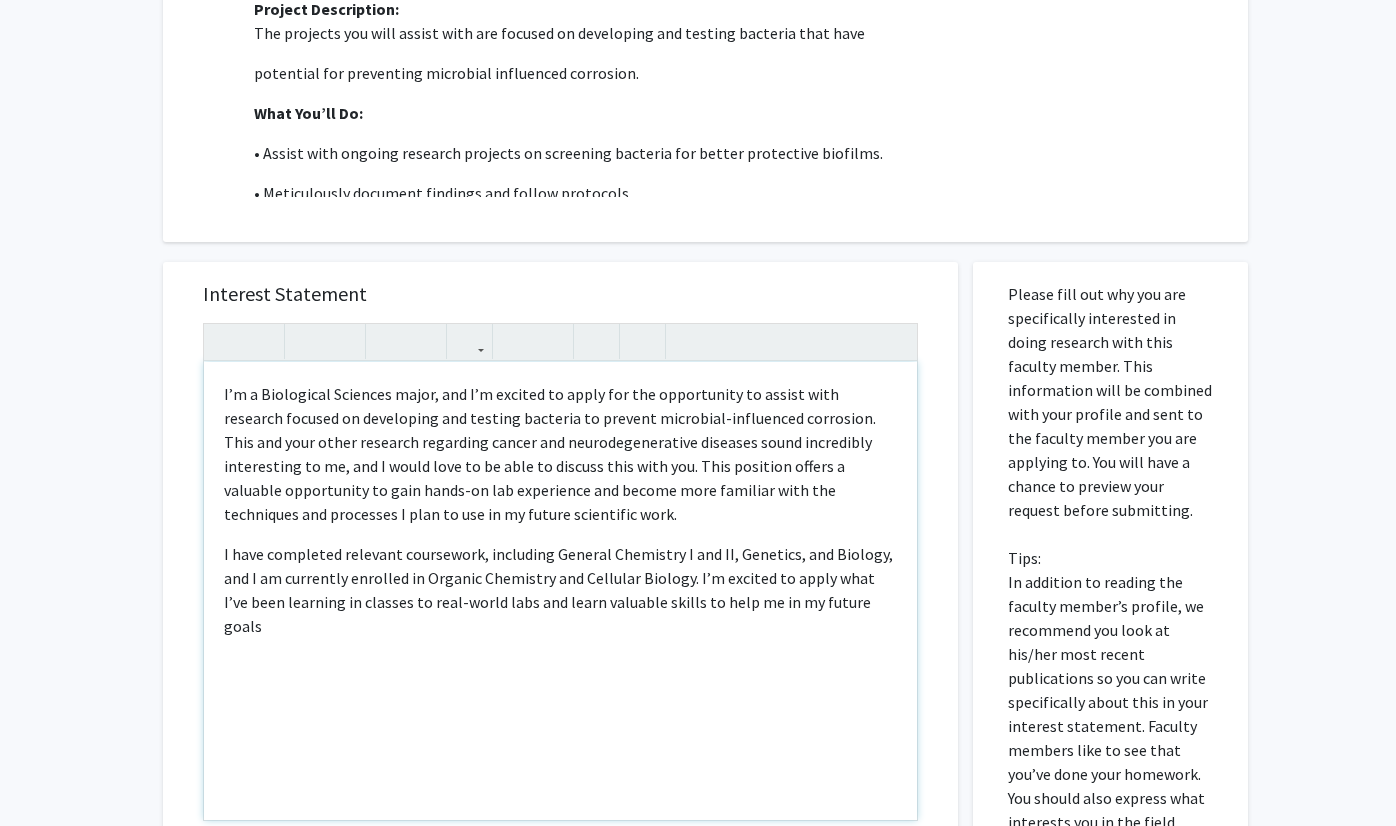 type on "<p>I’m a Biological Sciences major, and I’m excited to apply for the opportunity to assist with research focused on developing and testing bacteria to prevent microbial-influenced corrosion. This and your other research regarding cancer and neurodegenerative diseases sound incredibly interesting to me, and I would love to be able to discuss this with you. This position offers a valuable opportunity to gain hands-on lab experience and become more familiar with the techniques and processes I plan to use in my future scientific work.&nbsp;&nbsp;</p><p>I have completed relevant coursework, including General Chemistry I and II, Genetics, and Biology, and I am currently enrolled in Organic Chemistry and Cellular Biology. I’m excited to apply what I’ve been learning in classes to real-world labs and learn valuable skills to help me in my future goals.</p>" 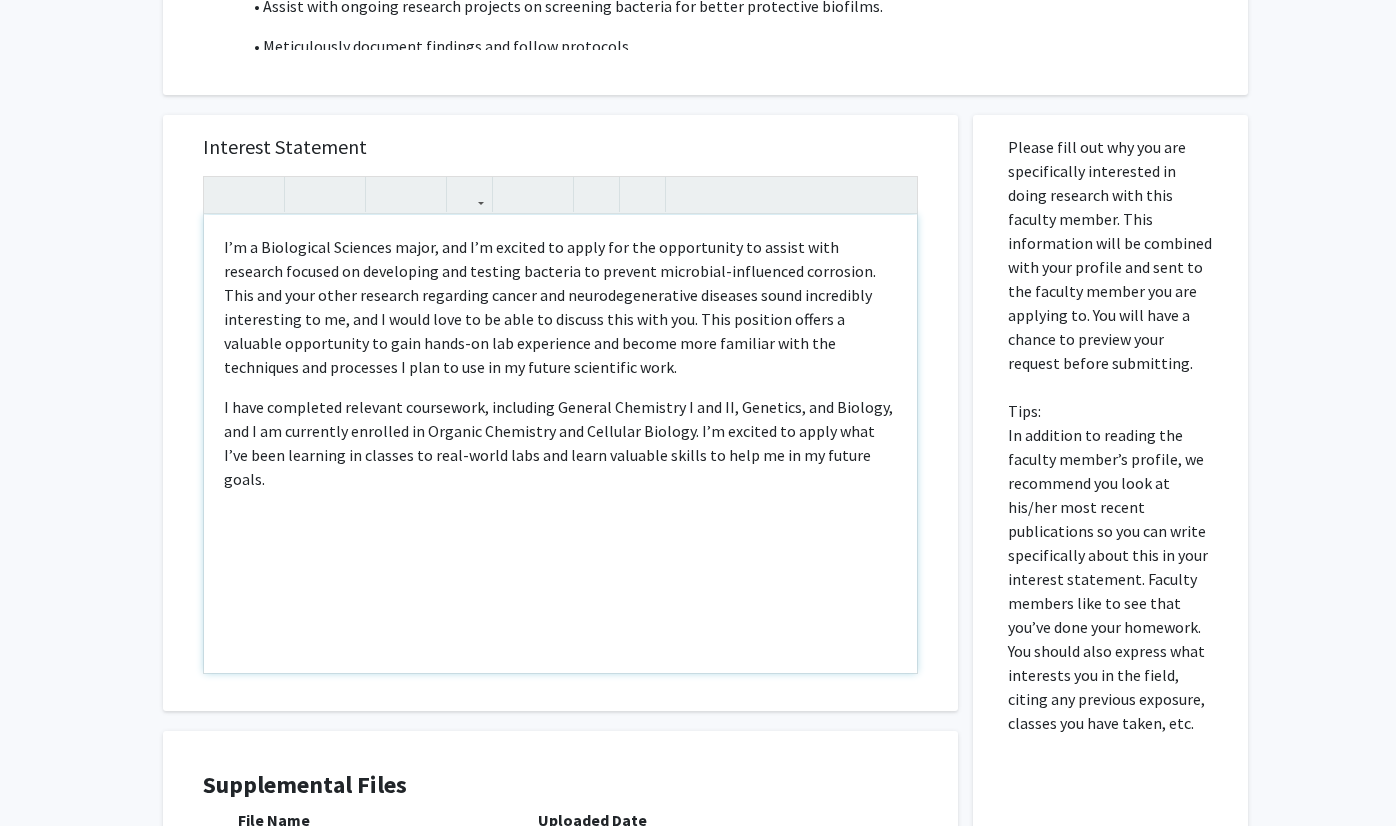 scroll, scrollTop: 1151, scrollLeft: 0, axis: vertical 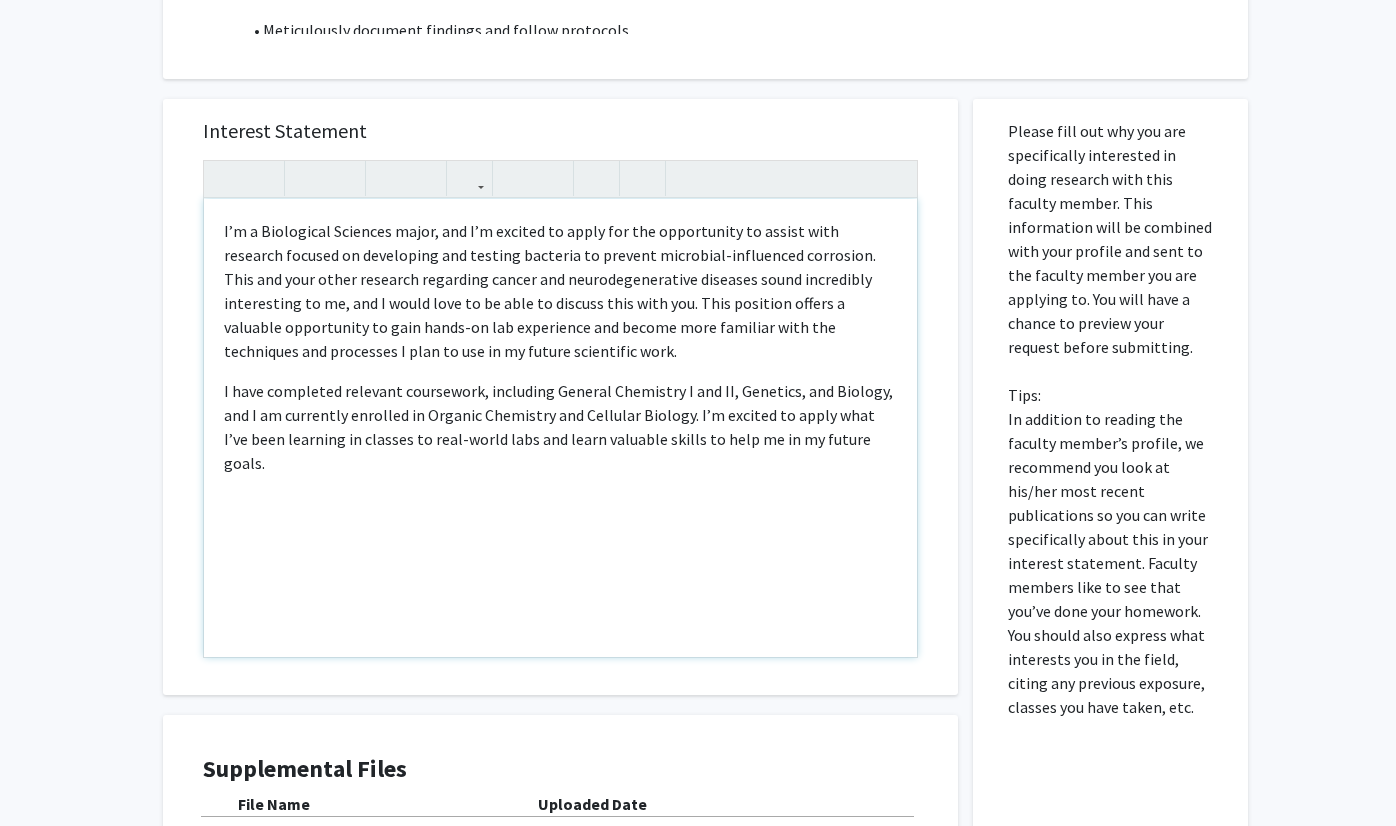 click on "I have completed relevant coursework, including General Chemistry I and II, Genetics, and Biology, and I am currently enrolled in Organic Chemistry and Cellular Biology. I’m excited to apply what I’ve been learning in classes to real-world labs and learn valuable skills to help me in my future goals." at bounding box center [560, 427] 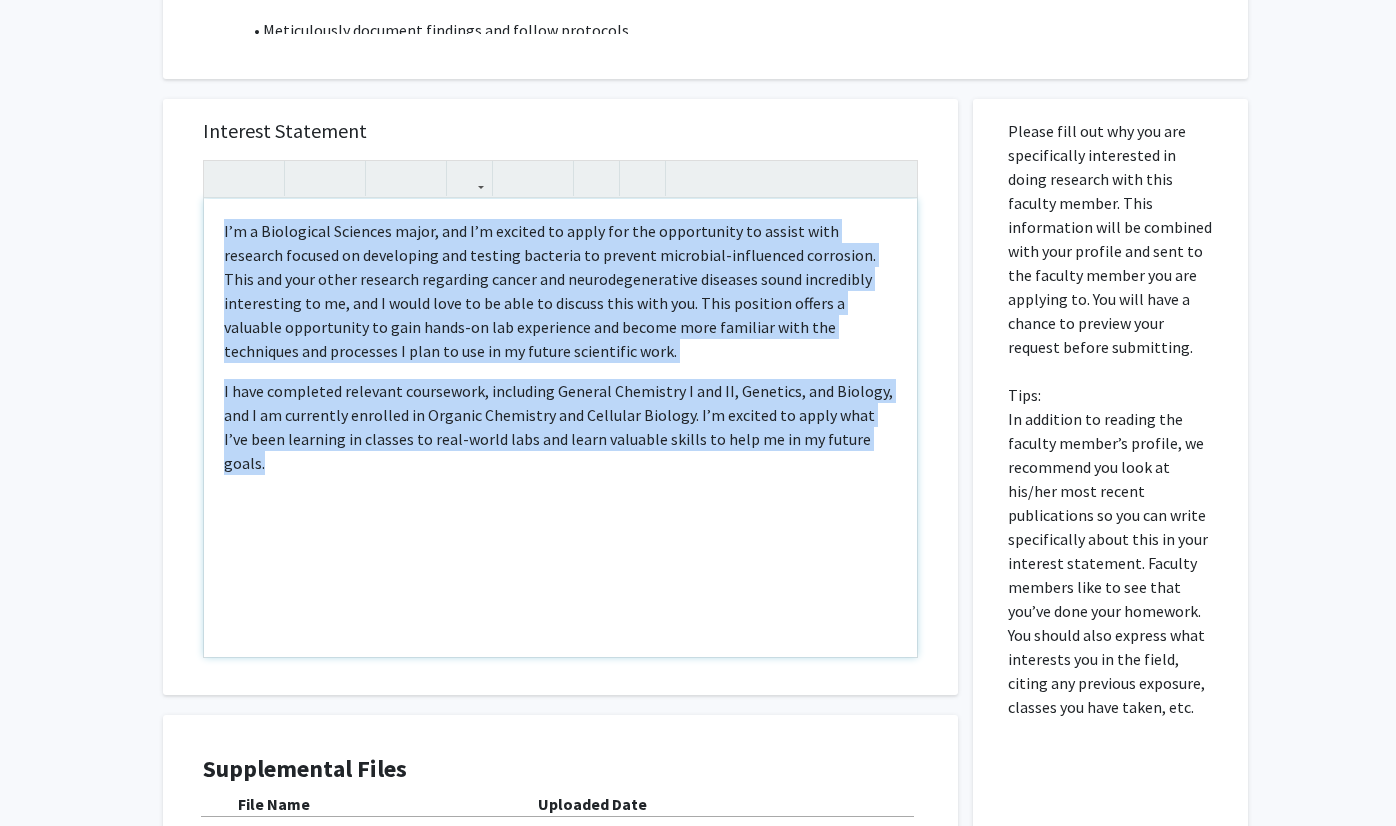 drag, startPoint x: 877, startPoint y: 450, endPoint x: 218, endPoint y: 200, distance: 704.8269 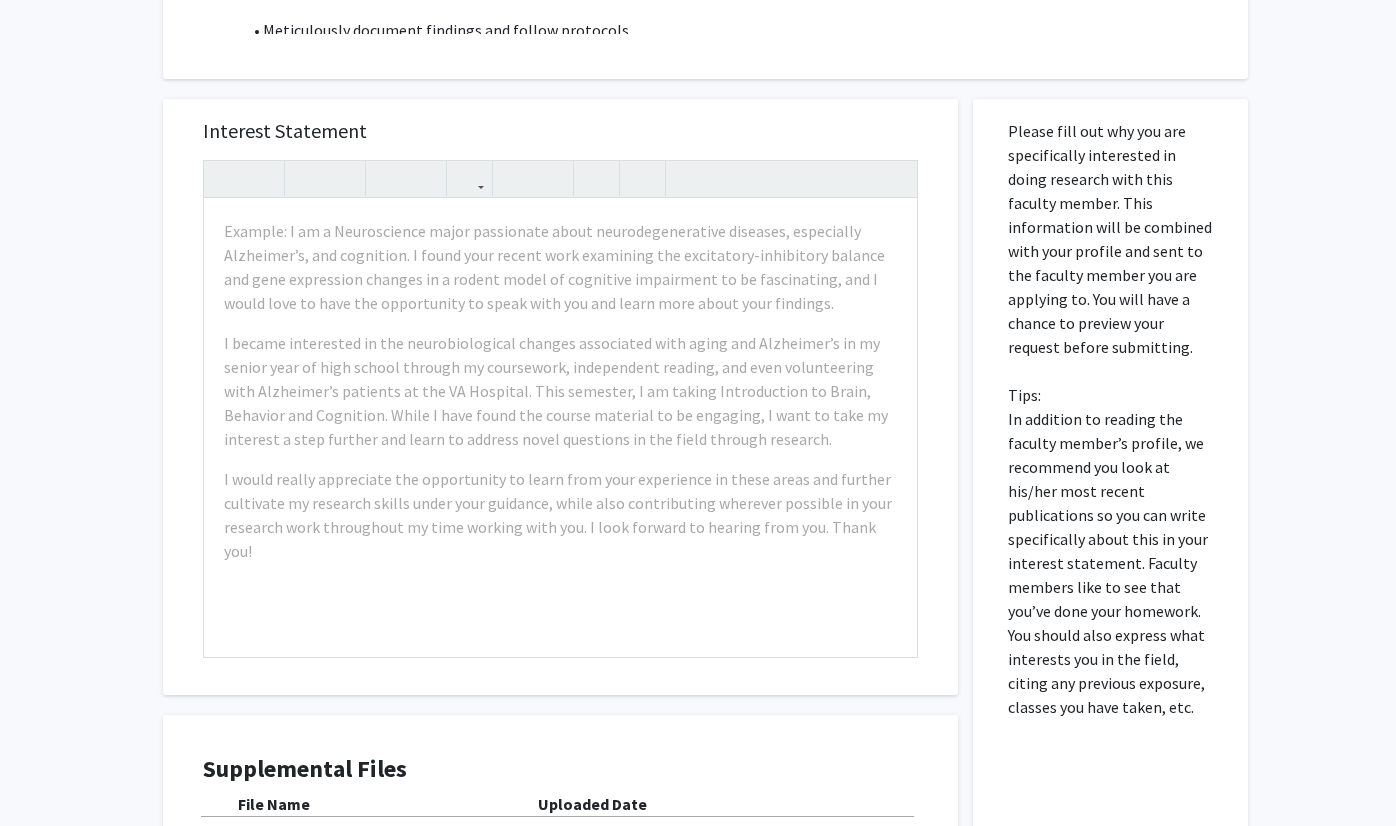 click on "All Requests  Request for [PERSON]   Request for   [PERSON]  Departments:  Molecular Microbiology and Immunology  Research Description: My research is centered on animal modeling of human diseases including cancer and neurodegenerative diseases and treatment strategies using bacterial therapeutics. The de Figueiredo lab is interested in development of genetically engineered bacteria to deliver therapeutics to modulate tumor microenvironment and immune system to mitigate range of complex diseases. We use integrative approaches to study treatment options by investigating physiological, pathological, cellular and molecular changes. This research employs molecular and cellular characterization of physiological and pathological conditions, leading to a deeper understanding of the biological and pathological processes that contribute to human health and disease.
Other projects investigated in the de Figueiredo lab
Projects  microARMOR  Project Description: What You’ll Do: biofilm assay, and more. )" 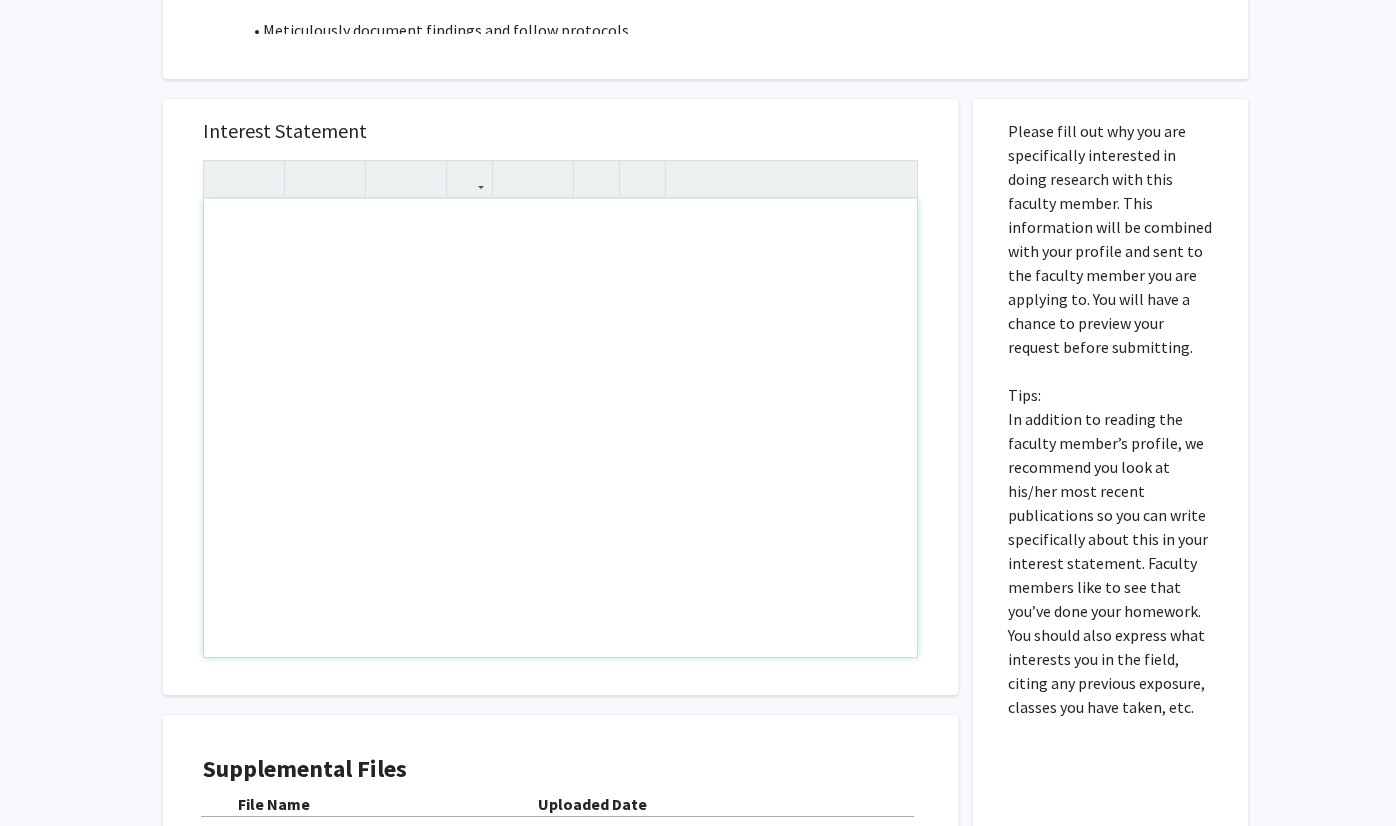 click on "All Requests  Request for [PERSON]   Request for   [PERSON]  Departments:  Molecular Microbiology and Immunology  Research Description: My research is centered on animal modeling of human diseases including cancer and neurodegenerative diseases and treatment strategies using bacterial therapeutics. The de Figueiredo lab is interested in development of genetically engineered bacteria to deliver therapeutics to modulate tumor microenvironment and immune system to mitigate range of complex diseases. We use integrative approaches to study treatment options by investigating physiological, pathological, cellular and molecular changes. This research employs molecular and cellular characterization of physiological and pathological conditions, leading to a deeper understanding of the biological and pathological processes that contribute to human health and disease.
Other projects investigated in the de Figueiredo lab
Projects  microARMOR  Project Description: What You’ll Do: biofilm assay, and more. )" 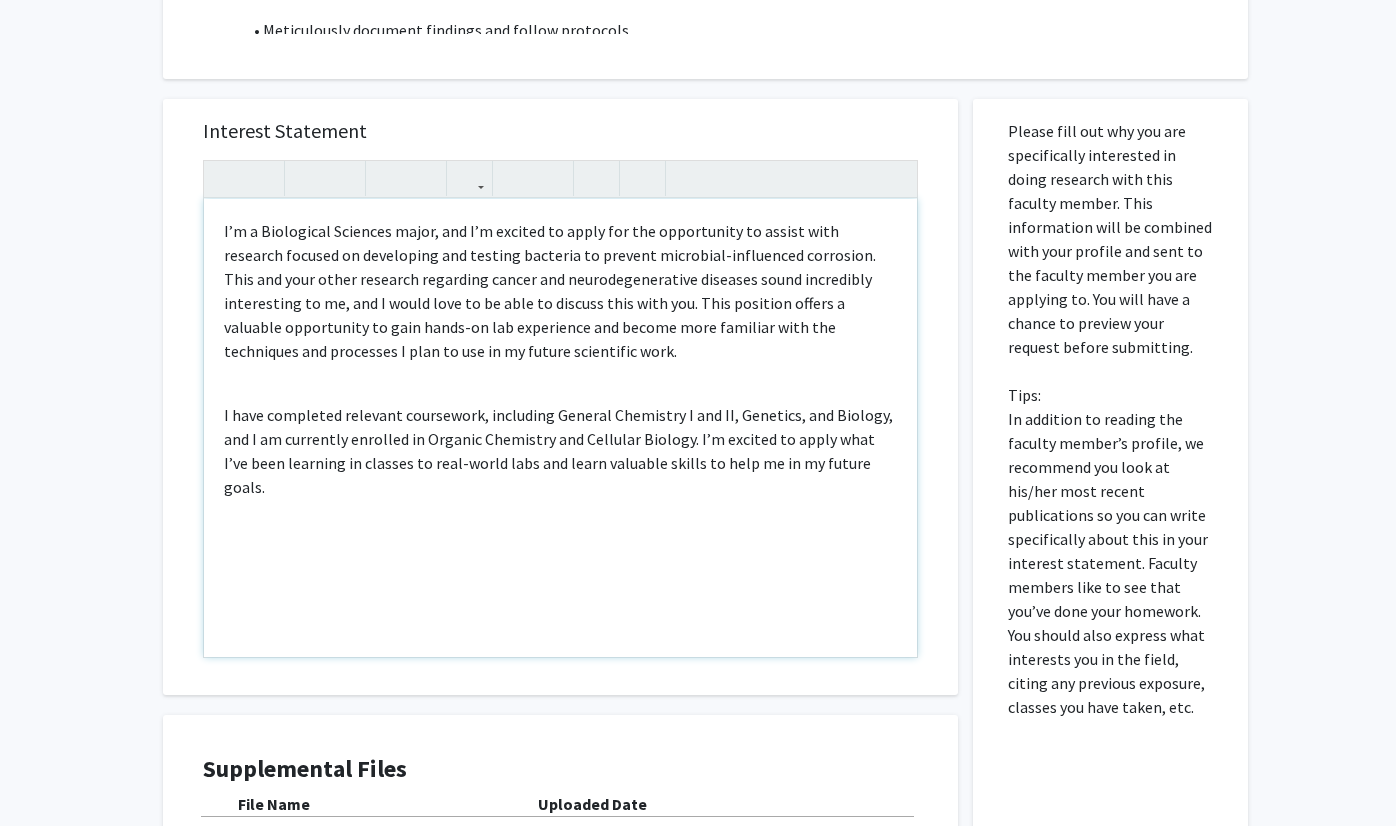 click on "I’m a Biological Sciences major, and I’m excited to apply for the opportunity to assist with research focused on developing and testing bacteria to prevent microbial-influenced corrosion. This and your other research regarding cancer and neurodegenerative diseases sound incredibly interesting to me, and I would love to be able to discuss this with you. This position offers a valuable opportunity to gain hands-on lab experience and become more familiar with the techniques and processes I plan to use in my future scientific work.   I have completed relevant coursework, including General Chemistry I and II, Genetics, and Biology, and I am currently enrolled in Organic Chemistry and Cellular Biology. I’m excited to apply what I’ve been learning in classes to real-world labs and learn valuable skills to help me in my future goals." at bounding box center [560, 428] 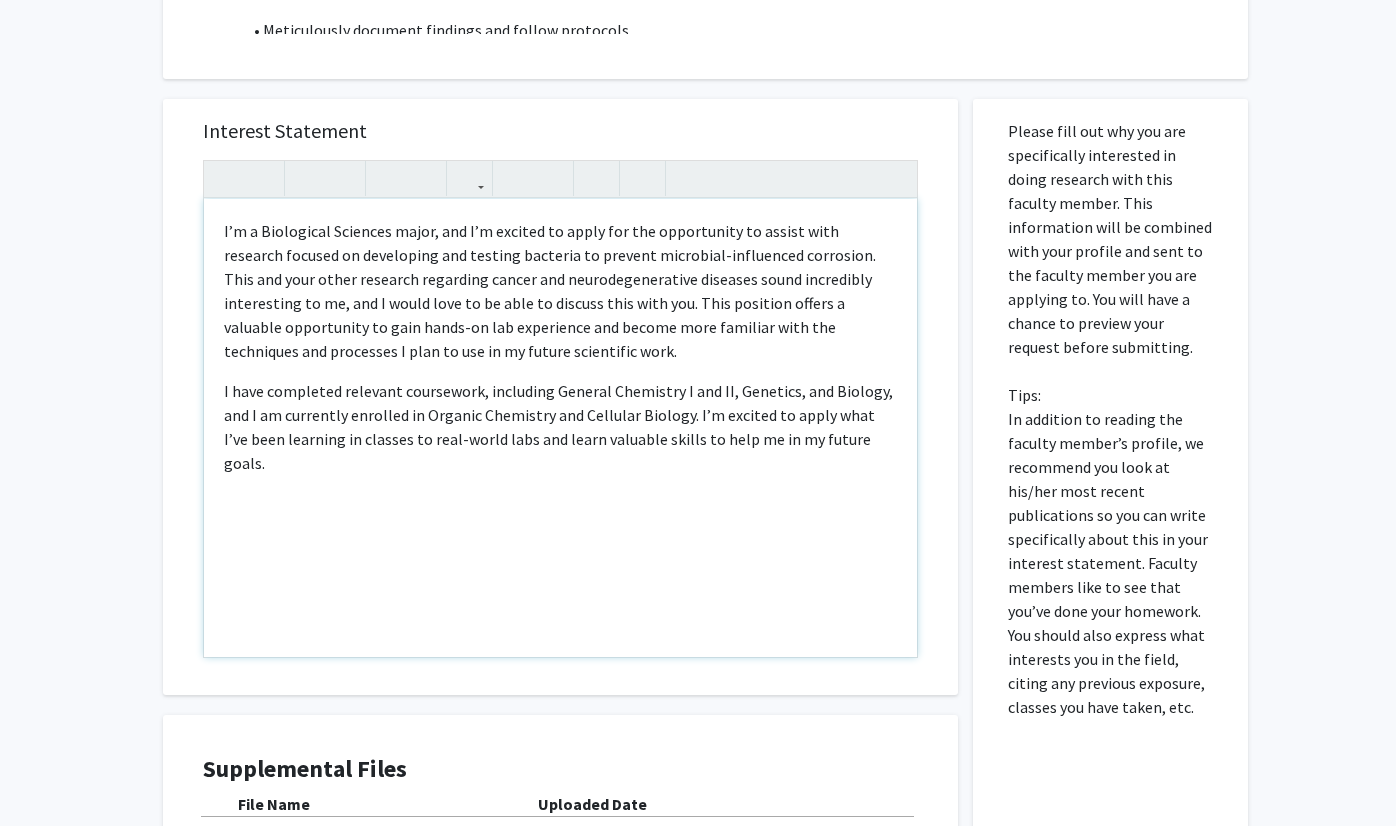 click on "I have completed relevant coursework, including General Chemistry I and II, Genetics, and Biology, and I am currently enrolled in Organic Chemistry and Cellular Biology. I’m excited to apply what I’ve been learning in classes to real-world labs and learn valuable skills to help me in my future goals." at bounding box center (560, 427) 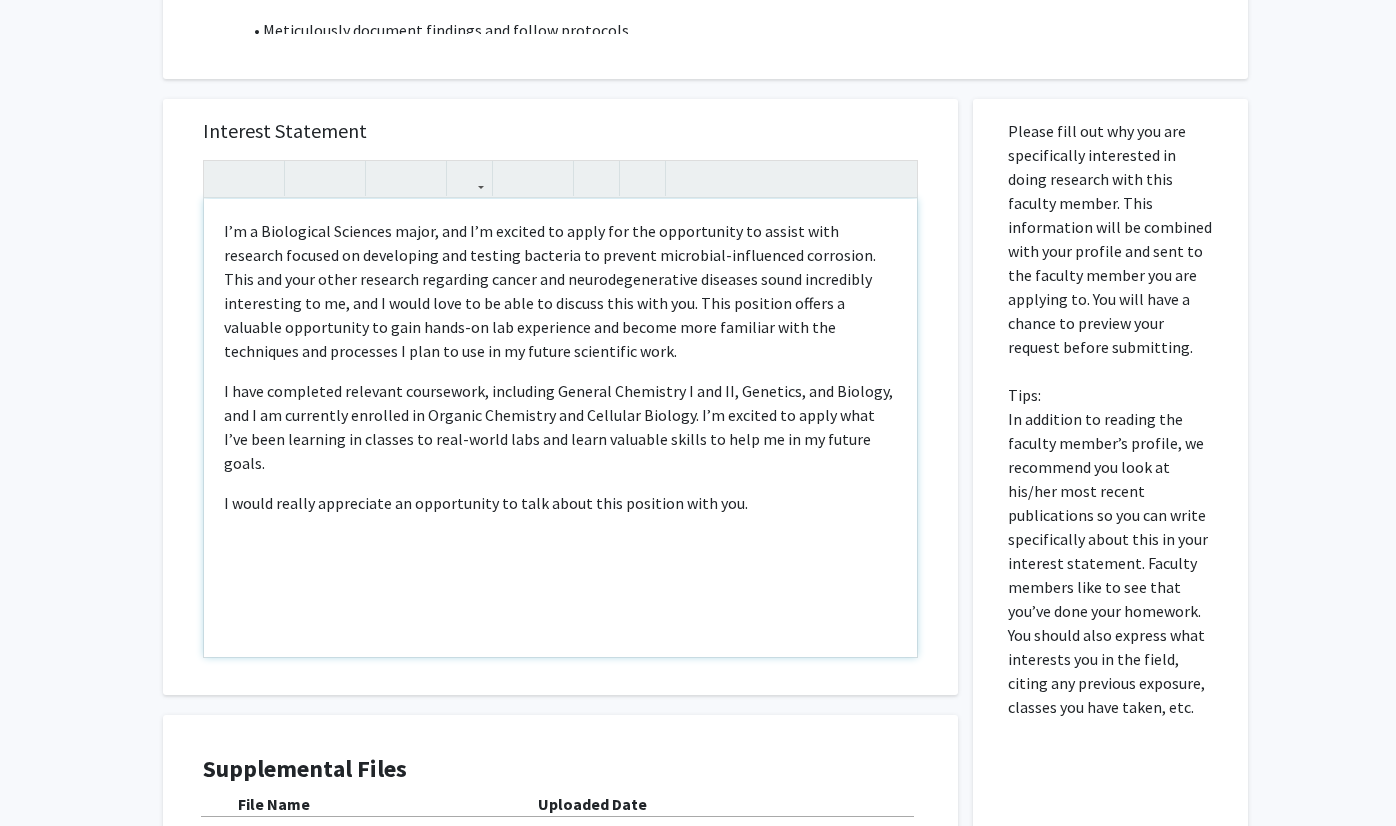 type on "<p>I’m a Biological Sciences major, and I’m excited to apply for the opportunity to assist with research focused on developing and testing bacteria to prevent microbial-influenced corrosion. This and your other research regarding cancer and neurodegenerative diseases sound incredibly interesting to me, and I would love to be able to discuss this with you. This position offers a valuable opportunity to gain hands-on lab experience and become more familiar with the techniques and processes I plan to use in my future scientific work.&nbsp;&nbsp;</p><p>I have completed relevant coursework, including General Chemistry I and II, Genetics, and Biology, and I am currently enrolled in Organic Chemistry and Cellular Biology. I’m excited to apply what I’ve been learning in classes to real-world labs and learn valuable skills to help me in my future goals.</p>I would really appreciate an opportunity to talk about this position with you." 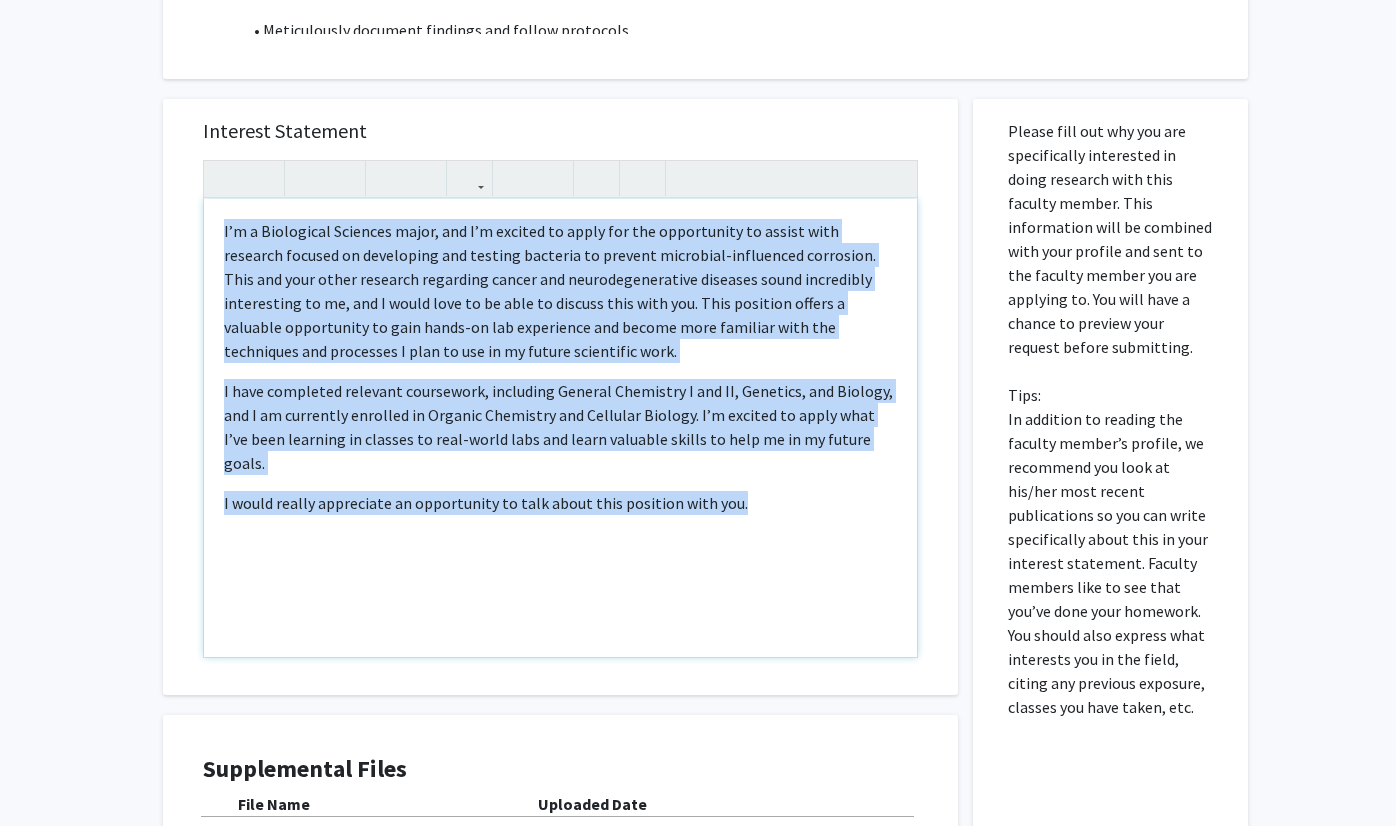 drag, startPoint x: 781, startPoint y: 496, endPoint x: 218, endPoint y: 210, distance: 631.4784 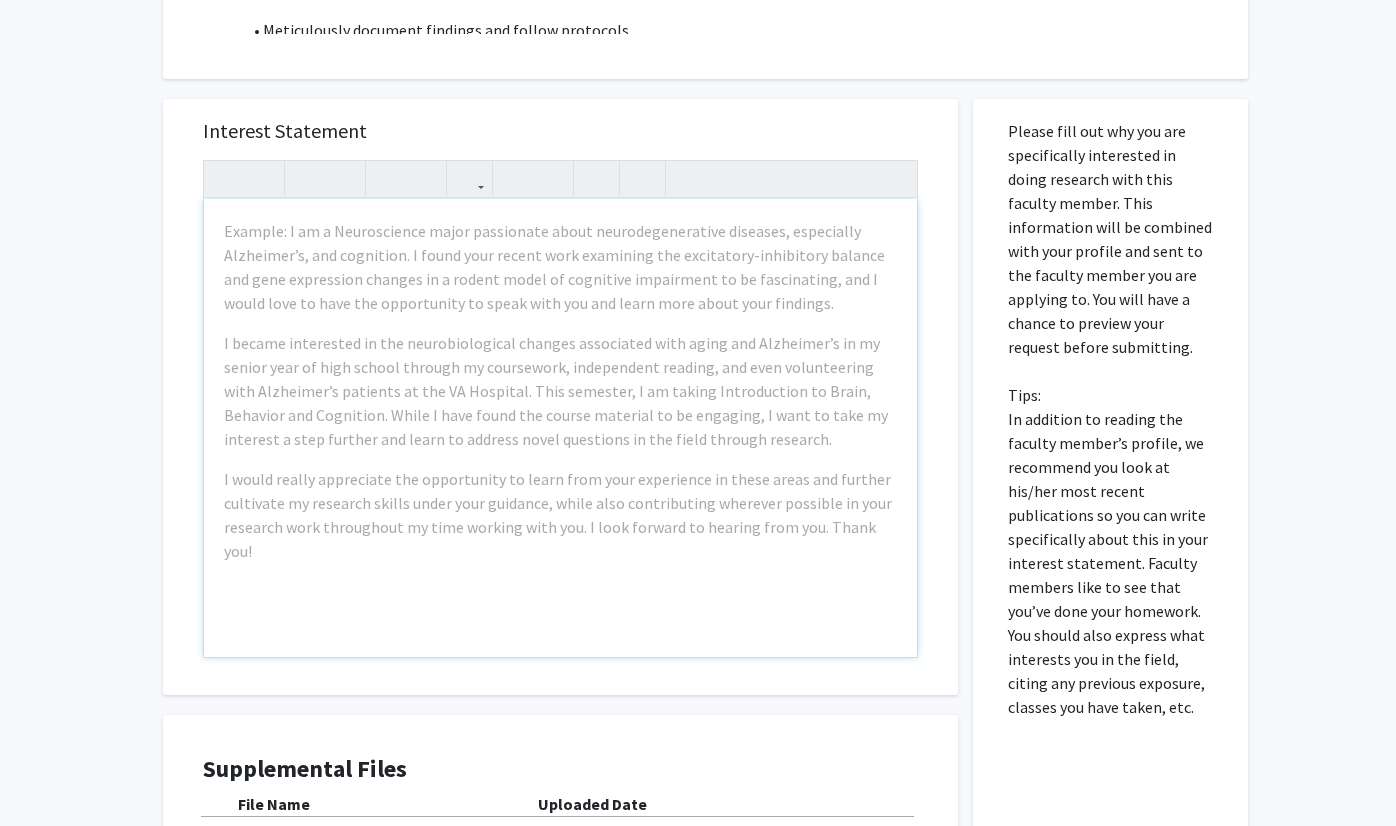 click on "All Requests  Request for [PERSON]   Request for   [PERSON]  Departments:  Molecular Microbiology and Immunology  Research Description: My research is centered on animal modeling of human diseases including cancer and neurodegenerative diseases and treatment strategies using bacterial therapeutics. The de Figueiredo lab is interested in development of genetically engineered bacteria to deliver therapeutics to modulate tumor microenvironment and immune system to mitigate range of complex diseases. We use integrative approaches to study treatment options by investigating physiological, pathological, cellular and molecular changes. This research employs molecular and cellular characterization of physiological and pathological conditions, leading to a deeper understanding of the biological and pathological processes that contribute to human health and disease.
Other projects investigated in the de Figueiredo lab
Projects  microARMOR  Project Description: What You’ll Do: biofilm assay, and more. )" 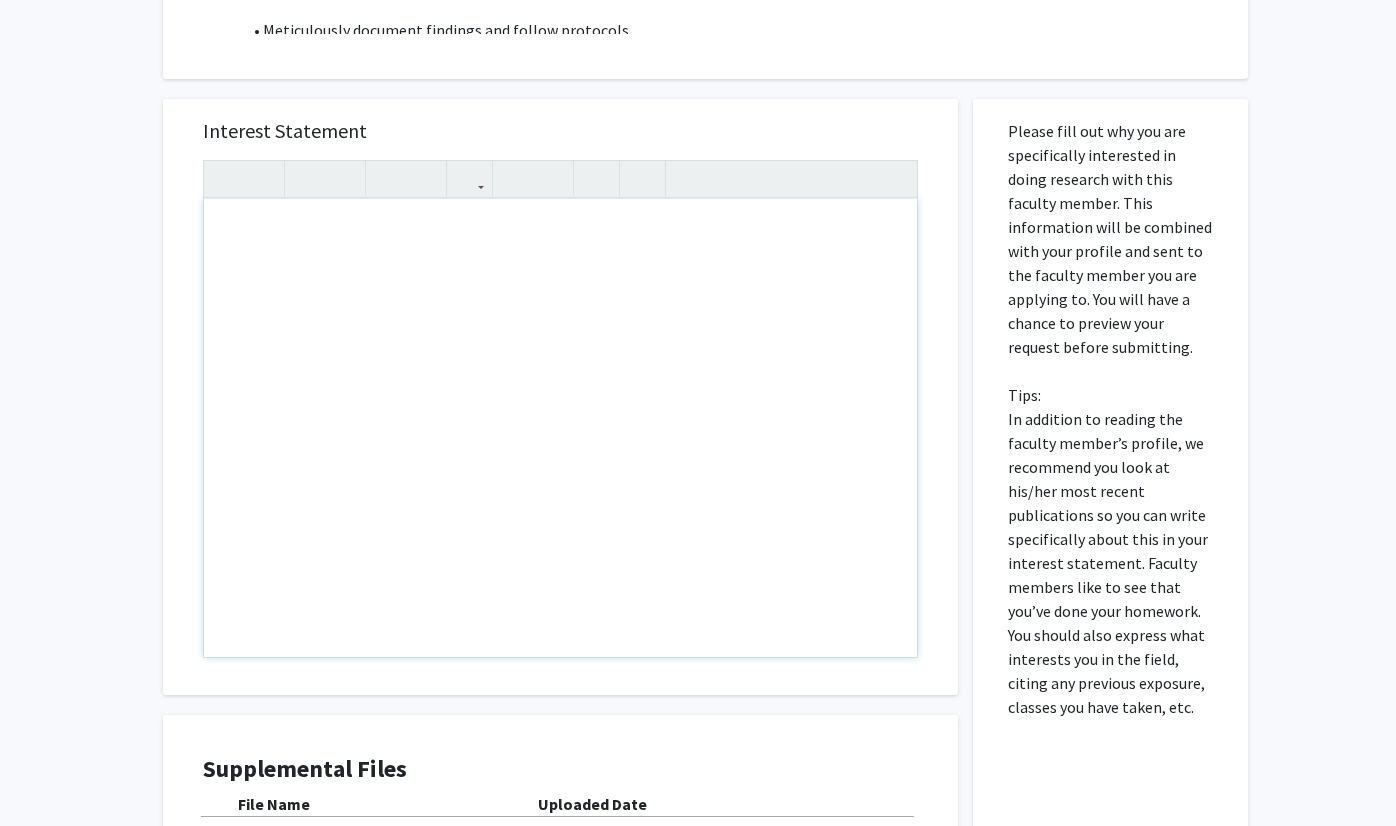 click at bounding box center (560, 428) 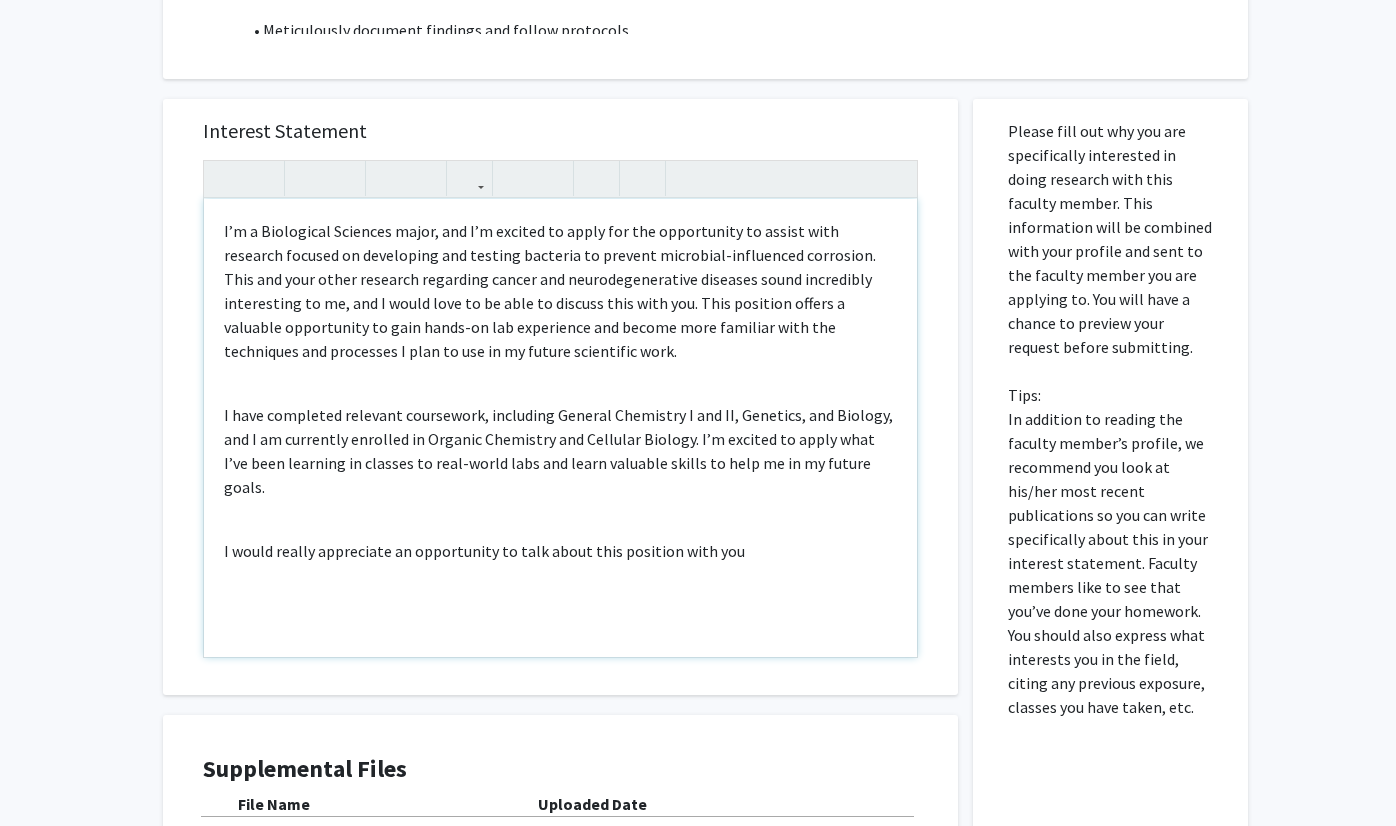 type on "<p>I’m a Biological Sciences major, and I’m excited to apply for the opportunity to assist with research focused on developing and testing bacteria to prevent microbial-influenced corrosion. This and your other research regarding cancer and neurodegenerative diseases sound incredibly interesting to me, and I would love to be able to discuss this with you. This position offers a valuable opportunity to gain hands-on lab experience and become more familiar with the techniques and processes I plan to use in my future scientific work.&nbsp;&nbsp;</p><br><p>I have completed relevant coursework, including General Chemistry I and II, Genetics, and Biology, and I am currently enrolled in Organic Chemistry and Cellular Biology. I’m excited to apply what I’ve been learning in classes to real-world labs and learn valuable skills to help me in my future goals.</p><br><p>I would really appreciate an opportunity to talk about this position with you.</p>" 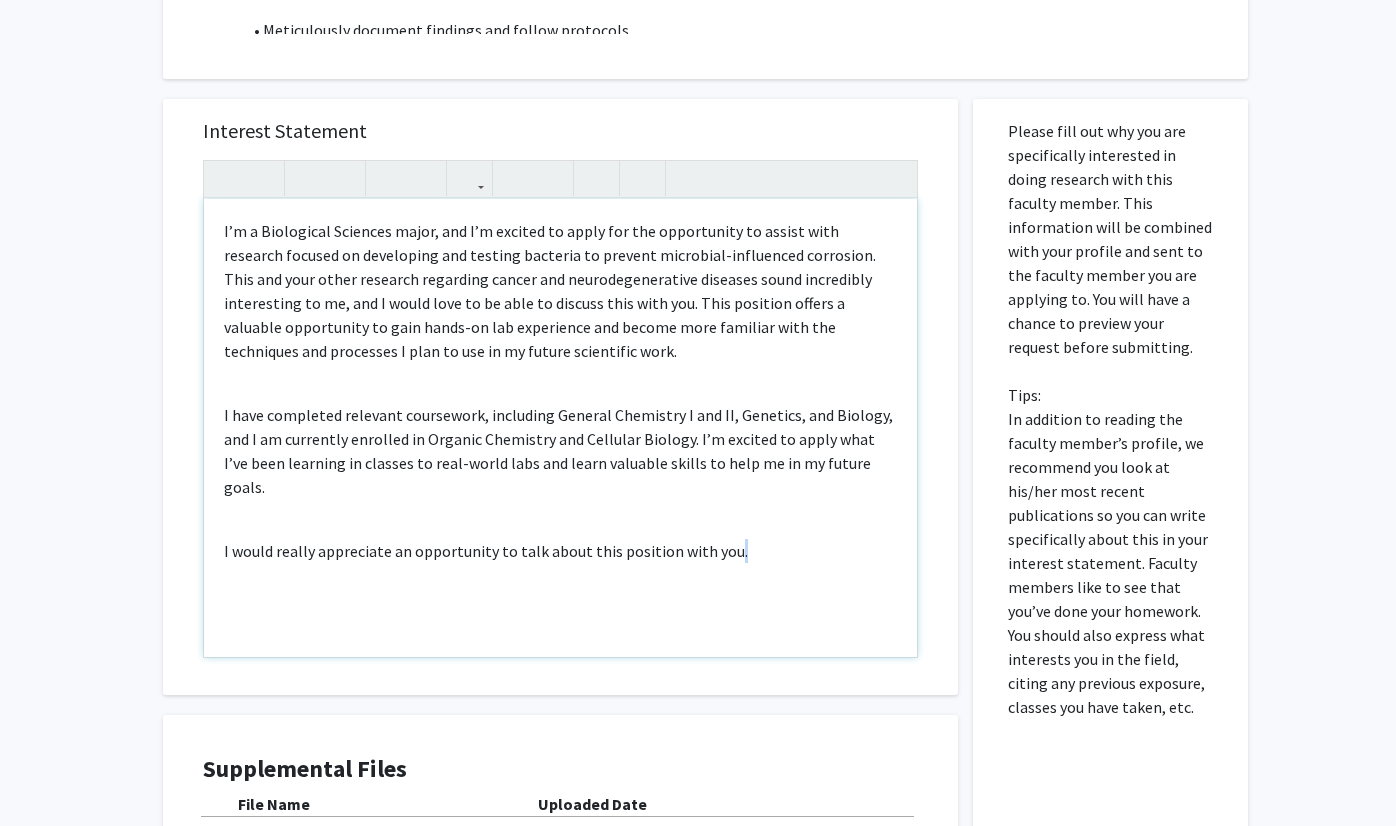 click on "I’m a Biological Sciences major, and I’m excited to apply for the opportunity to assist with research focused on developing and testing bacteria to prevent microbial-influenced corrosion. This and your other research regarding cancer and neurodegenerative diseases sound incredibly interesting to me, and I would love to be able to discuss this with you. This position offers a valuable opportunity to gain hands-on lab experience and become more familiar with the techniques and processes I plan to use in my future scientific work.   I have completed relevant coursework, including General Chemistry I and II, Genetics, and Biology, and I am currently enrolled in Organic Chemistry and Cellular Biology. I’m excited to apply what I’ve been learning in classes to real-world labs and learn valuable skills to help me in my future goals. I would really appreciate an opportunity to talk about this position with you." at bounding box center (560, 428) 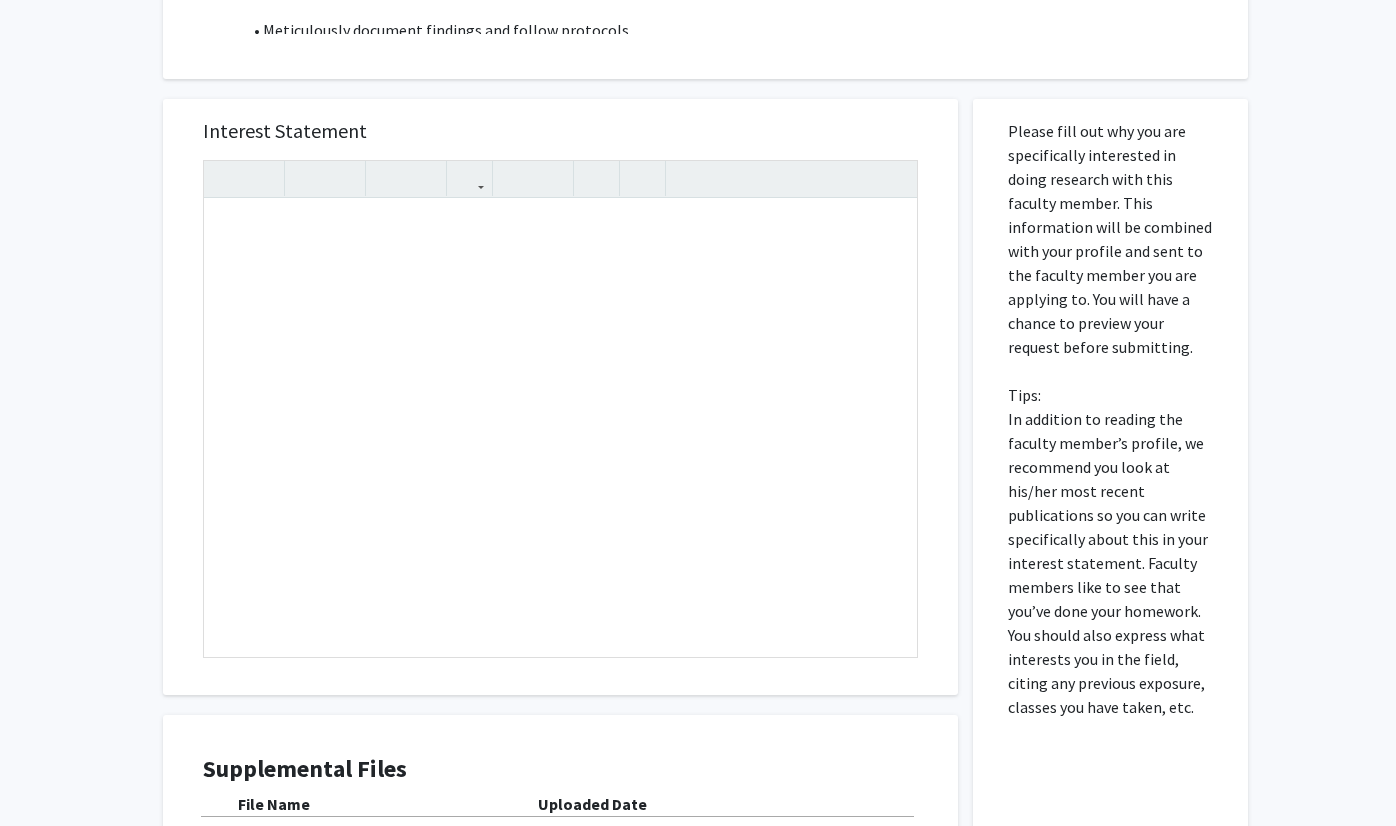 click on "Interest Statement Insert link Remove link" at bounding box center (560, 397) 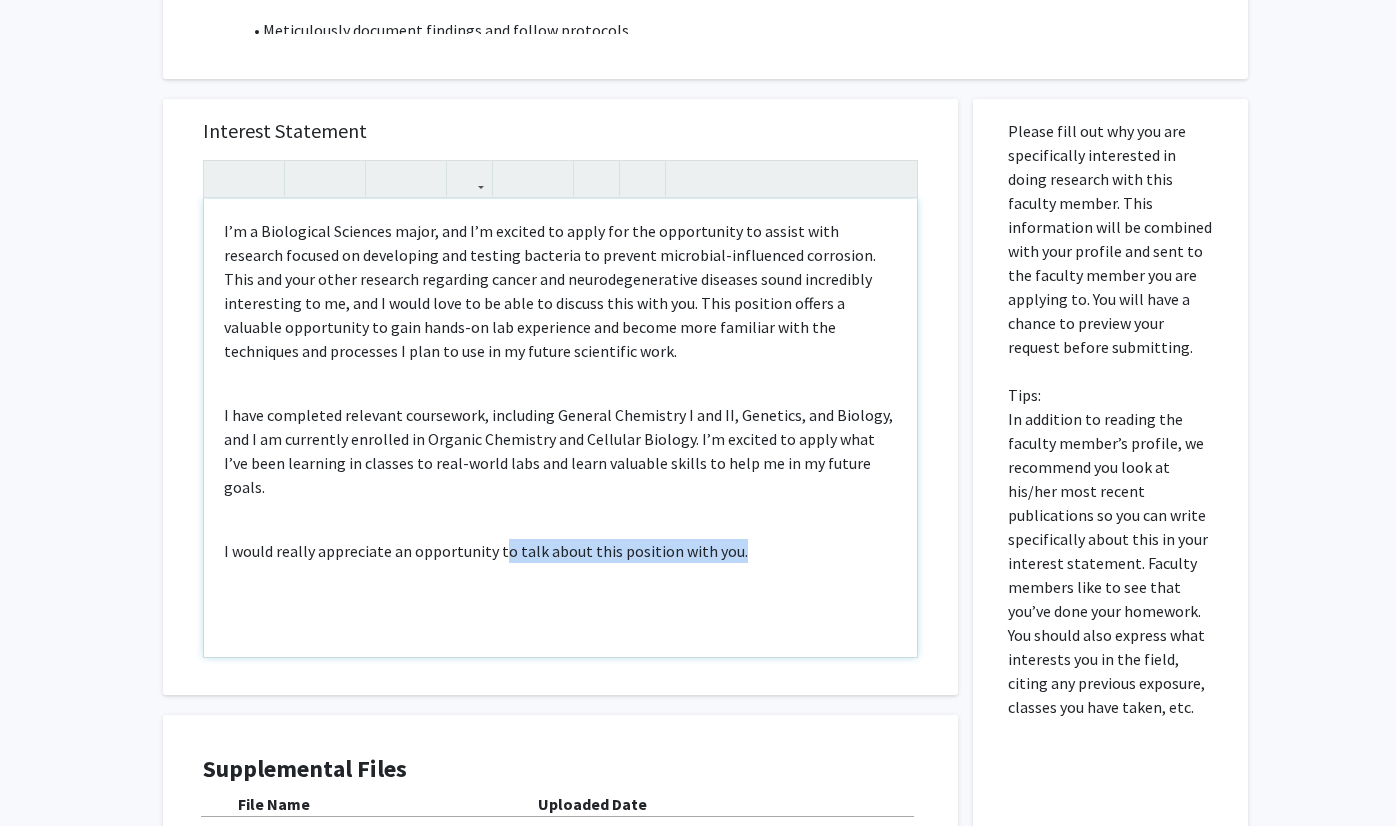 drag, startPoint x: 744, startPoint y: 539, endPoint x: 502, endPoint y: 527, distance: 242.29733 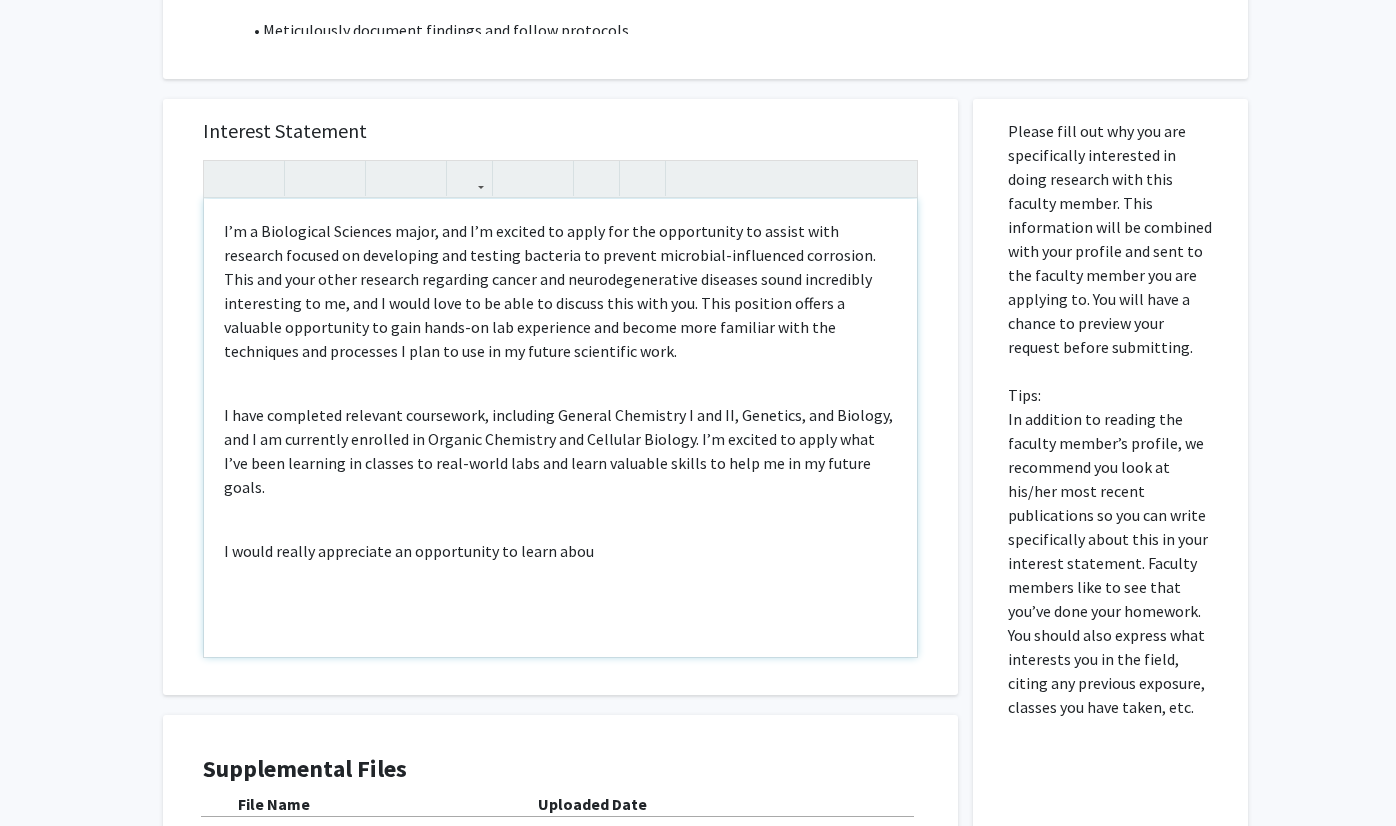 type on "<p>I’m a Biological Sciences major, and I’m excited to apply for the opportunity to assist with research focused on developing and testing bacteria to prevent microbial-influenced corrosion. This and your other research regarding cancer and neurodegenerative diseases sound incredibly interesting to me, and I would love to be able to discuss this with you. This position offers a valuable opportunity to gain hands-on lab experience and become more familiar with the techniques and processes I plan to use in my future scientific work.&nbsp;&nbsp;</p><br><p>I have completed relevant coursework, including General Chemistry I and II, Genetics, and Biology, and I am currently enrolled in Organic Chemistry and Cellular Biology. I’m excited to apply what I’ve been learning in classes to real-world labs and learn valuable skills to help me in my future goals.</p><br><p>I would really appreciate an opportunity to learn about</p>" 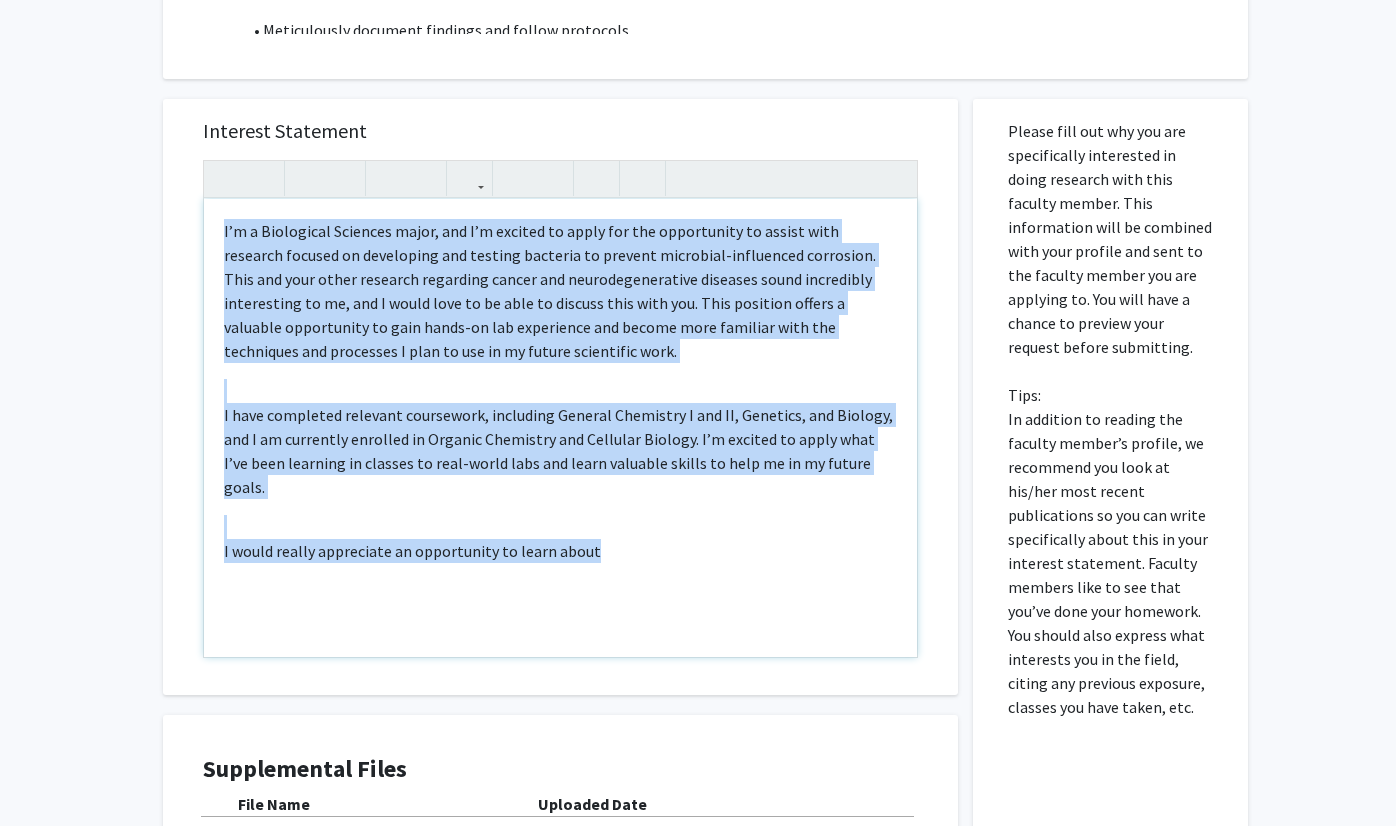 copy on "I’m a Biological Sciences major, and I’m excited to apply for the opportunity to assist with research focused on developing and testing bacteria to prevent microbial-influenced corrosion. This and your other research regarding cancer and neurodegenerative diseases sound incredibly interesting to me, and I would love to be able to discuss this with you. This position offers a valuable opportunity to gain hands-on lab experience and become more familiar with the techniques and processes I plan to use in my future scientific work.   I have completed relevant coursework, including General Chemistry I and II, Genetics, and Biology, and I am currently enrolled in Organic Chemistry and Cellular Biology. I’m excited to apply what I’ve been learning in classes to real-world labs and learn valuable skills to help me in my future goals. I would really appreciate an opportunity to learn about" 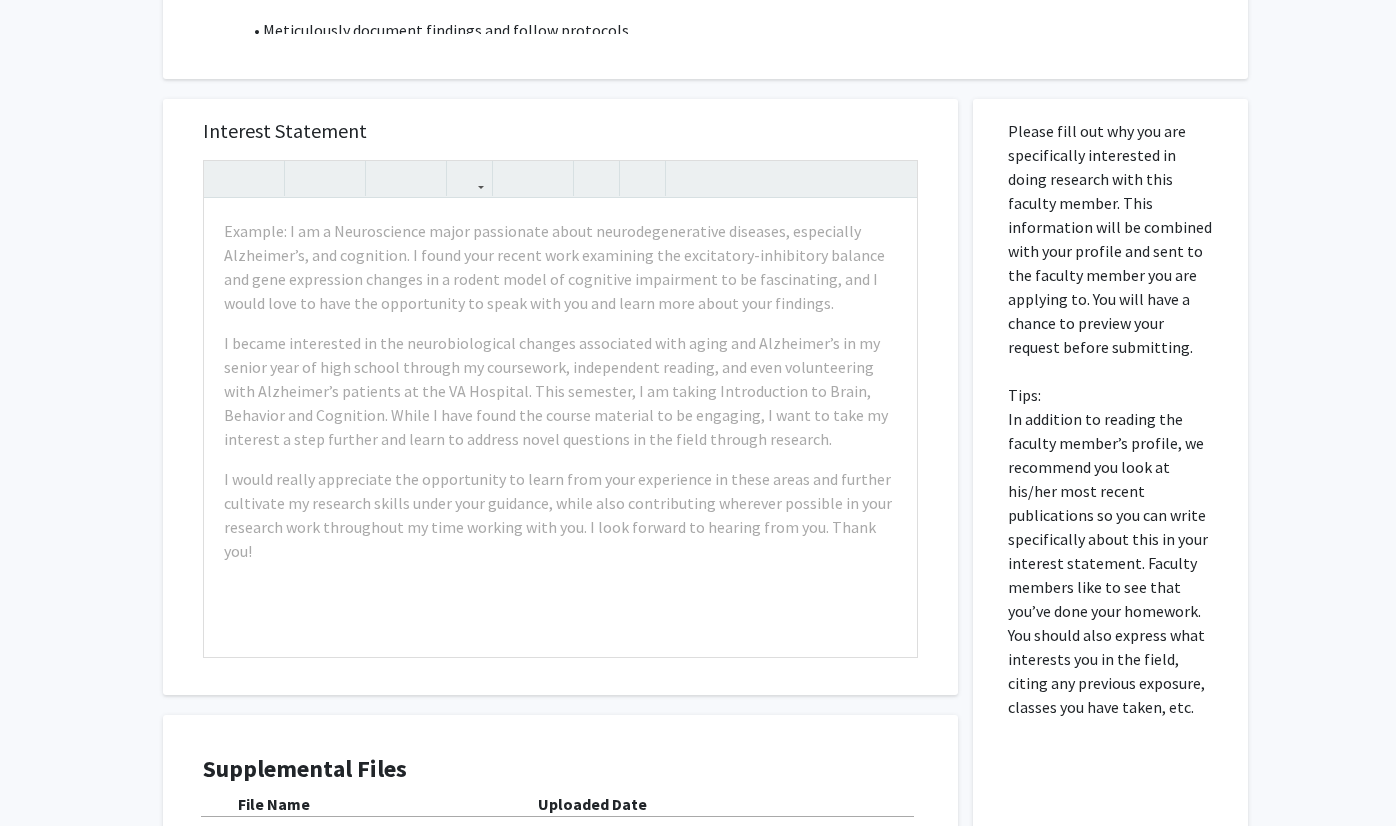 click on "All Requests  Request for [PERSON]   Request for   [PERSON]  Departments:  Molecular Microbiology and Immunology  Research Description: My research is centered on animal modeling of human diseases including cancer and neurodegenerative diseases and treatment strategies using bacterial therapeutics. The de Figueiredo lab is interested in development of genetically engineered bacteria to deliver therapeutics to modulate tumor microenvironment and immune system to mitigate range of complex diseases. We use integrative approaches to study treatment options by investigating physiological, pathological, cellular and molecular changes. This research employs molecular and cellular characterization of physiological and pathological conditions, leading to a deeper understanding of the biological and pathological processes that contribute to human health and disease.
Other projects investigated in the de Figueiredo lab
Projects  microARMOR  Project Description: What You’ll Do: biofilm assay, and more. )" 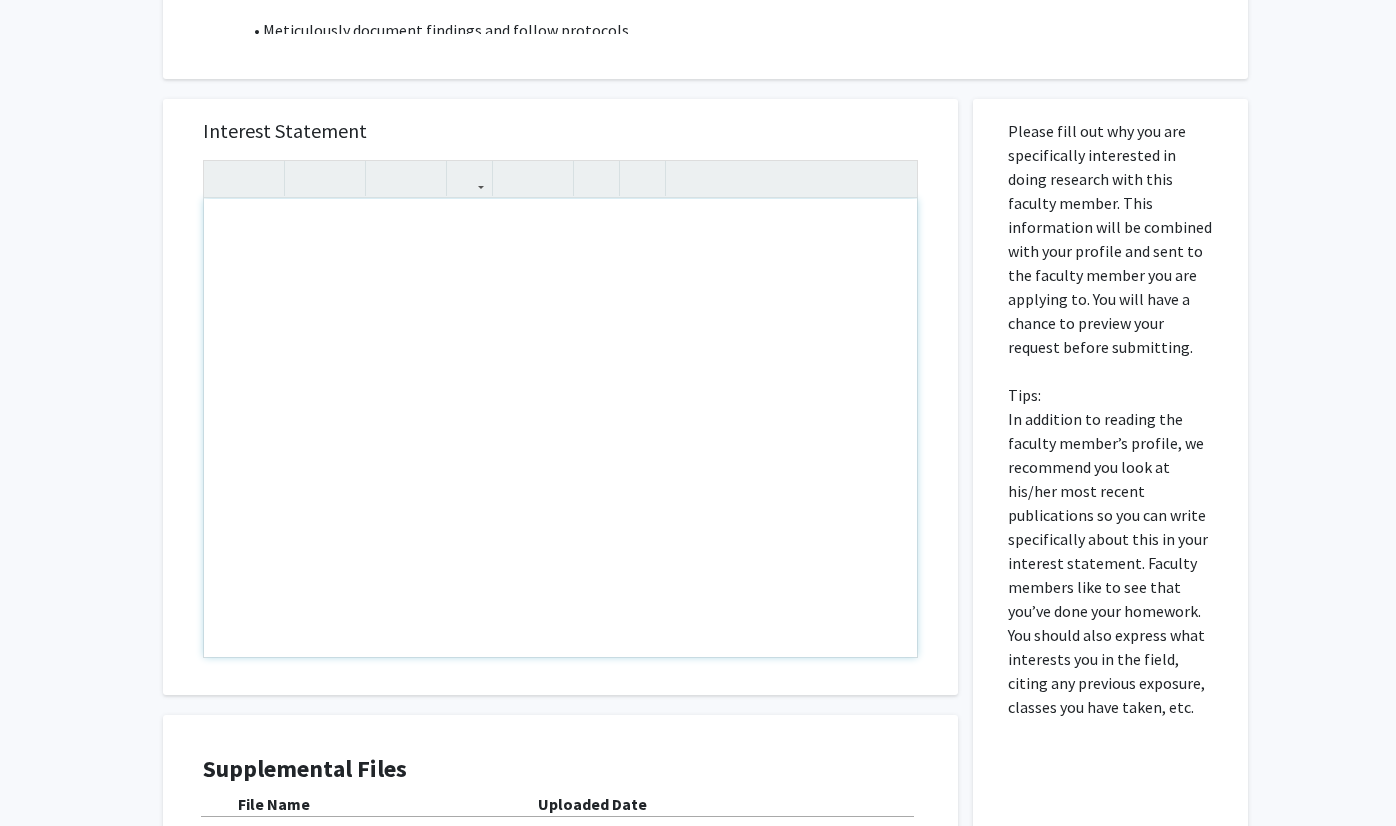 click at bounding box center (560, 428) 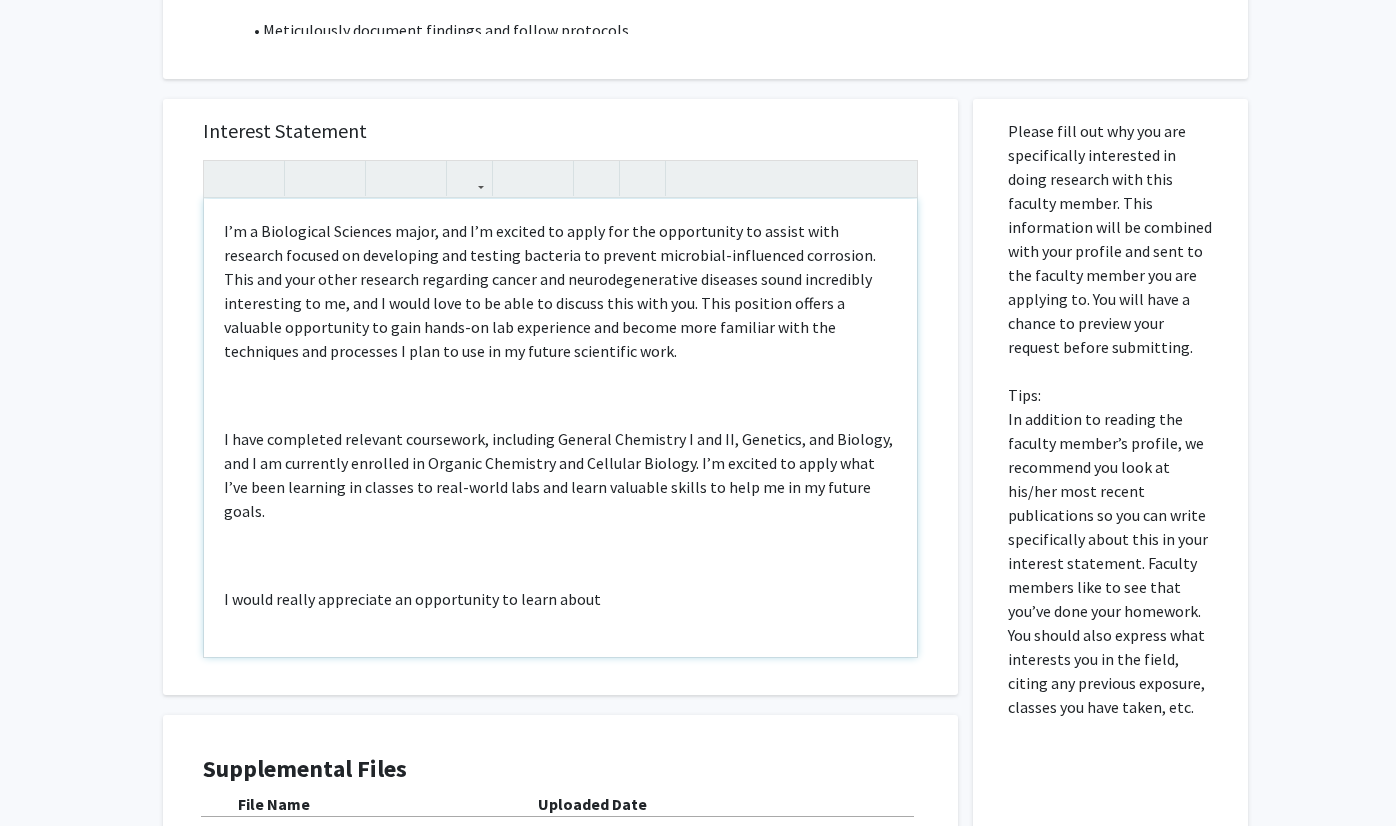 click on "I’m a Biological Sciences major, and I’m excited to apply for the opportunity to assist with research focused on developing and testing bacteria to prevent microbial-influenced corrosion. This and your other research regarding cancer and neurodegenerative diseases sound incredibly interesting to me, and I would love to be able to discuss this with you. This position offers a valuable opportunity to gain hands-on lab experience and become more familiar with the techniques and processes I plan to use in my future scientific work.   I have completed relevant coursework, including General Chemistry I and II, Genetics, and Biology, and I am currently enrolled in Organic Chemistry and Cellular Biology. I’m excited to apply what I’ve been learning in classes to real-world labs and learn valuable skills to help me in my future goals. I would really appreciate an opportunity to learn about" at bounding box center (560, 428) 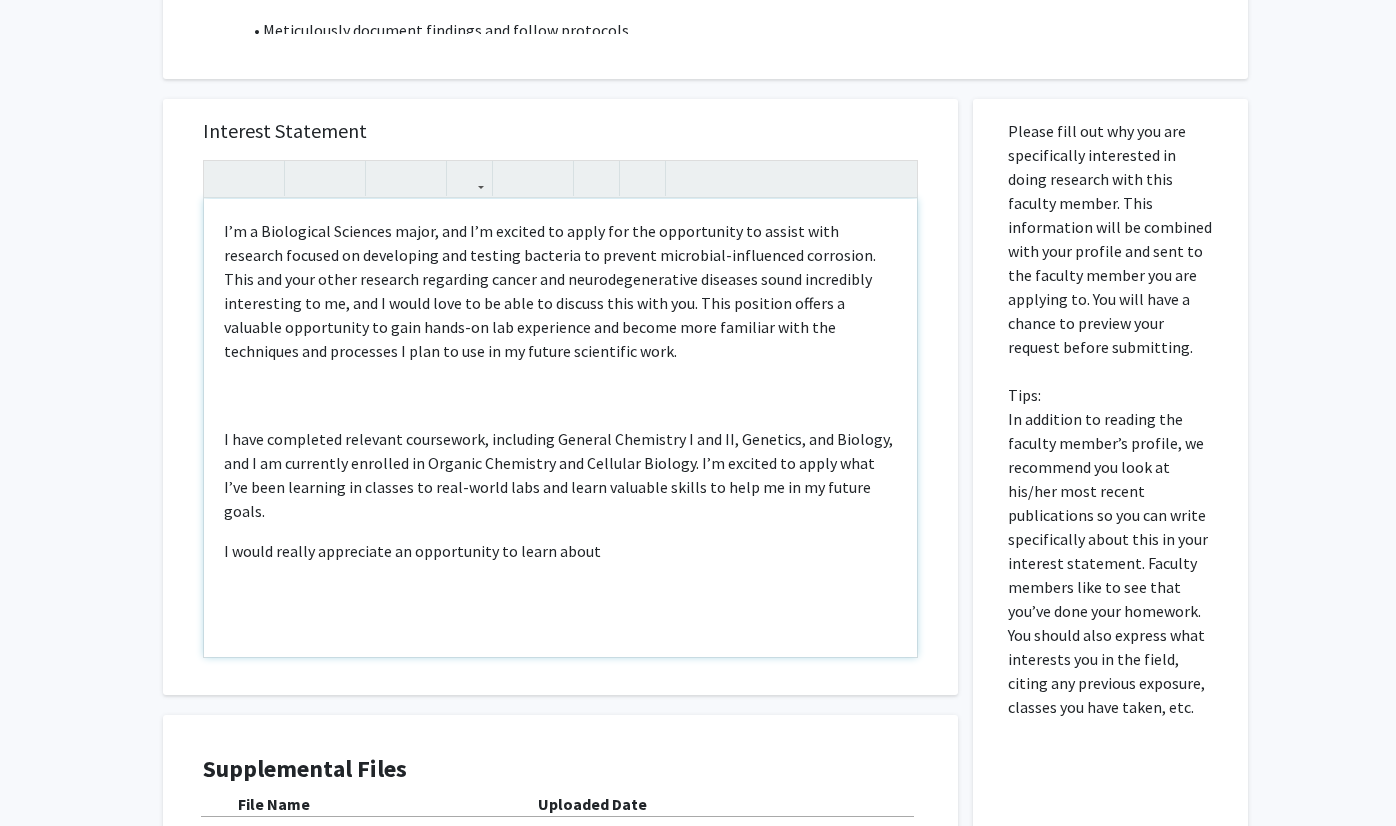 click on "I’m a Biological Sciences major, and I’m excited to apply for the opportunity to assist with research focused on developing and testing bacteria to prevent microbial-influenced corrosion. This and your other research regarding cancer and neurodegenerative diseases sound incredibly interesting to me, and I would love to be able to discuss this with you. This position offers a valuable opportunity to gain hands-on lab experience and become more familiar with the techniques and processes I plan to use in my future scientific work.   I have completed relevant coursework, including General Chemistry I and II, Genetics, and Biology, and I am currently enrolled in Organic Chemistry and Cellular Biology. I’m excited to apply what I’ve been learning in classes to real-world labs and learn valuable skills to help me in my future goals. I would really appreciate an opportunity to learn about" at bounding box center [560, 428] 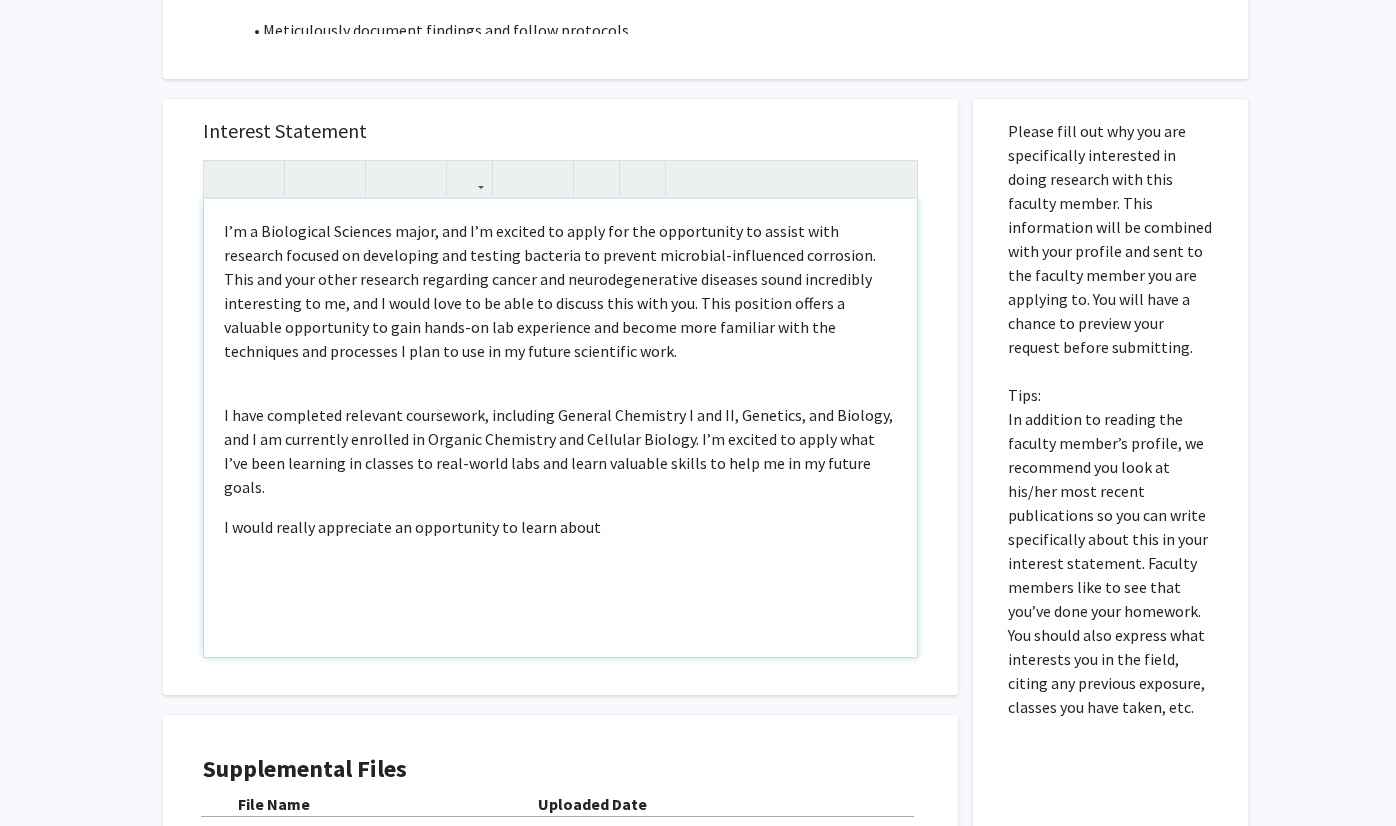click on "I’m a Biological Sciences major, and I’m excited to apply for the opportunity to assist with research focused on developing and testing bacteria to prevent microbial-influenced corrosion. This and your other research regarding cancer and neurodegenerative diseases sound incredibly interesting to me, and I would love to be able to discuss this with you. This position offers a valuable opportunity to gain hands-on lab experience and become more familiar with the techniques and processes I plan to use in my future scientific work.  I have completed relevant coursework, including General Chemistry I and II, Genetics, and Biology, and I am currently enrolled in Organic Chemistry and Cellular Biology. I’m excited to apply what I’ve been learning in classes to real-world labs and learn valuable skills to help me in my future goals. I would really appreciate an opportunity to learn about" at bounding box center [560, 428] 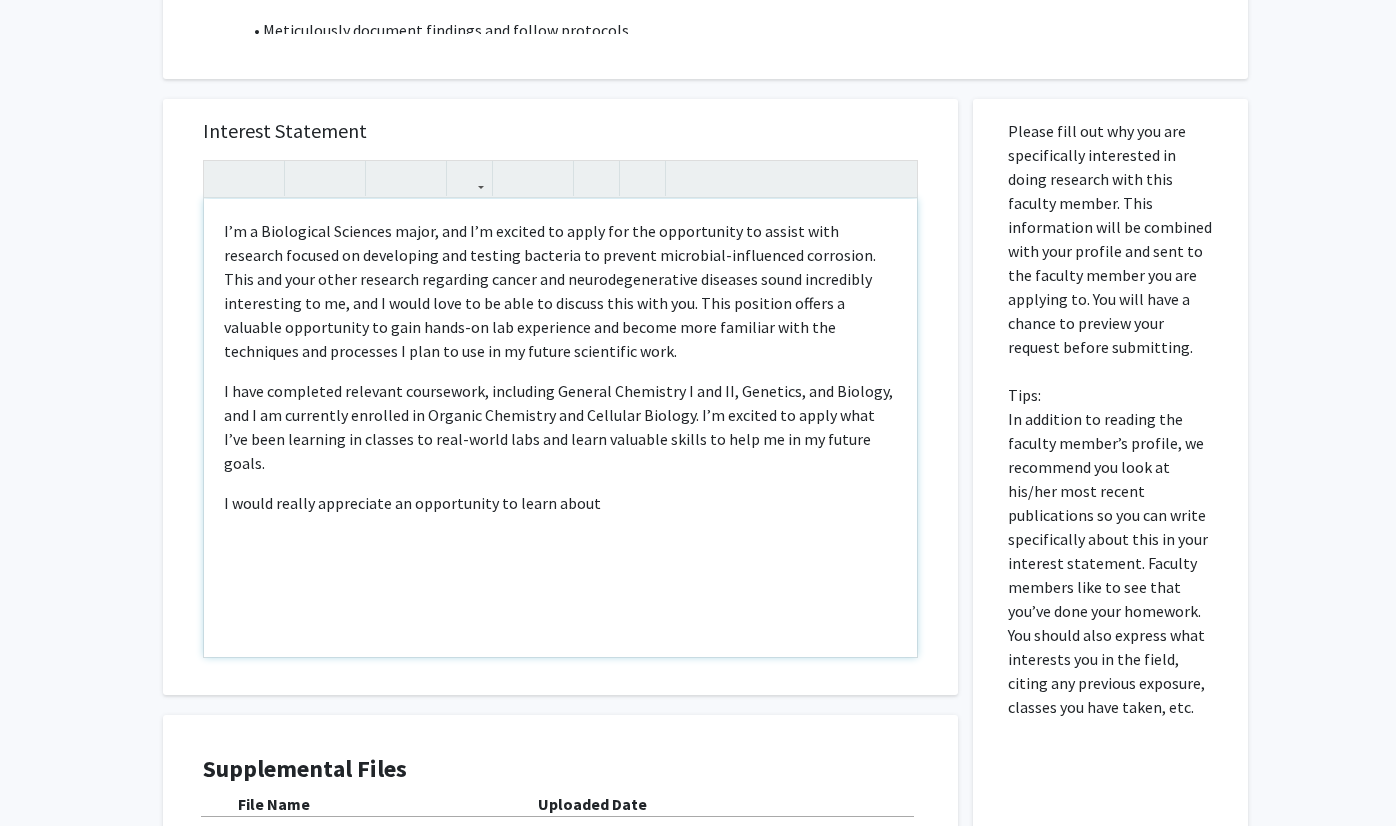 click on "I would really appreciate an opportunity to learn about" at bounding box center [560, 503] 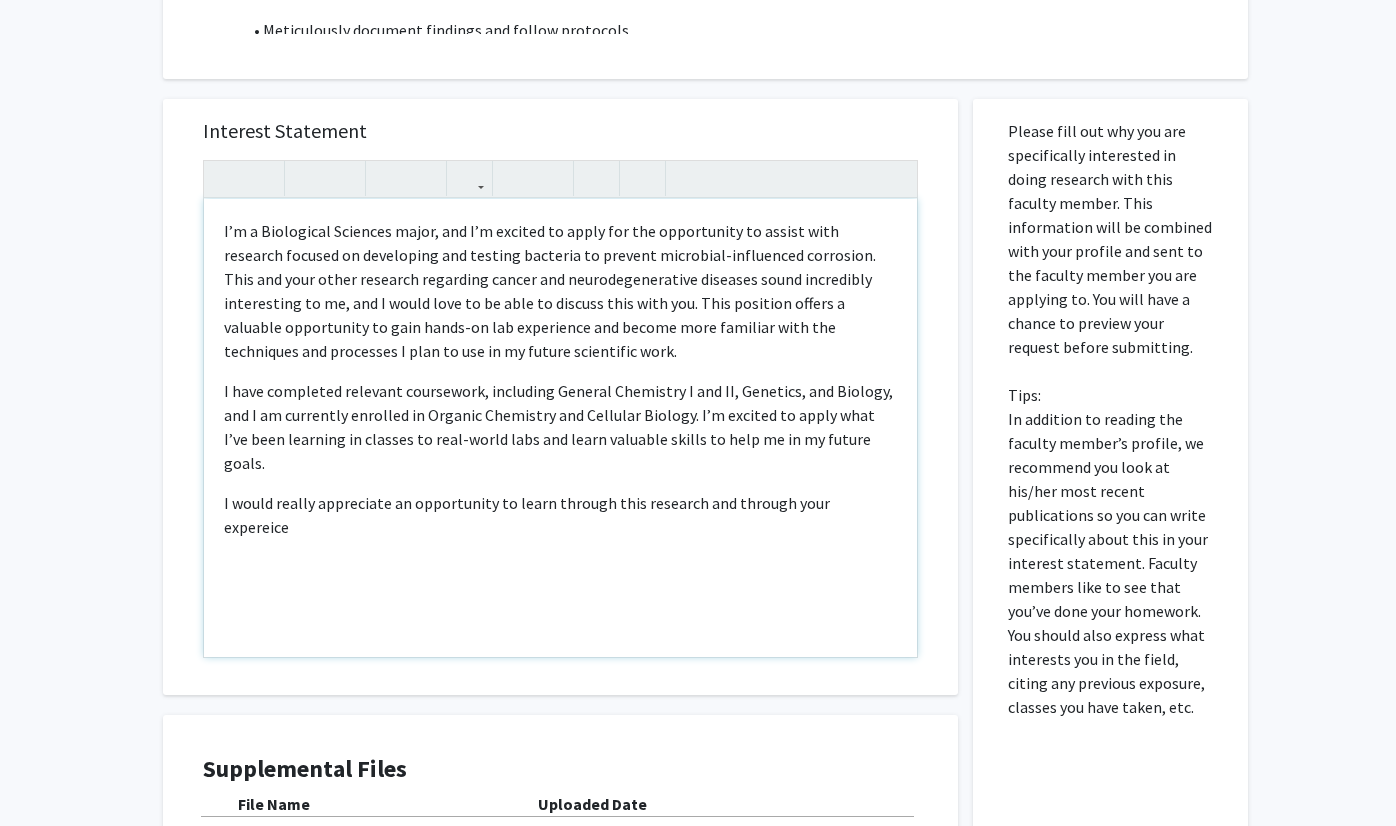 type on "<p>I’m a Biological Sciences major, and I’m excited to apply for the opportunity to assist with research focused on developing and testing bacteria to prevent microbial-influenced corrosion. This and your other research regarding cancer and neurodegenerative diseases sound incredibly interesting to me, and I would love to be able to discuss this with you. This position offers a valuable opportunity to gain hands-on lab experience and become more familiar with the techniques and processes I plan to use in my future scientific work.&nbsp;</p><p>I have completed relevant coursework, including General Chemistry I and II, Genetics, and Biology, and I am currently enrolled in Organic Chemistry and Cellular Biology. I’m excited to apply what I’ve been learning in classes to real-world labs and learn valuable skills to help me in my future goals.</p><p>I would really appreciate an opportunity to learn through this research and through your expereice&nbsp;</p>" 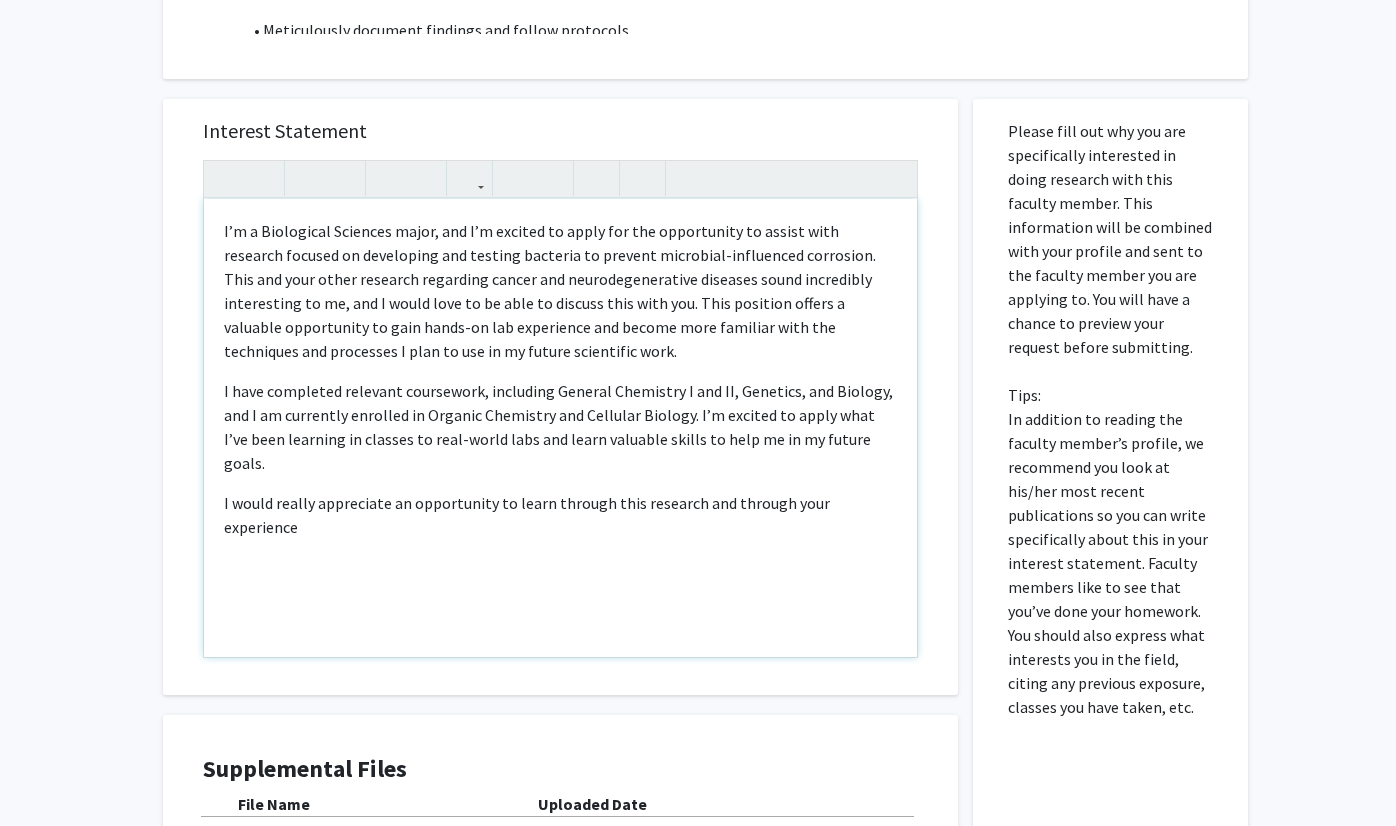copy on "I’m a Biological Sciences major, and I’m excited to apply for the opportunity to assist with research focused on developing and testing bacteria to prevent microbial-influenced corrosion. This and your other research regarding cancer and neurodegenerative diseases sound incredibly interesting to me, and I would love to be able to discuss this with you. This position offers a valuable opportunity to gain hands-on lab experience and become more familiar with the techniques and processes I plan to use in my future scientific work.  I have completed relevant coursework, including General Chemistry I and II, Genetics, and Biology, and I am currently enrolled in Organic Chemistry and Cellular Biology. I’m excited to apply what I’ve been learning in classes to real-world labs and learn valuable skills to help me in my future goals. I would really appreciate an opportunity to learn through this research and through your experience" 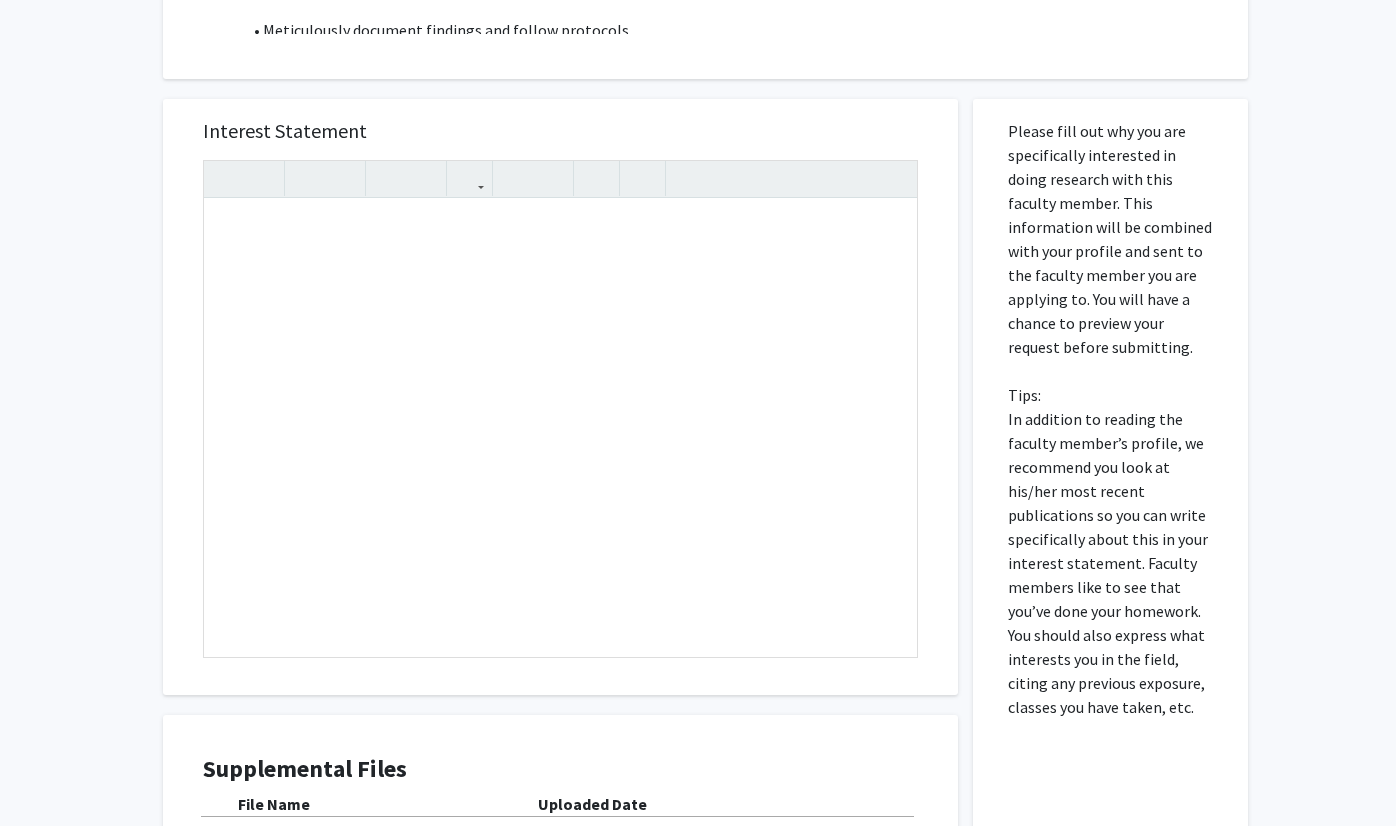 click on "All Requests  Request for [PERSON]   Request for   [PERSON]  Departments:  Molecular Microbiology and Immunology  Research Description: My research is centered on animal modeling of human diseases including cancer and neurodegenerative diseases and treatment strategies using bacterial therapeutics. The de Figueiredo lab is interested in development of genetically engineered bacteria to deliver therapeutics to modulate tumor microenvironment and immune system to mitigate range of complex diseases. We use integrative approaches to study treatment options by investigating physiological, pathological, cellular and molecular changes. This research employs molecular and cellular characterization of physiological and pathological conditions, leading to a deeper understanding of the biological and pathological processes that contribute to human health and disease.
Other projects investigated in the de Figueiredo lab
Projects  microARMOR  Project Description: What You’ll Do: biofilm assay, and more. )" 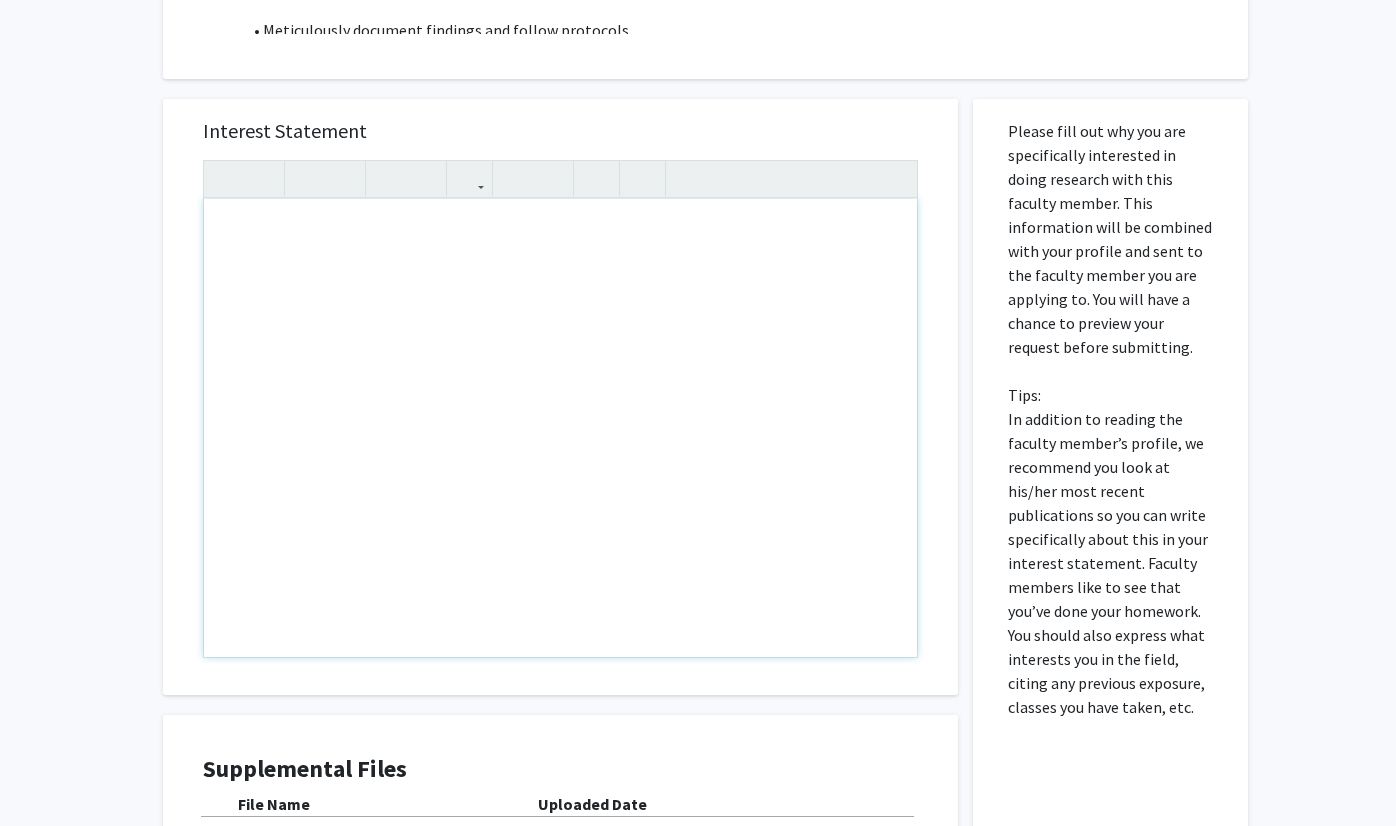 click at bounding box center (560, 428) 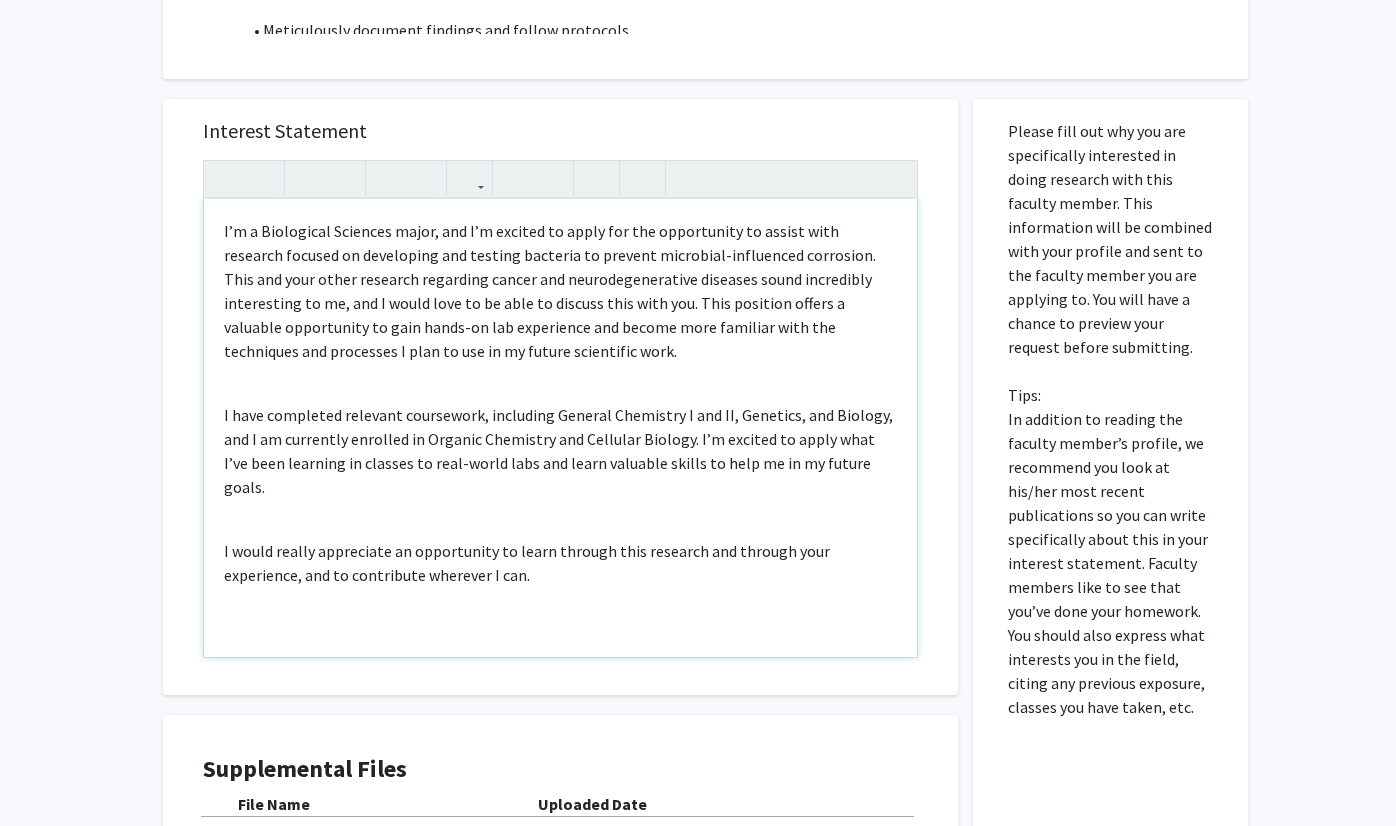 click on "I would really appreciate an opportunity to learn through this research and through your experience, and to contribute wherever I can." at bounding box center [560, 563] 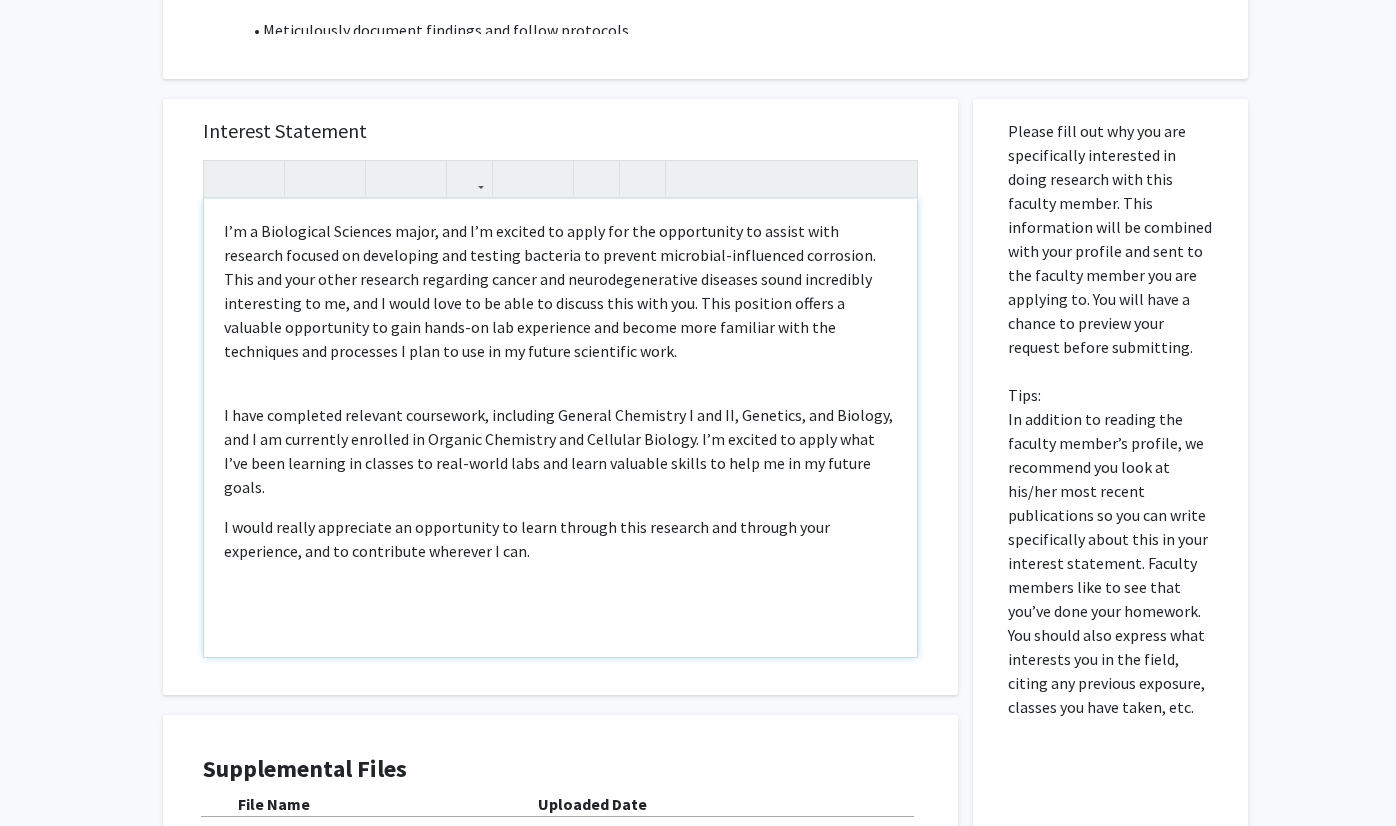 click on "I’m a Biological Sciences major, and I’m excited to apply for the opportunity to assist with research focused on developing and testing bacteria to prevent microbial-influenced corrosion. This and your other research regarding cancer and neurodegenerative diseases sound incredibly interesting to me, and I would love to be able to discuss this with you. This position offers a valuable opportunity to gain hands-on lab experience and become more familiar with the techniques and processes I plan to use in my future scientific work.  I have completed relevant coursework, including General Chemistry I and II, Genetics, and Biology, and I am currently enrolled in Organic Chemistry and Cellular Biology. I’m excited to apply what I’ve been learning in classes to real-world labs and learn valuable skills to help me in my future goals. I would really appreciate an opportunity to learn through this research and through your experience, and to contribute wherever I can." at bounding box center (560, 428) 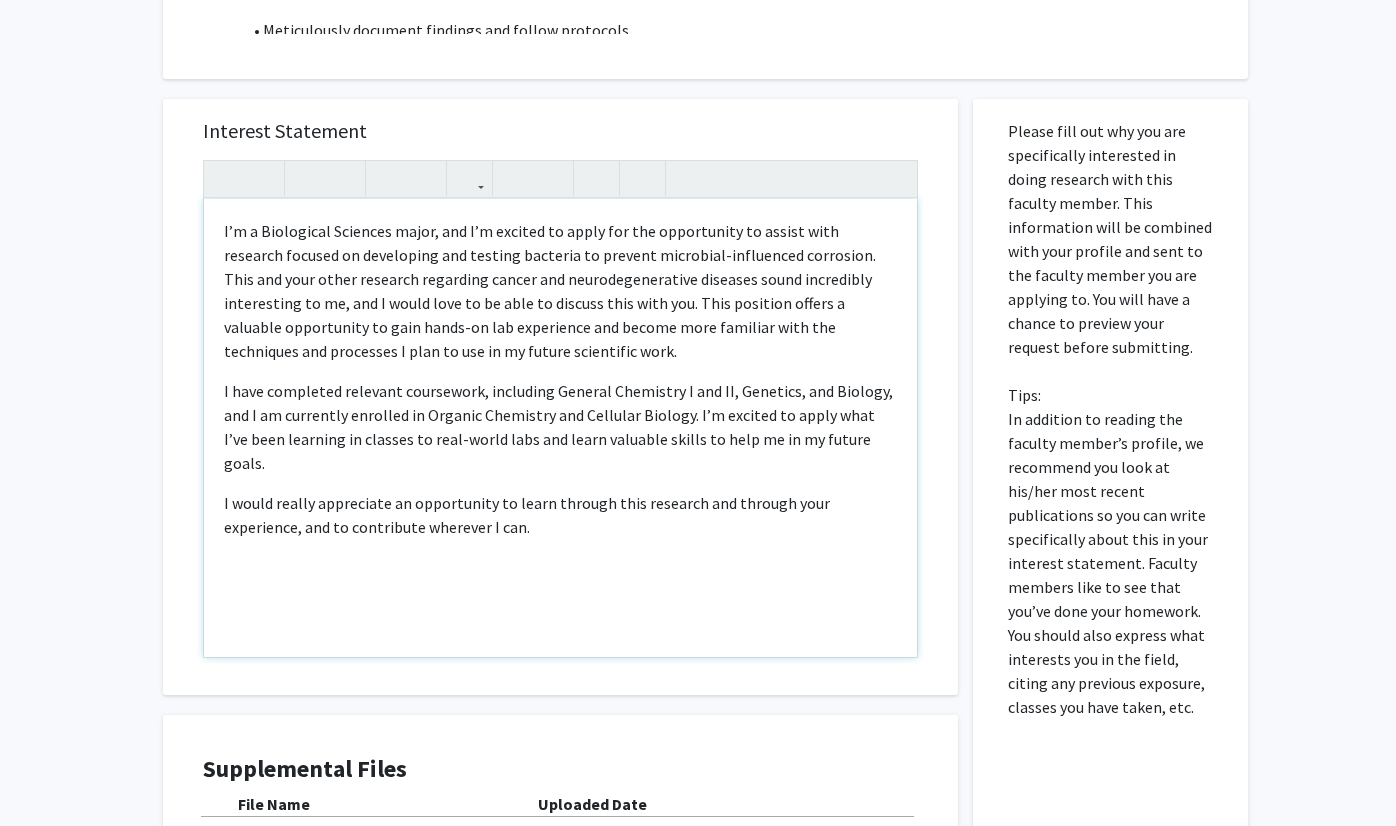 click on "I would really appreciate an opportunity to learn through this research and through your experience, and to contribute wherever I can." at bounding box center [560, 515] 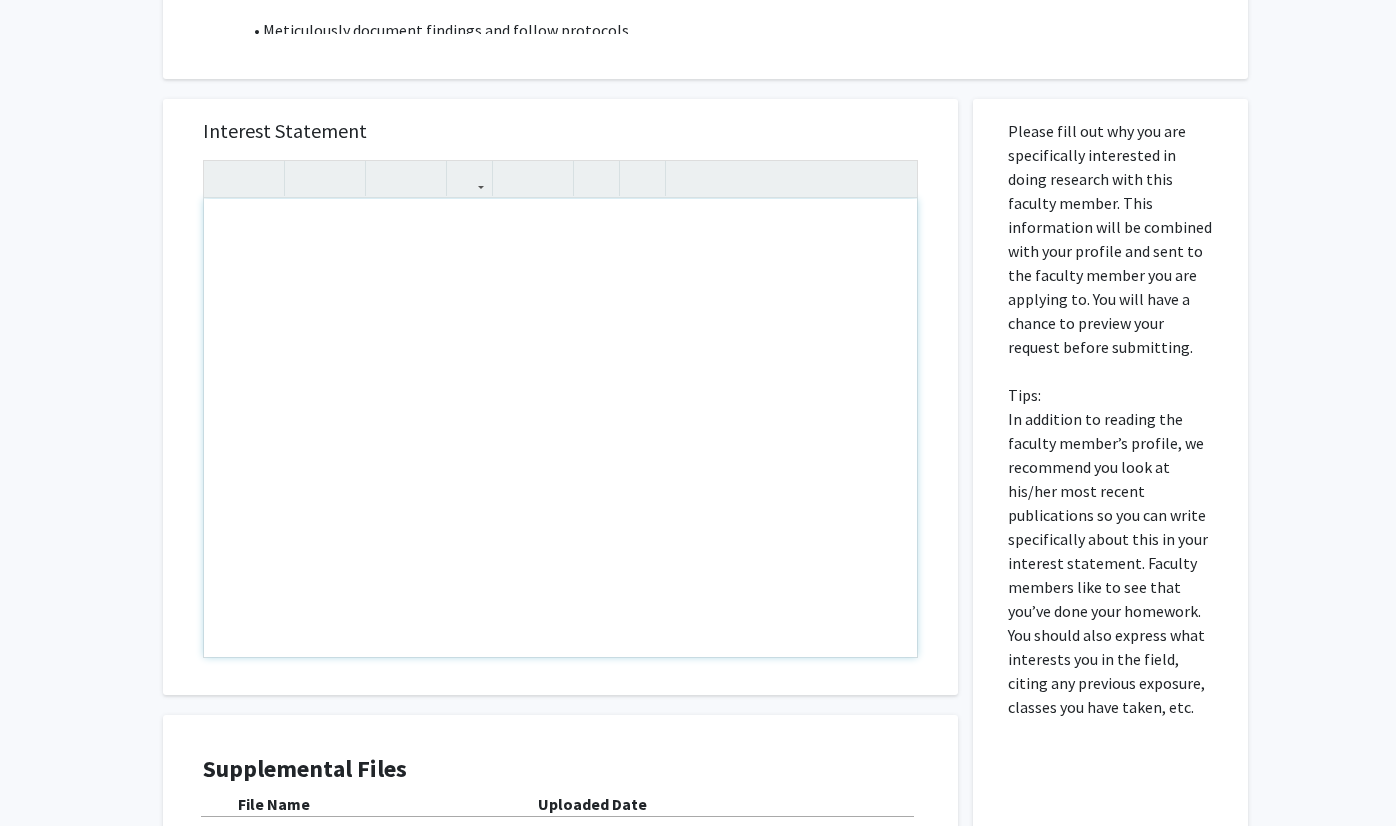 click at bounding box center (560, 428) 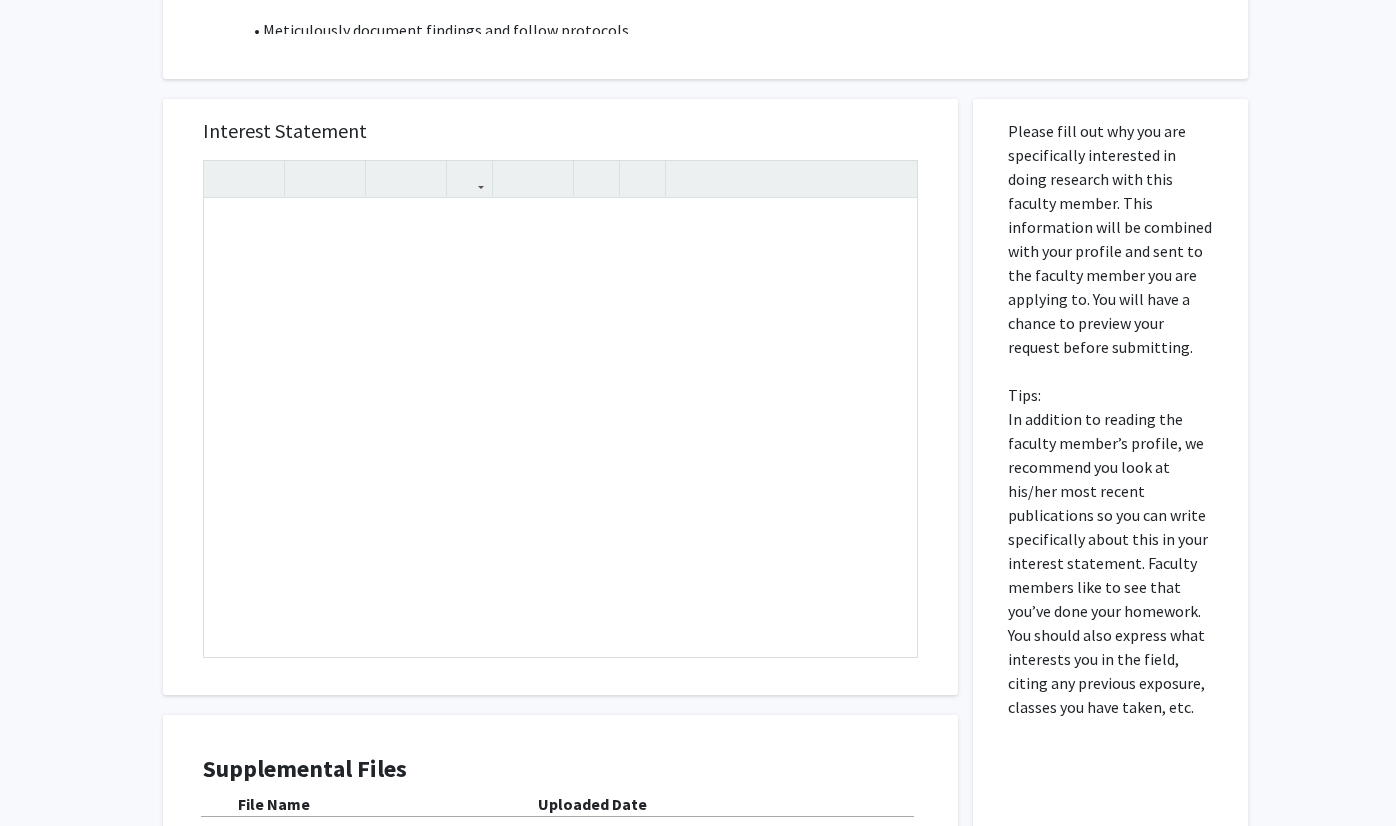 click on "Interest Statement Insert link Remove link" at bounding box center (560, 397) 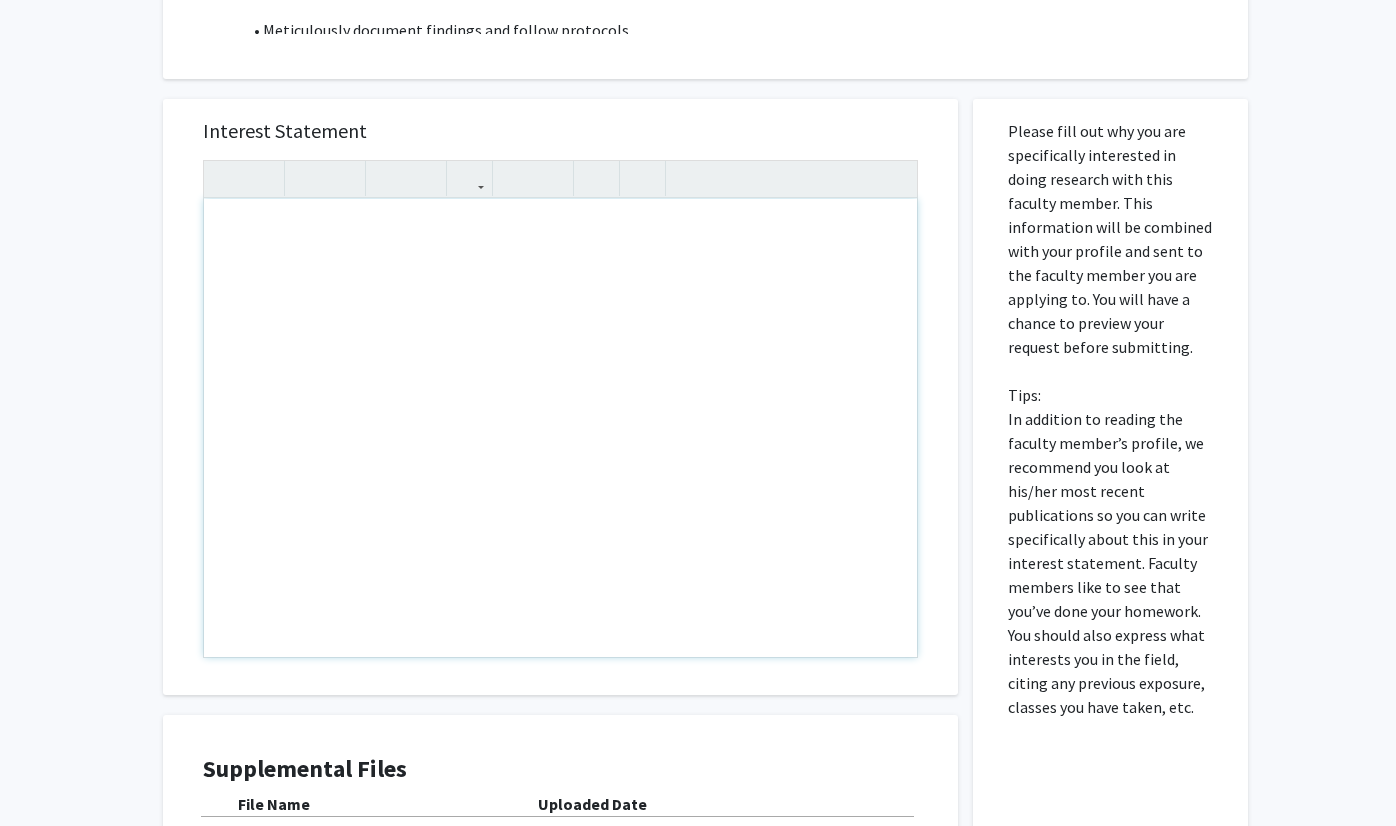 click at bounding box center (560, 428) 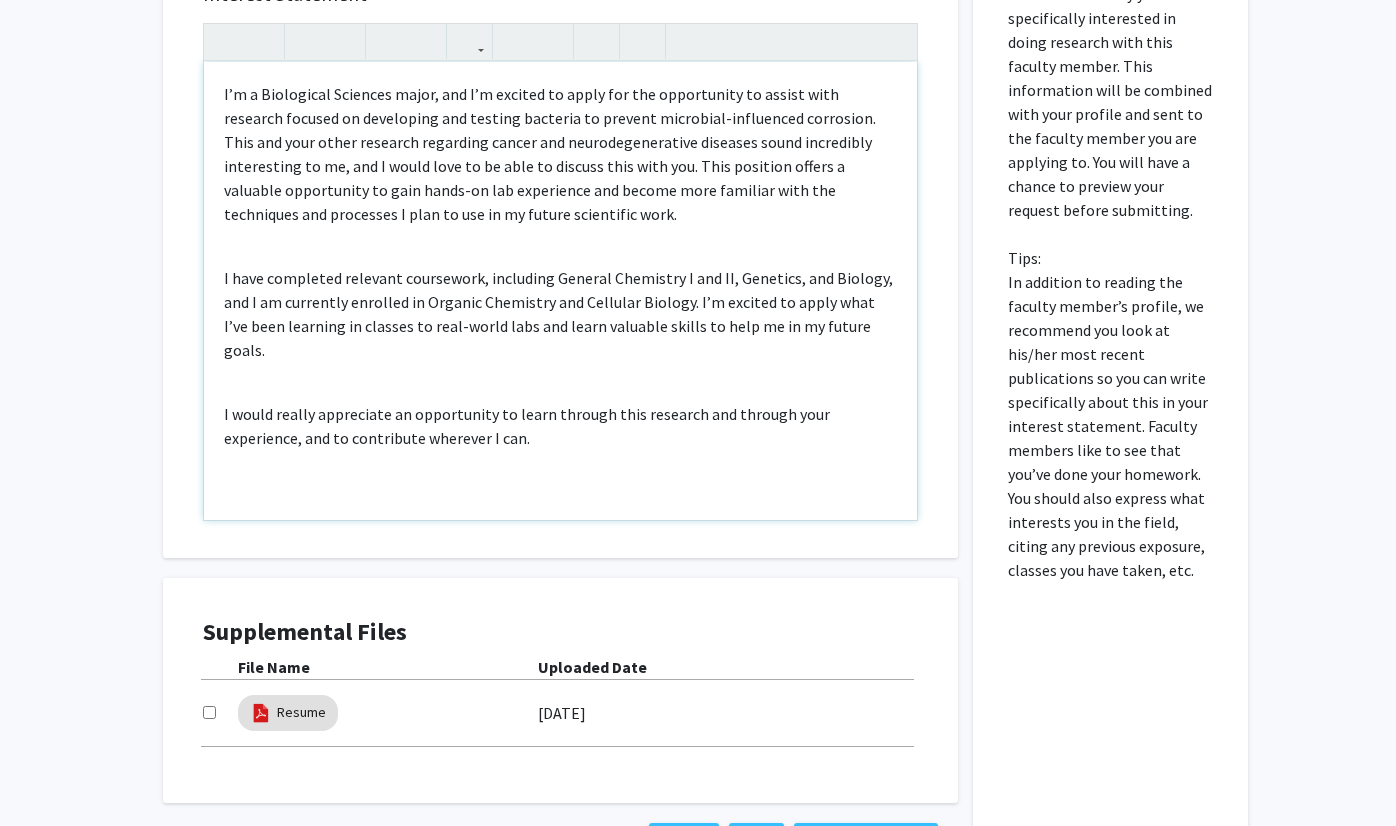 scroll, scrollTop: 1257, scrollLeft: 0, axis: vertical 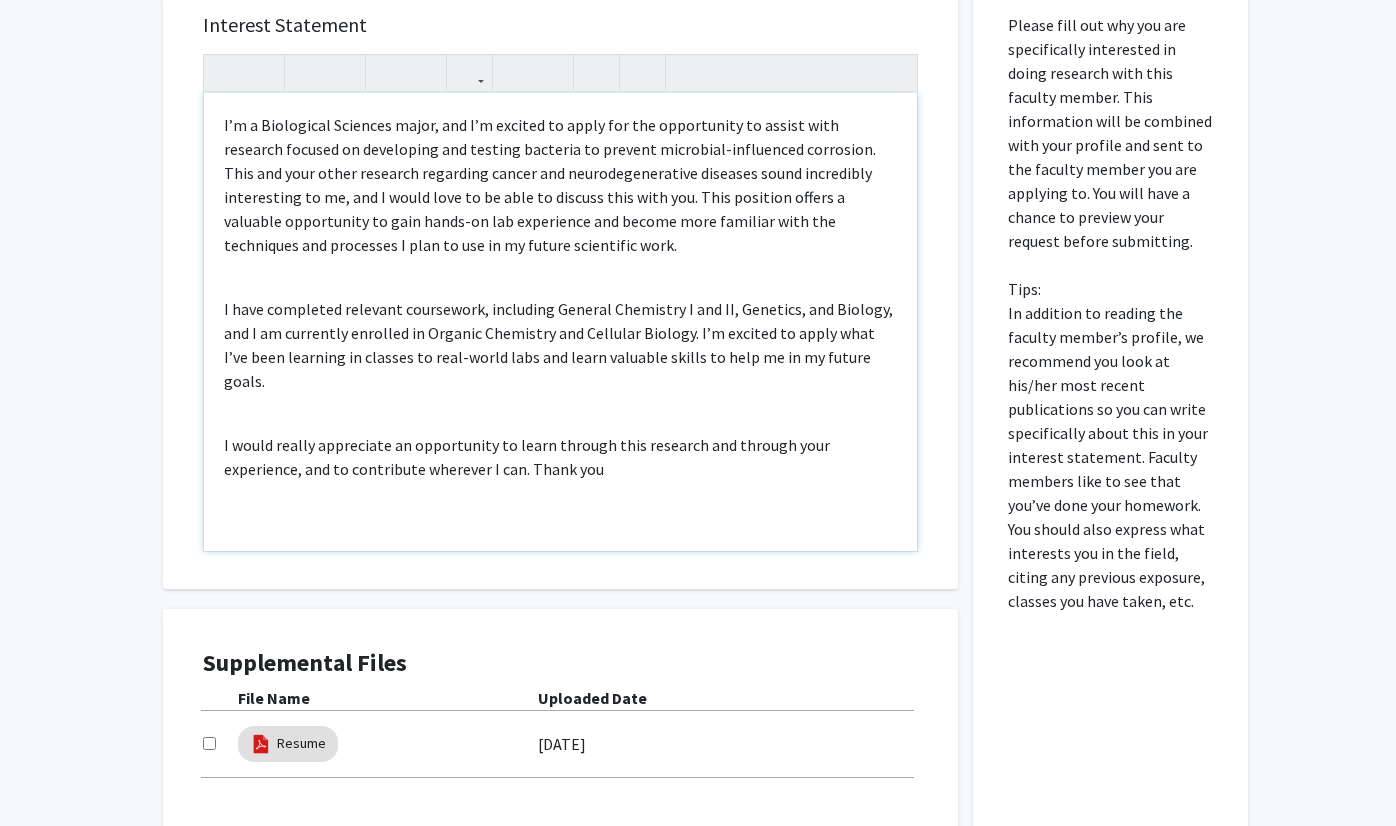 type on "<p>I’m a Biological Sciences major, and I’m excited to apply for the opportunity to assist with research focused on developing and testing bacteria to prevent microbial-influenced corrosion. This and your other research regarding cancer and neurodegenerative diseases sound incredibly interesting to me, and I would love to be able to discuss this with you. This position offers a valuable opportunity to gain hands-on lab experience and become more familiar with the techniques and processes I plan to use in my future scientific work.&nbsp;</p><br><p>I have completed relevant coursework, including General Chemistry I and II, Genetics, and Biology, and I am currently enrolled in Organic Chemistry and Cellular Biology. I’m excited to apply what I’ve been learning in classes to real-world labs and learn valuable skills to help me in my future goals.</p><br><p>I would really appreciate an opportunity to learn through this research and through your experience, and to contribute wherever I can. Thank you.</p>" 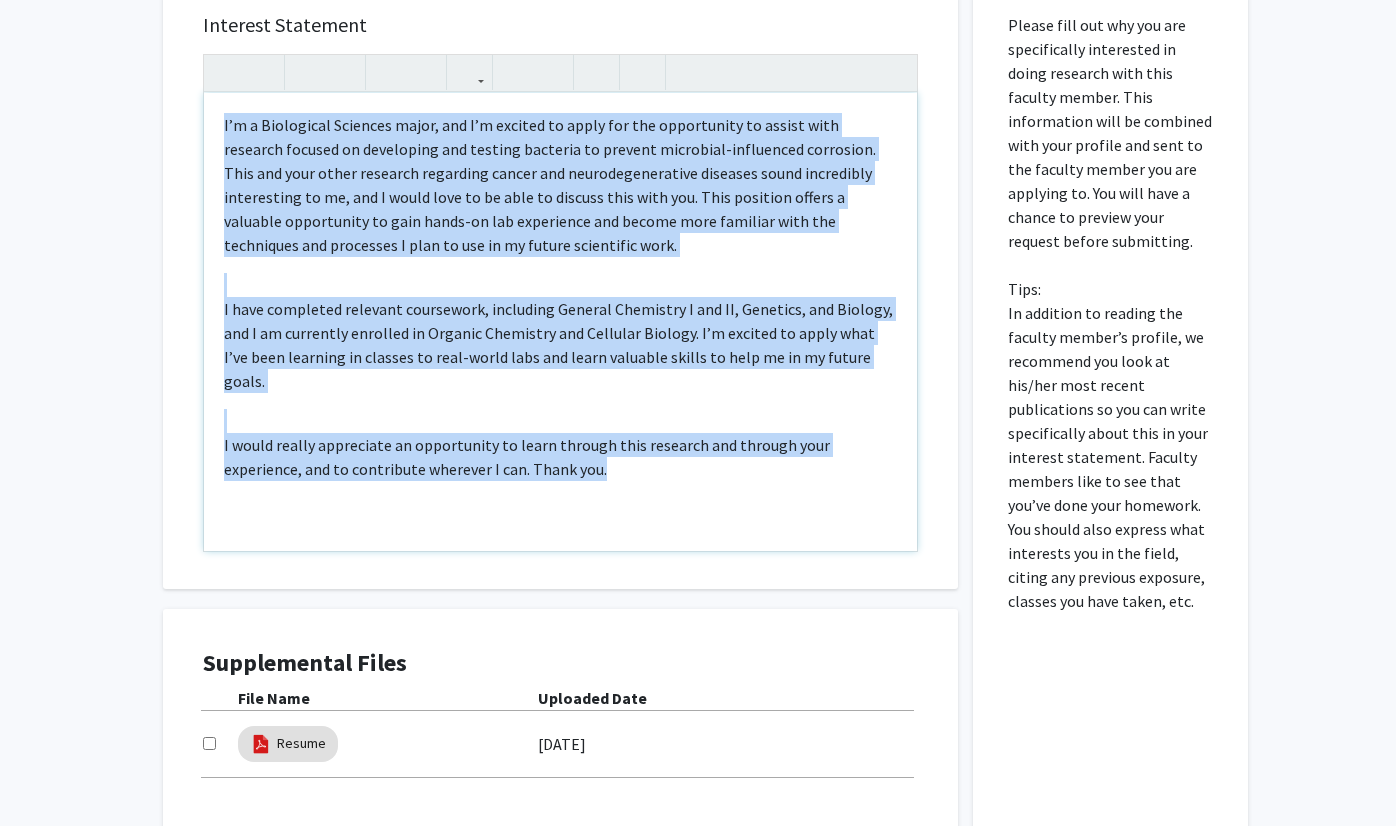 drag, startPoint x: 571, startPoint y: 449, endPoint x: 211, endPoint y: 99, distance: 502.0956 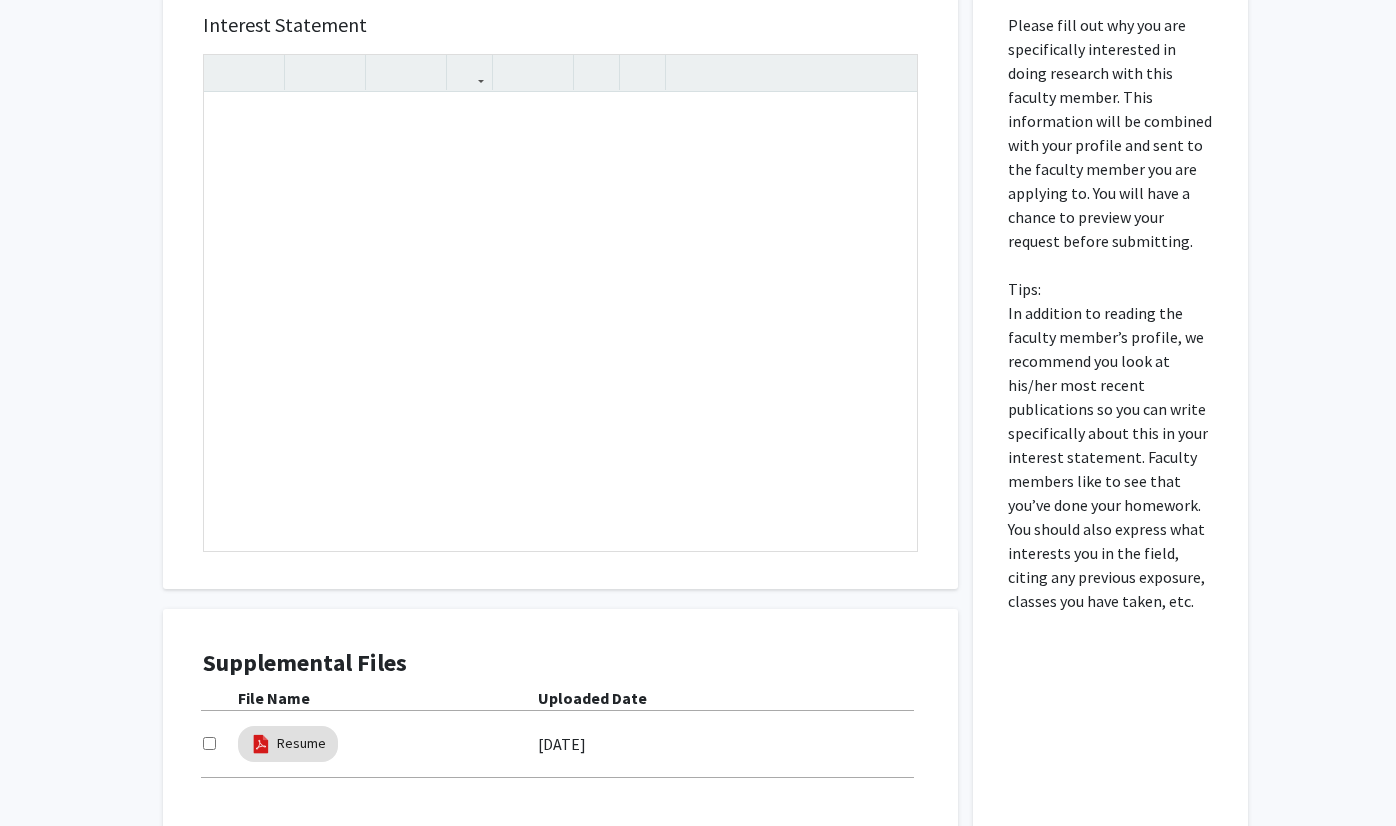 click on "All Requests  Request for [PERSON]   Request for   [PERSON]  Departments:  Molecular Microbiology and Immunology  Research Description: My research is centered on animal modeling of human diseases including cancer and neurodegenerative diseases and treatment strategies using bacterial therapeutics. The de Figueiredo lab is interested in development of genetically engineered bacteria to deliver therapeutics to modulate tumor microenvironment and immune system to mitigate range of complex diseases. We use integrative approaches to study treatment options by investigating physiological, pathological, cellular and molecular changes. This research employs molecular and cellular characterization of physiological and pathological conditions, leading to a deeper understanding of the biological and pathological processes that contribute to human health and disease.
Other projects investigated in the de Figueiredo lab
Projects  microARMOR  Project Description: What You’ll Do: biofilm assay, and more. )" 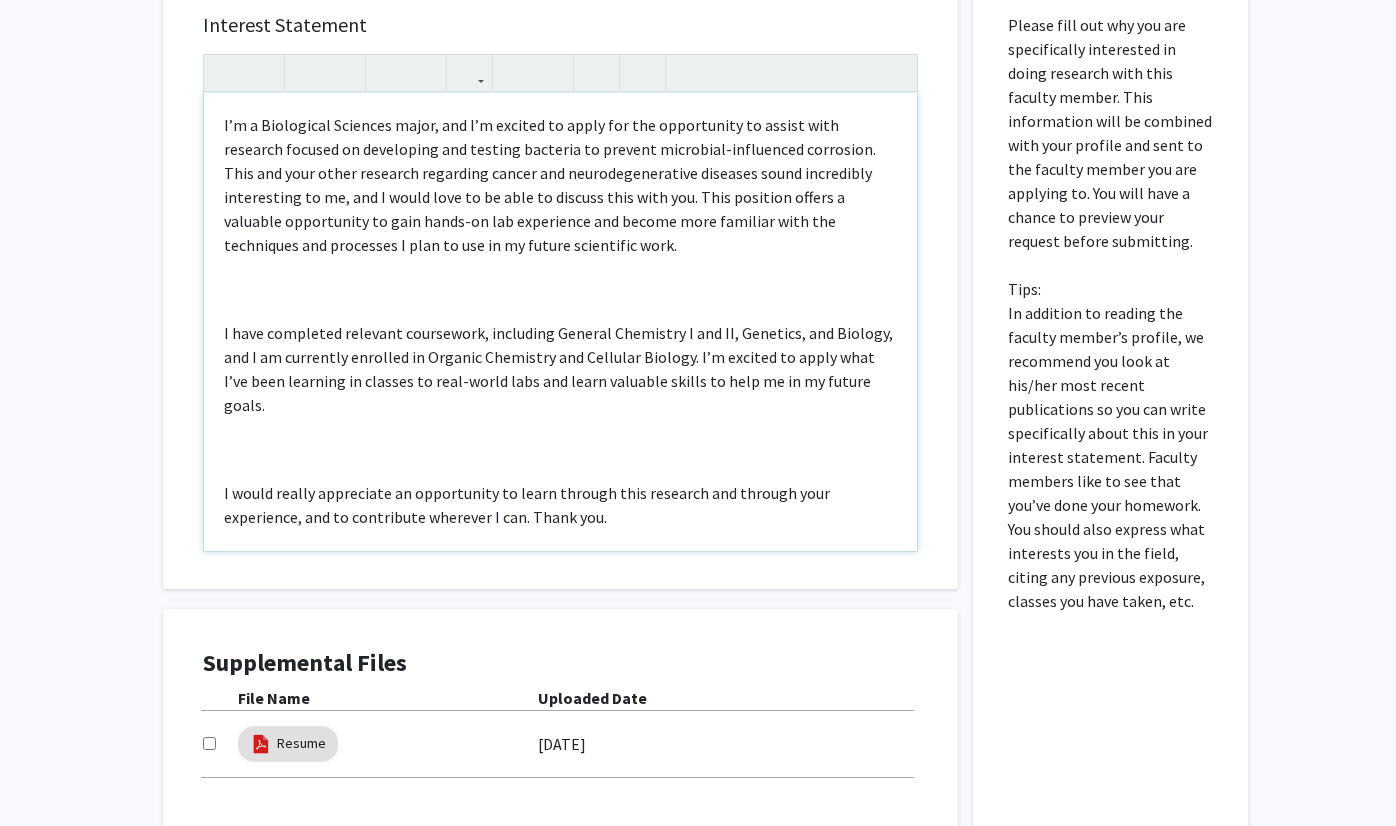 click on "I would really appreciate an opportunity to learn through this research and through your experience, and to contribute wherever I can. Thank you." at bounding box center [560, 505] 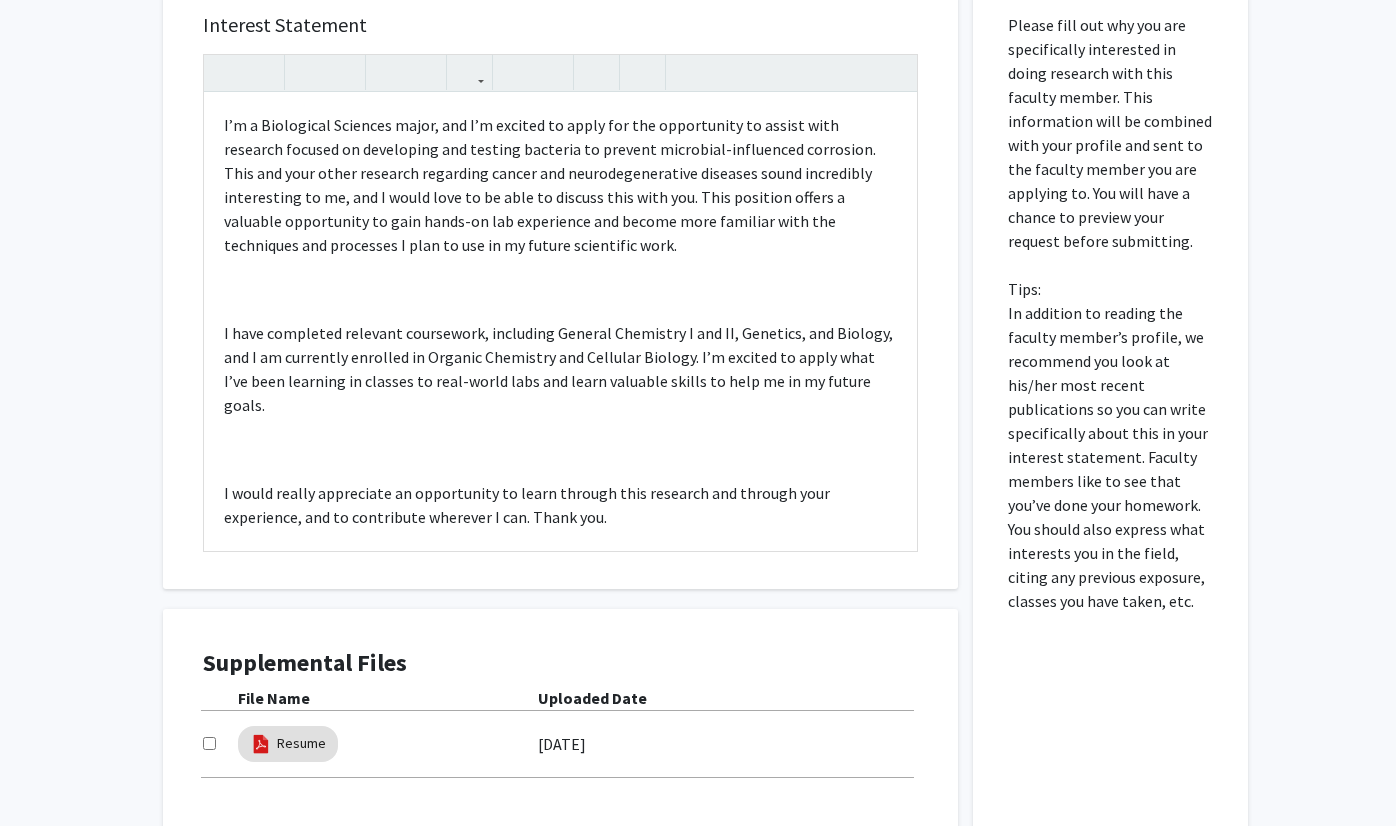 click on "All Requests  Request for [PERSON]   Request for   [PERSON]  Departments:  Molecular Microbiology and Immunology  Research Description: My research is centered on animal modeling of human diseases including cancer and neurodegenerative diseases and treatment strategies using bacterial therapeutics. The de Figueiredo lab is interested in development of genetically engineered bacteria to deliver therapeutics to modulate tumor microenvironment and immune system to mitigate range of complex diseases. We use integrative approaches to study treatment options by investigating physiological, pathological, cellular and molecular changes. This research employs molecular and cellular characterization of physiological and pathological conditions, leading to a deeper understanding of the biological and pathological processes that contribute to human health and disease.
Other projects investigated in the de Figueiredo lab
Projects  microARMOR  Project Description: What You’ll Do: biofilm assay, and more. )" 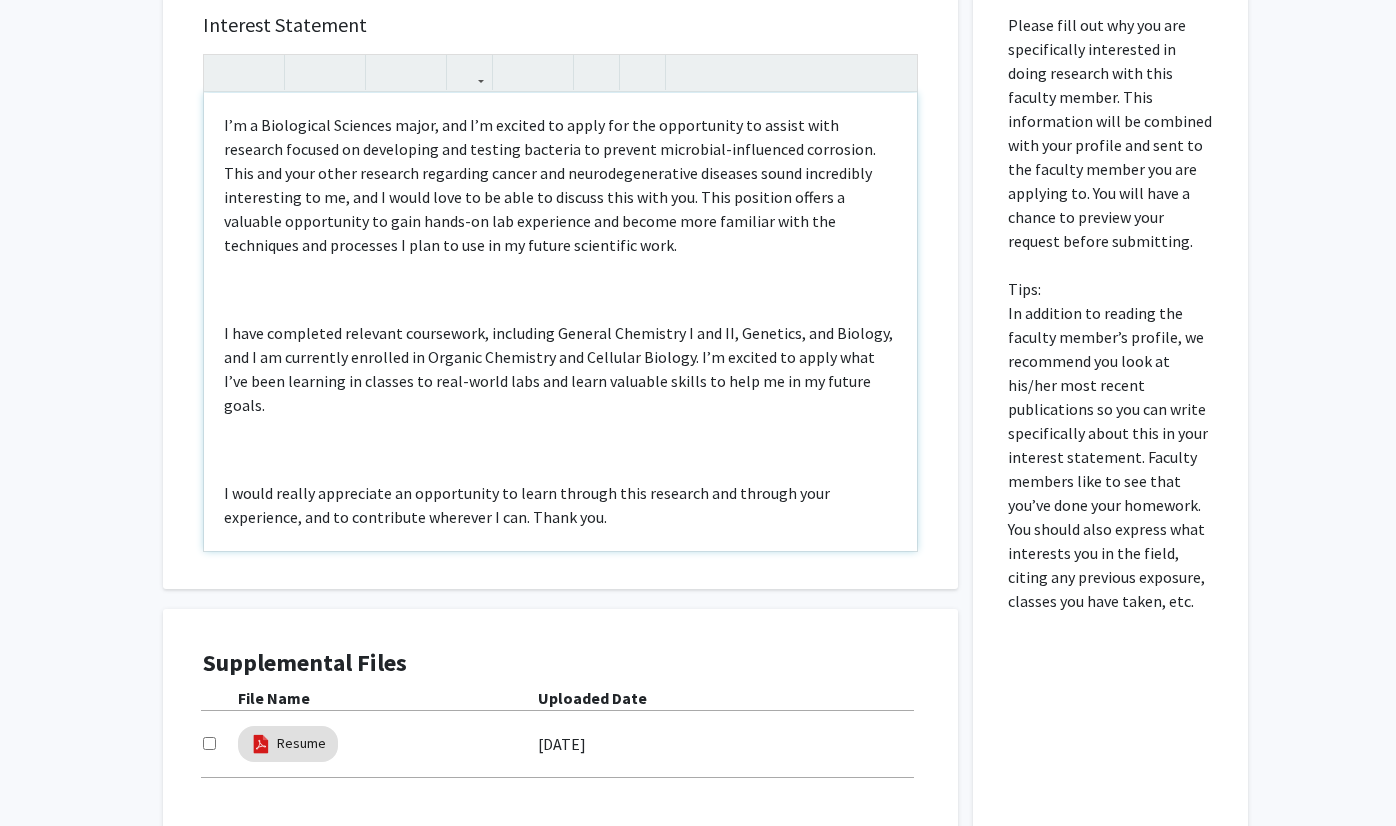 click on "I’m a Biological Sciences major, and I’m excited to apply for the opportunity to assist with research focused on developing and testing bacteria to prevent microbial-influenced corrosion. This and your other research regarding cancer and neurodegenerative diseases sound incredibly interesting to me, and I would love to be able to discuss this with you. This position offers a valuable opportunity to gain hands-on lab experience and become more familiar with the techniques and processes I plan to use in my future scientific work.  I have completed relevant coursework, including General Chemistry I and II, Genetics, and Biology, and I am currently enrolled in Organic Chemistry and Cellular Biology. I’m excited to apply what I’ve been learning in classes to real-world labs and learn valuable skills to help me in my future goals. I would really appreciate an opportunity to learn through this research and through your experience, and to contribute wherever I can. Thank you." at bounding box center (560, 322) 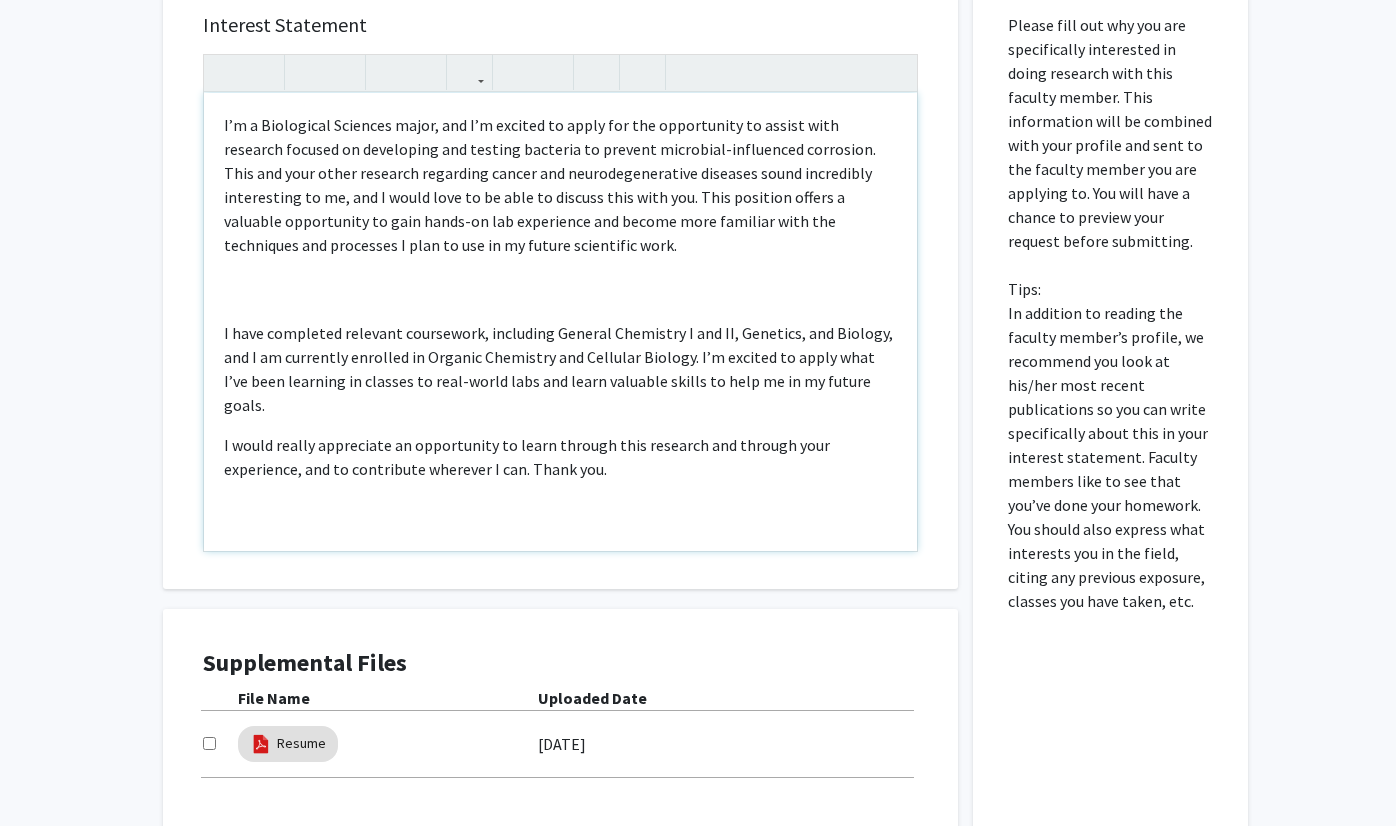 click on "I’m a Biological Sciences major, and I’m excited to apply for the opportunity to assist with research focused on developing and testing bacteria to prevent microbial-influenced corrosion. This and your other research regarding cancer and neurodegenerative diseases sound incredibly interesting to me, and I would love to be able to discuss this with you. This position offers a valuable opportunity to gain hands-on lab experience and become more familiar with the techniques and processes I plan to use in my future scientific work.  I have completed relevant coursework, including General Chemistry I and II, Genetics, and Biology, and I am currently enrolled in Organic Chemistry and Cellular Biology. I’m excited to apply what I’ve been learning in classes to real-world labs and learn valuable skills to help me in my future goals. I would really appreciate an opportunity to learn through this research and through your experience, and to contribute wherever I can. Thank you." at bounding box center (560, 322) 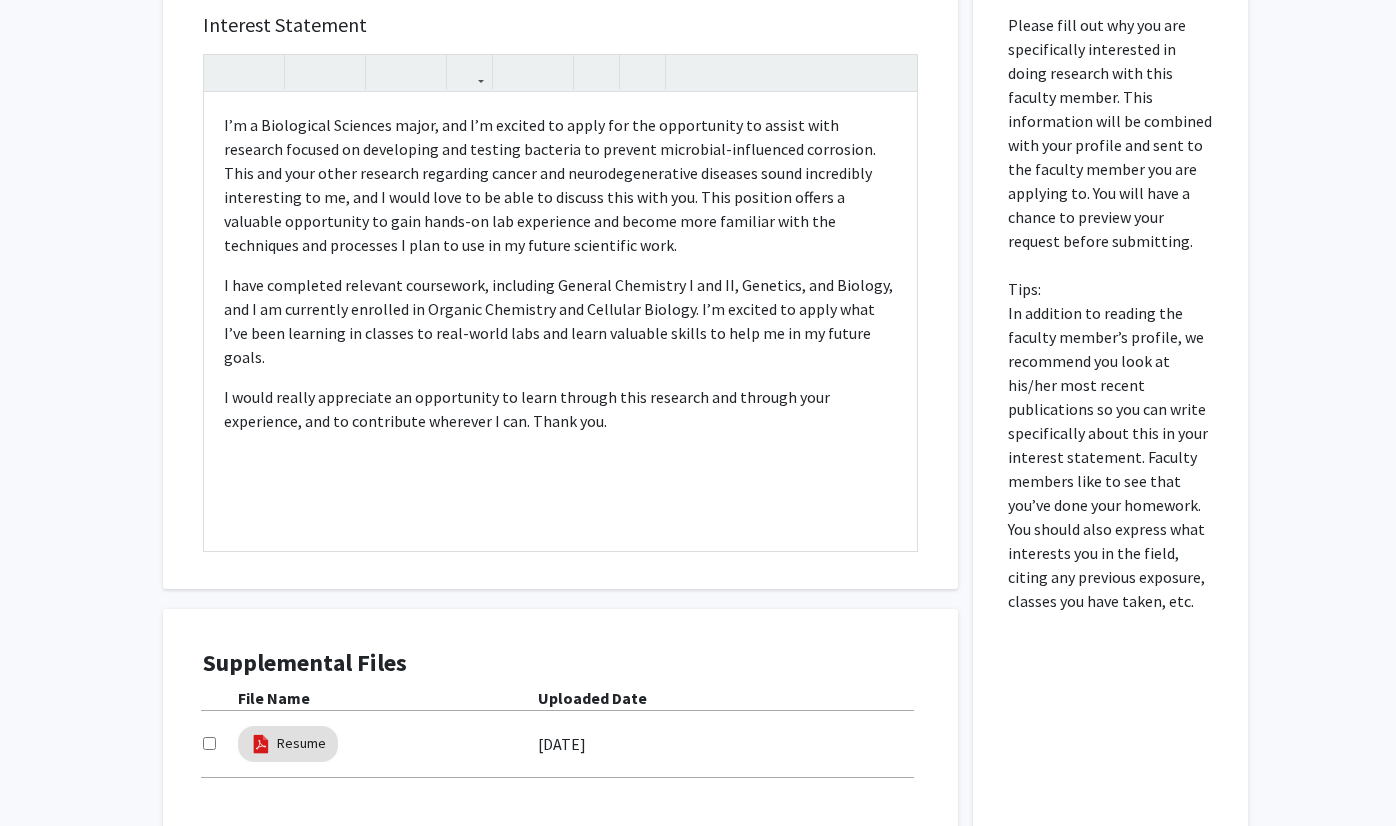 click on "Interest Statement I’m a Biological Sciences major, and I’m excited to apply for the opportunity to assist with research focused on developing and testing bacteria to prevent microbial-influenced corrosion. This and your other research regarding cancer and neurodegenerative diseases sound incredibly interesting to me, and I would love to be able to discuss this with you. This position offers a valuable opportunity to gain hands-on lab experience and become more familiar with the techniques and processes I plan to use in my future scientific work.  I have completed relevant coursework, including General Chemistry I and II, Genetics, and Biology, and I am currently enrolled in Organic Chemistry and Cellular Biology. I’m excited to apply what I’ve been learning in classes to real-world labs and learn valuable skills to help me in my future goals. I would really appreciate an opportunity to learn through this research and through your experience, and to contribute wherever I can. Thank you. Insert link" at bounding box center (560, 291) 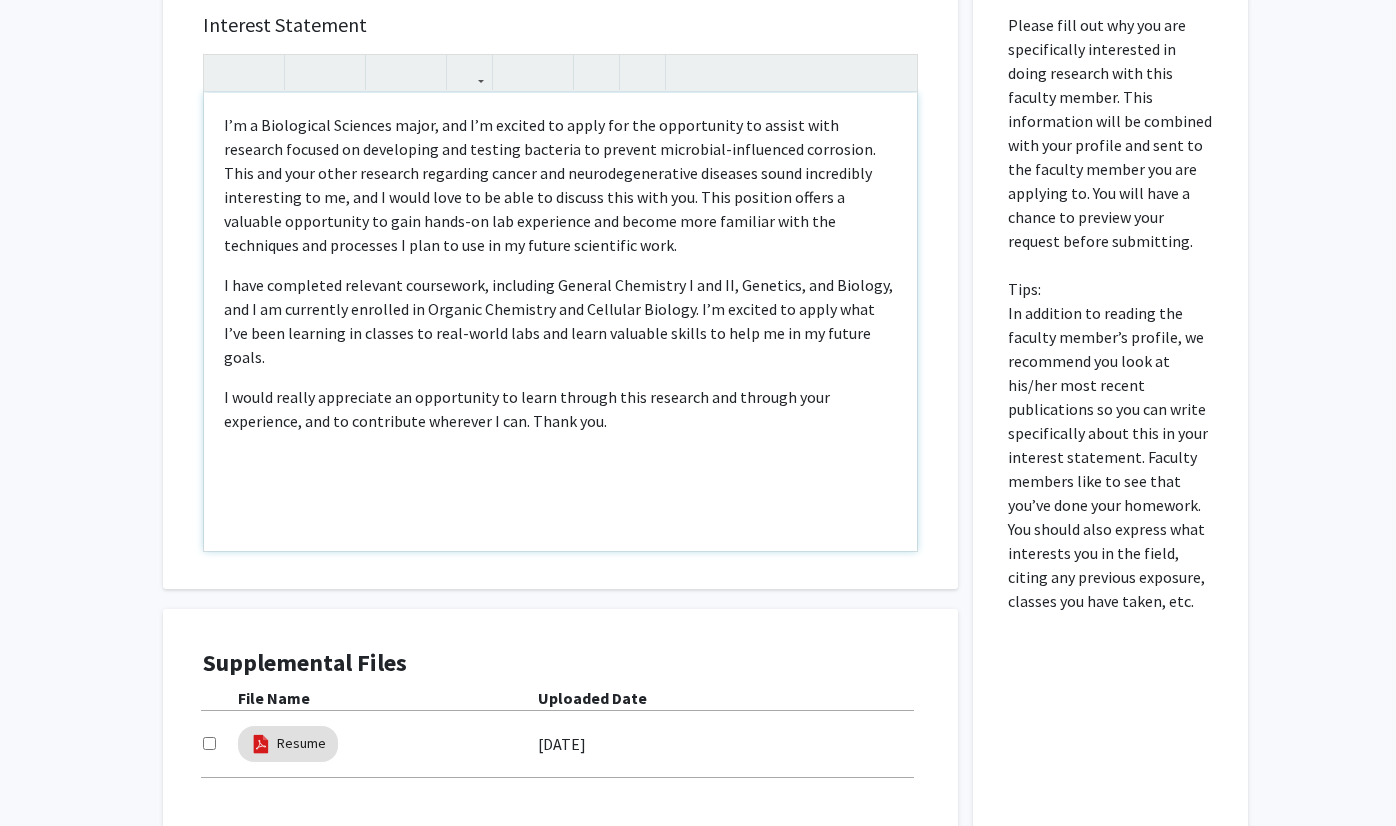 click on "I’m a Biological Sciences major, and I’m excited to apply for the opportunity to assist with research focused on developing and testing bacteria to prevent microbial-influenced corrosion. This and your other research regarding cancer and neurodegenerative diseases sound incredibly interesting to me, and I would love to be able to discuss this with you. This position offers a valuable opportunity to gain hands-on lab experience and become more familiar with the techniques and processes I plan to use in my future scientific work." at bounding box center (560, 185) 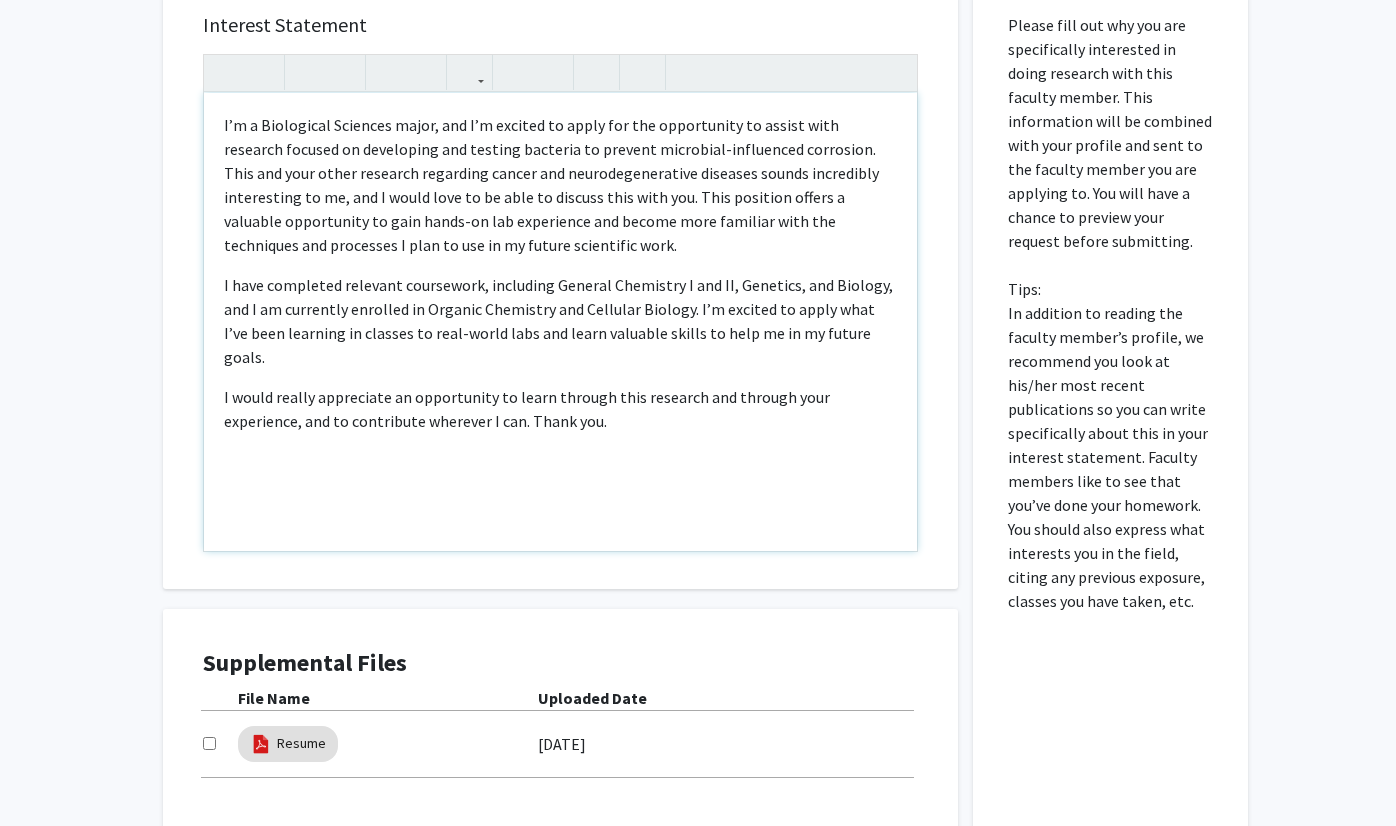 click on "I have completed relevant coursework, including General Chemistry I and II, Genetics, and Biology, and I am currently enrolled in Organic Chemistry and Cellular Biology. I’m excited to apply what I’ve been learning in classes to real-world labs and learn valuable skills to help me in my future goals." at bounding box center (560, 321) 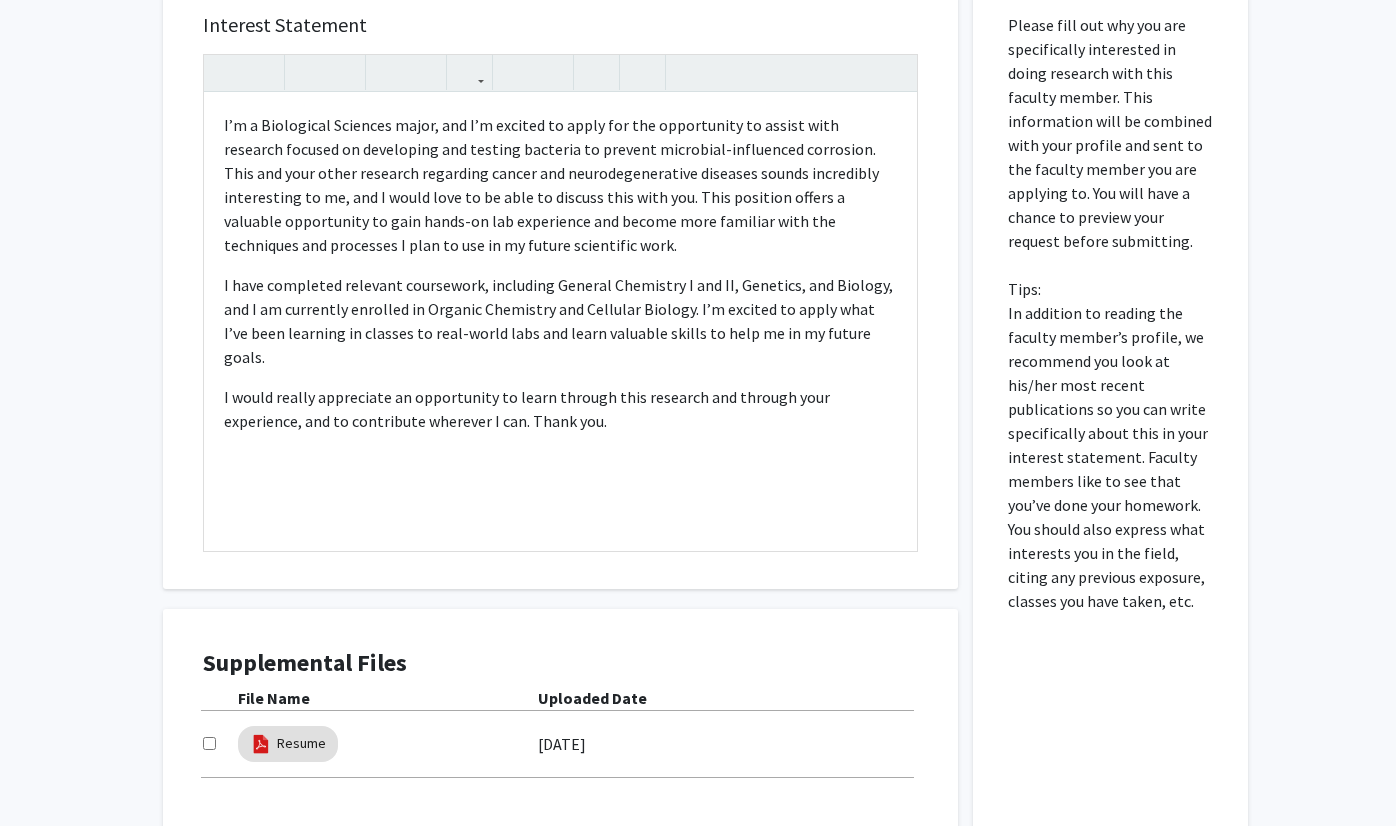 click on "Interest Statement I’m a Biological Sciences major, and I’m excited to apply for the opportunity to assist with research focused on developing and testing bacteria to prevent microbial-influenced corrosion. This and your other research regarding cancer and neurodegenerative diseases sounds incredibly interesting to me, and I would love to be able to discuss this with you. This position offers a valuable opportunity to gain hands-on lab experience and become more familiar with the techniques and processes I plan to use in my future scientific work.  I have completed relevant coursework, including General Chemistry I and II, Genetics, and Biology, and I am currently enrolled in Organic Chemistry and Cellular Biology. I’m excited to apply what I’ve been learning in classes to real-world labs and learn valuable skills to help me in my future goals. I would really appreciate an opportunity to learn through this research and through your experience, and to contribute wherever I can. Thank you. Insert link" at bounding box center (560, 441) 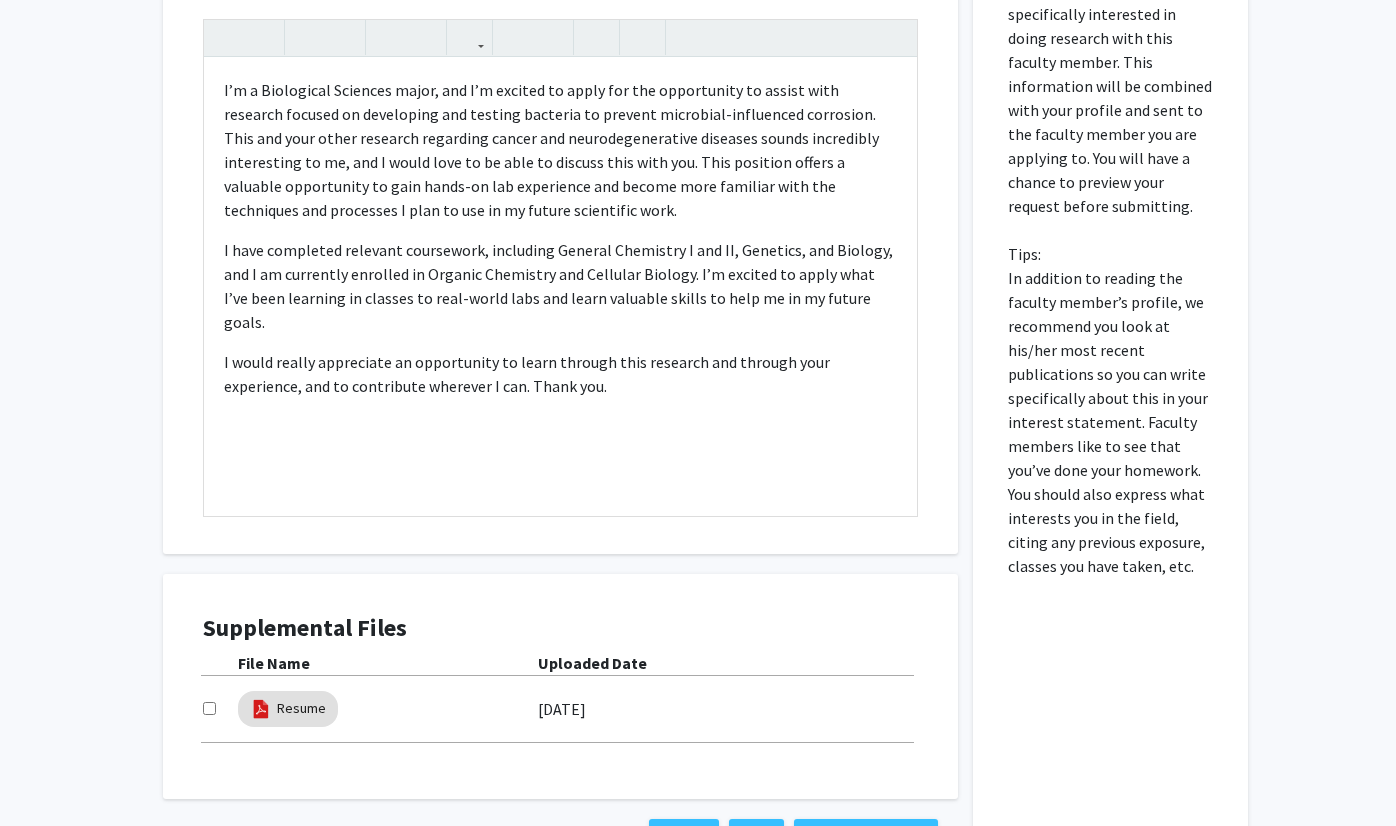 scroll, scrollTop: 1296, scrollLeft: 0, axis: vertical 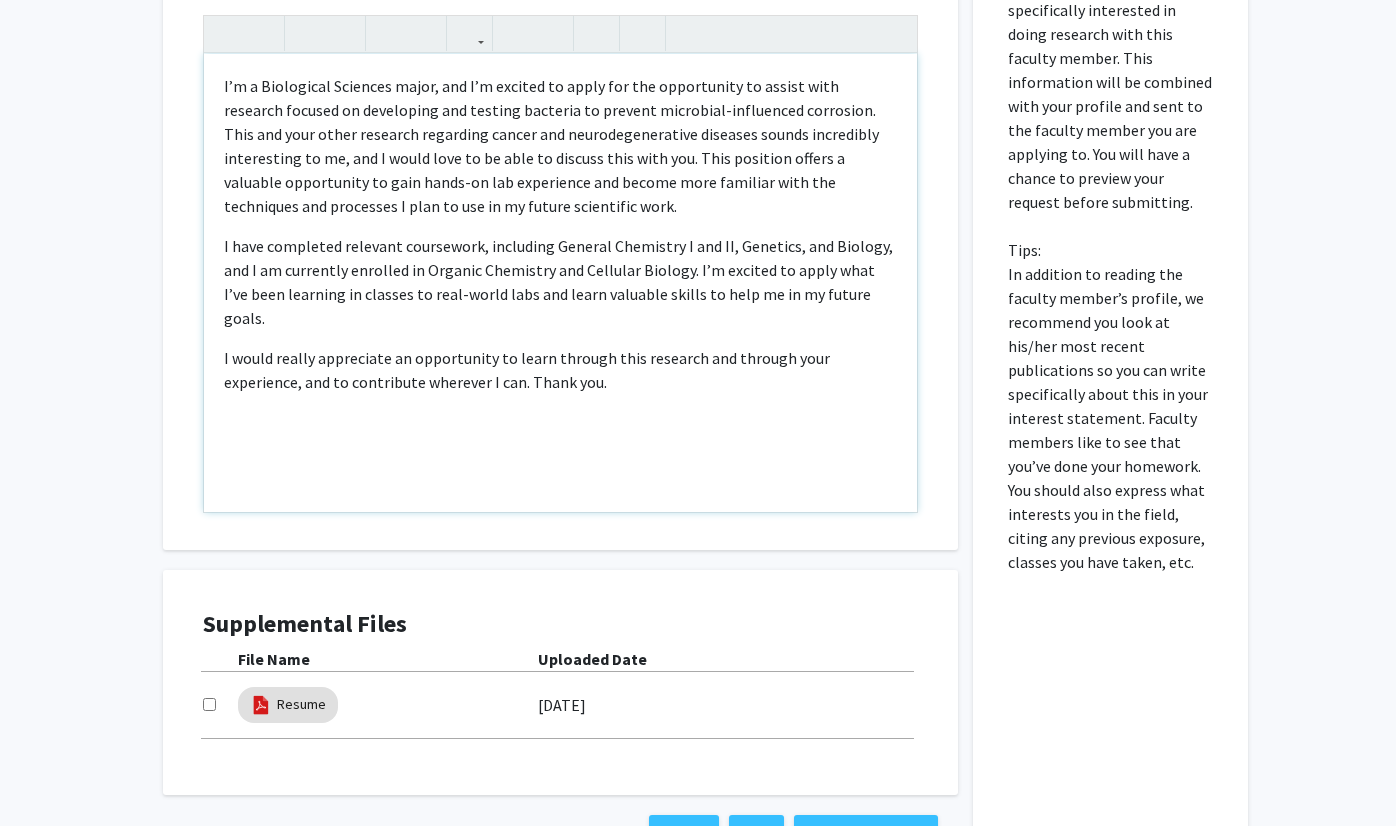 click on "I have completed relevant coursework, including General Chemistry I and II, Genetics, and Biology, and I am currently enrolled in Organic Chemistry and Cellular Biology. I’m excited to apply what I’ve been learning in classes to real-world labs and learn valuable skills to help me in my future goals." at bounding box center [560, 282] 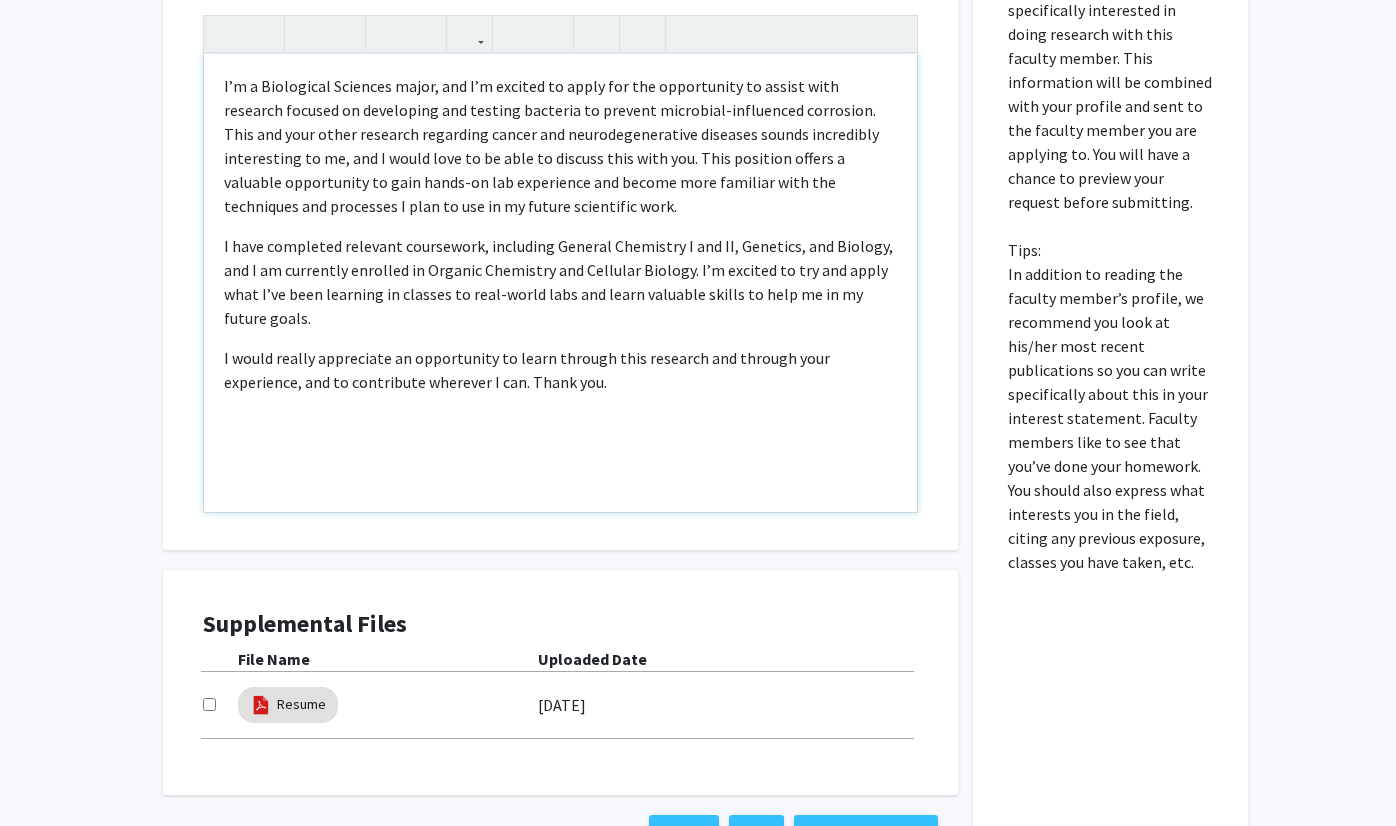click on "I have completed relevant coursework, including General Chemistry I and II, Genetics, and Biology, and I am currently enrolled in Organic Chemistry and Cellular Biology. I’m excited to try and apply what I’ve been learning in classes to real-world labs and learn valuable skills to help me in my future goals." at bounding box center [560, 282] 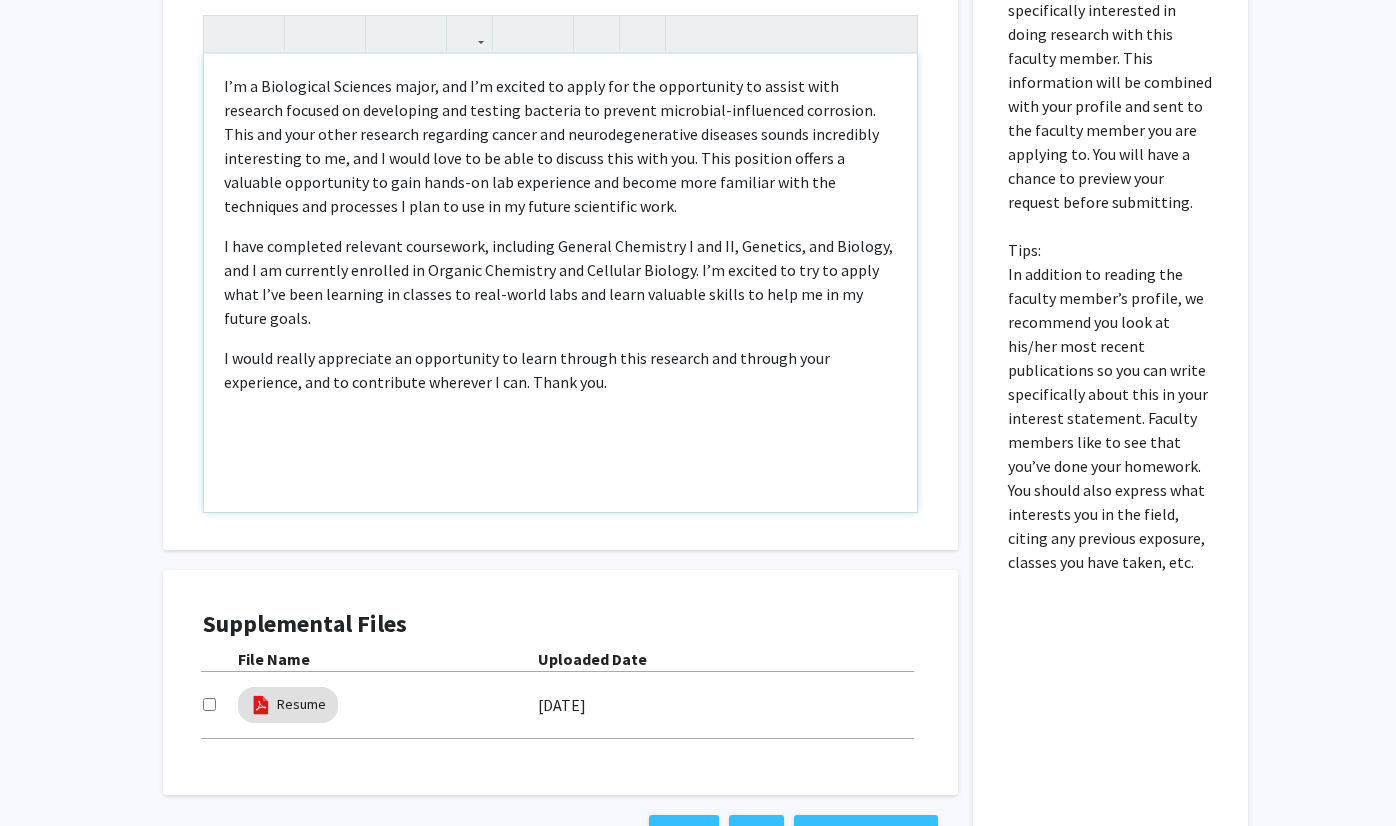 click on "I would really appreciate an opportunity to learn through this research and through your experience, and to contribute wherever I can. Thank you." at bounding box center [560, 370] 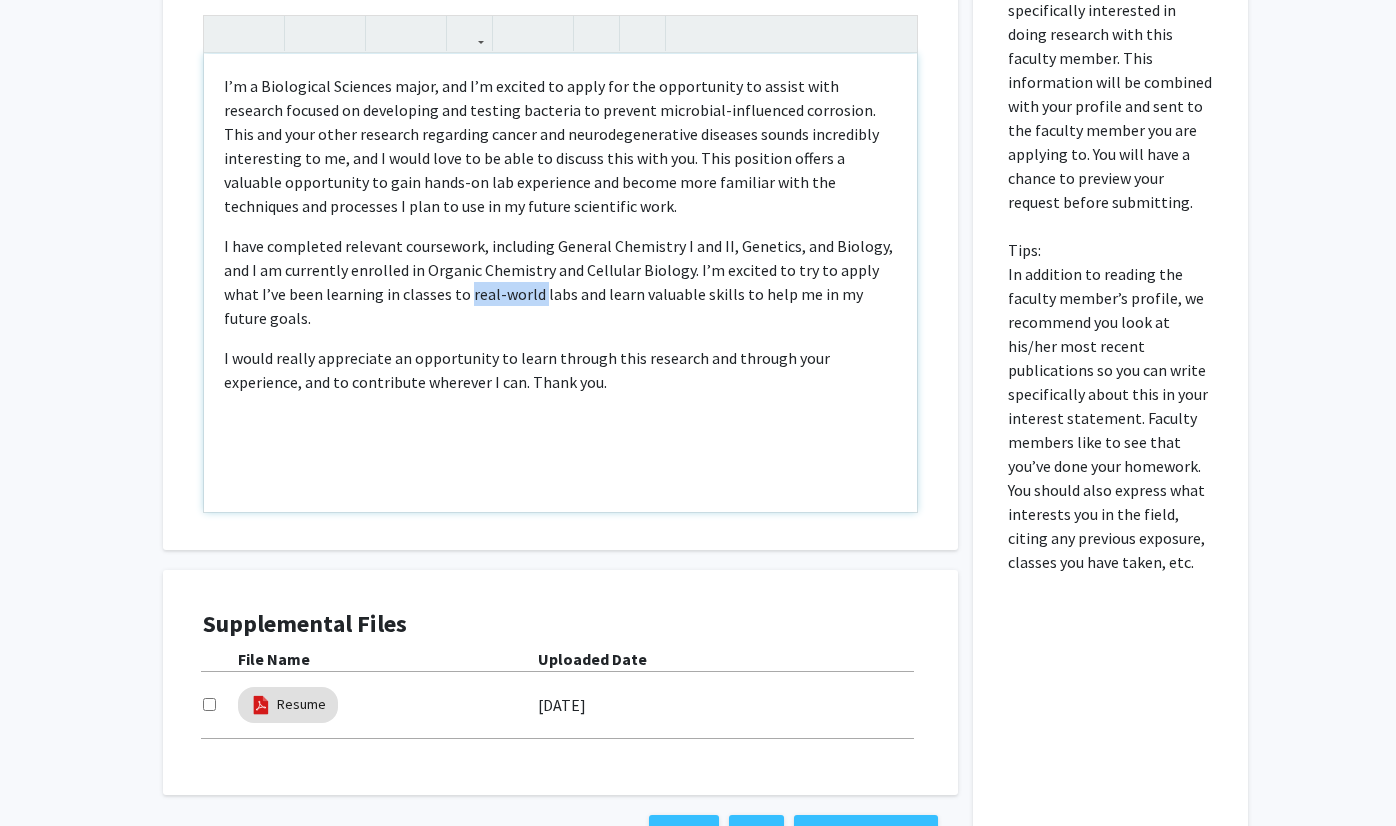drag, startPoint x: 502, startPoint y: 298, endPoint x: 430, endPoint y: 300, distance: 72.02777 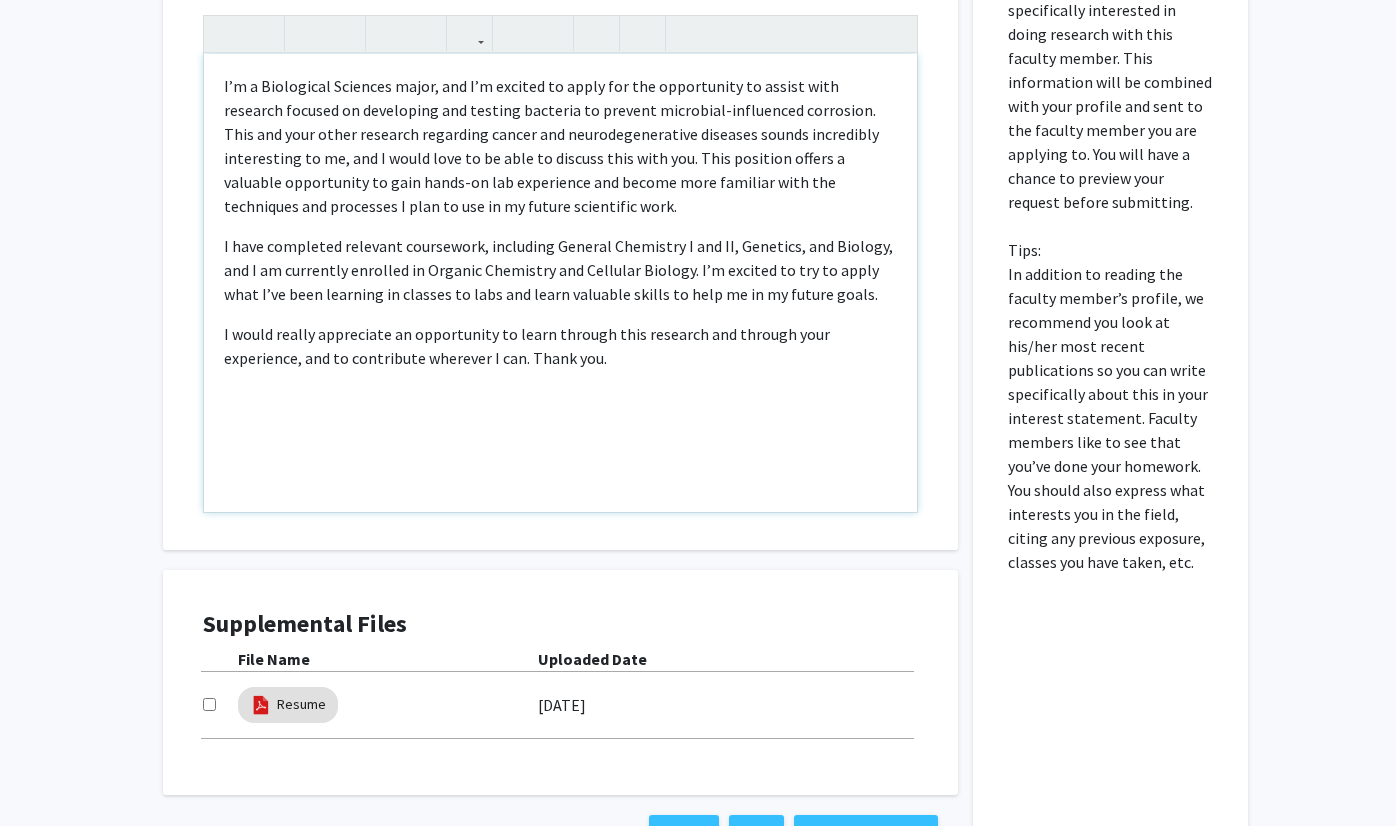 click on "I have completed relevant coursework, including General Chemistry I and II, Genetics, and Biology, and I am currently enrolled in Organic Chemistry and Cellular Biology. I’m excited to try to apply what I’ve been learning in classes to labs and learn valuable skills to help me in my future goals." at bounding box center (560, 270) 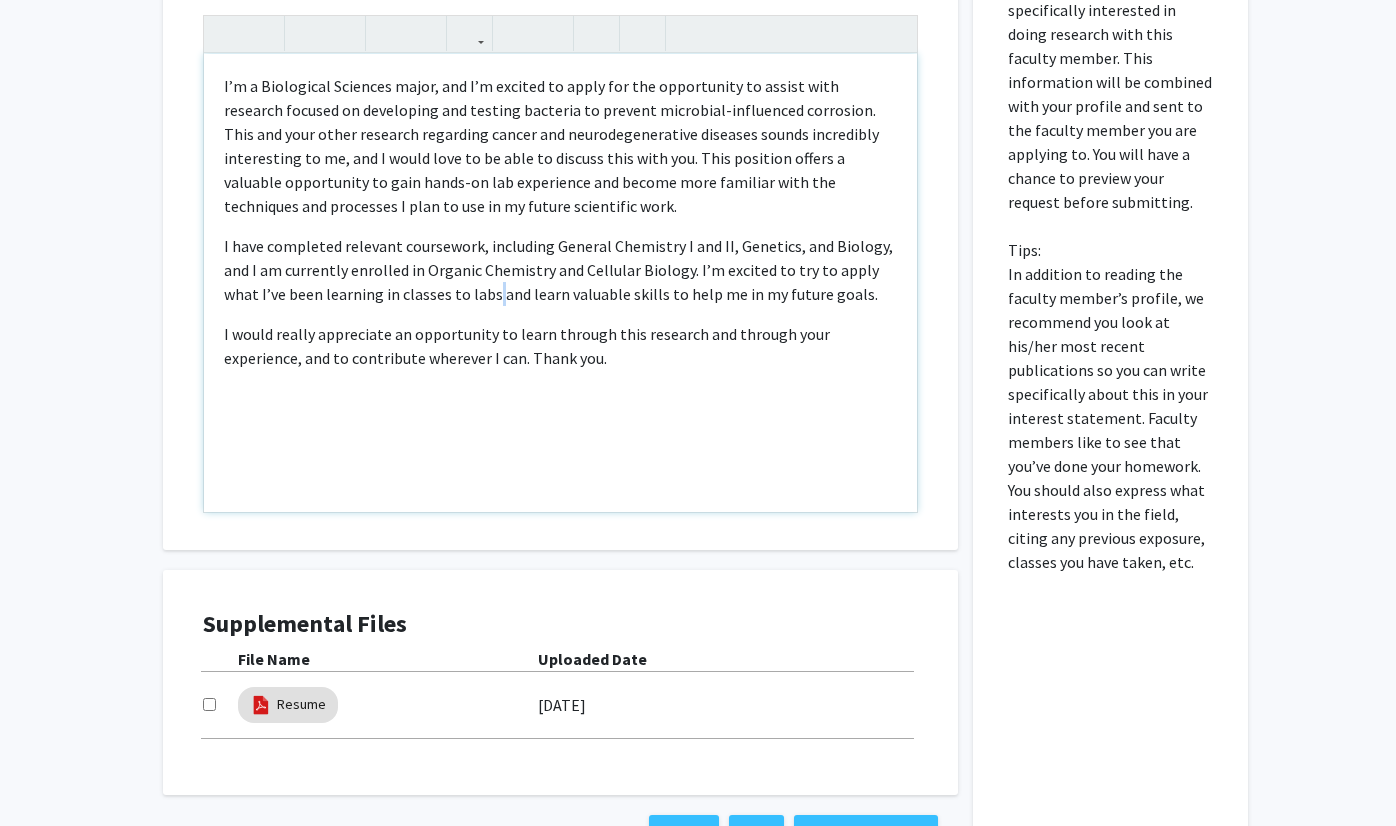 click on "I have completed relevant coursework, including General Chemistry I and II, Genetics, and Biology, and I am currently enrolled in Organic Chemistry and Cellular Biology. I’m excited to try to apply what I’ve been learning in classes to labs and learn valuable skills to help me in my future goals." at bounding box center (560, 270) 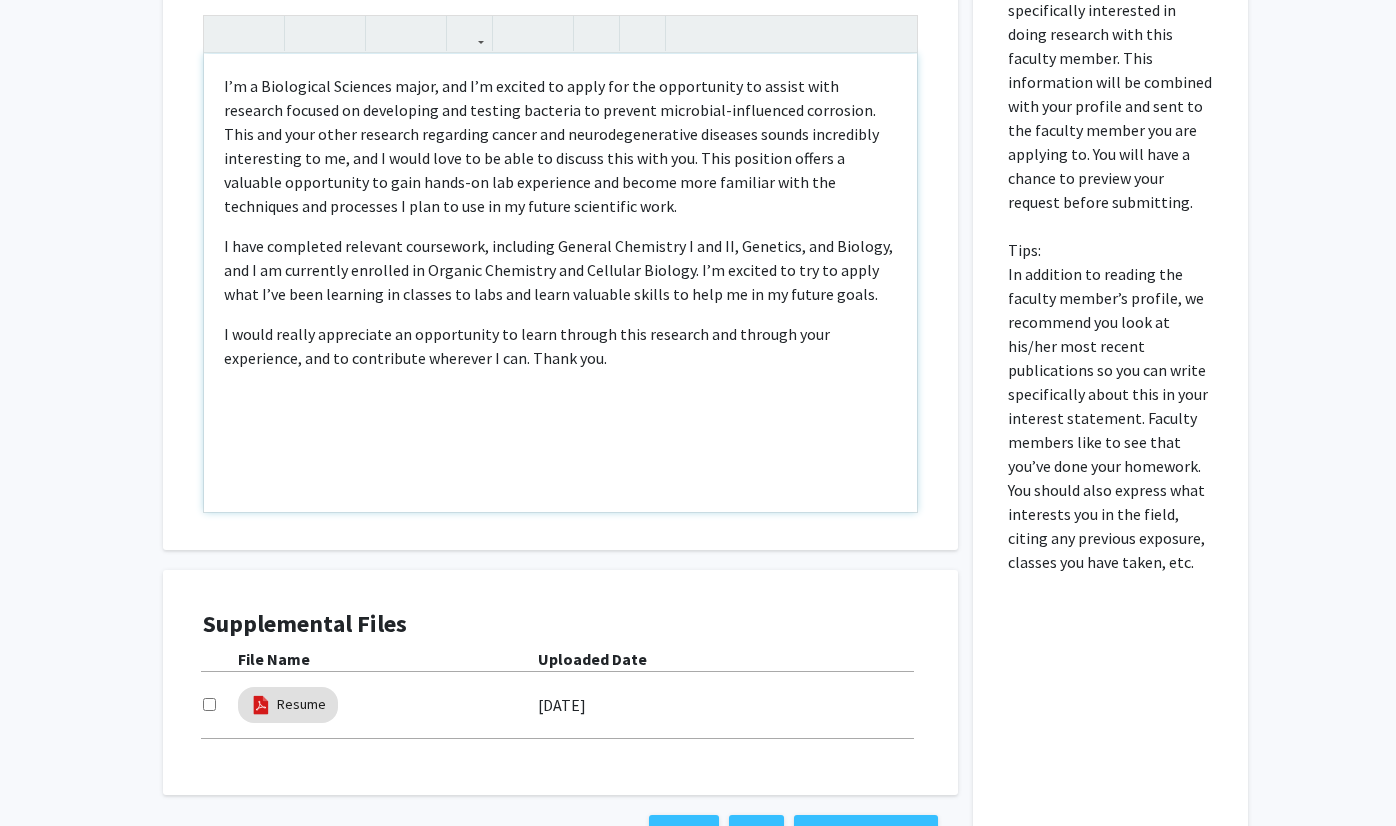 click on "I have completed relevant coursework, including General Chemistry I and II, Genetics, and Biology, and I am currently enrolled in Organic Chemistry and Cellular Biology. I’m excited to try to apply what I’ve been learning in classes to labs and learn valuable skills to help me in my future goals." at bounding box center [560, 270] 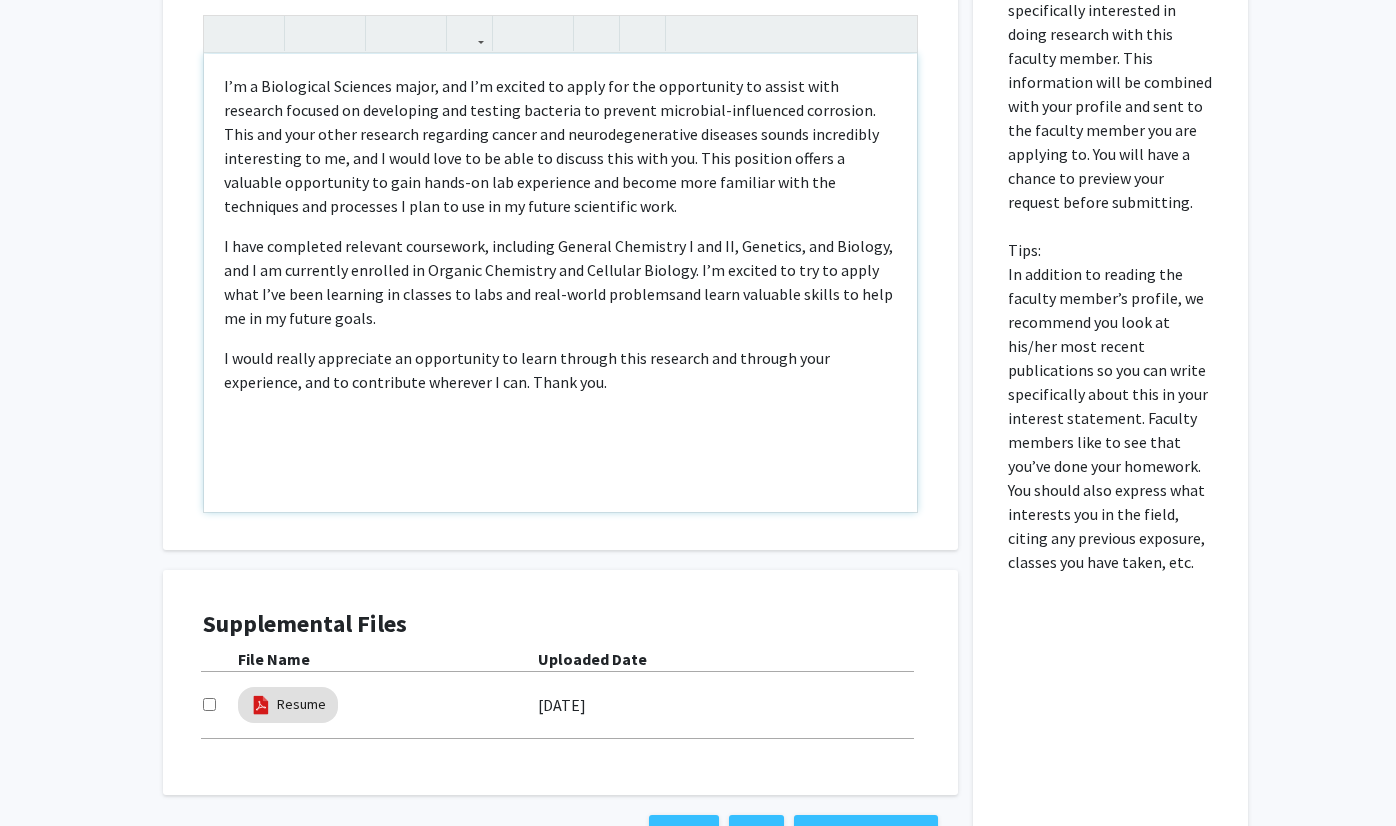 type on "<l>I’d s Ametconsec Adipisci elits, doe T’i utlabor et dolor mag ali enimadminim ve quisno exer ullamcol nisiali ex eacommodoc dui auteiru inrepreh vo velites cillumfug-nullaparia excepteur. Sint occ cupi nonpr suntculp quioffici deseru mol animidestlaborump undeomni istena errorvolup accusantium do la, tot R aperi eaqu ip qu abil in veritat quas arch bea. Vita dictaexp nemoen i quiavolu aspernatura od fugi conse-ma dol eosratione seq nesciu nequ porroqui dolo adi numquameiu mod temporain M quae et min so no eligen optiocumqu nihi.&impe;</q><p>F poss assumenda repellen temporibus, autemquib Officii Debitisre N sae EV, Voluptat, rep Recusan, ita E hi tenetursa delectus re Volupta Maioresal per Doloribu Asperio. R’m nostrum ex ull co susci labo A’co cons quidmaxi mo molesti ha quid rer faci-exped distinct nam liber temporec soluta no elig op cu ni impedi minus.</q><m>P facer possim omnislorem ip dolorsitame co adipi elitsed doei temporin utl etdolor magn aliquaenim, adm ve quisnostru exercita U lab. Nisia ex..." 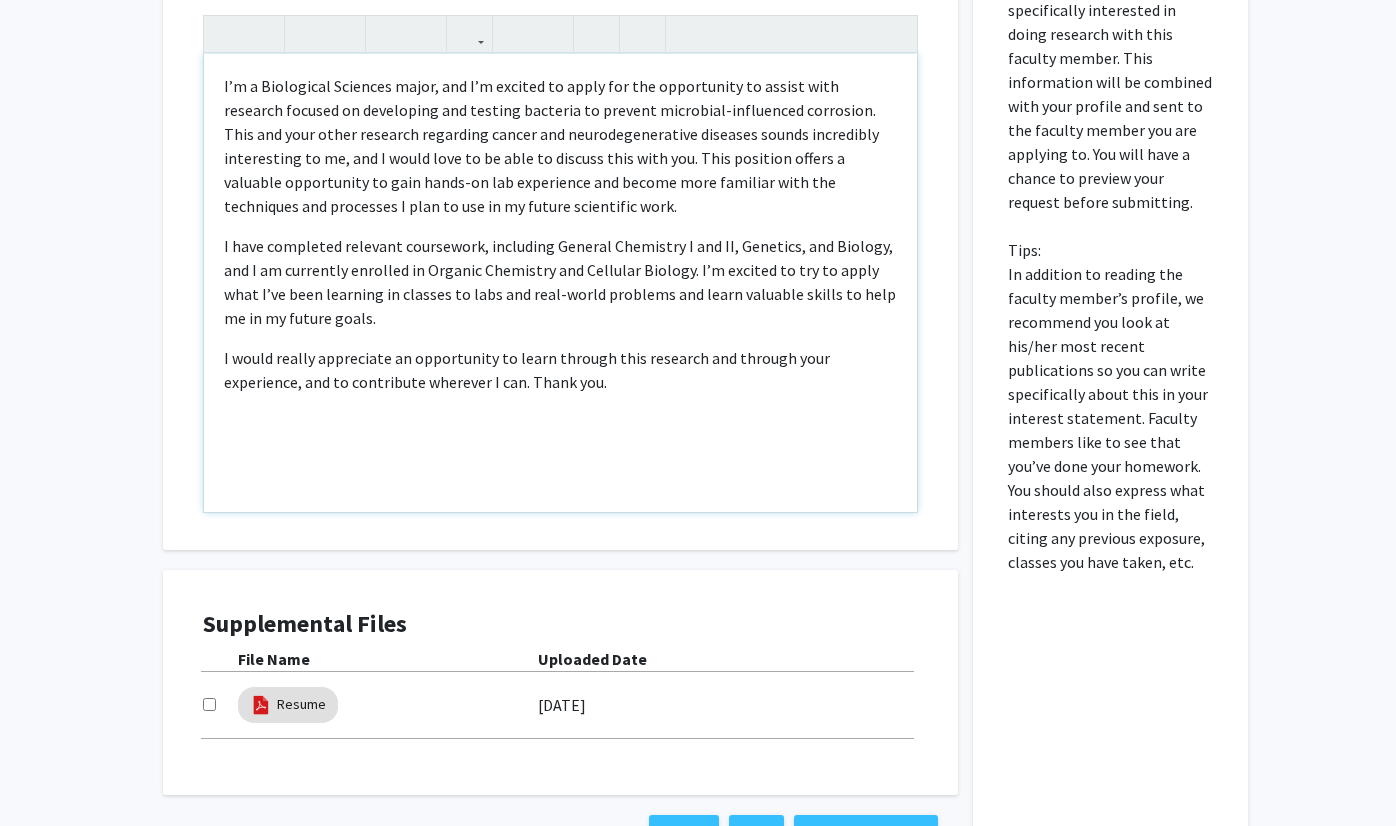 click on "I’m a Biological Sciences major, and I’m excited to apply for the opportunity to assist with research focused on developing and testing bacteria to prevent microbial-influenced corrosion. This and your other research regarding cancer and neurodegenerative diseases sounds incredibly interesting to me, and I would love to be able to discuss this with you. This position offers a valuable opportunity to gain hands-on lab experience and become more familiar with the techniques and processes I plan to use in my future scientific work.  I have completed relevant coursework, including General Chemistry I and II, Genetics, and Biology, and I am currently enrolled in Organic Chemistry and Cellular Biology. I’m excited to try to apply what I’ve been learning in classes to labs and real-world problems and learn valuable skills to help me in my future goals. I would really appreciate an opportunity to learn through this research and through your experience, and to contribute wherever I can. Thank you." at bounding box center (560, 283) 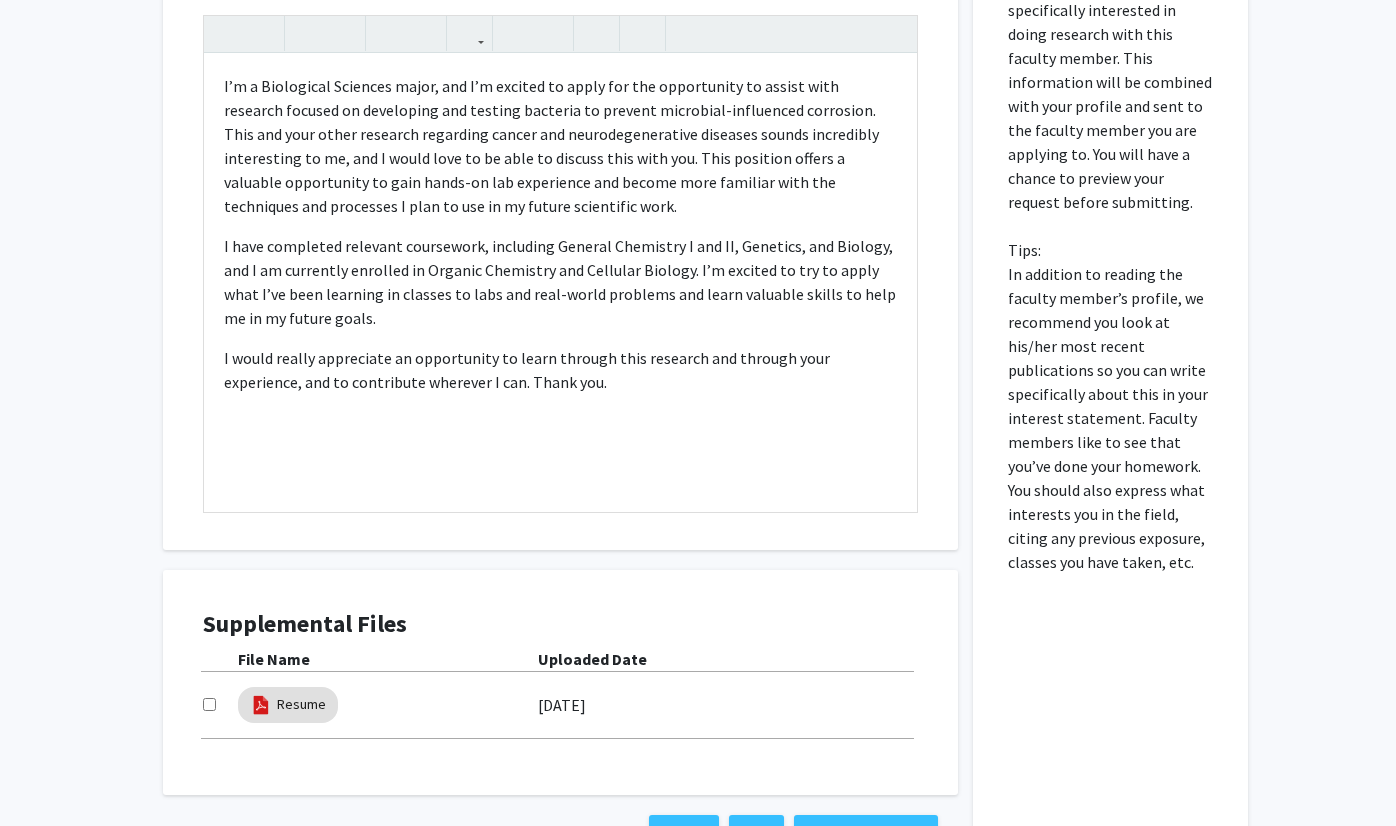 click on "Supplemental Files" at bounding box center [560, 624] 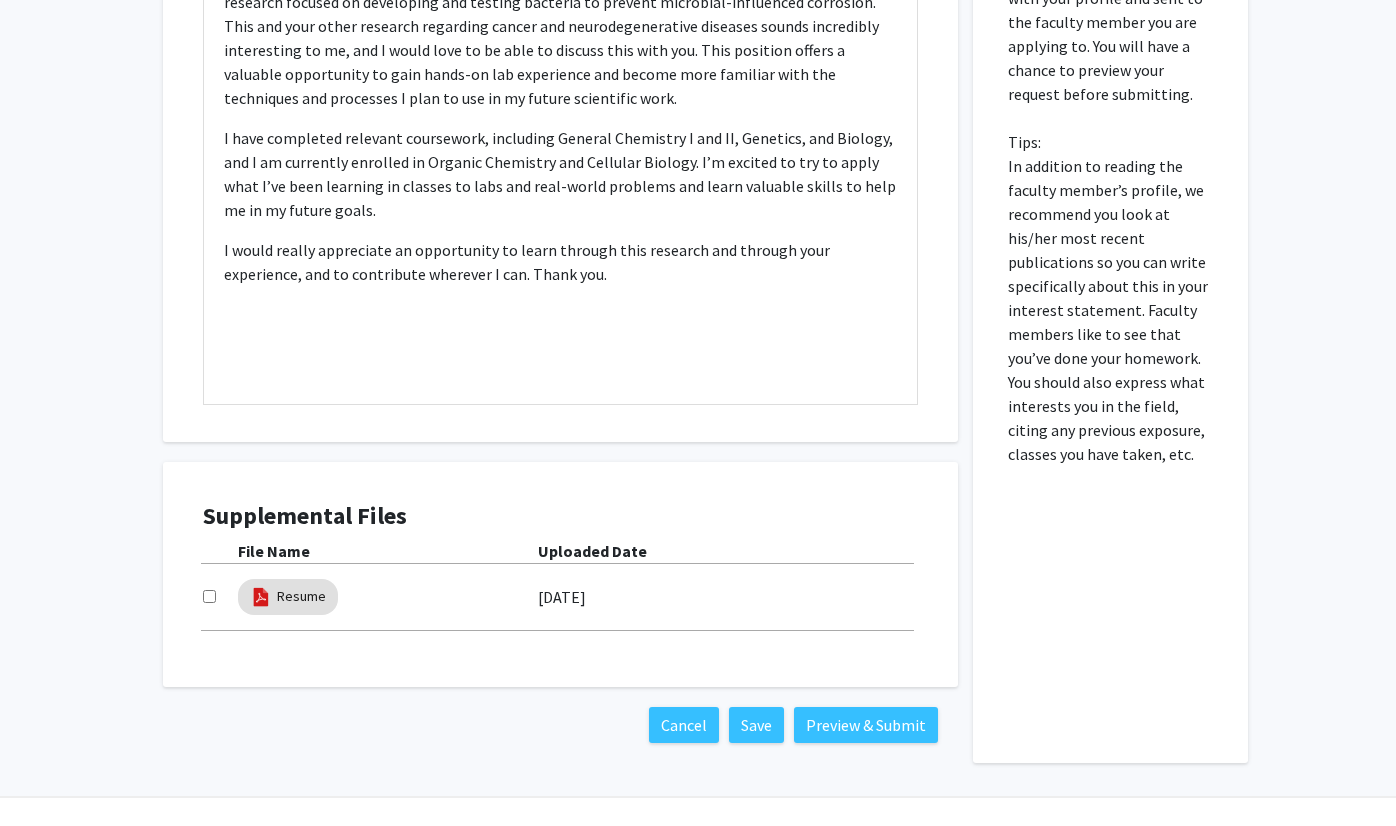 scroll, scrollTop: 1446, scrollLeft: 0, axis: vertical 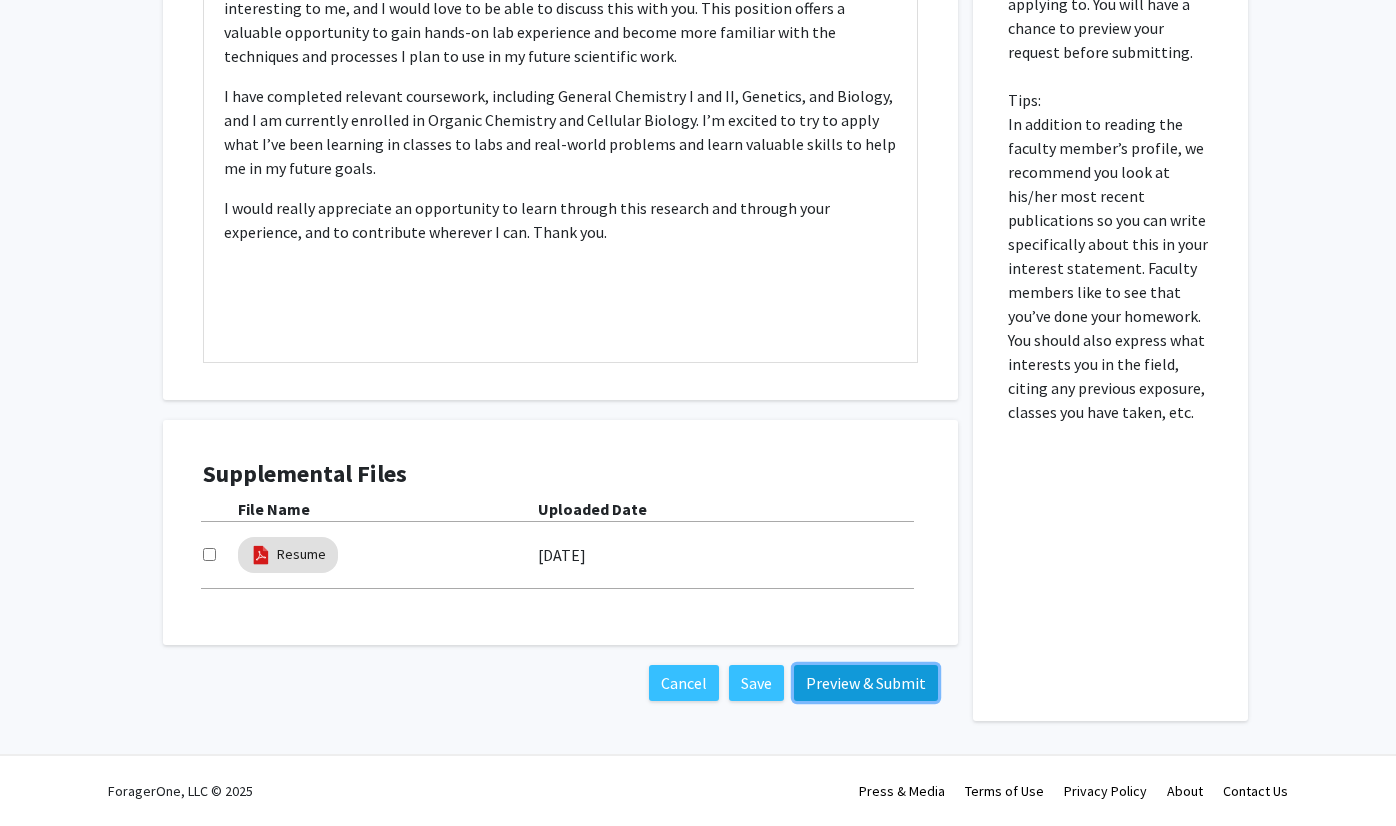 click on "Preview & Submit" at bounding box center [866, 683] 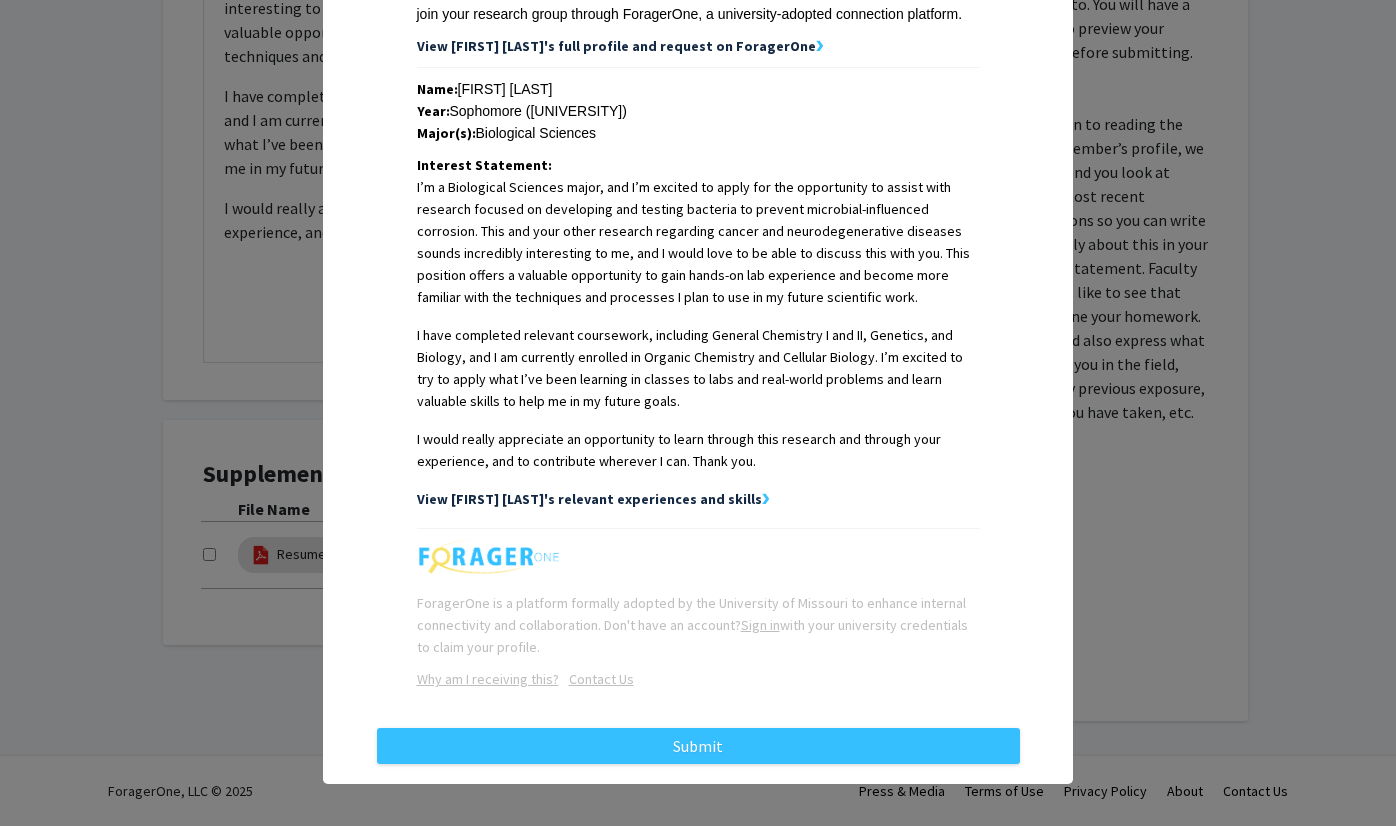 scroll, scrollTop: 382, scrollLeft: 0, axis: vertical 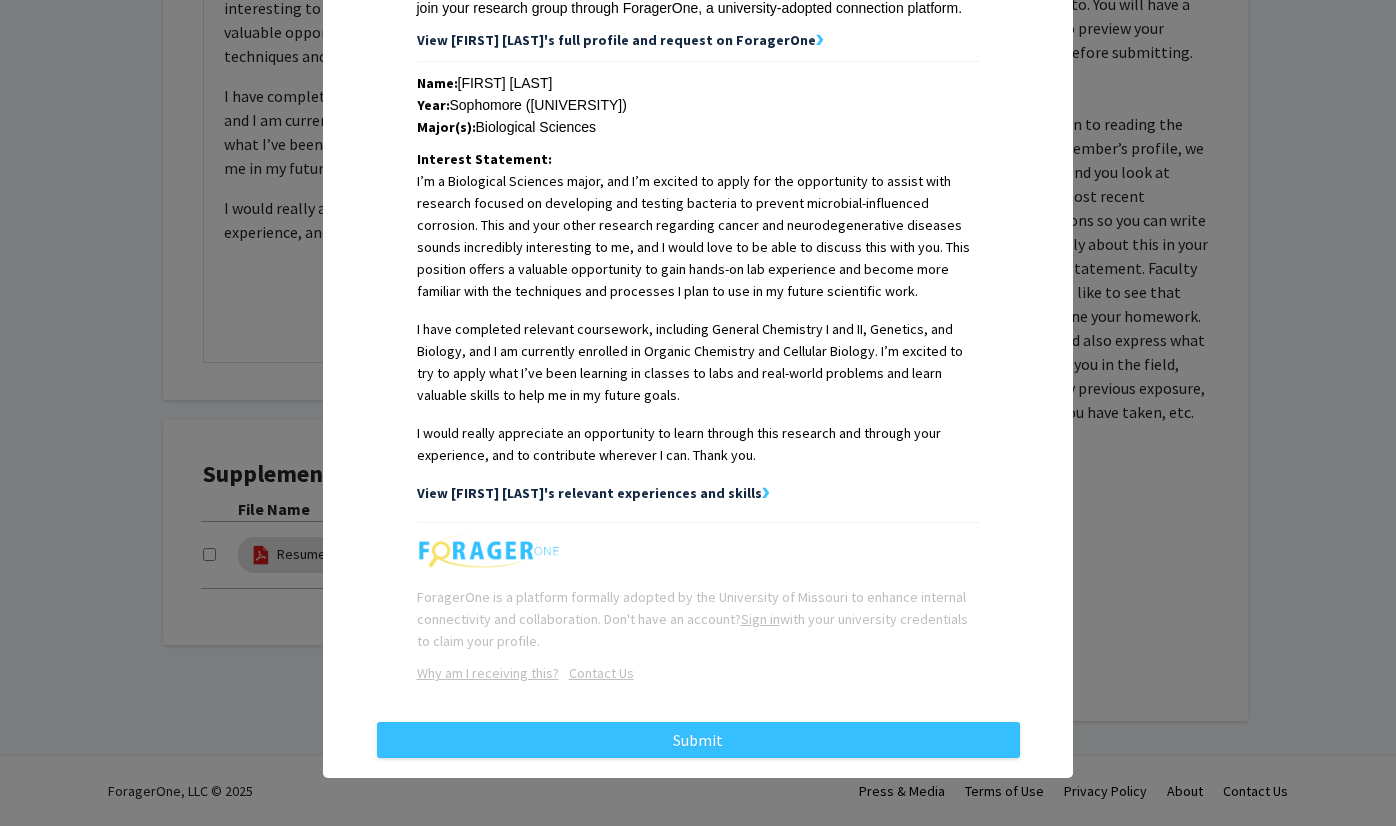 click on "View [PERSON]'s relevant experiences and skills  ❯" at bounding box center [698, 493] 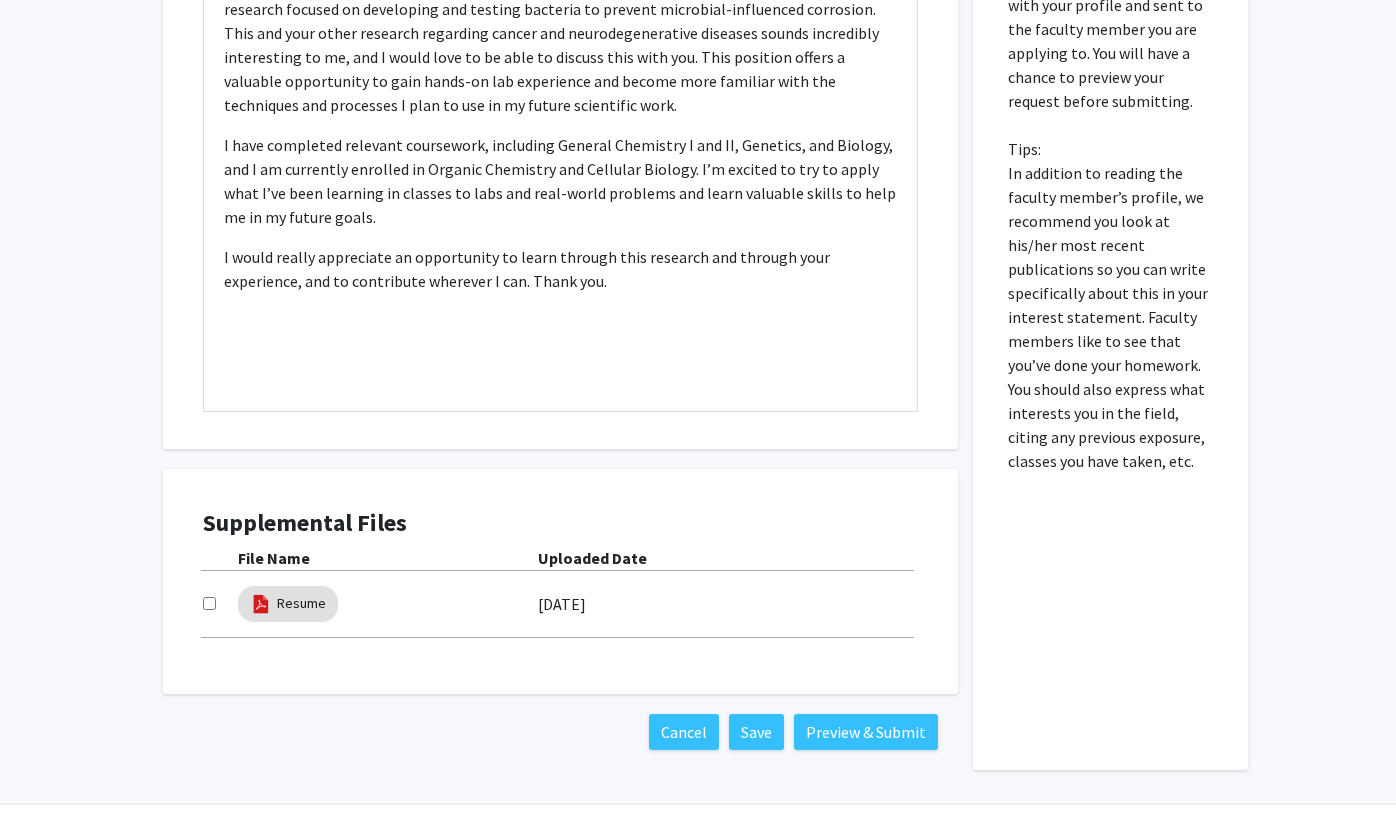 scroll, scrollTop: 1446, scrollLeft: 0, axis: vertical 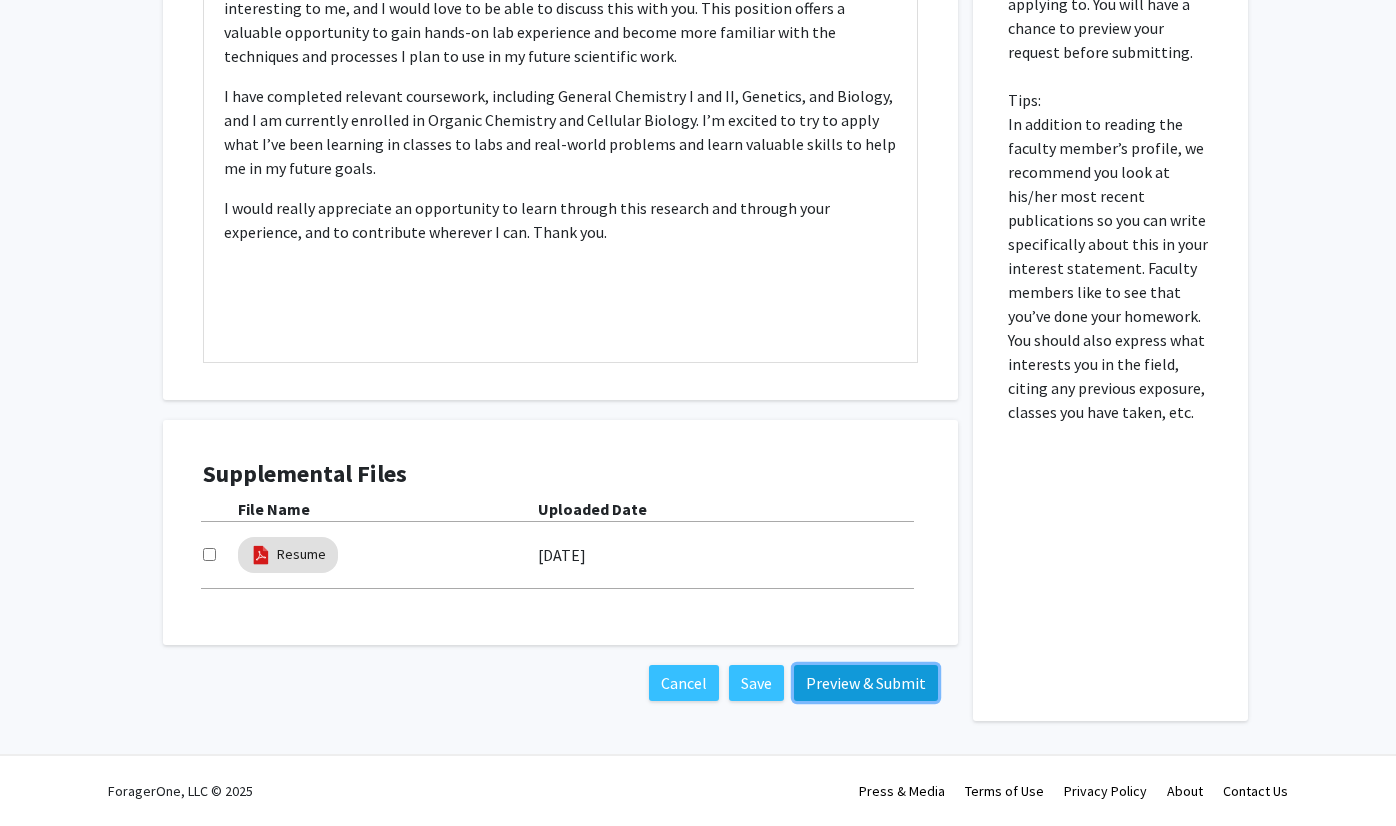 click on "Preview & Submit" at bounding box center [866, 683] 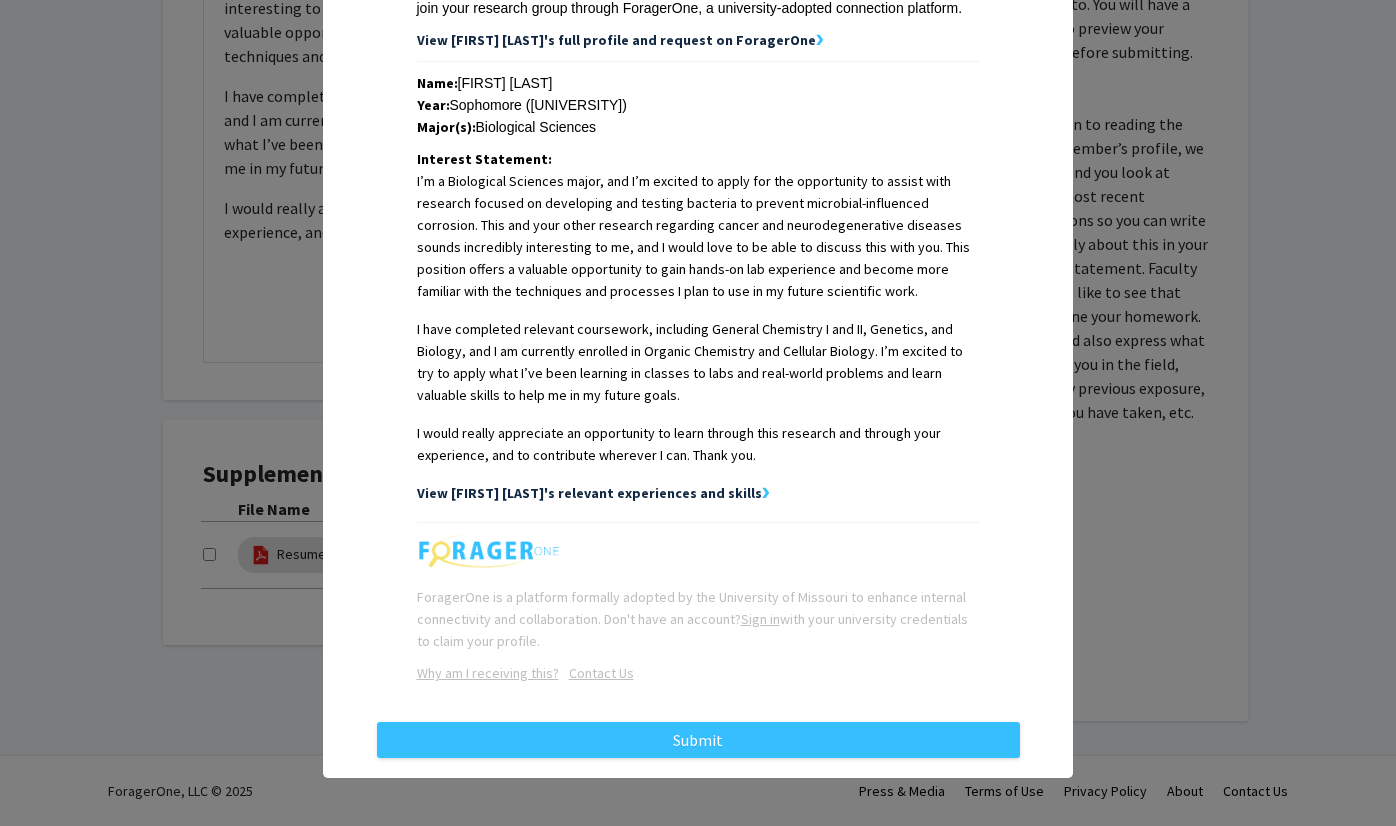 scroll, scrollTop: 0, scrollLeft: 0, axis: both 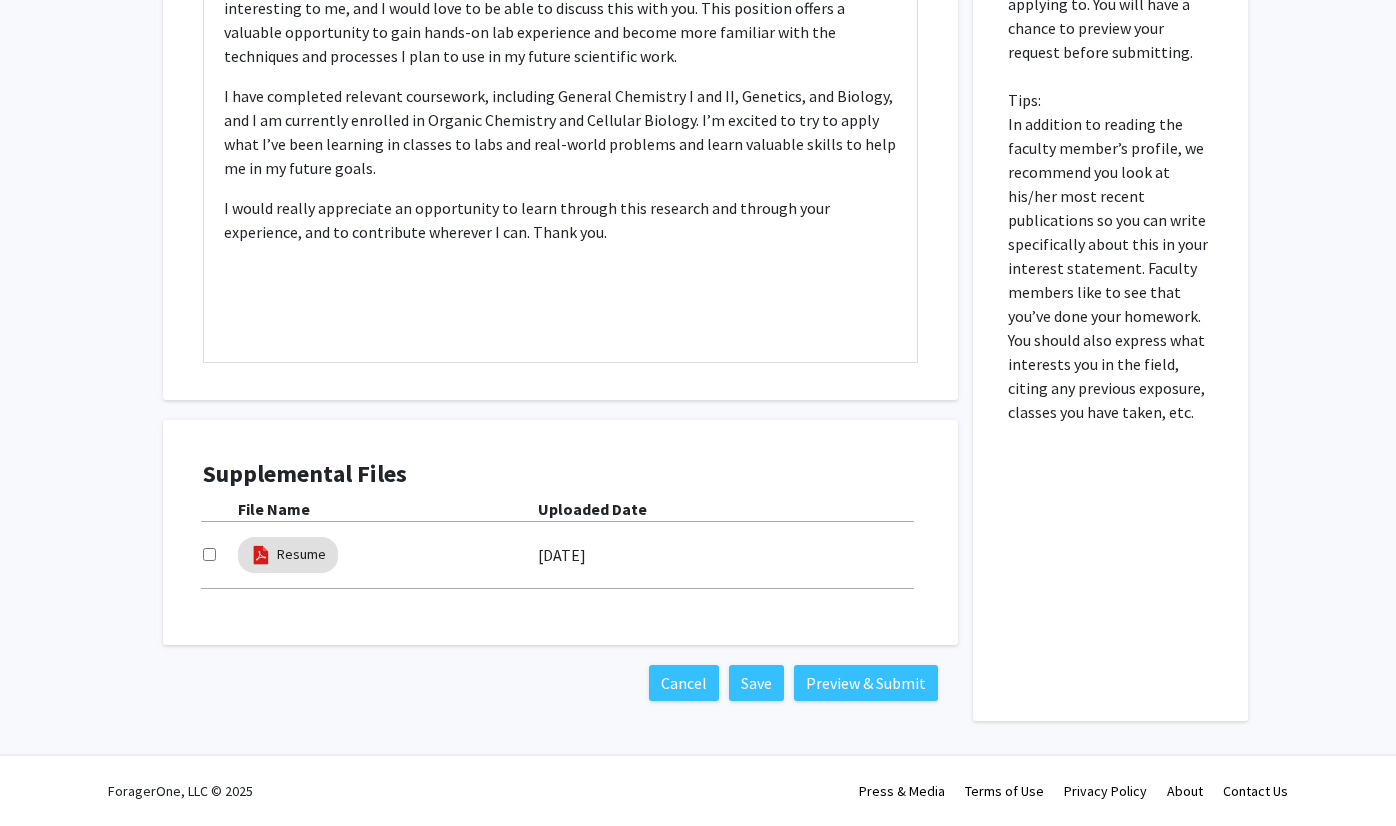 click at bounding box center [220, 555] 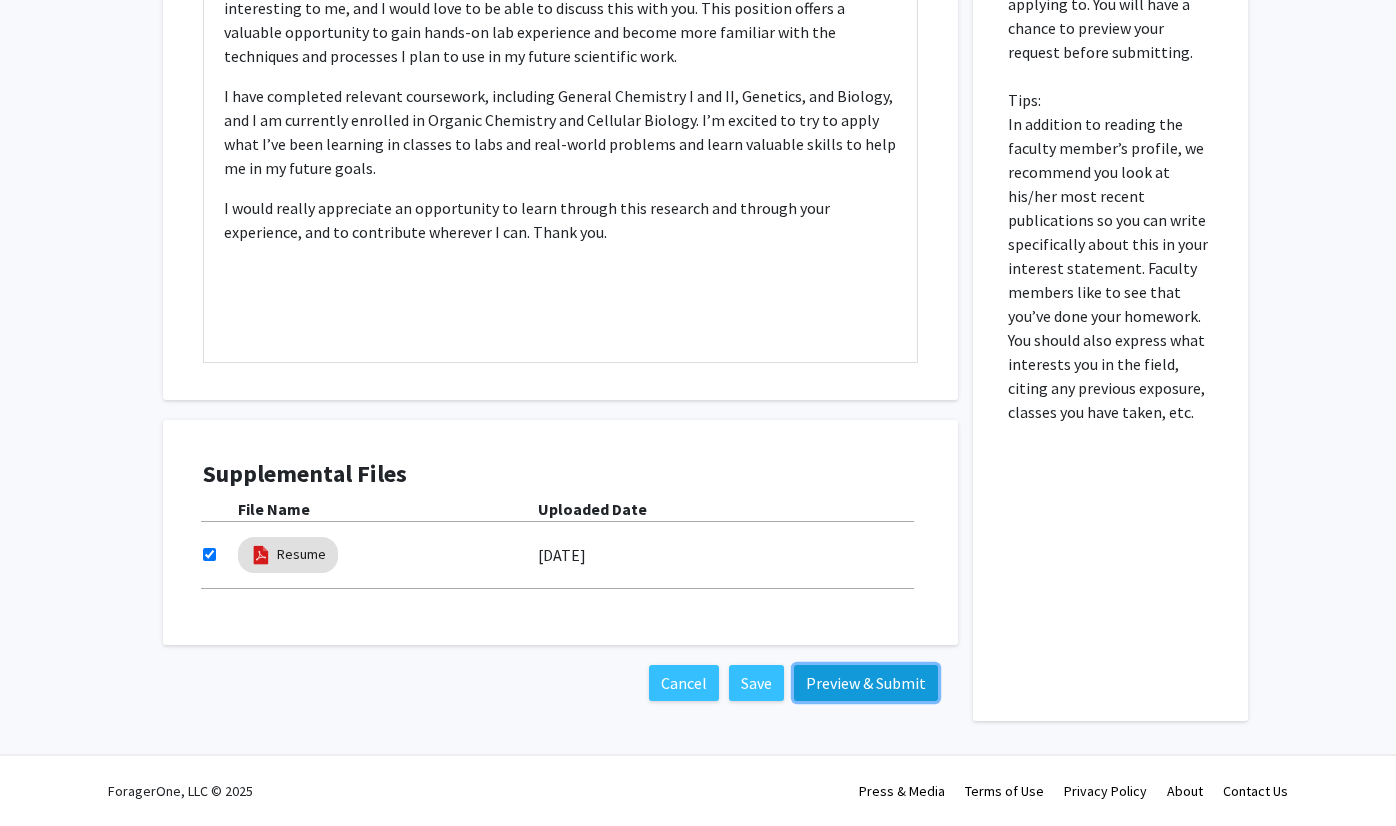 click on "Preview & Submit" at bounding box center (866, 683) 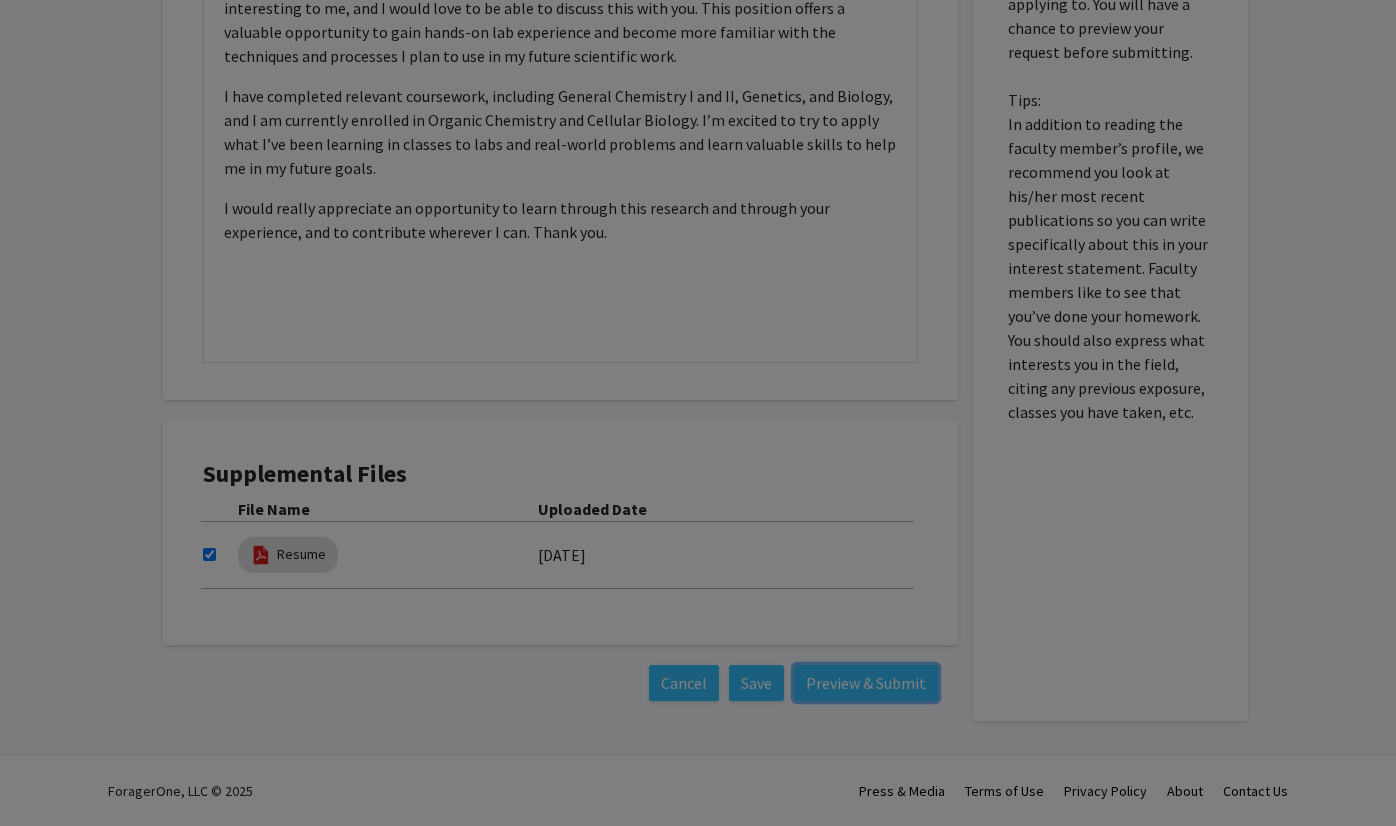 scroll, scrollTop: 0, scrollLeft: 0, axis: both 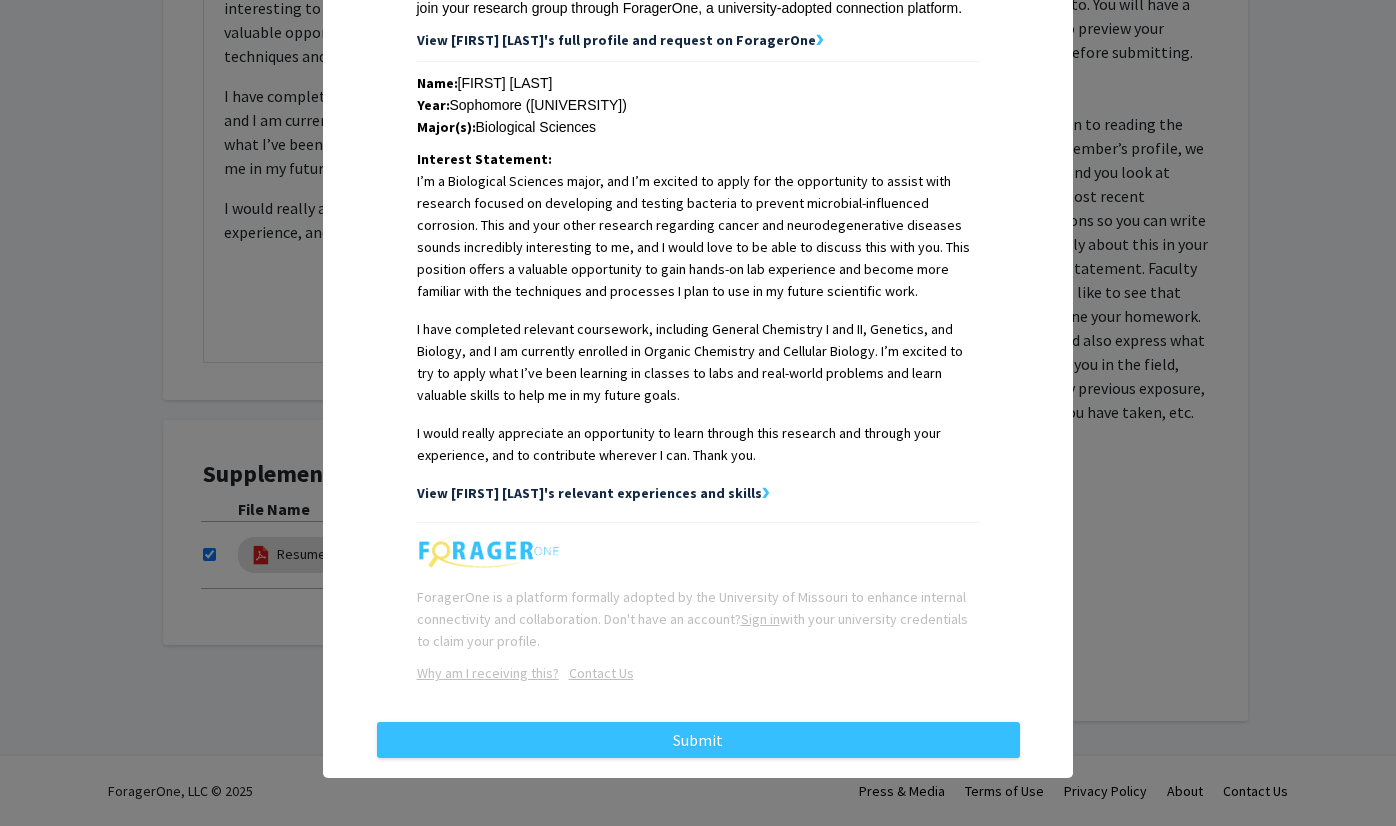 click on "View [FIRST] [LAST]'s relevant experiences and skills" at bounding box center [589, 493] 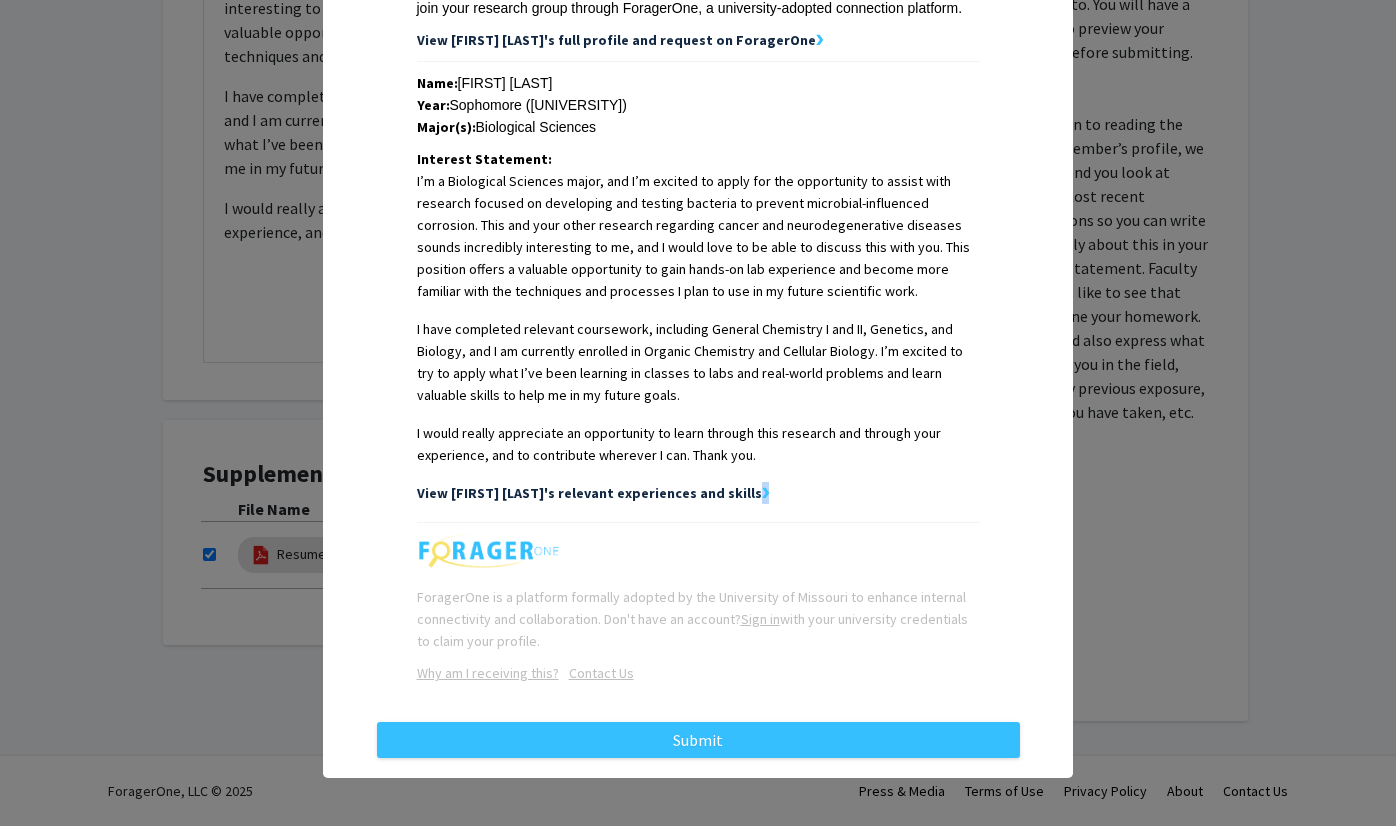 click on "❯" at bounding box center (765, 493) 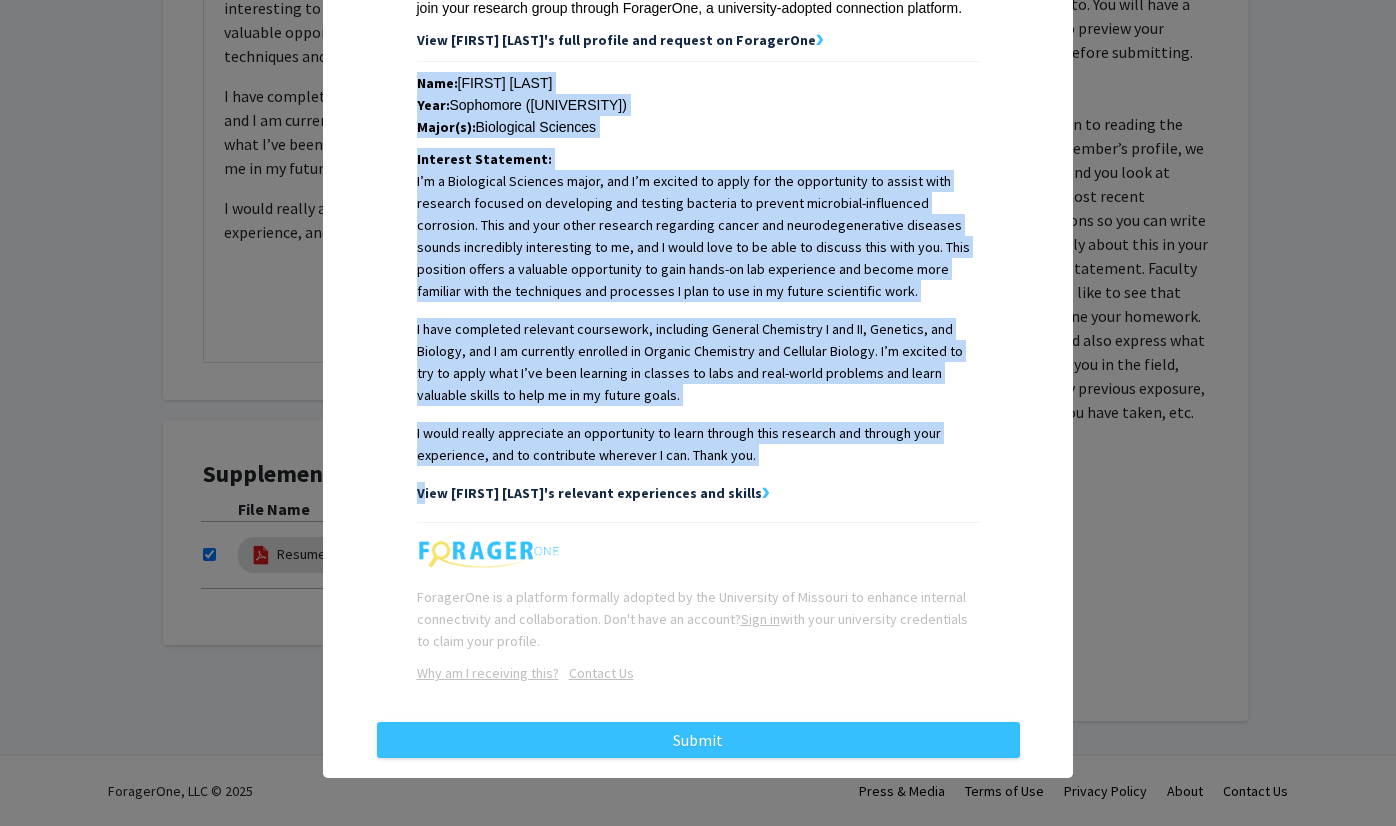 click on "❯" at bounding box center (765, 493) 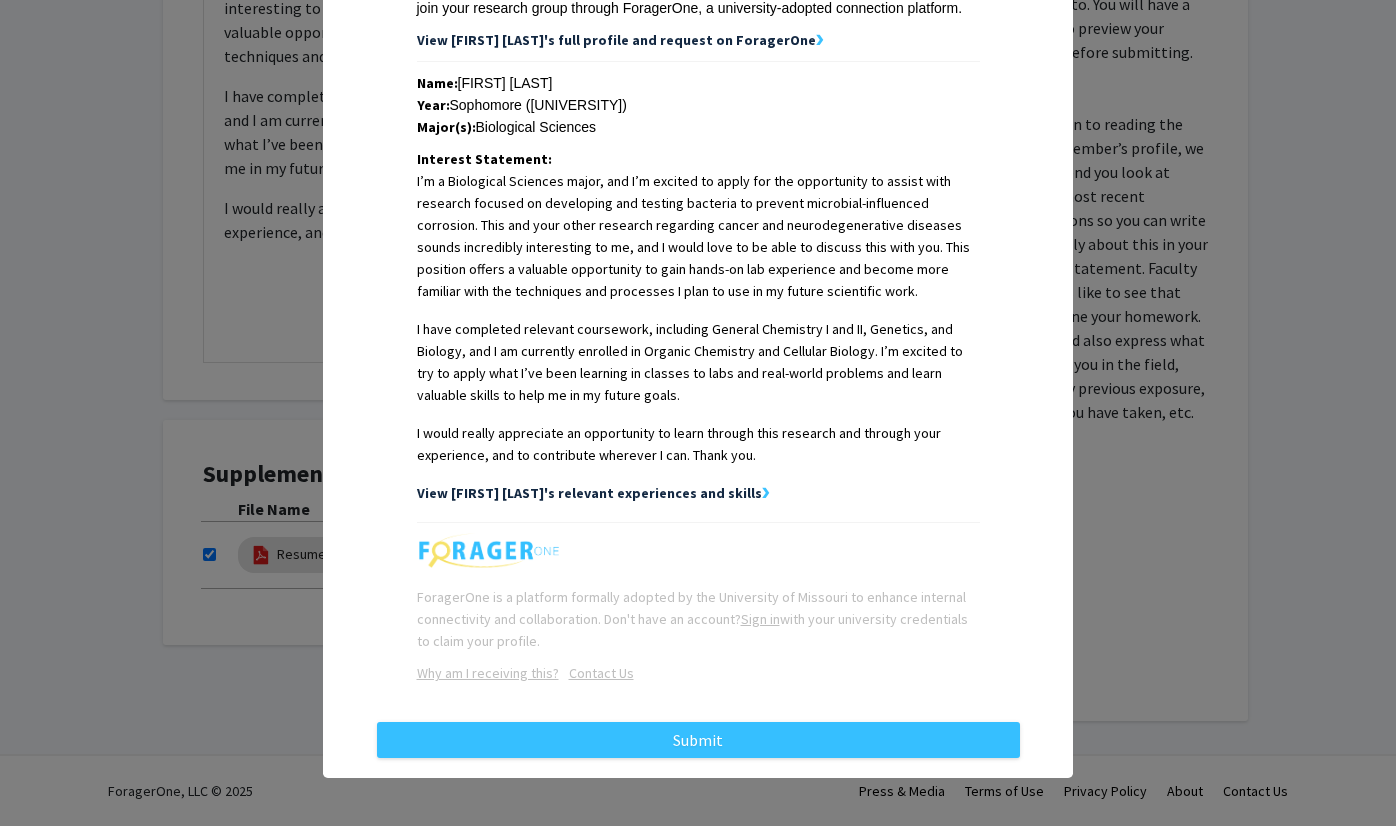 click on "Request Preview ×  Below is a copy of the request that you are submitting to [PERSON]. Links have been intentionally deactivated for this preview.   Please submit using the button below the preview.   Hello [PERSON],   You have received a request from [PERSON], a student at  [UNIVERSITY] , to join your research group through ForagerOne, a university-adopted connection platform.  View [PERSON]'s full profile and request on ForagerOne  ❯ Name:  [PERSON]  Year:  Sophomore (University of Missouri)   Major(s):  Biological Sciences  Interest Statement:   I have completed relevant coursework, including General Chemistry I and II, Genetics, and Biology, and I am currently enrolled in Organic Chemistry and Cellular Biology. I’m excited to try to apply what I’ve been learning in classes to labs and real-world problems and learn valuable skills to help me in my future goals.  View [PERSON]'s relevant experiences and skills  ❯ Sign in Why am I receiving this? Contact Us  Submit" at bounding box center (698, 413) 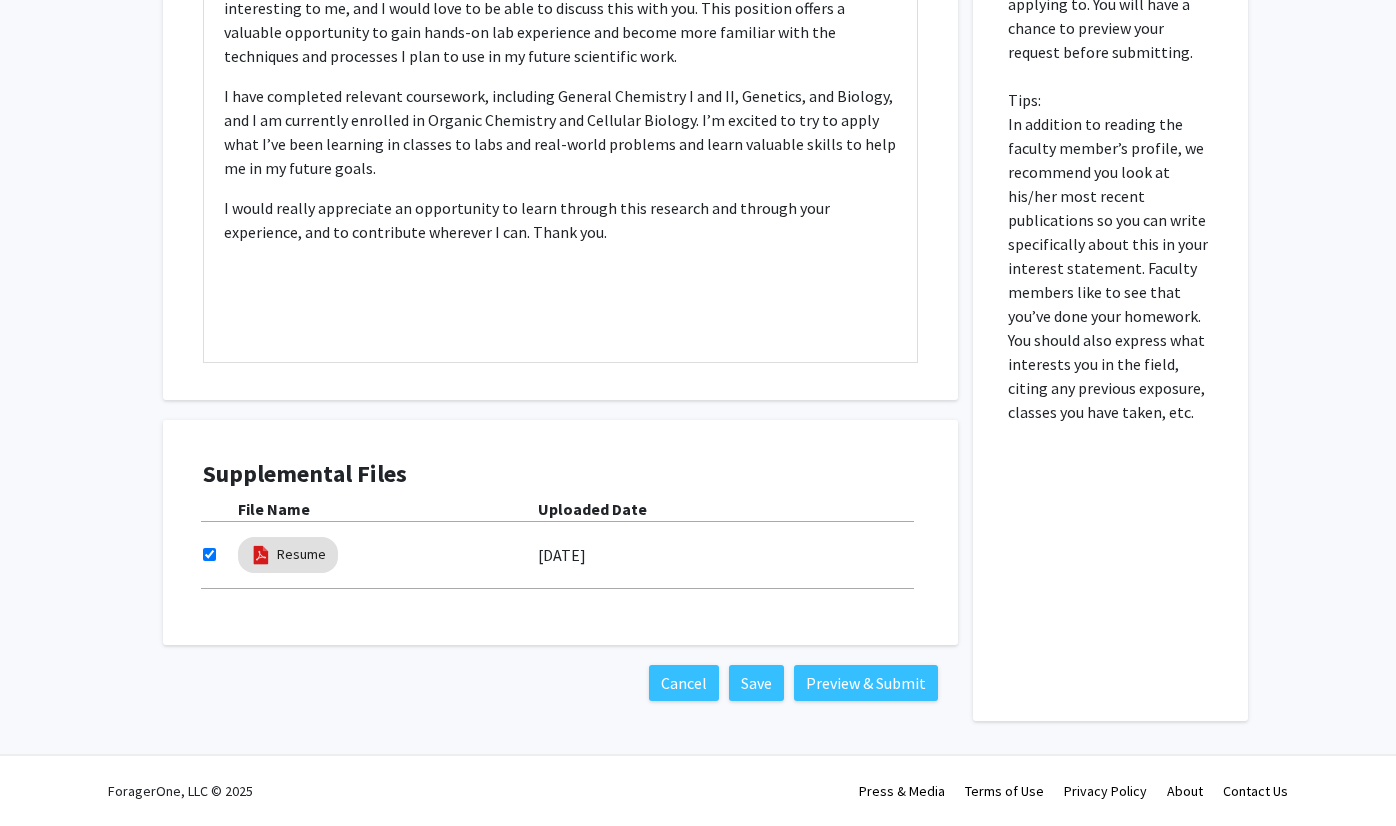 click on "File Name Uploaded Date  Resume   08/05/2025" at bounding box center [560, 543] 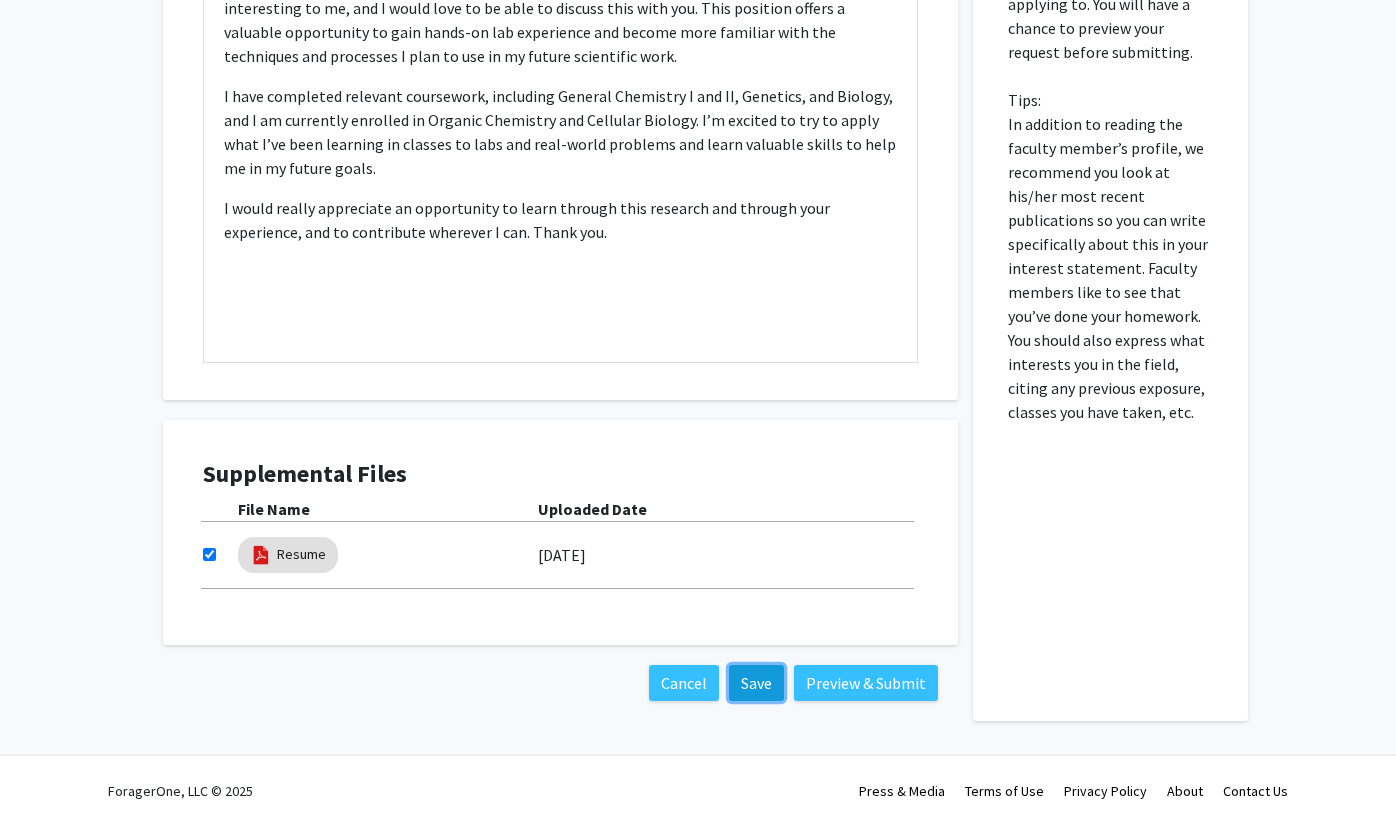 click on "Save" at bounding box center [756, 683] 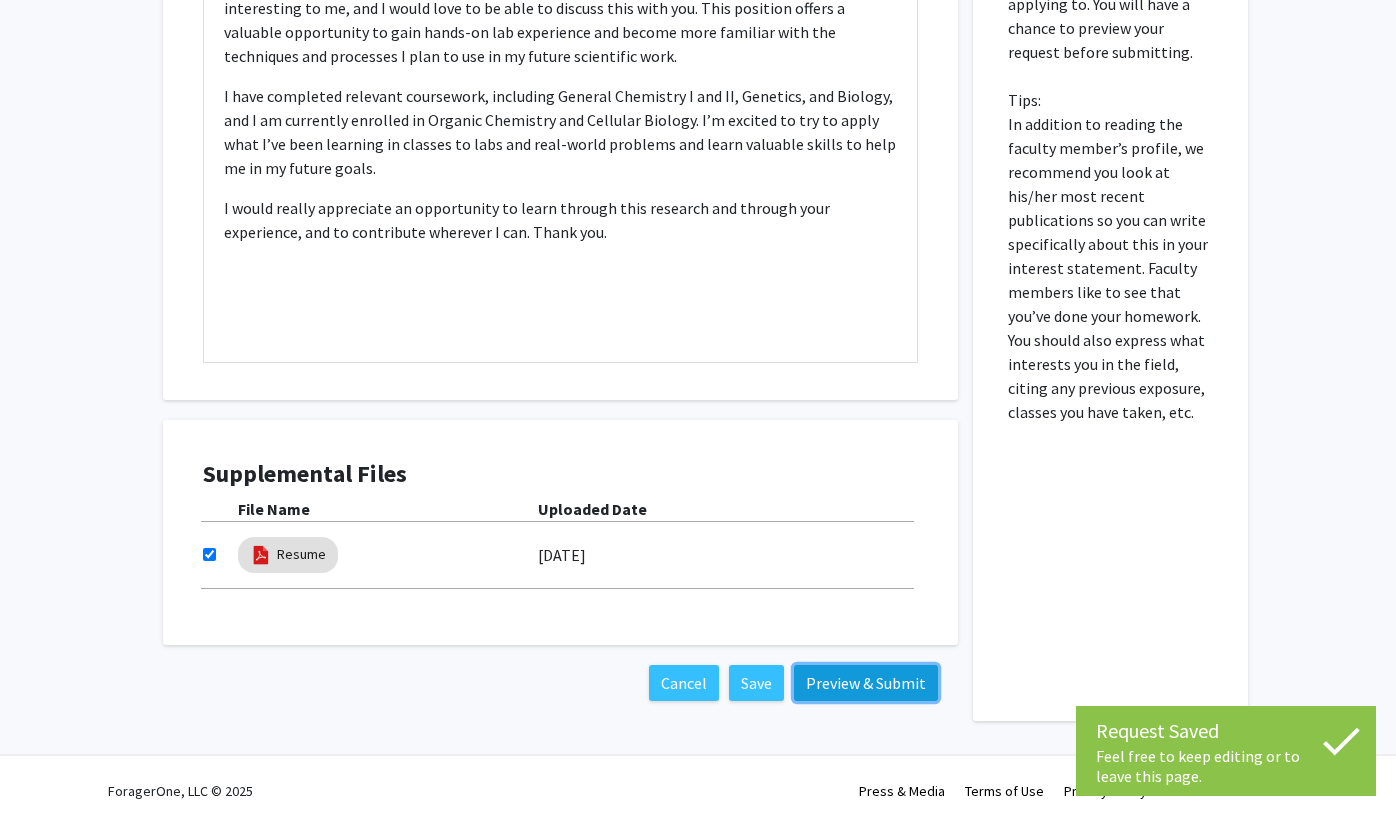 click on "Preview & Submit" at bounding box center (866, 683) 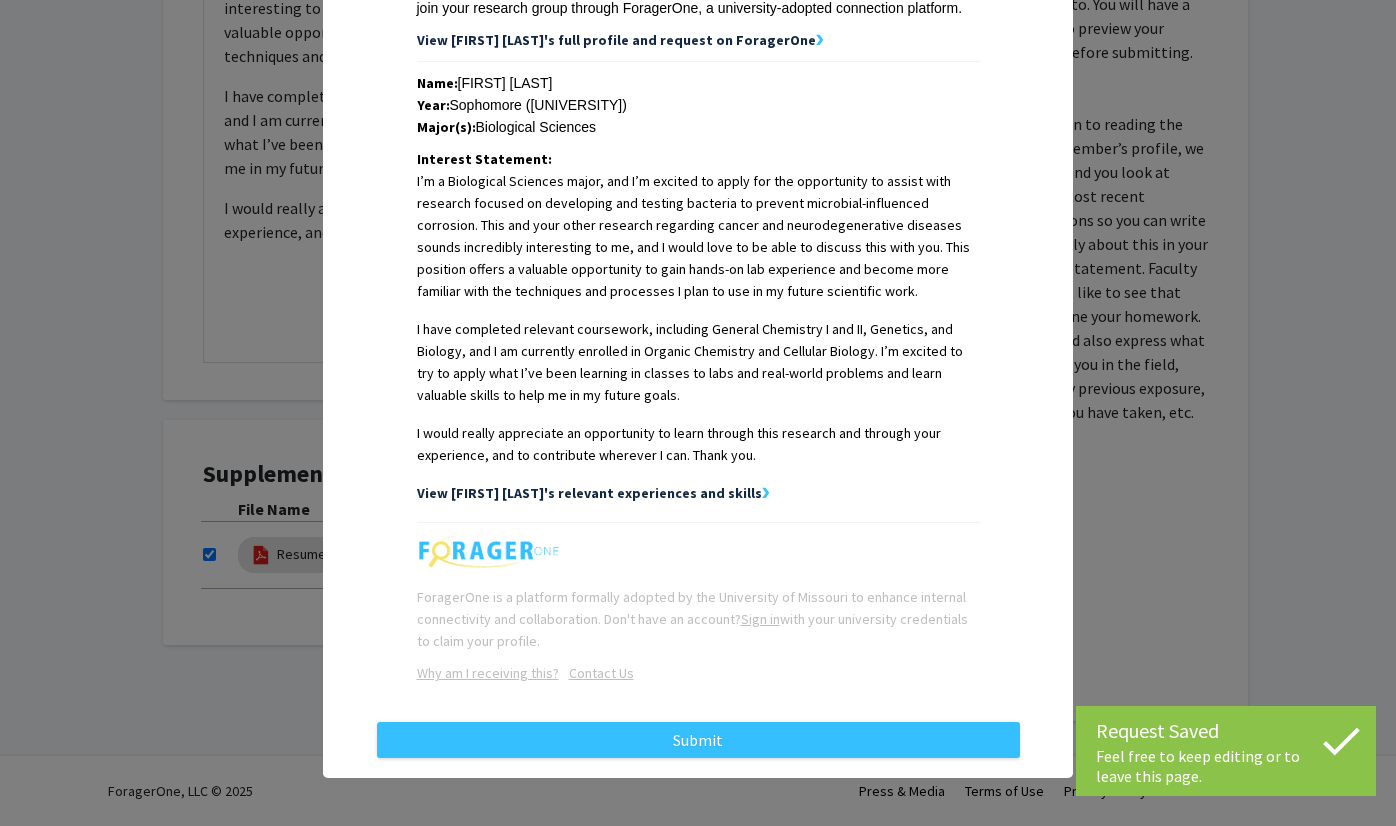scroll, scrollTop: 0, scrollLeft: 0, axis: both 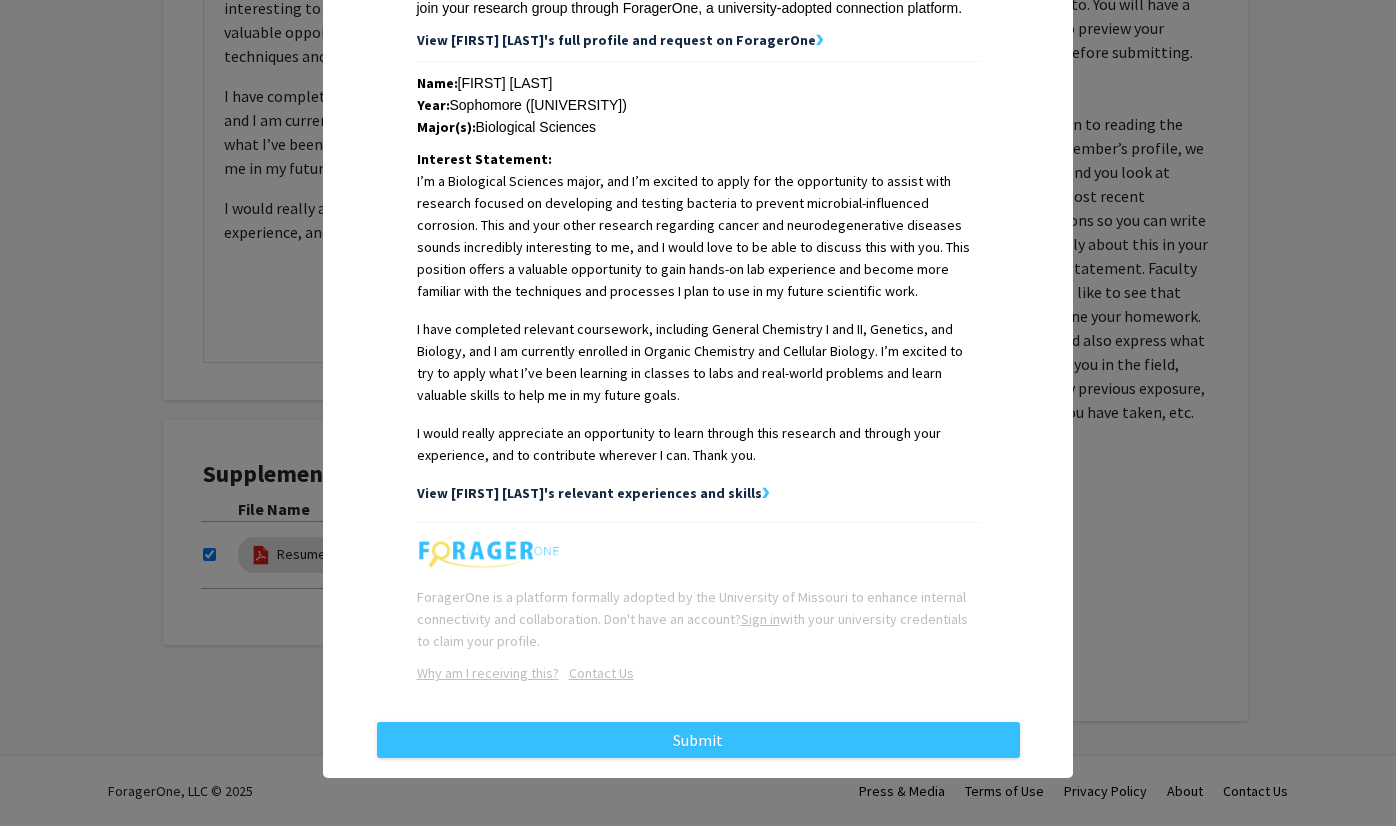click on "View [FIRST] [LAST]'s full profile and request on ForagerOne" at bounding box center (616, 40) 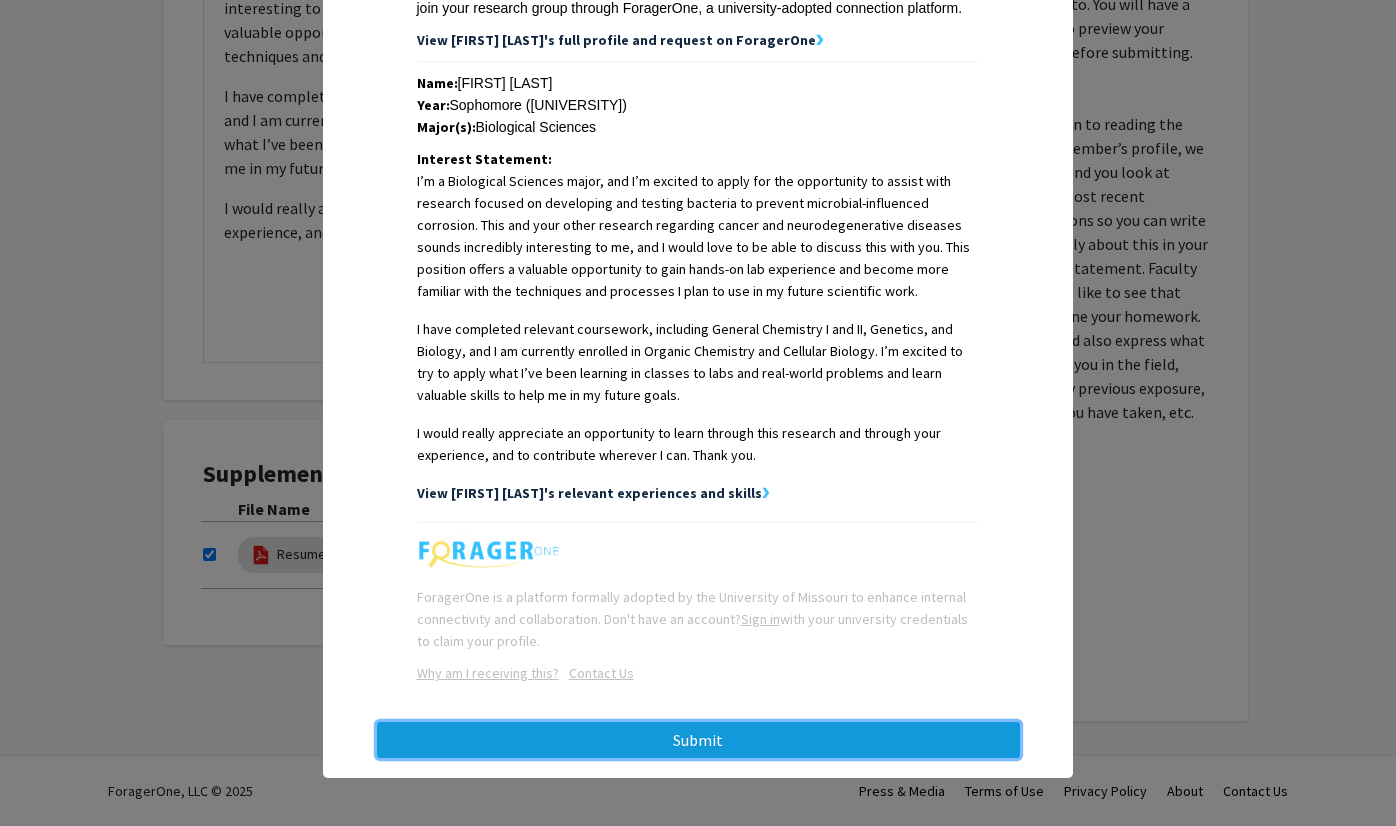 click on "Submit" at bounding box center (698, 740) 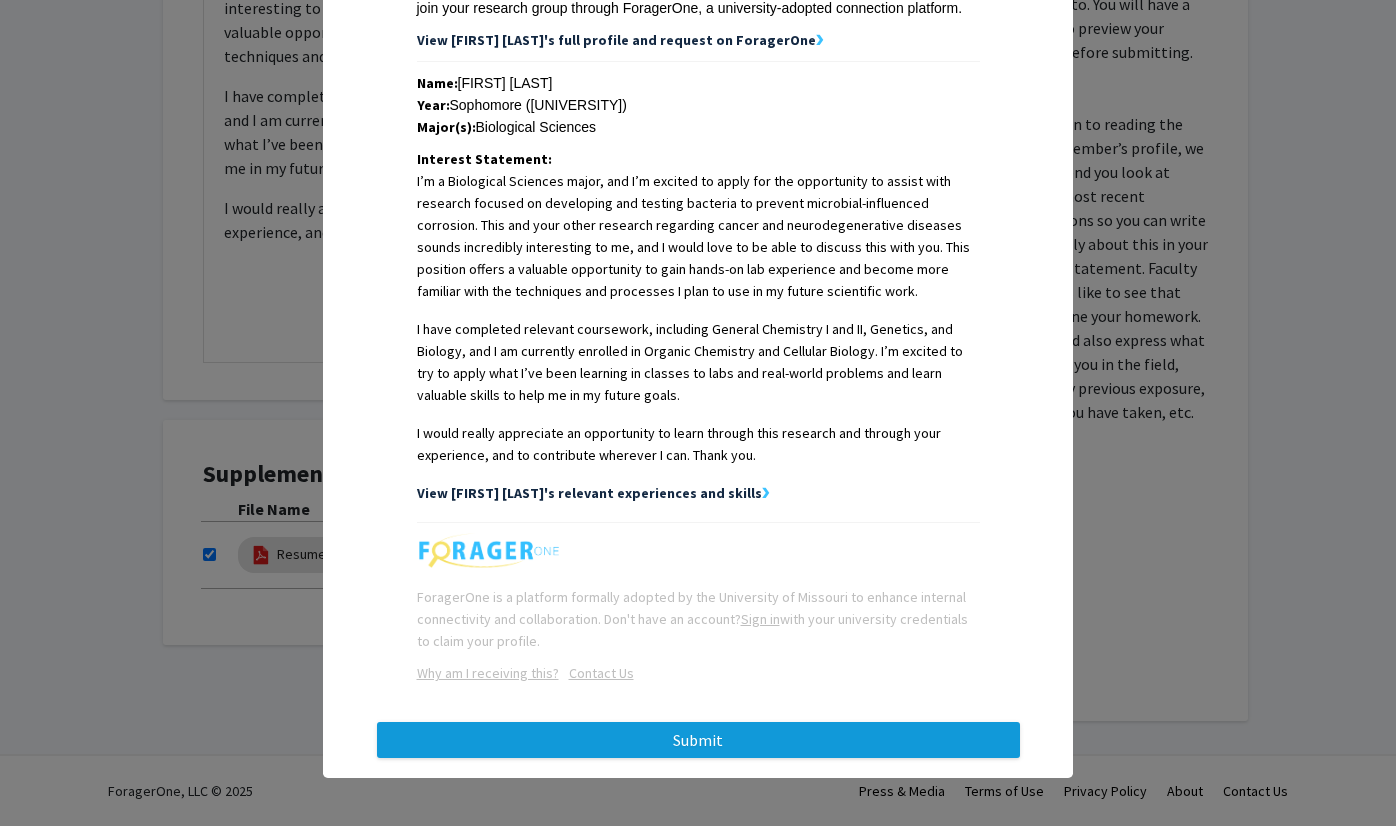 scroll, scrollTop: 0, scrollLeft: 0, axis: both 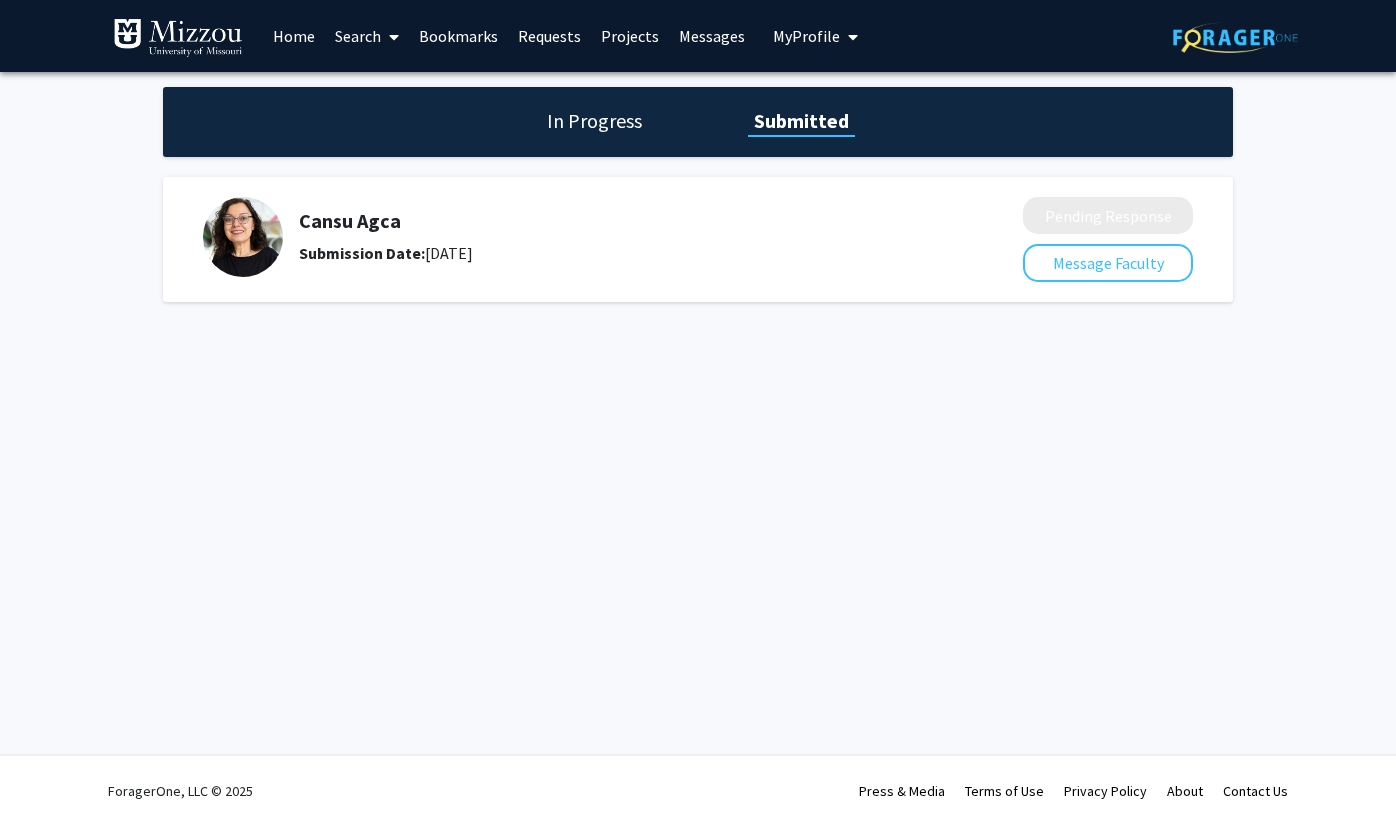 click on "Search" at bounding box center [367, 36] 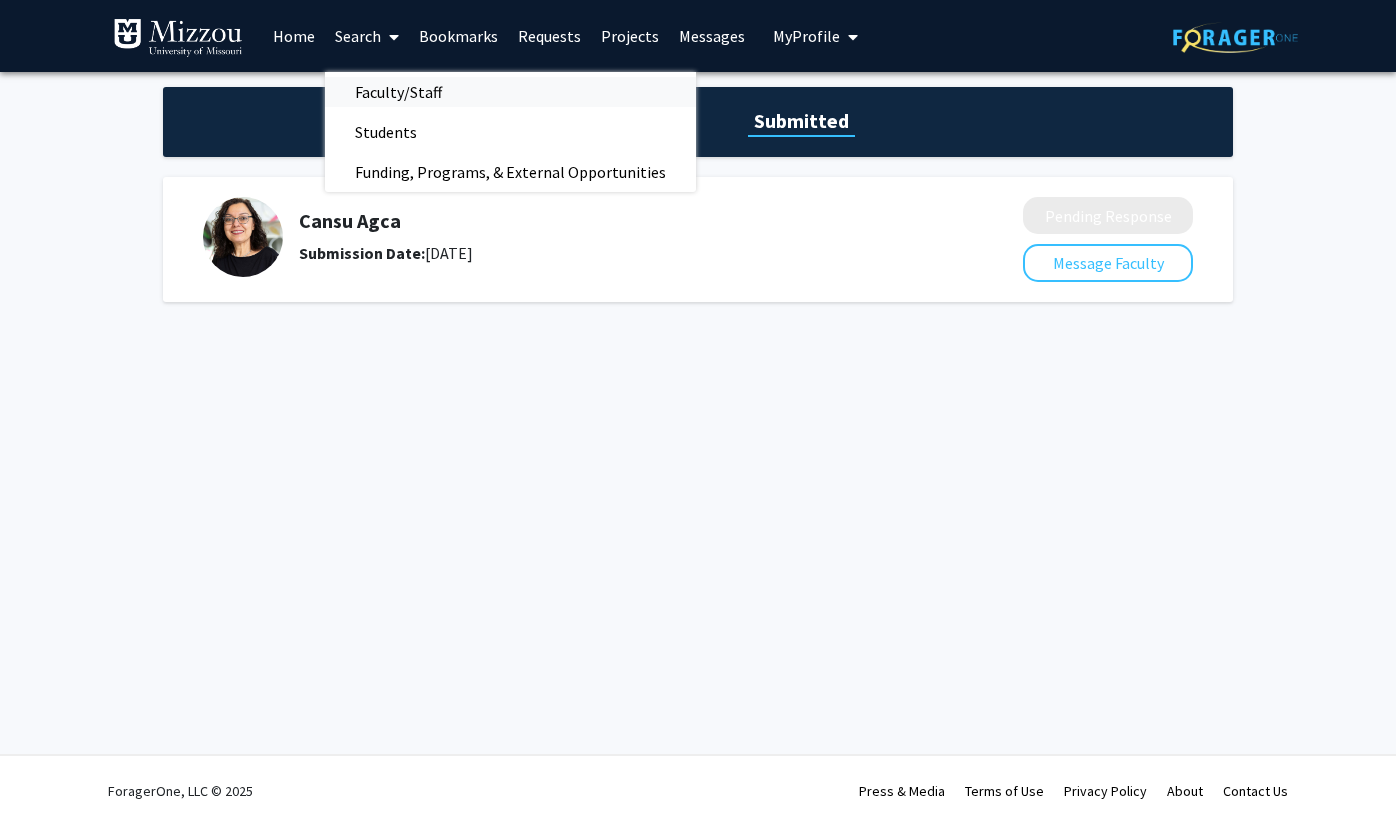 click on "Faculty/Staff" at bounding box center [398, 92] 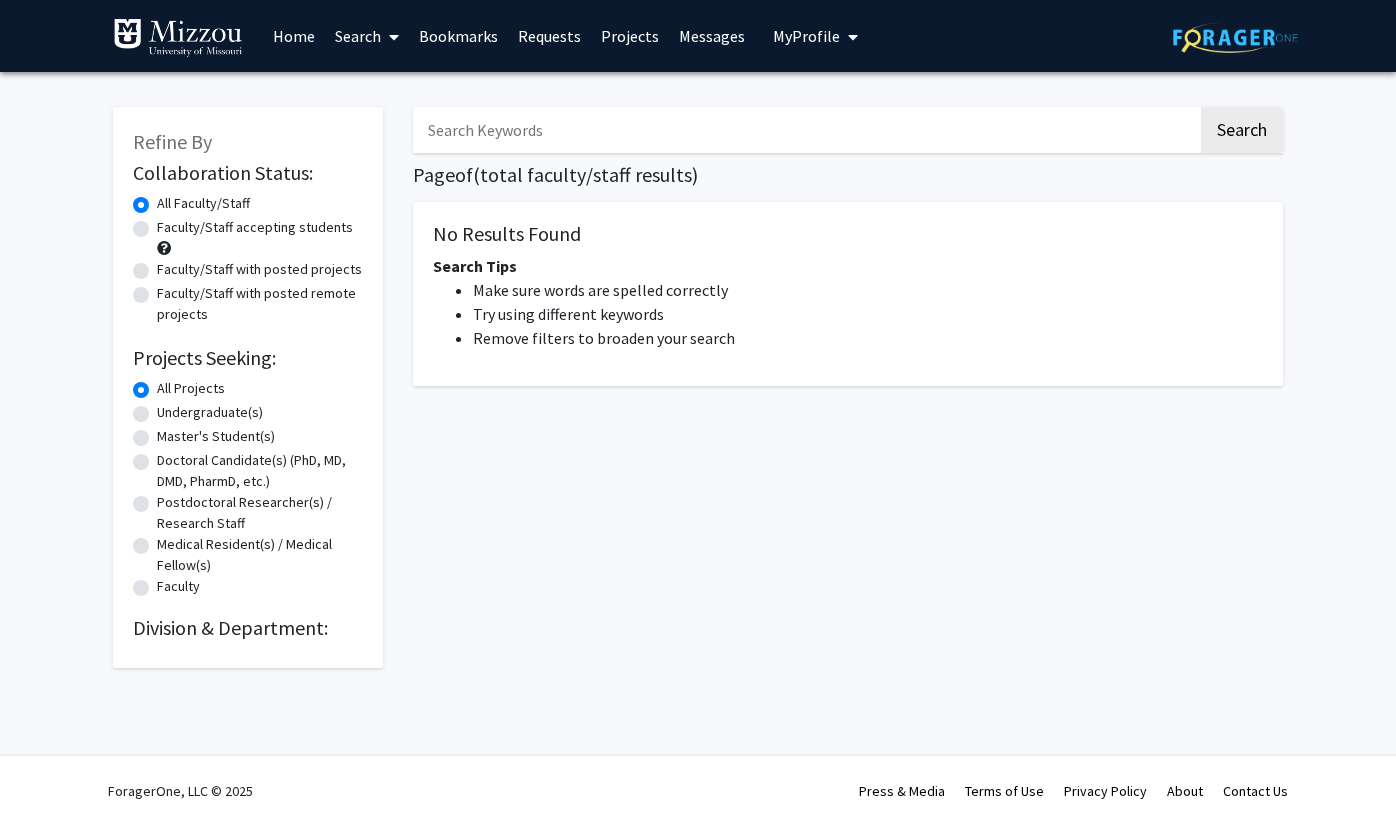 click on "Undergraduate(s)" 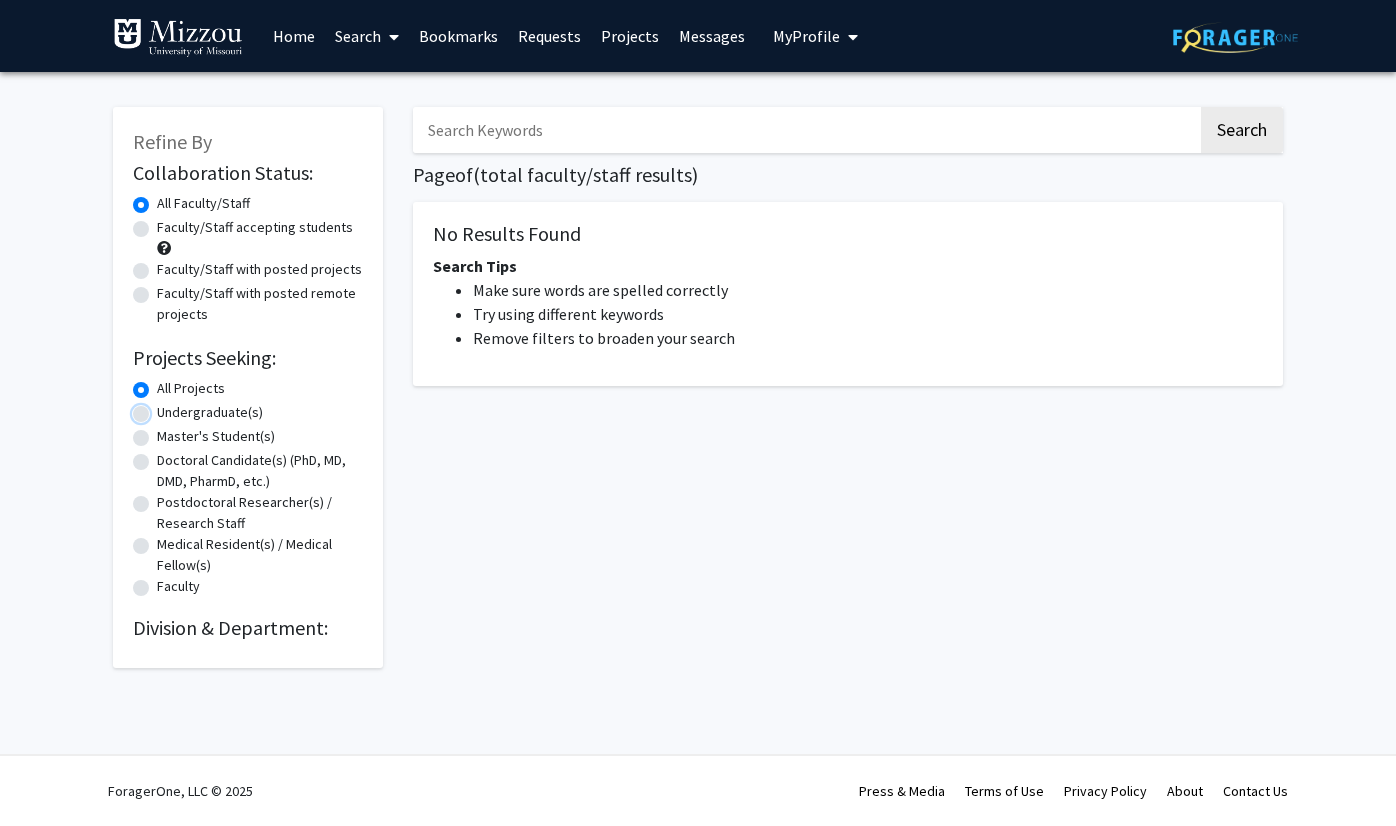 click on "Undergraduate(s)" at bounding box center (163, 408) 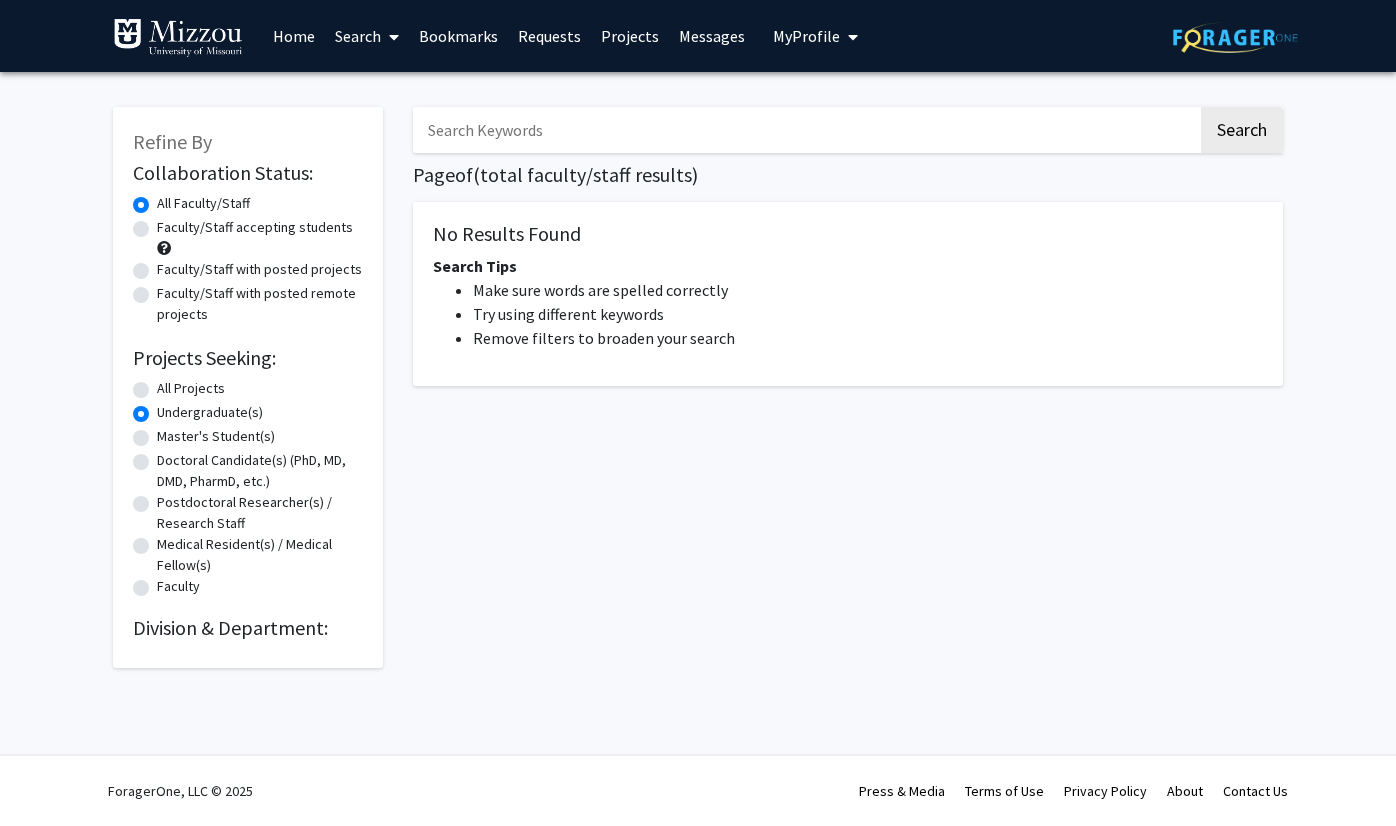click on "Search" at bounding box center [367, 36] 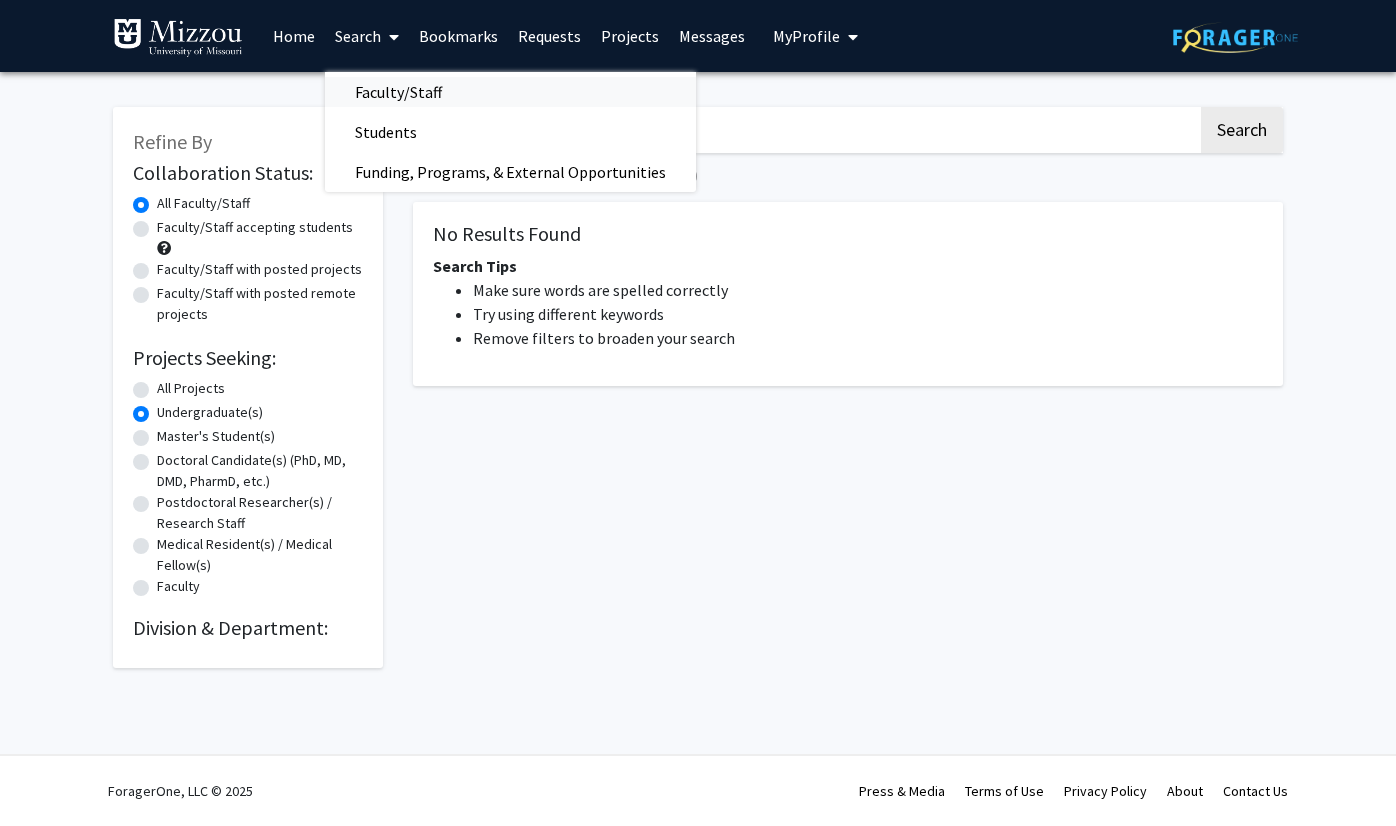 click on "Faculty/Staff" at bounding box center (398, 92) 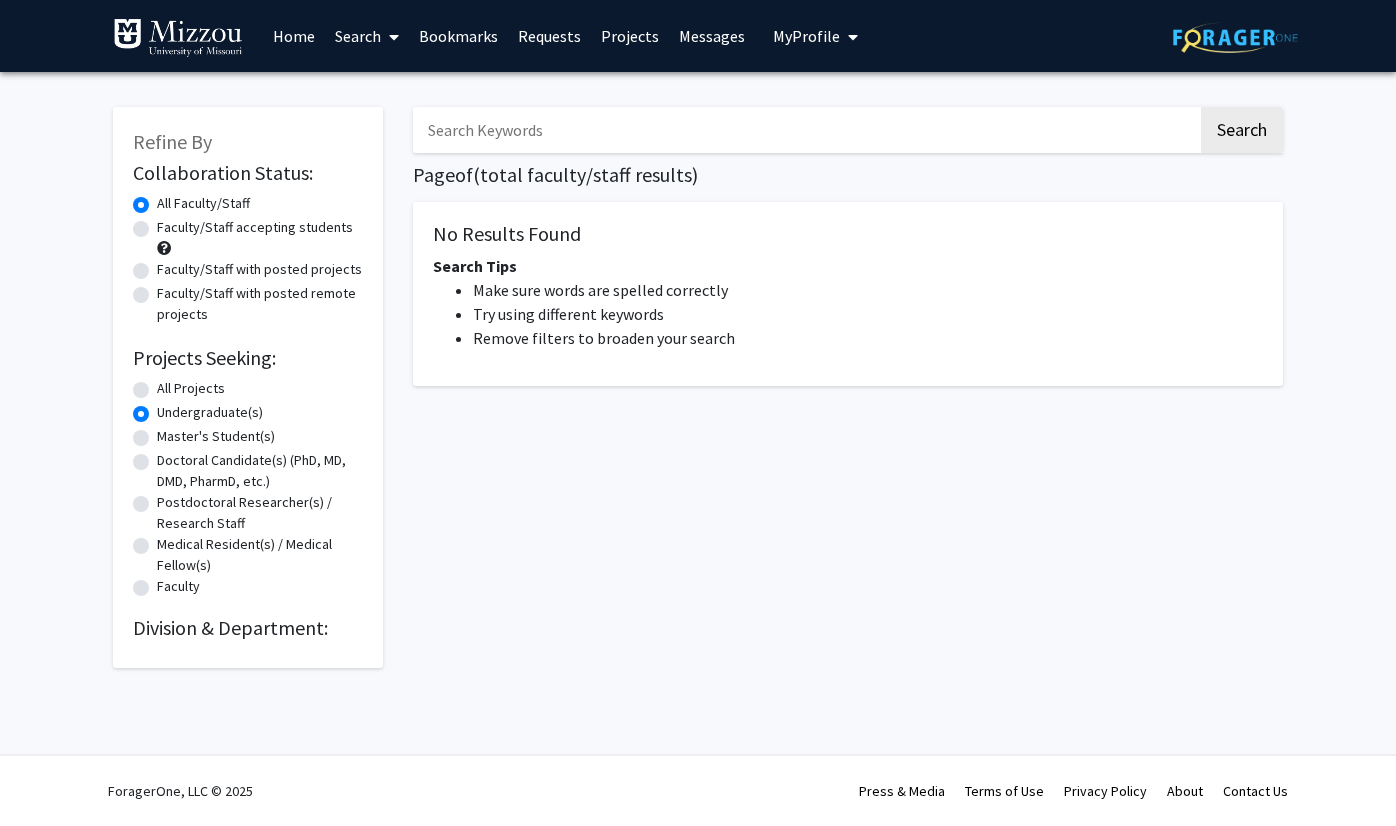 click on "All Projects" 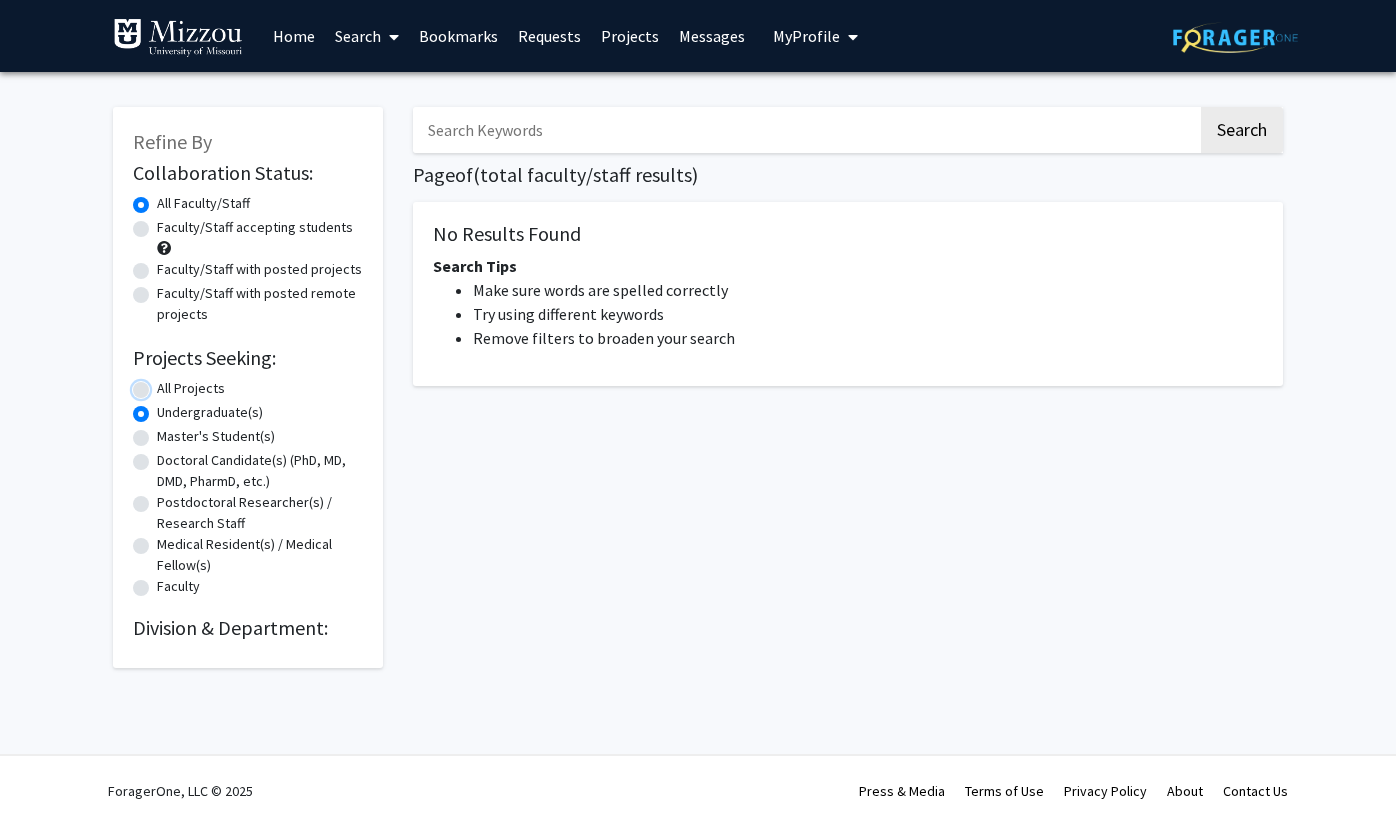 click on "All Projects" at bounding box center [163, 384] 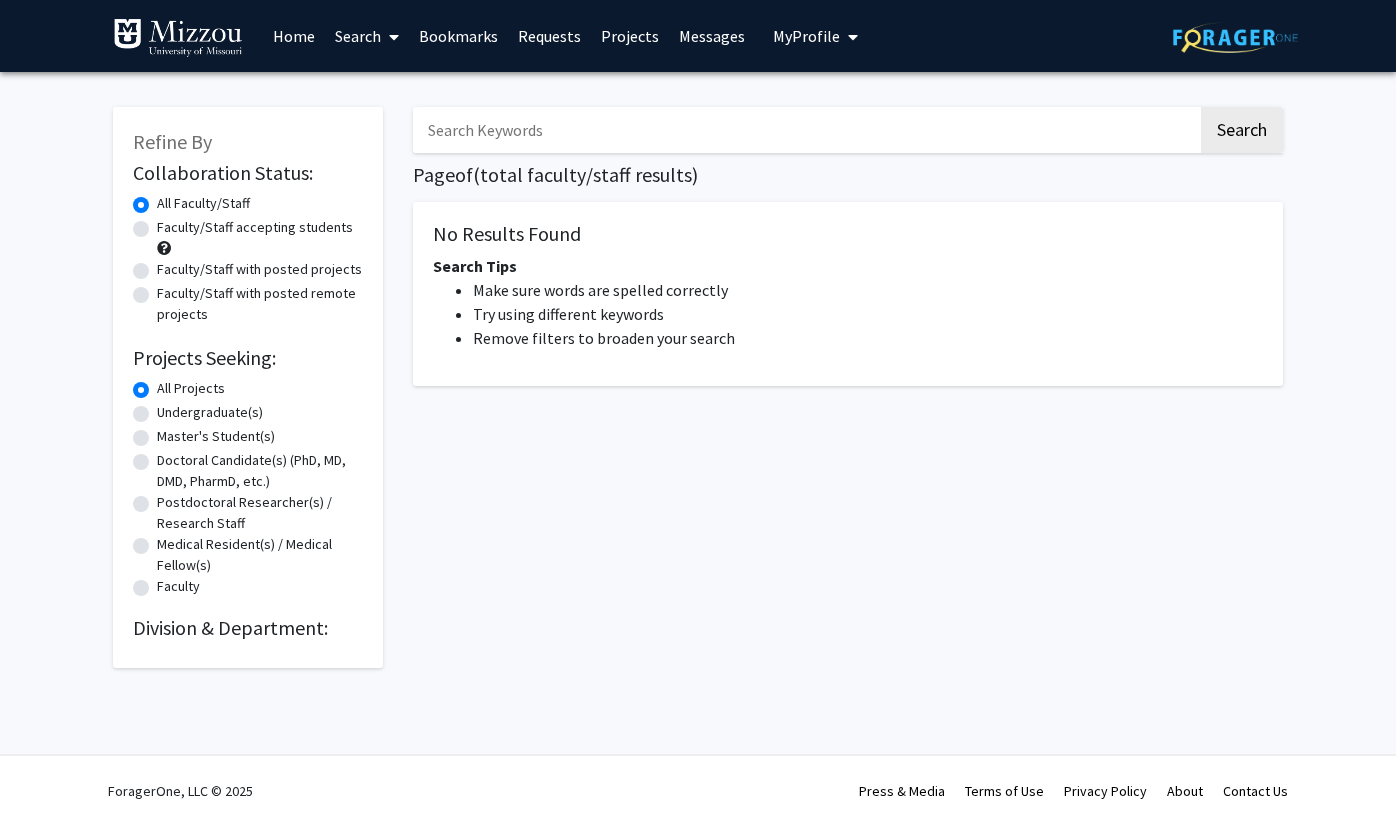 click on "Search" at bounding box center (367, 36) 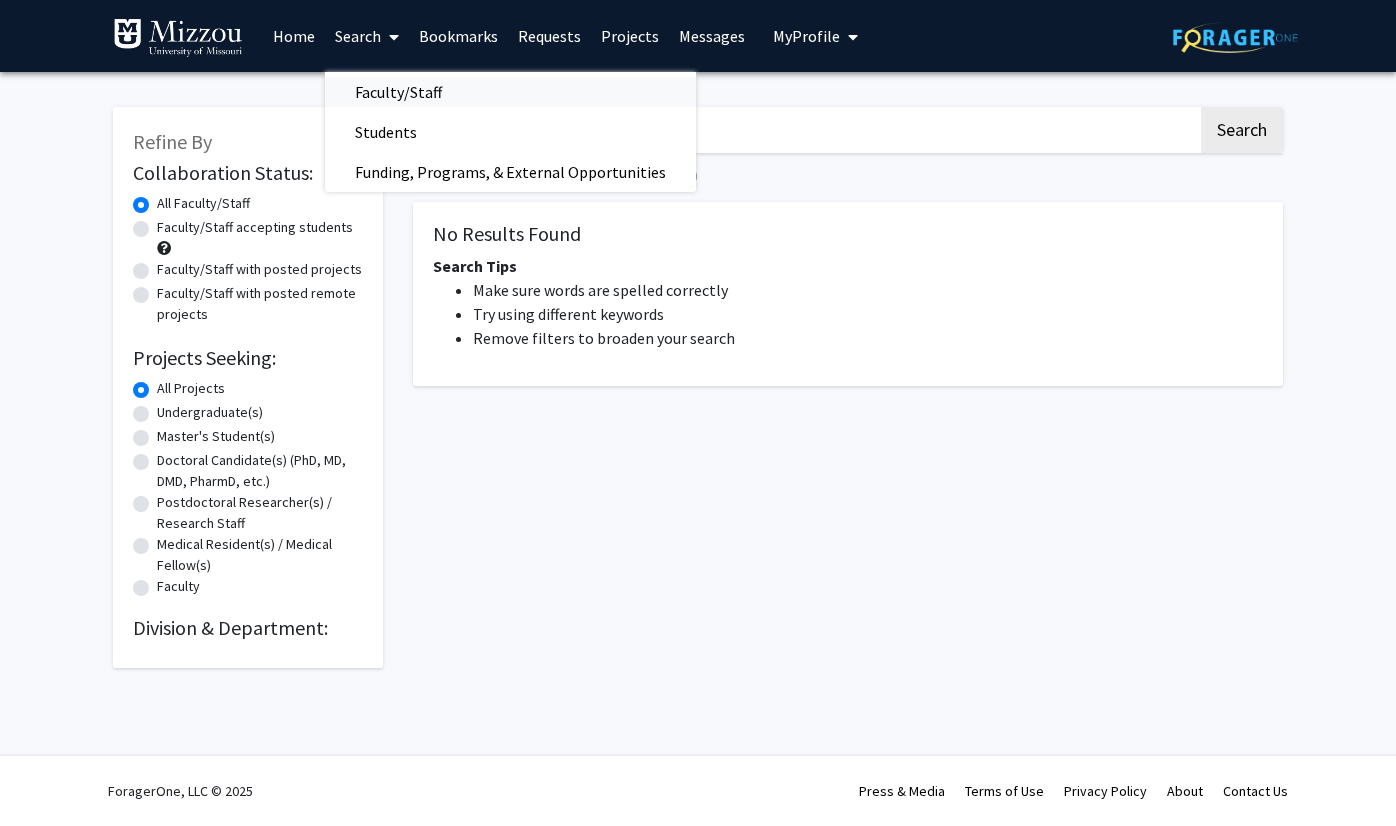 click on "Faculty/Staff" at bounding box center (398, 92) 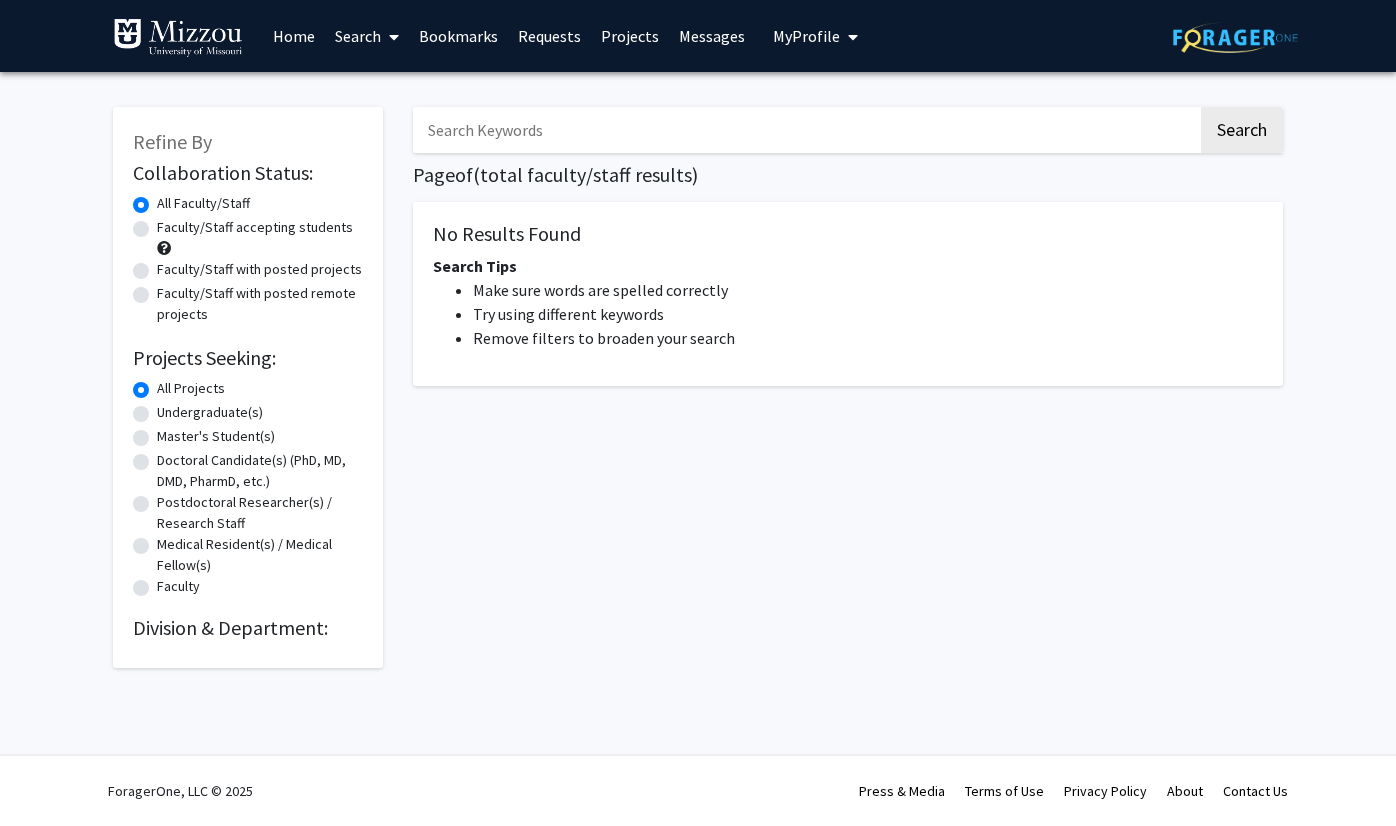 click on "Home" at bounding box center (294, 36) 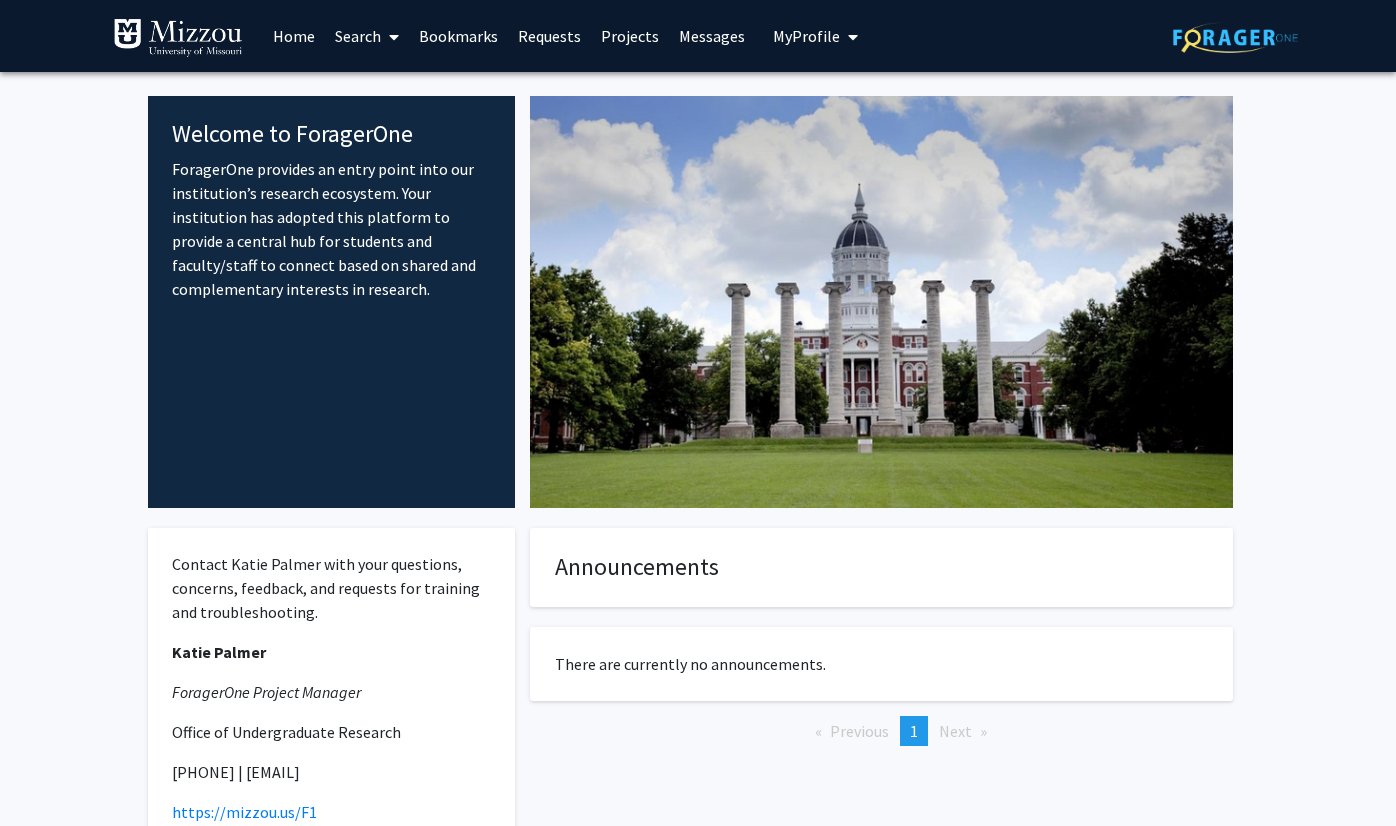 click on "Search" at bounding box center (367, 36) 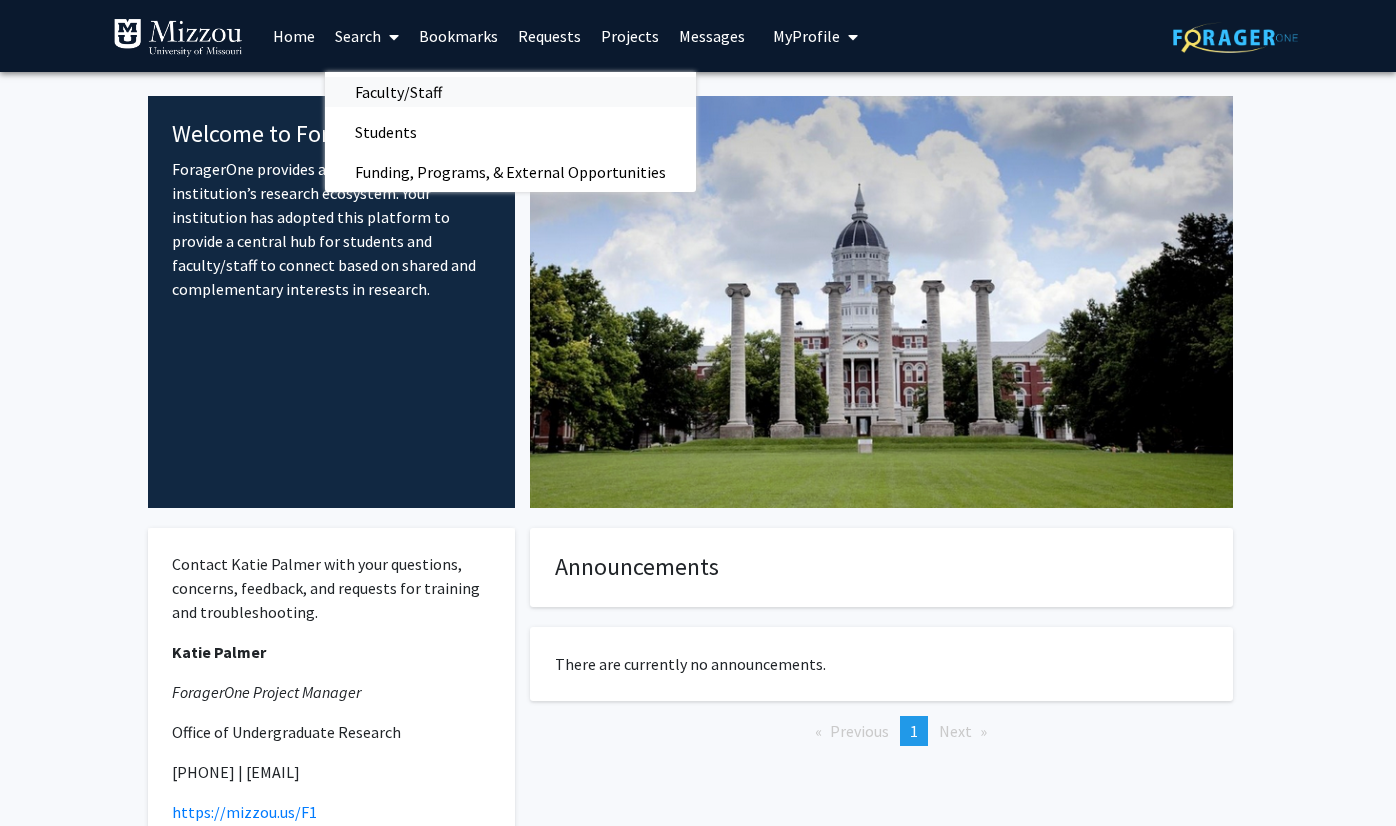 click on "Faculty/Staff" at bounding box center (398, 92) 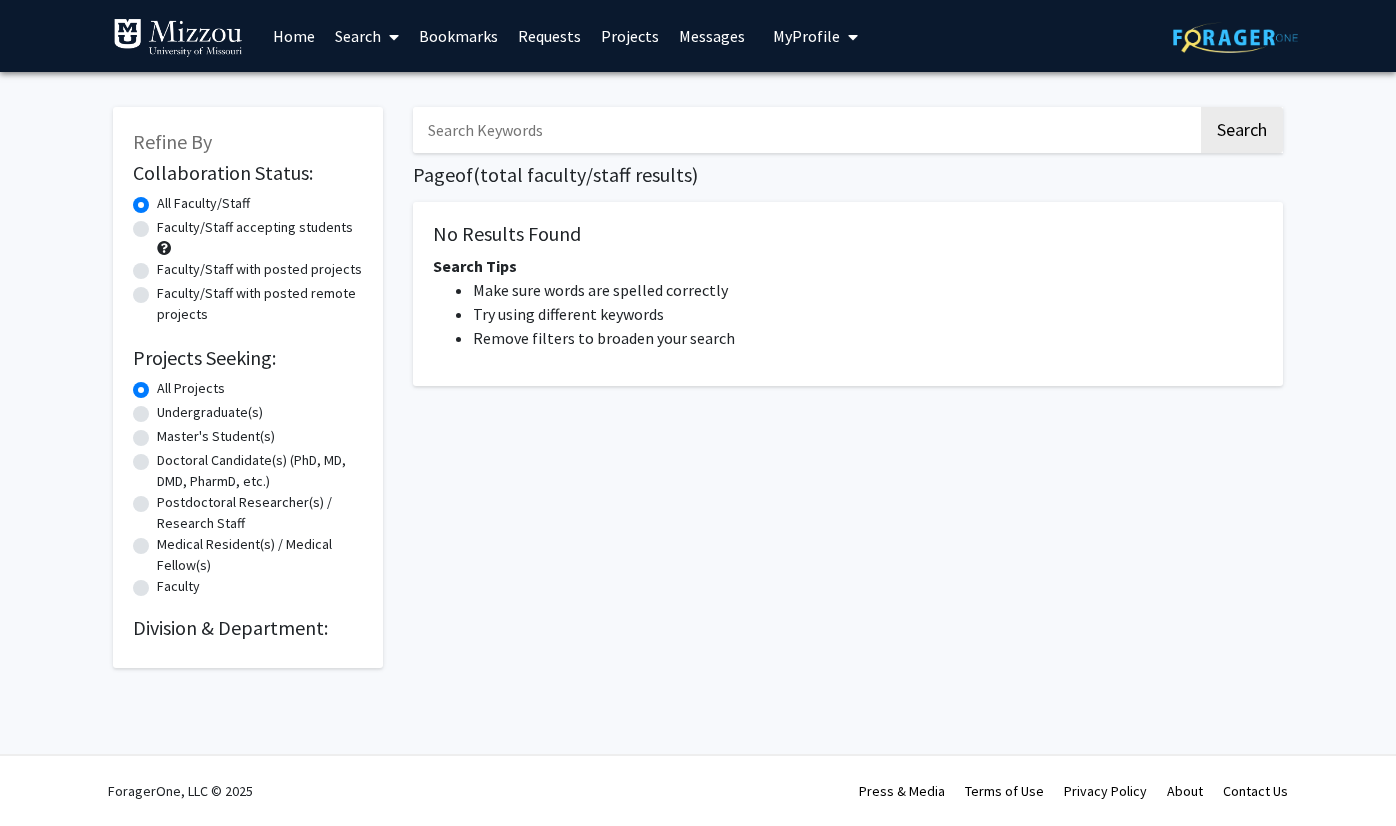 click on "Faculty/Staff accepting students" 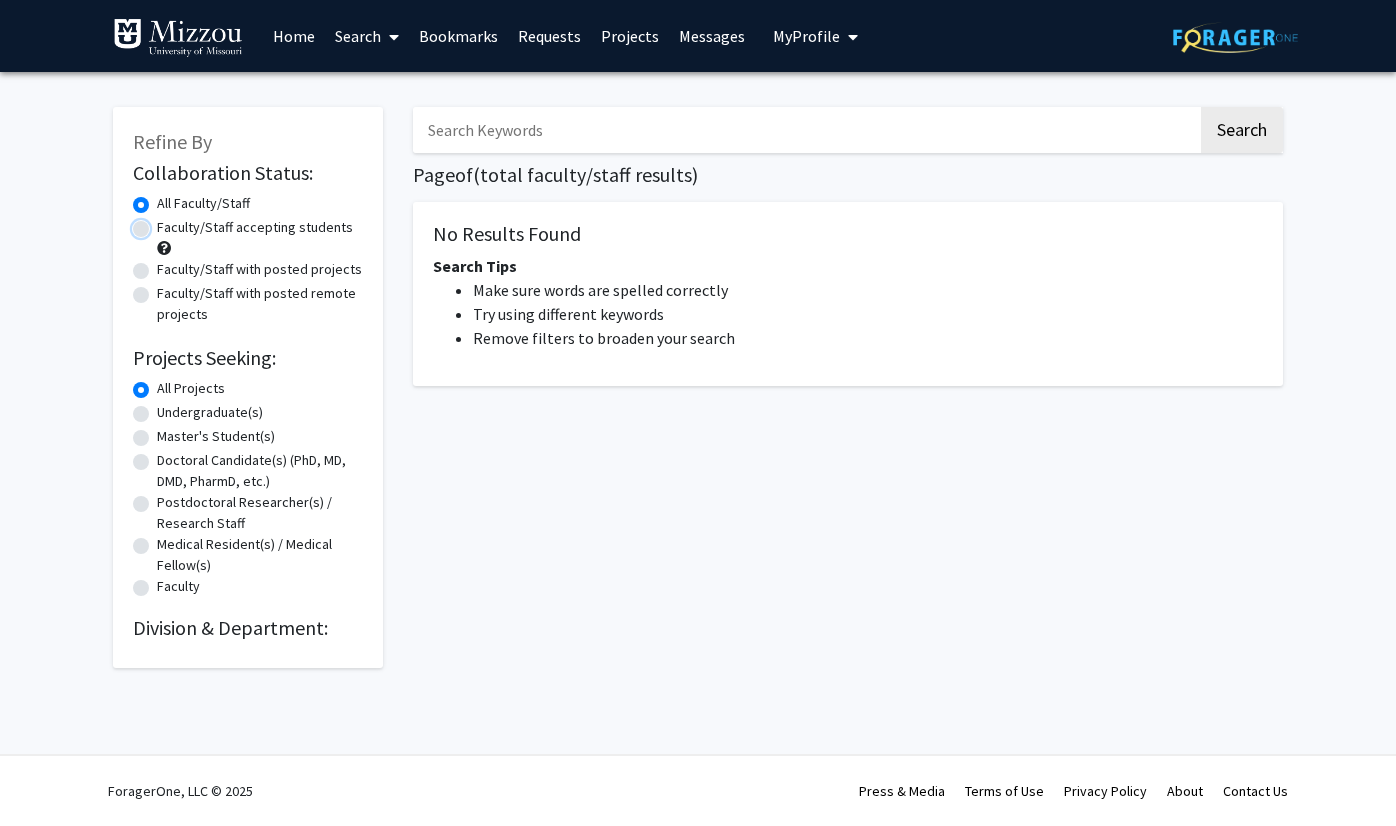 click on "Faculty/Staff accepting students" at bounding box center [163, 223] 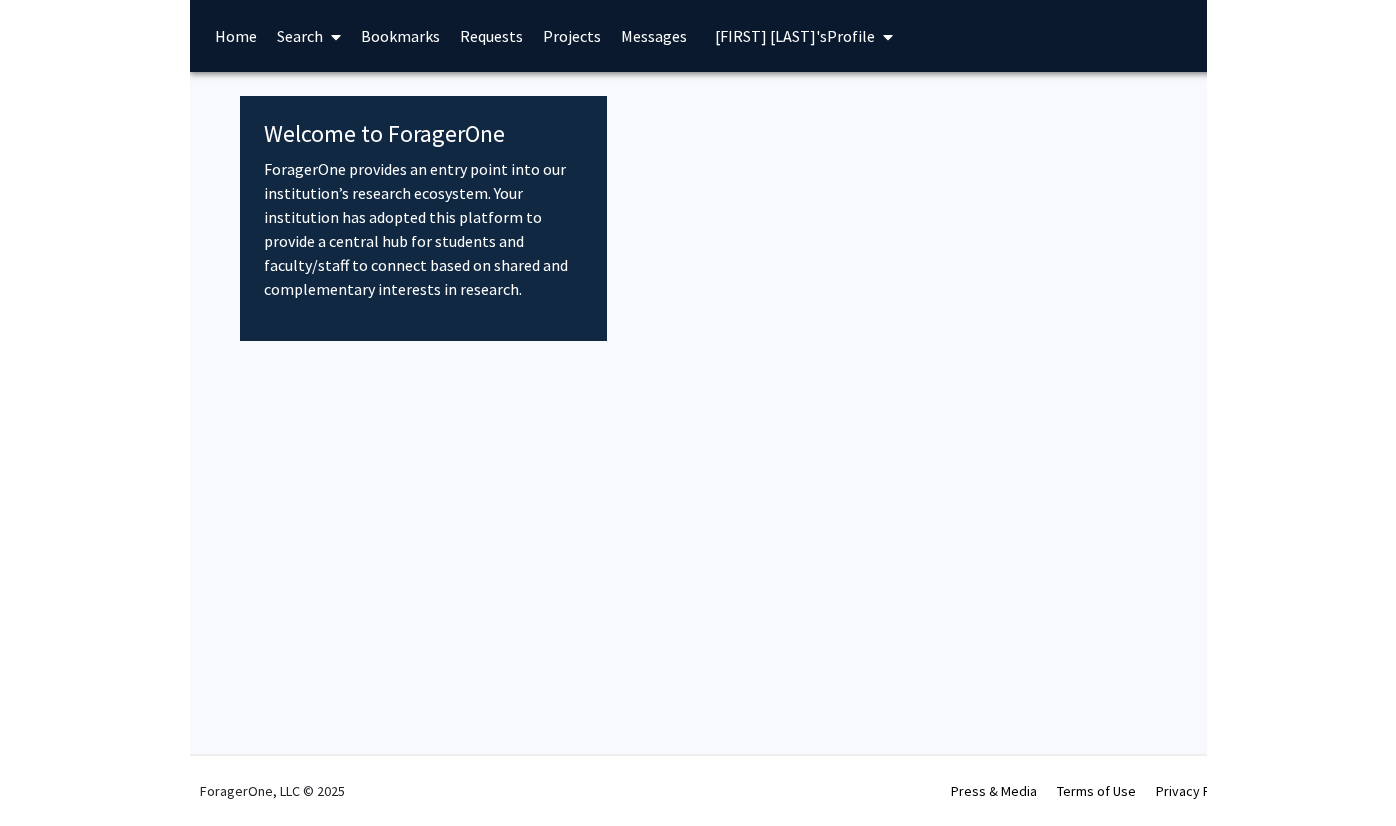 scroll, scrollTop: 0, scrollLeft: 0, axis: both 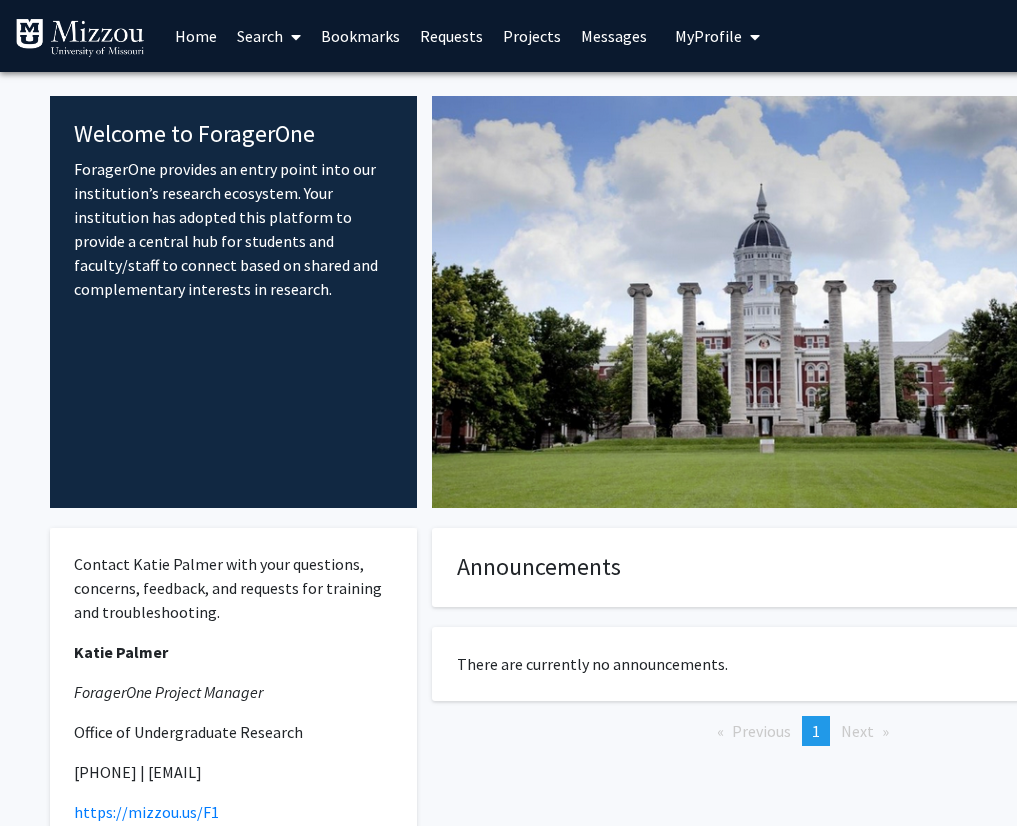 click 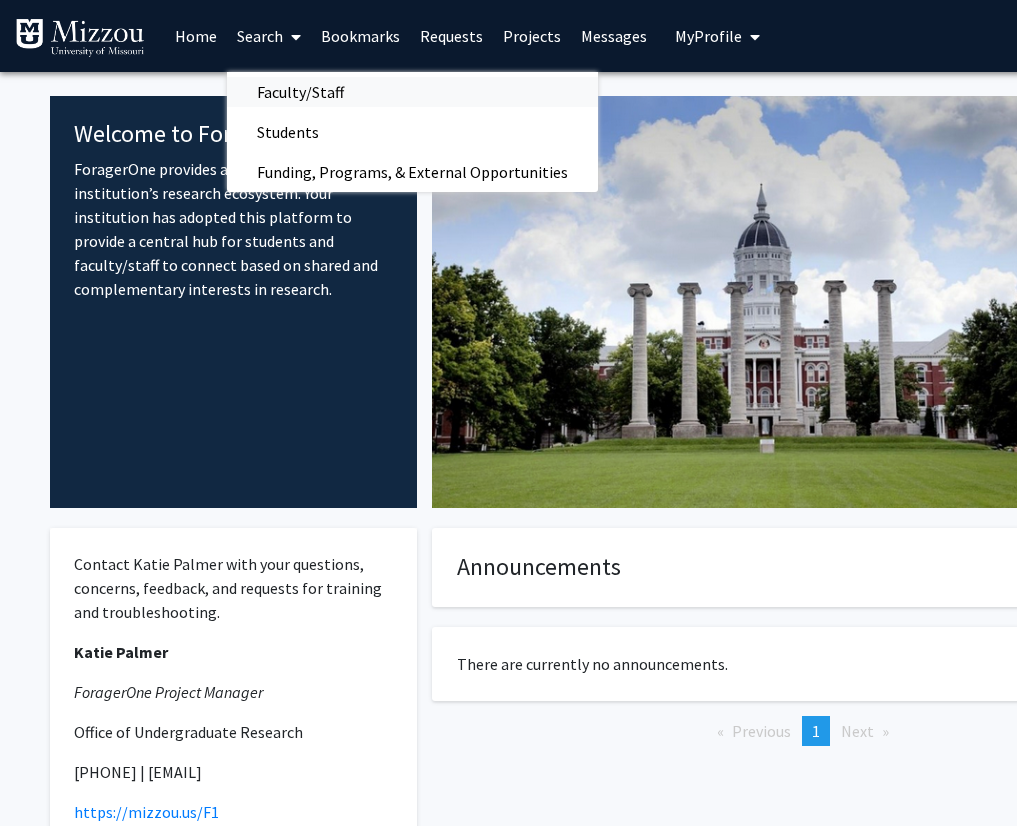 click on "Faculty/Staff" at bounding box center (300, 92) 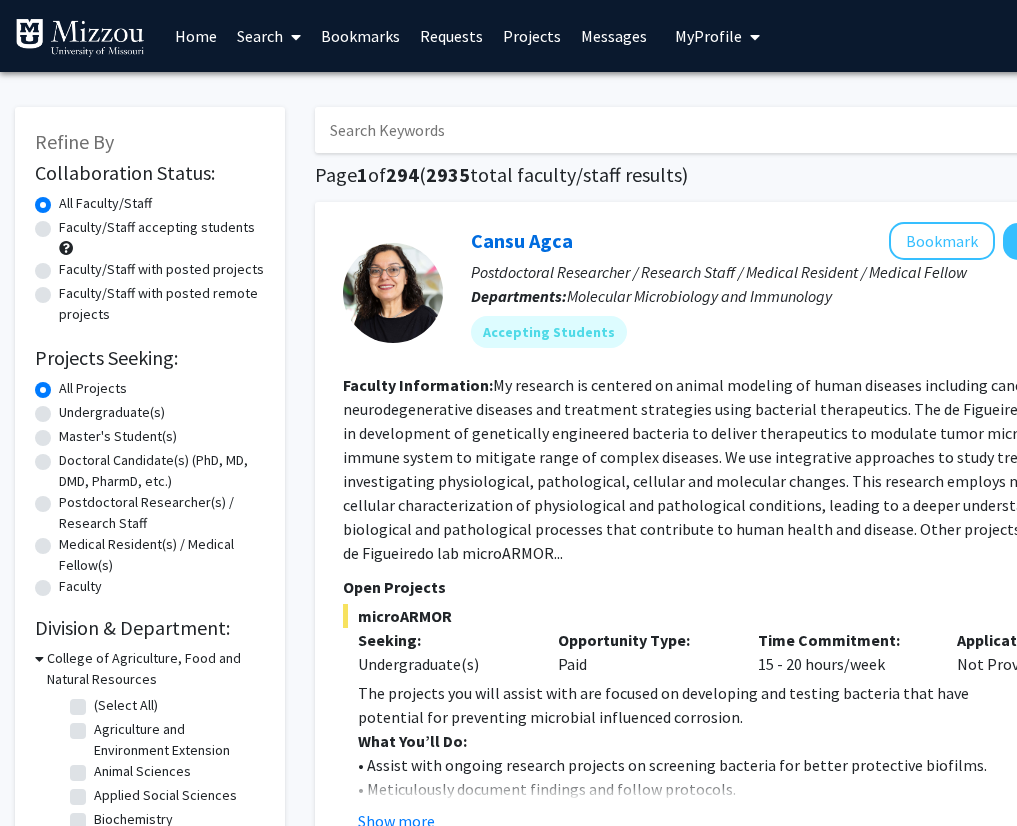 click on "Cansu Agca   Bookmark
Compose Request" 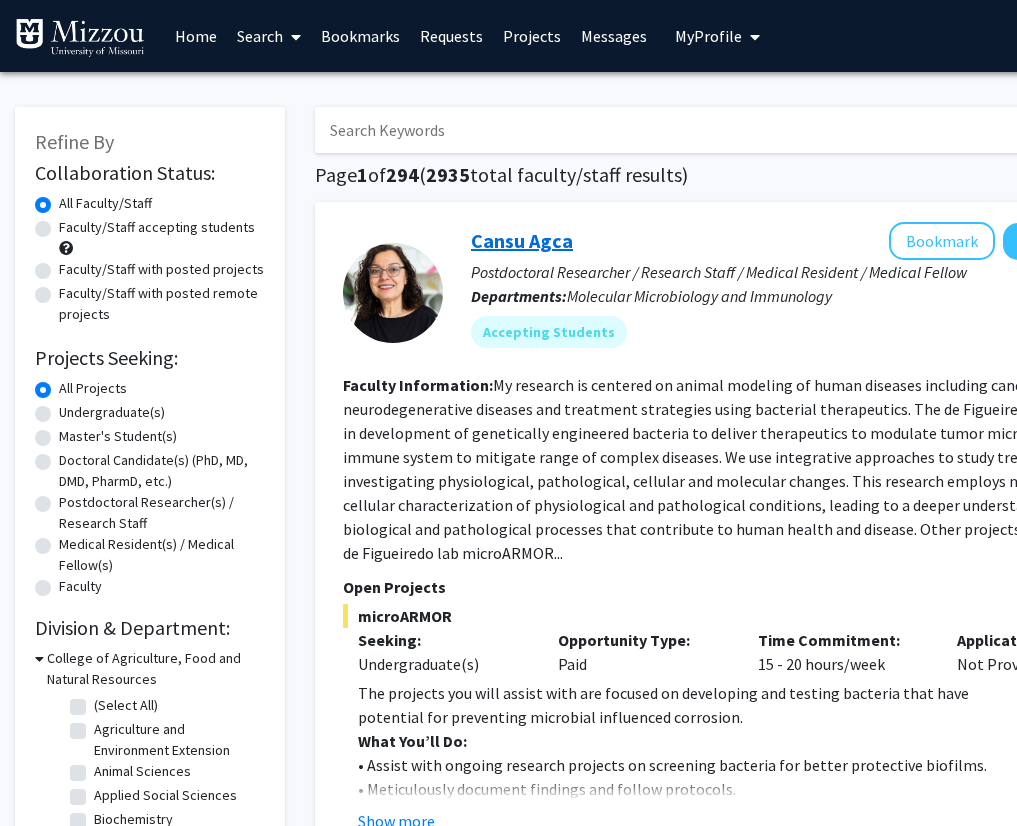 click on "Cansu Agca" 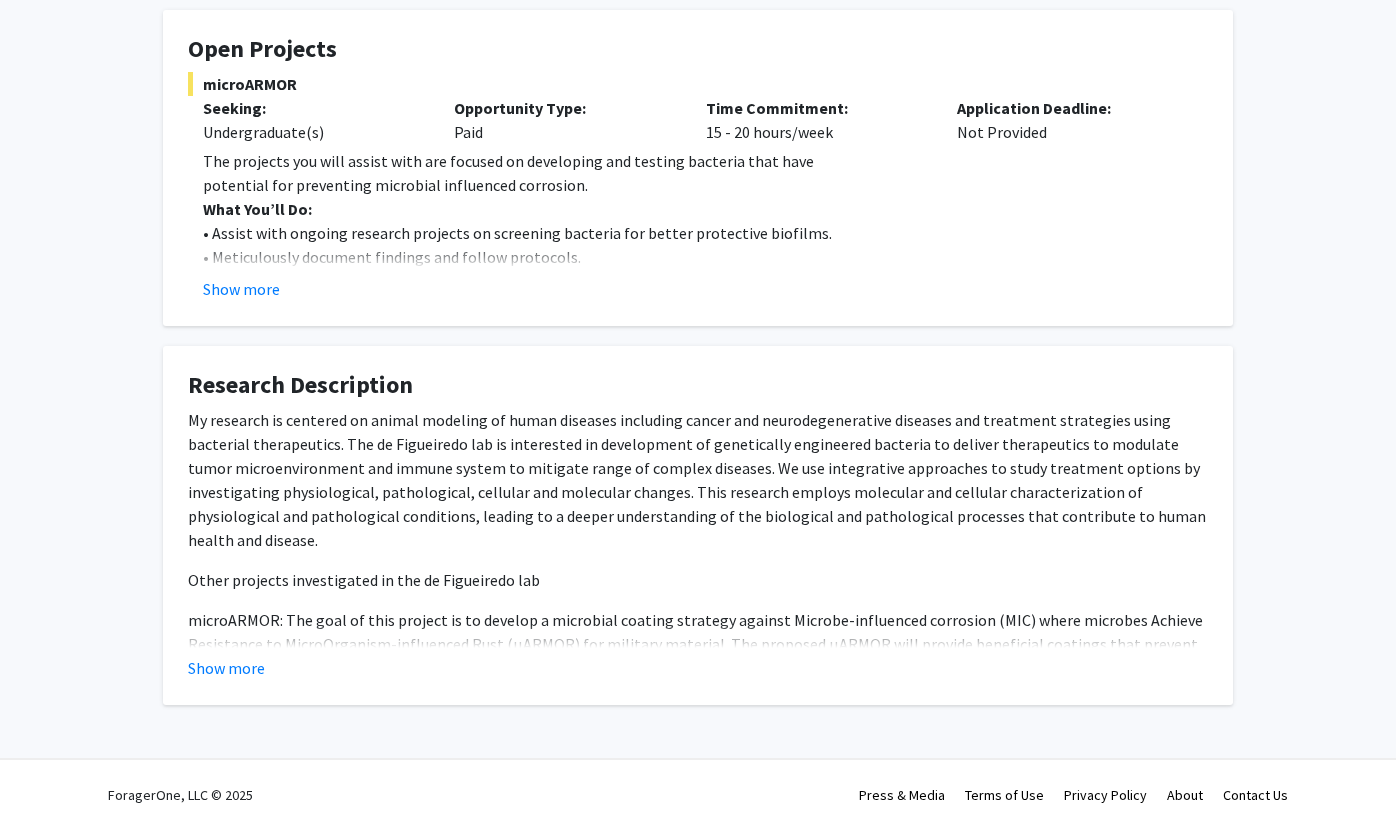 scroll, scrollTop: 300, scrollLeft: 0, axis: vertical 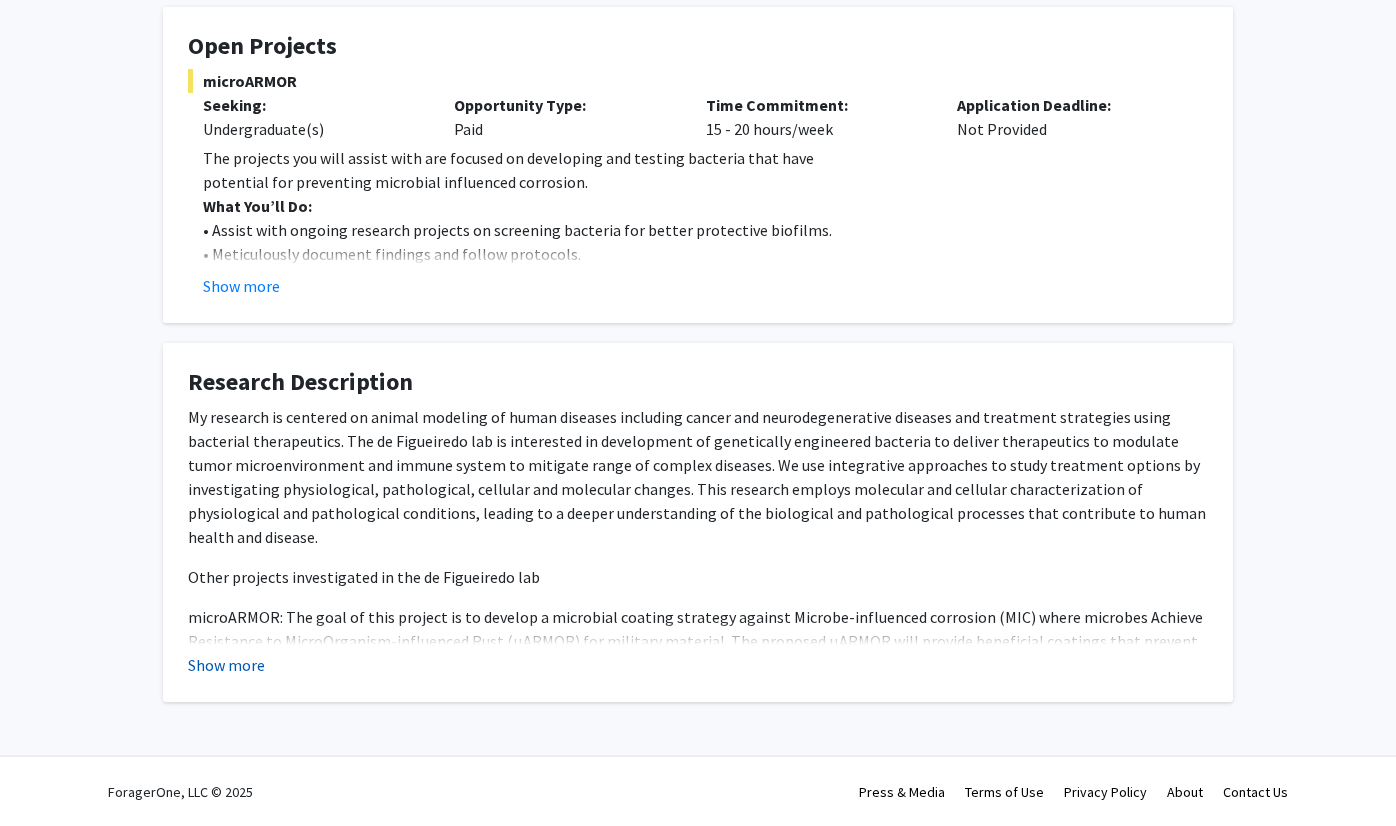 click on "Show more" 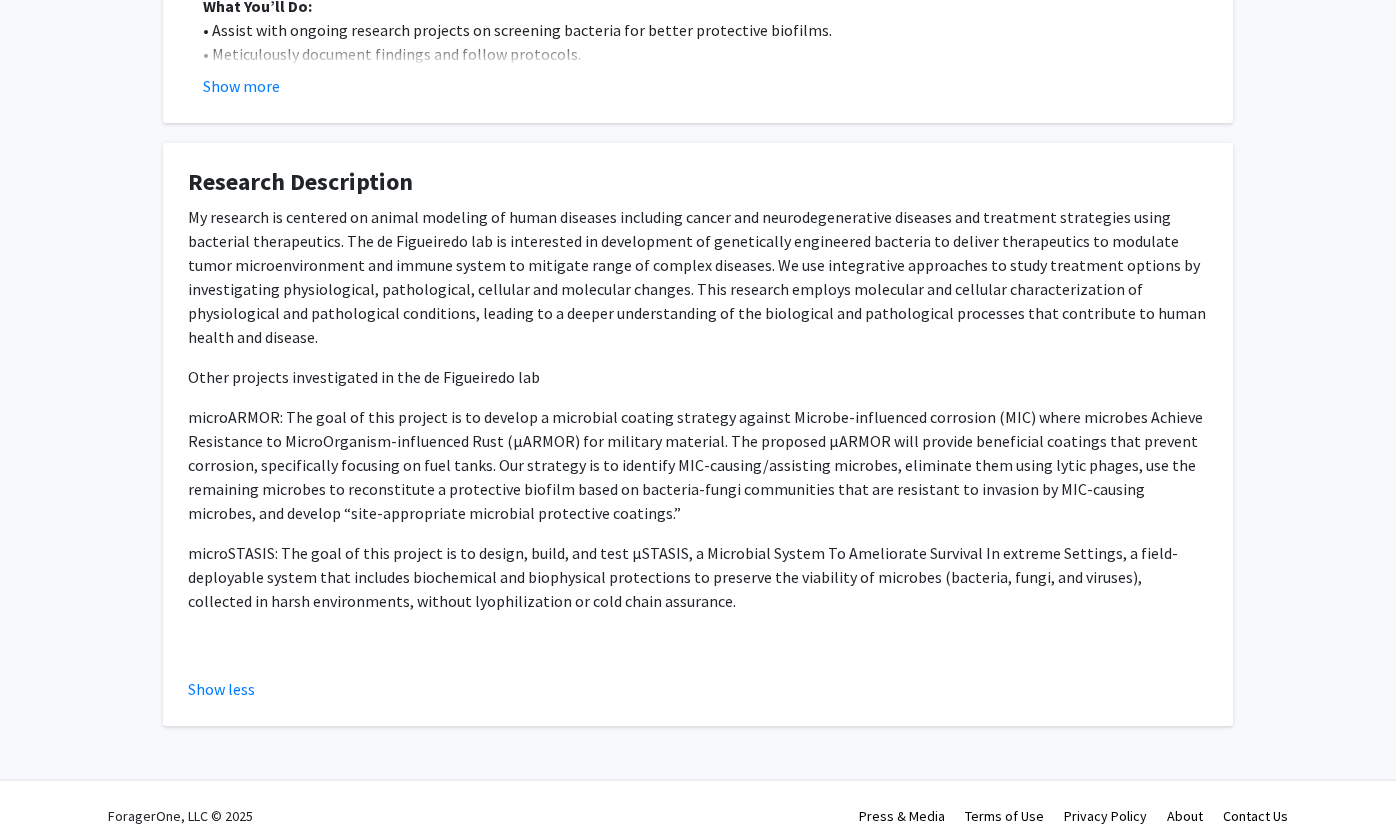 scroll, scrollTop: 418, scrollLeft: 0, axis: vertical 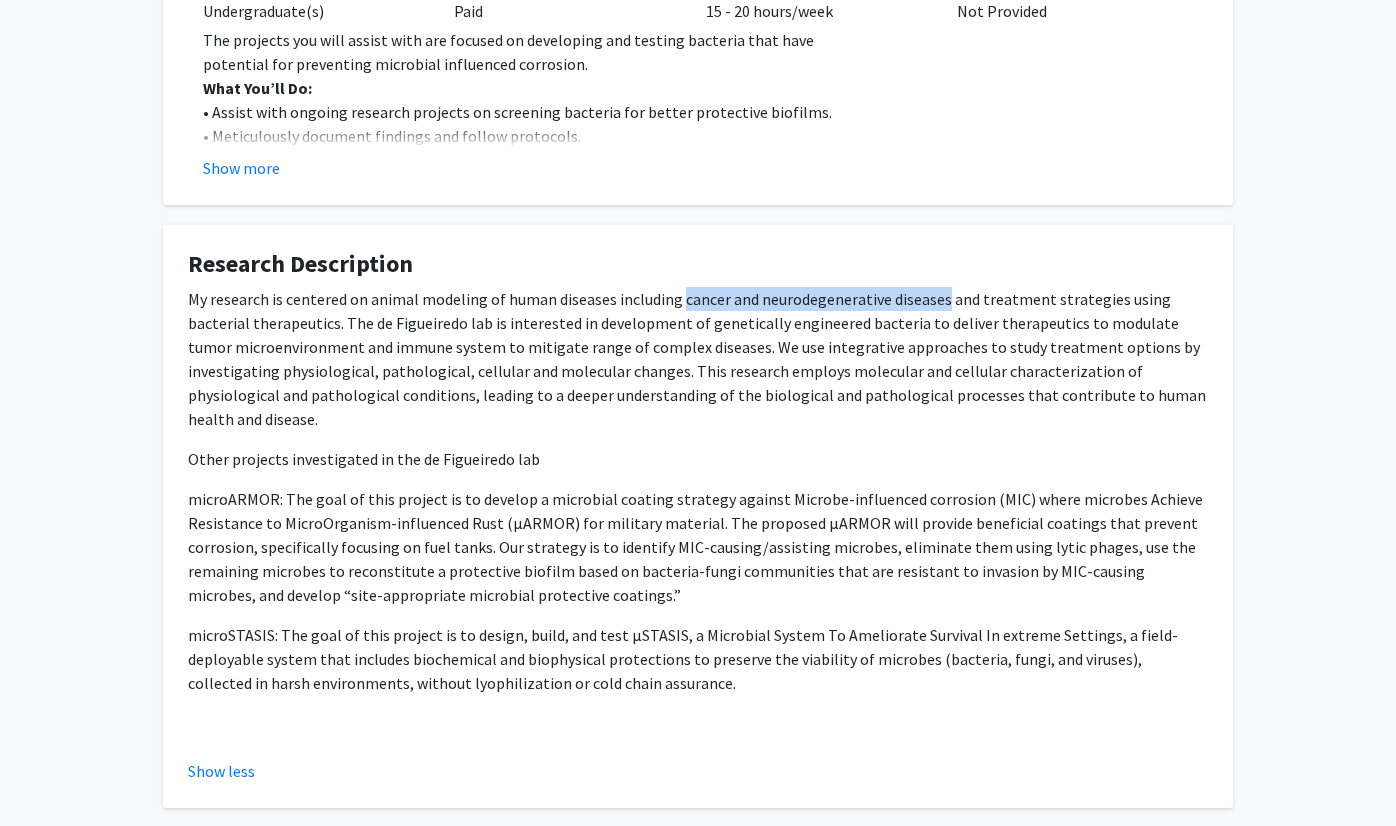 drag, startPoint x: 676, startPoint y: 299, endPoint x: 937, endPoint y: 299, distance: 261 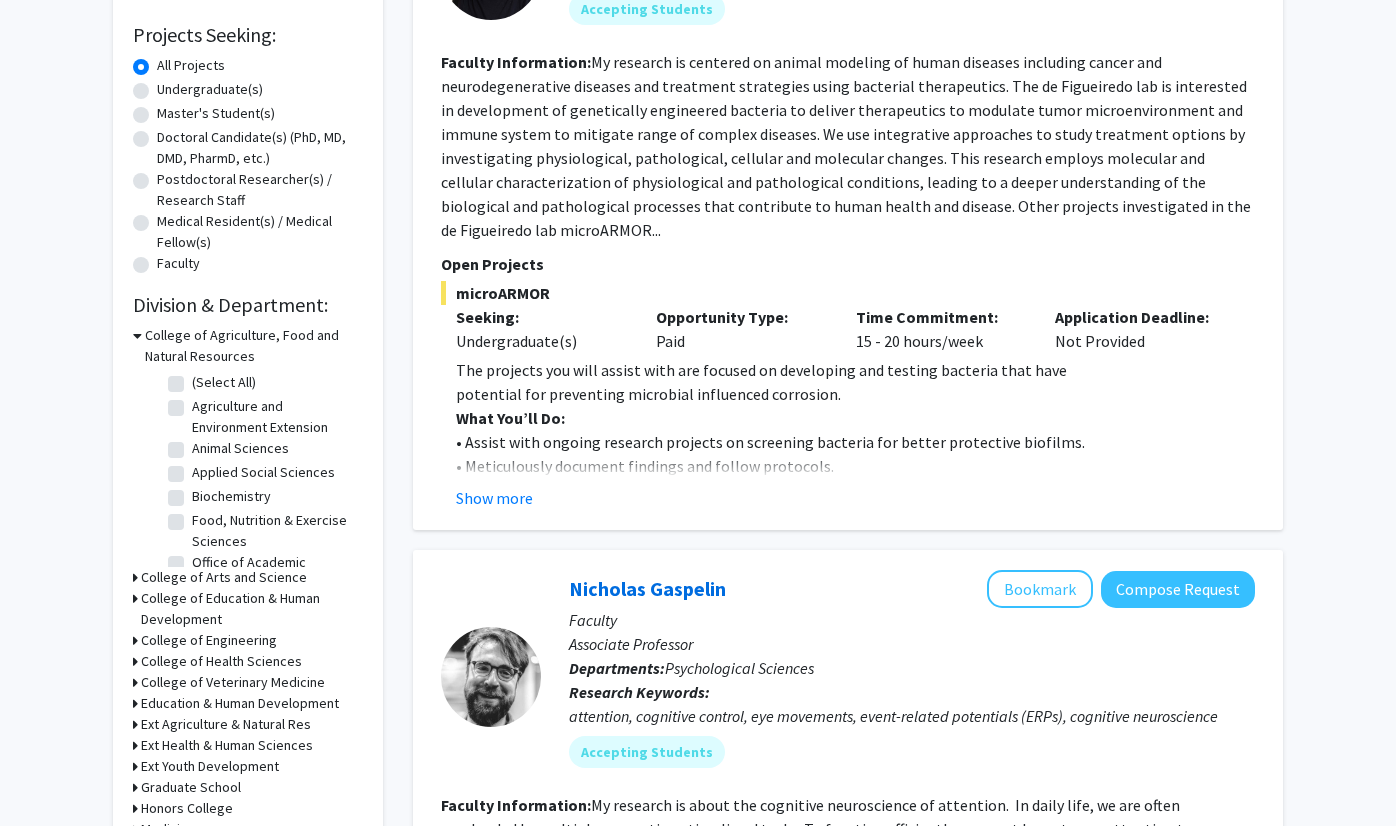 scroll, scrollTop: 319, scrollLeft: 0, axis: vertical 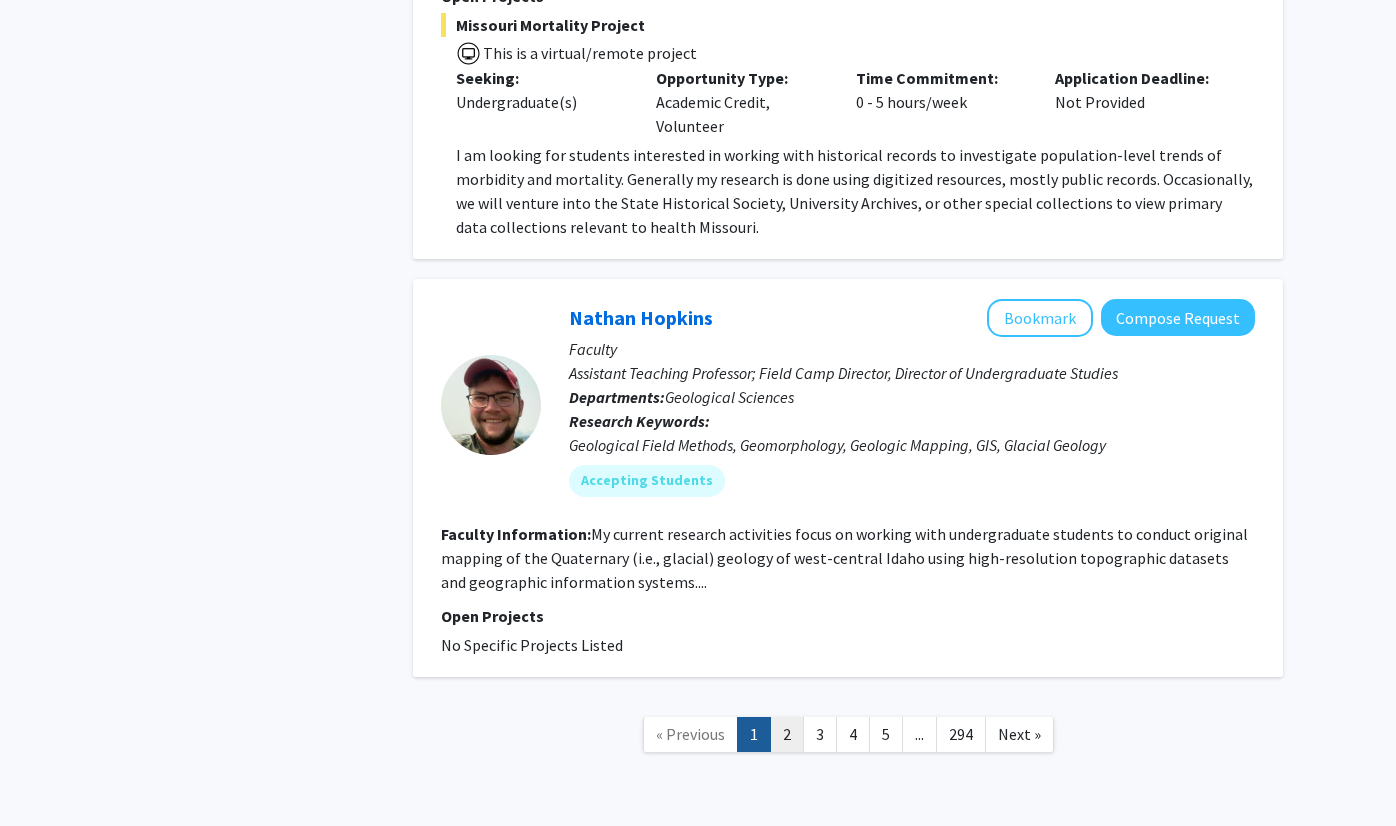 click on "2" 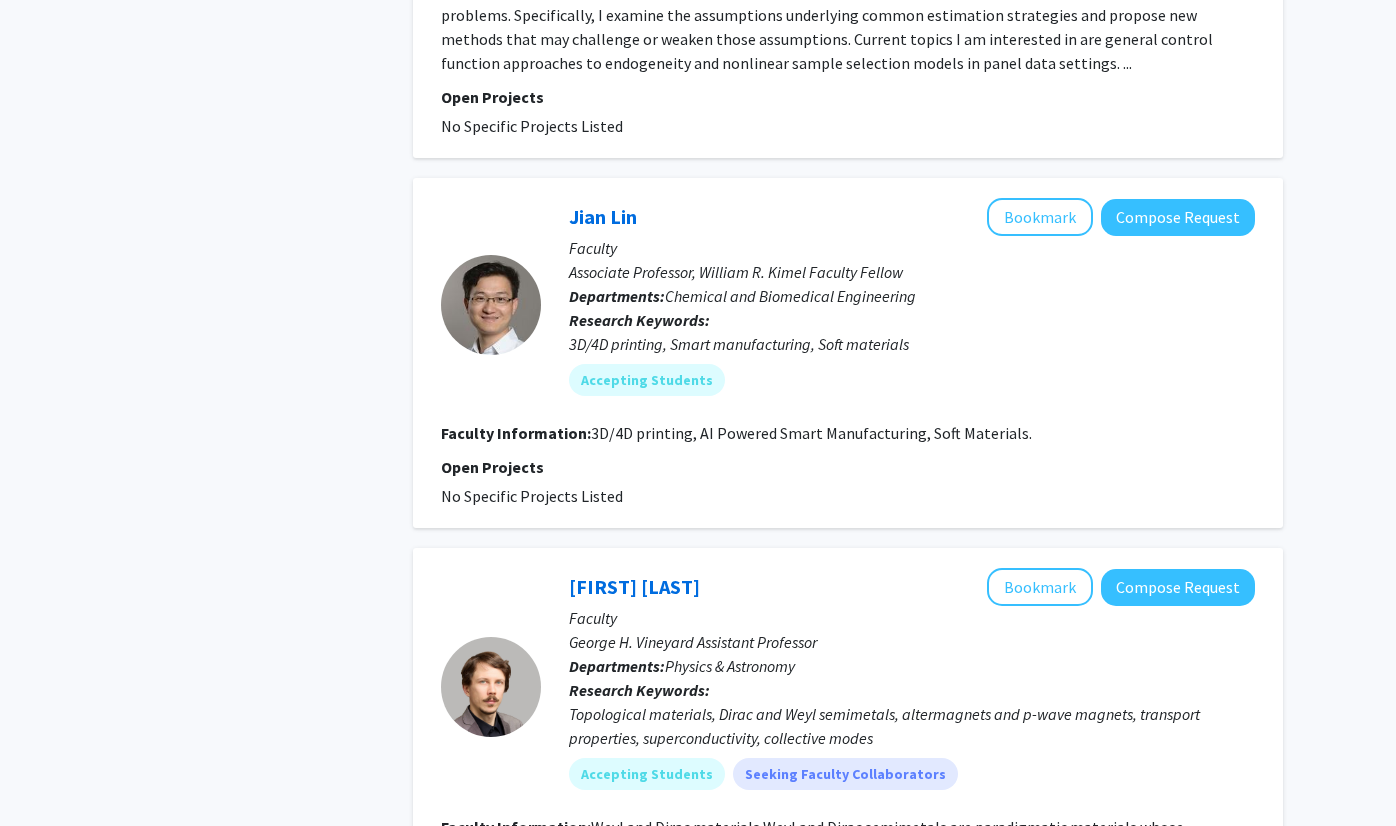 scroll, scrollTop: 4245, scrollLeft: 0, axis: vertical 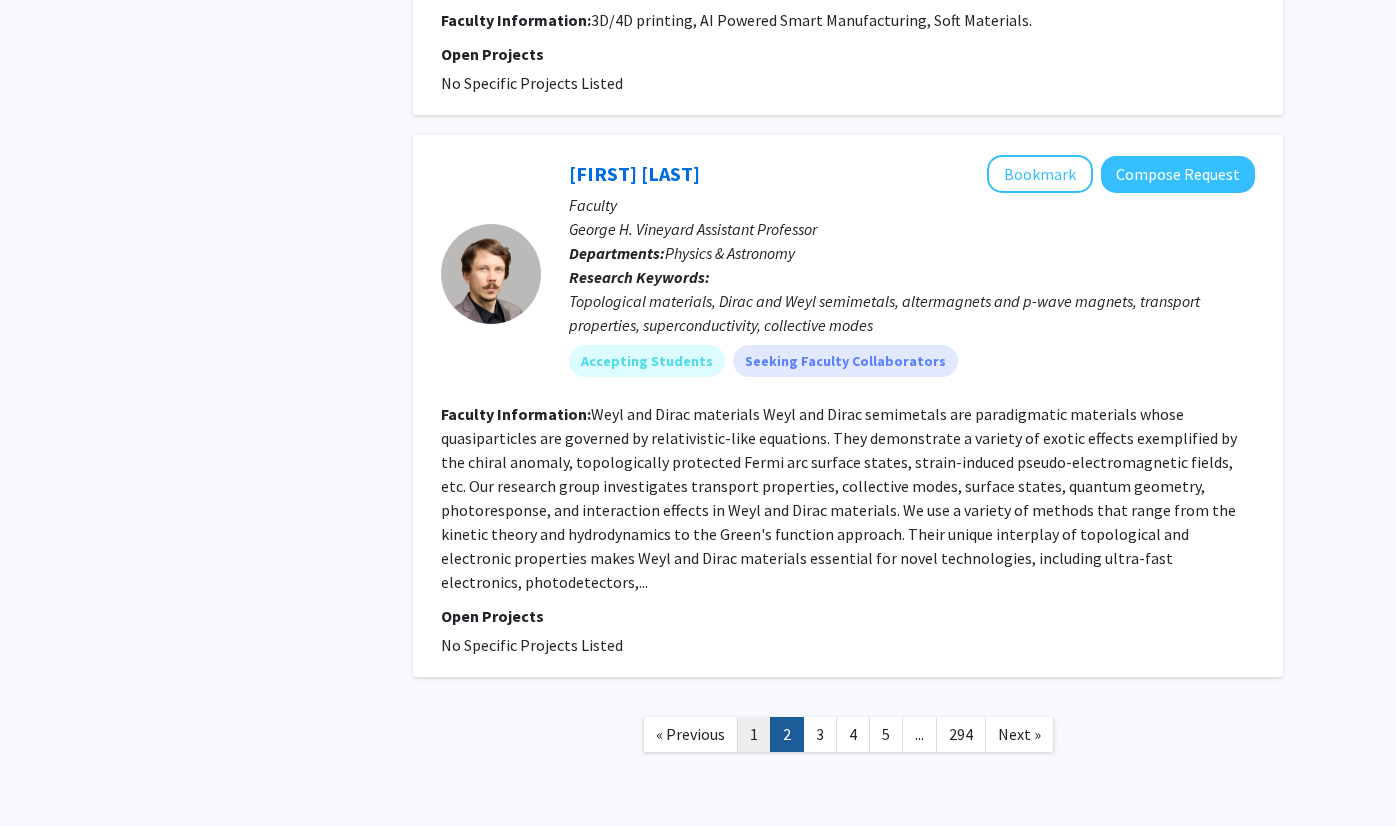 click on "1" 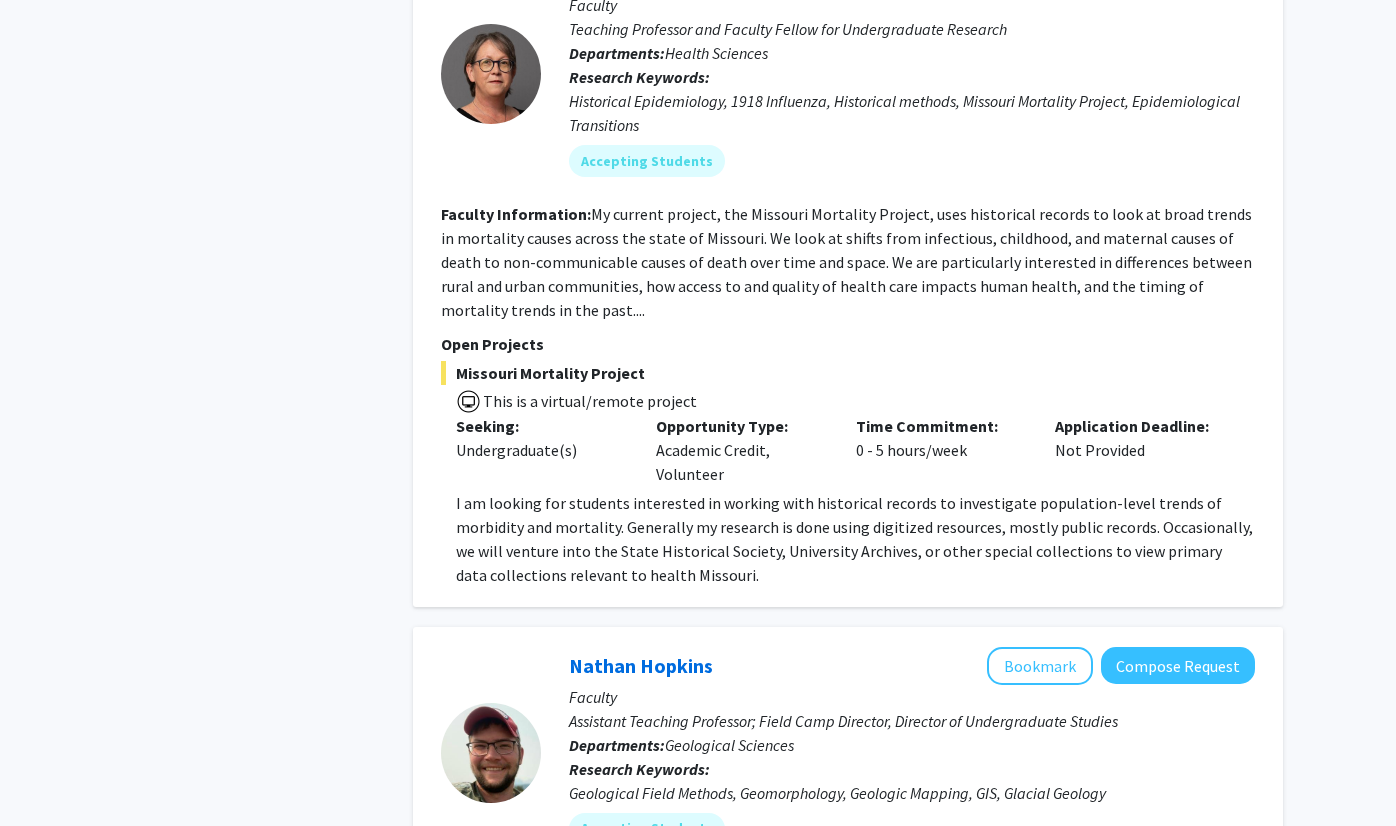 scroll, scrollTop: 7909, scrollLeft: 0, axis: vertical 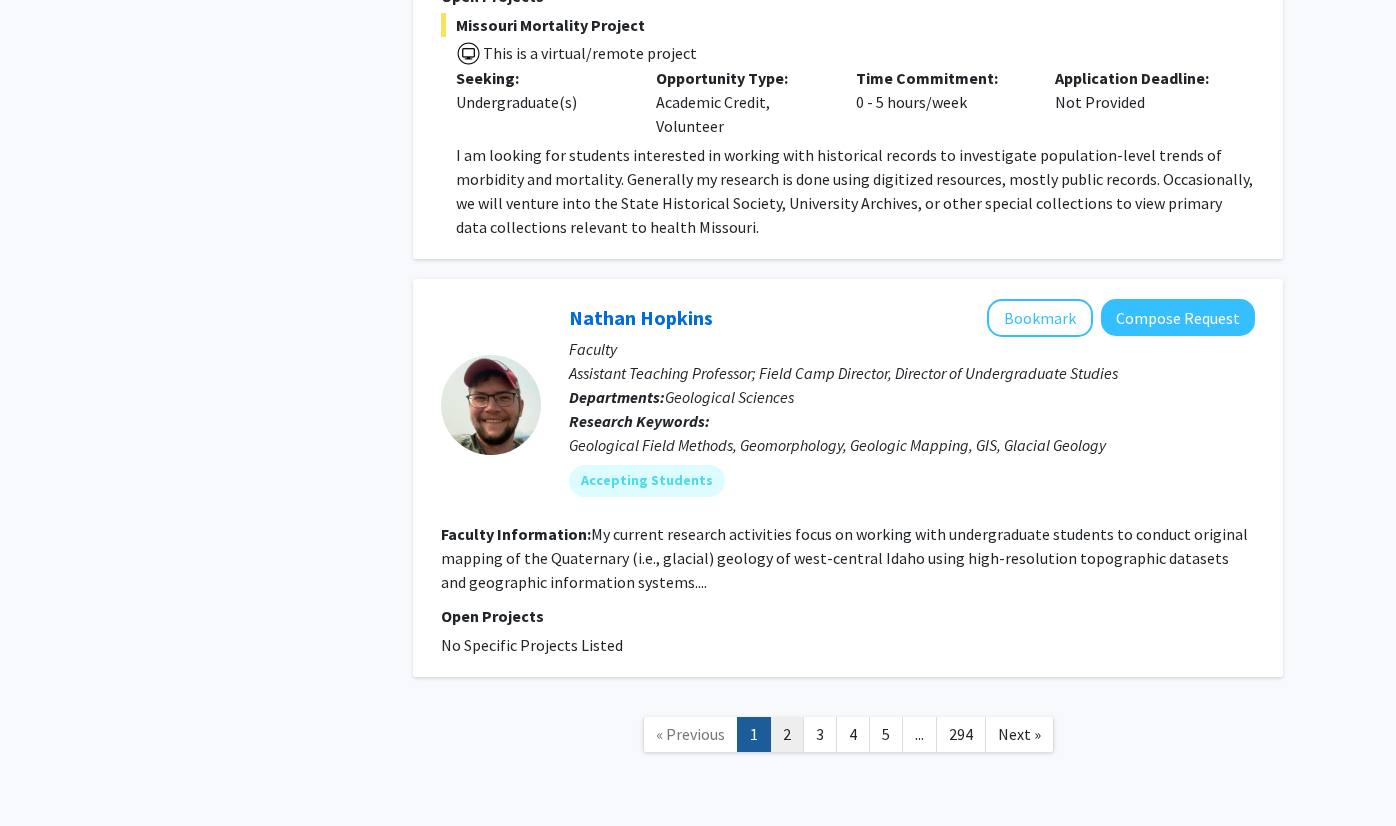 click on "2" 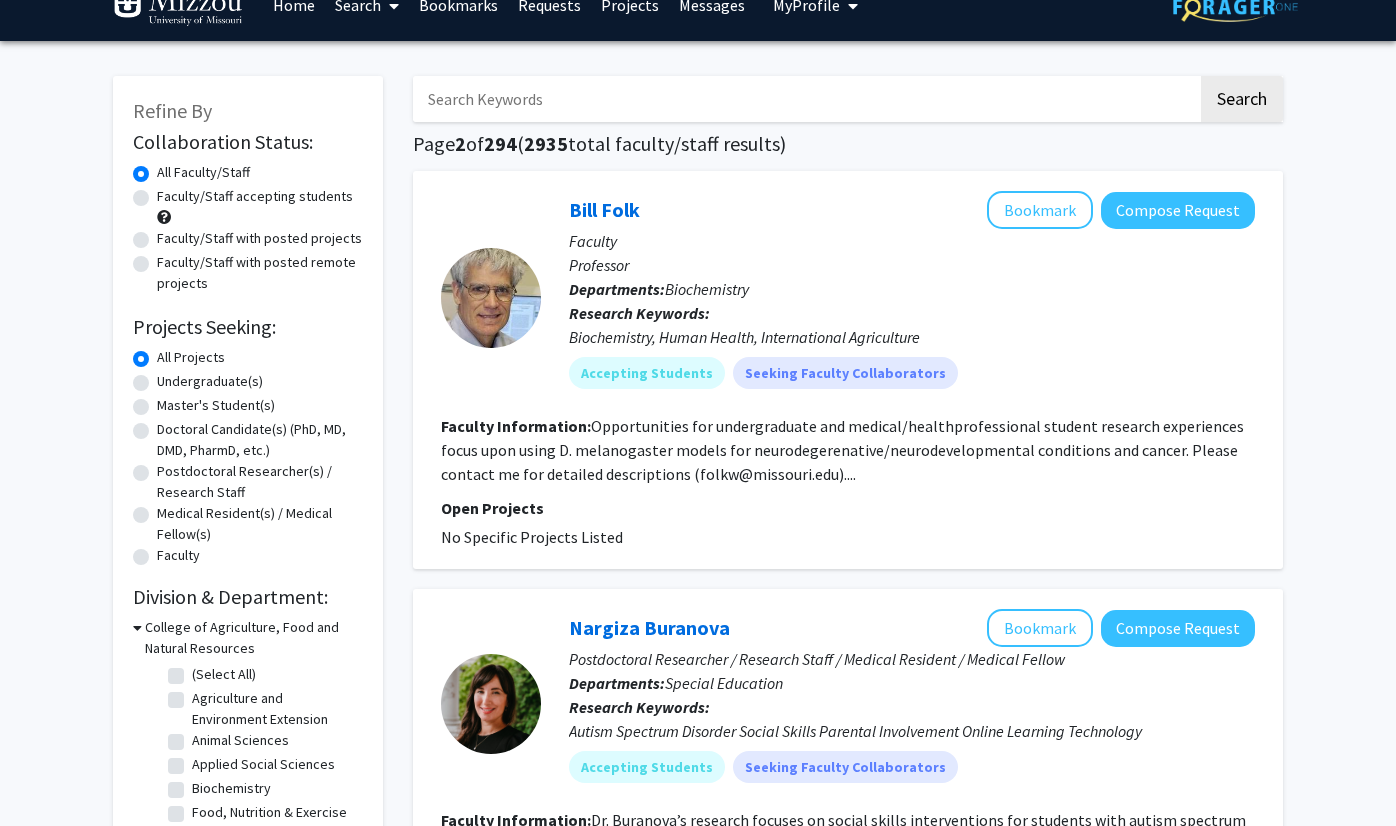 scroll, scrollTop: 0, scrollLeft: 0, axis: both 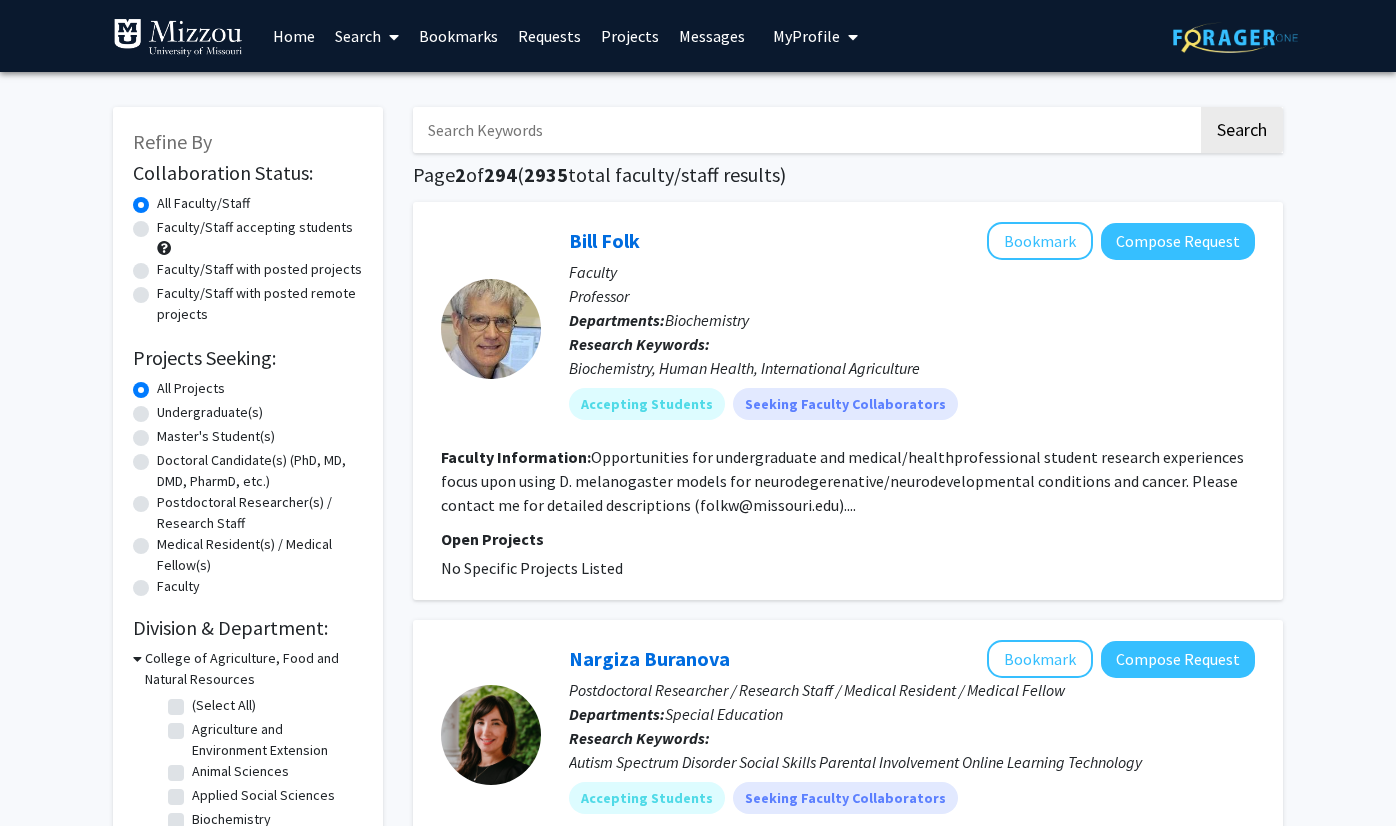 click on "Faculty/Staff with posted projects" 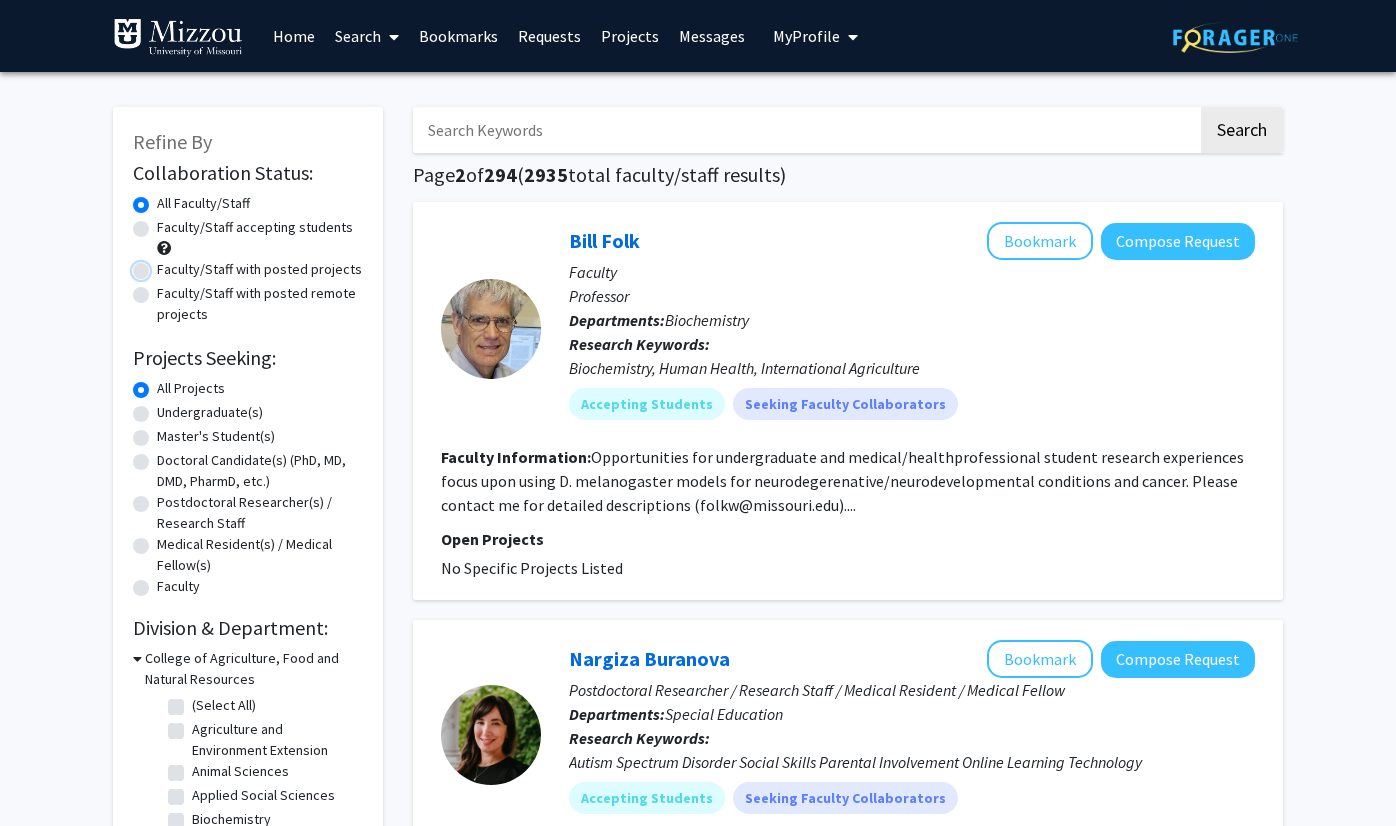 click on "Faculty/Staff with posted projects" at bounding box center (163, 265) 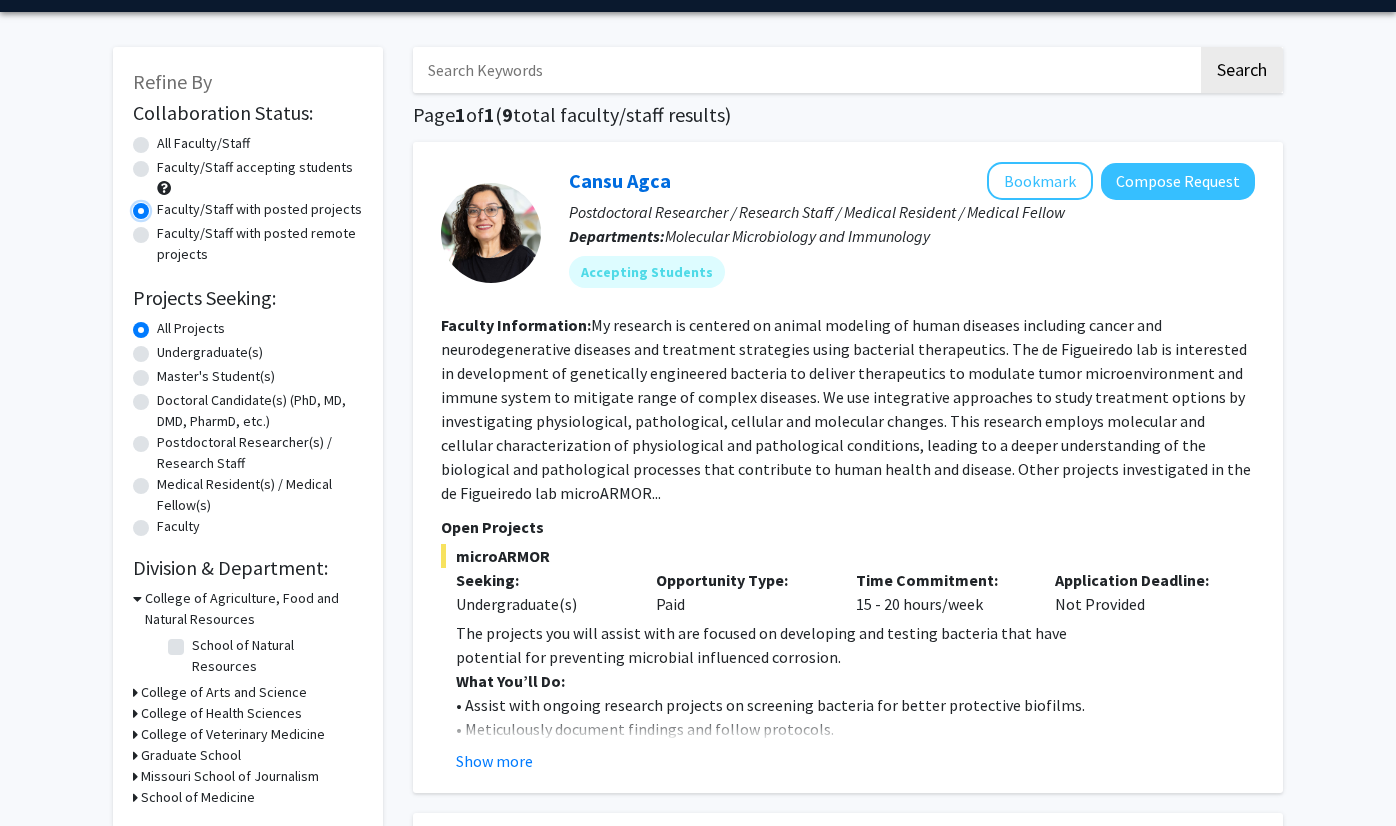 scroll, scrollTop: 0, scrollLeft: 0, axis: both 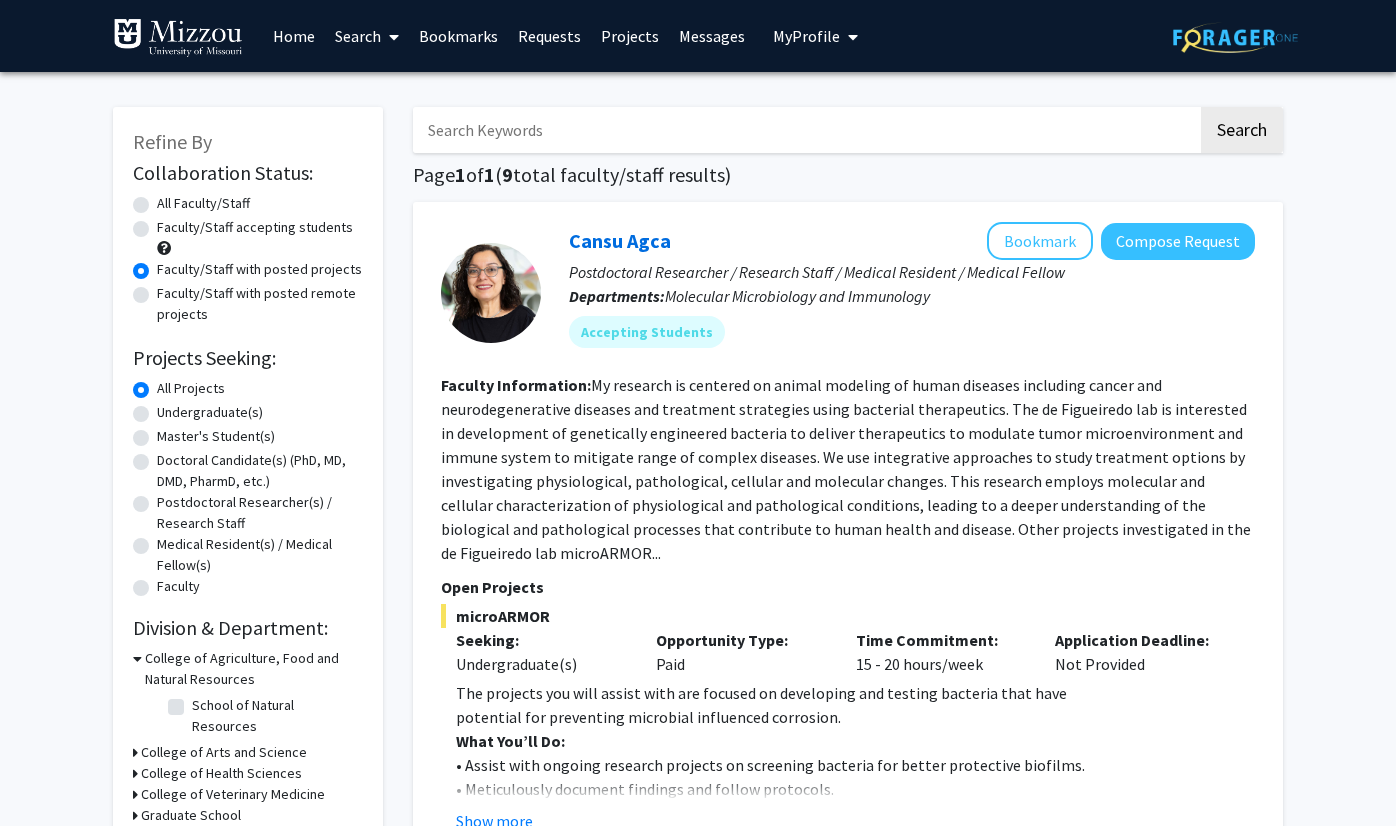 click on "Messages" at bounding box center [712, 36] 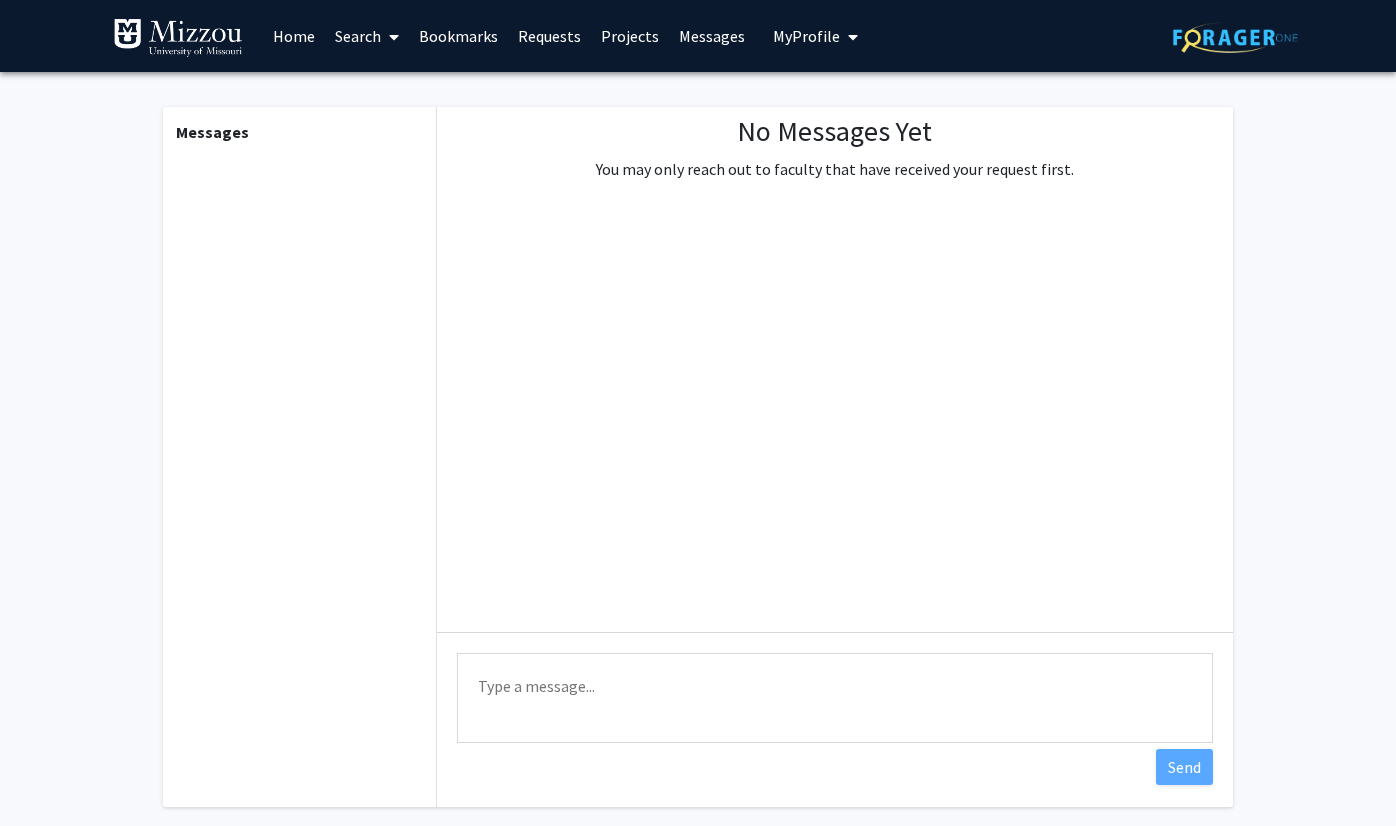 click on "Requests" at bounding box center [549, 36] 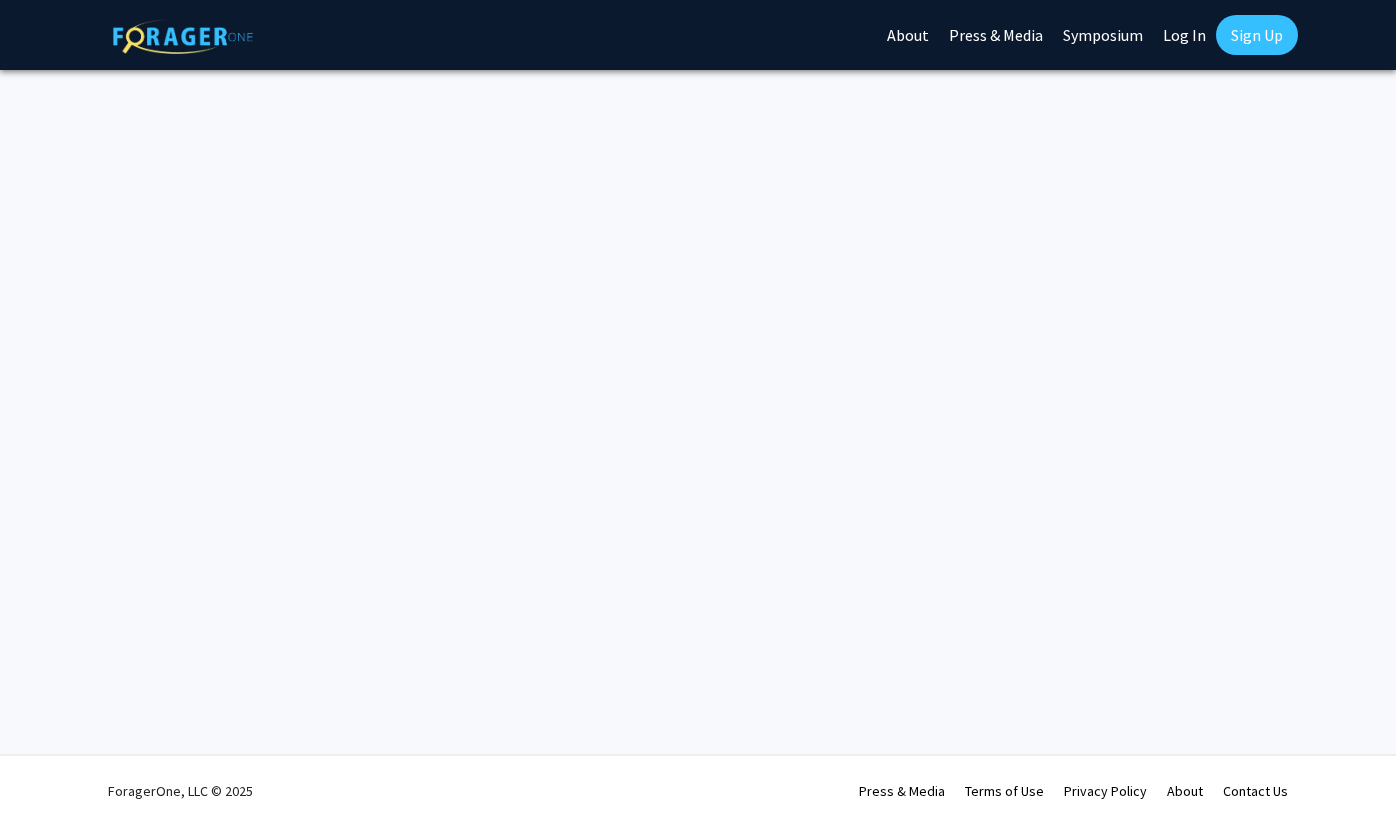 scroll, scrollTop: 0, scrollLeft: 0, axis: both 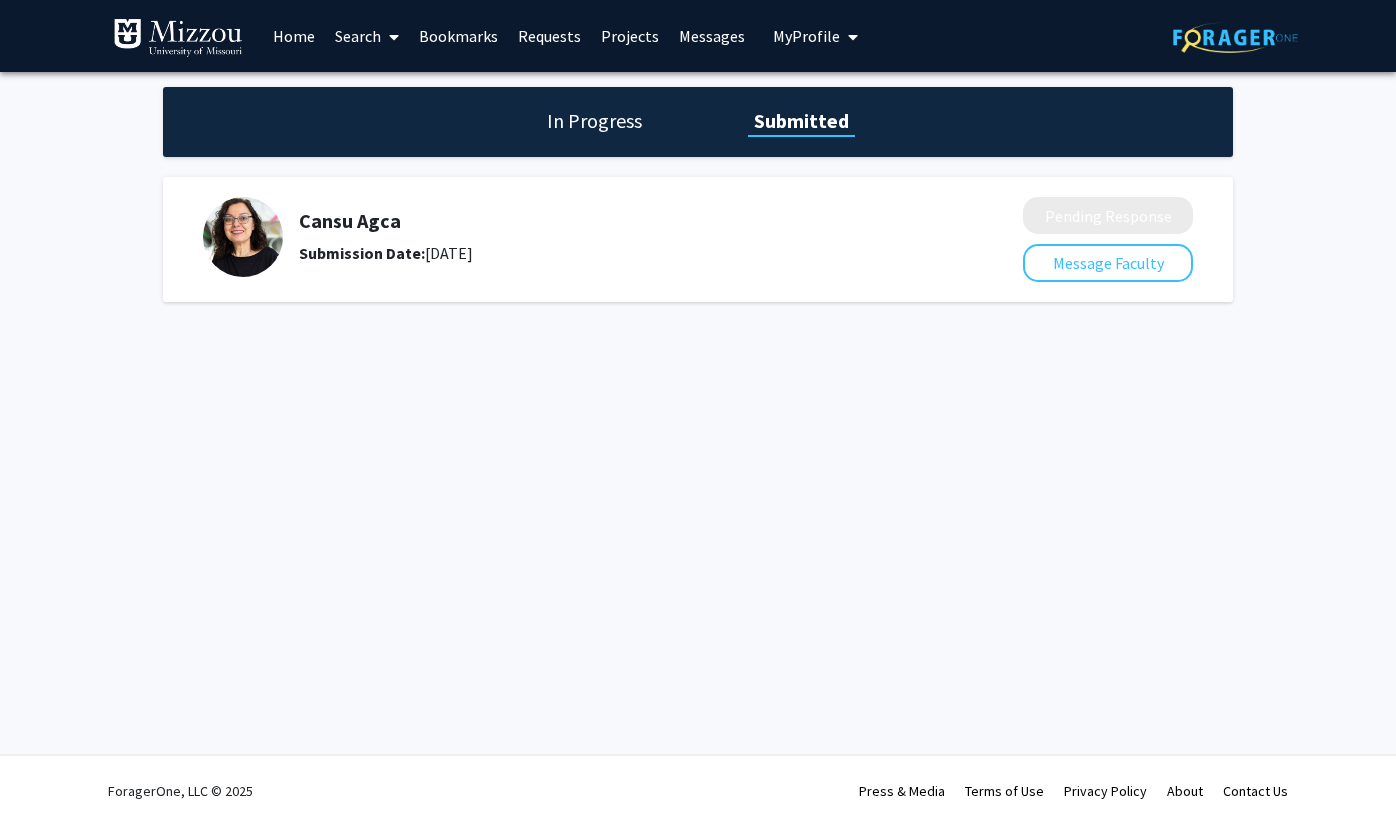 click on "[FIRST] [LAST]  Submission Date:  [DATE]" 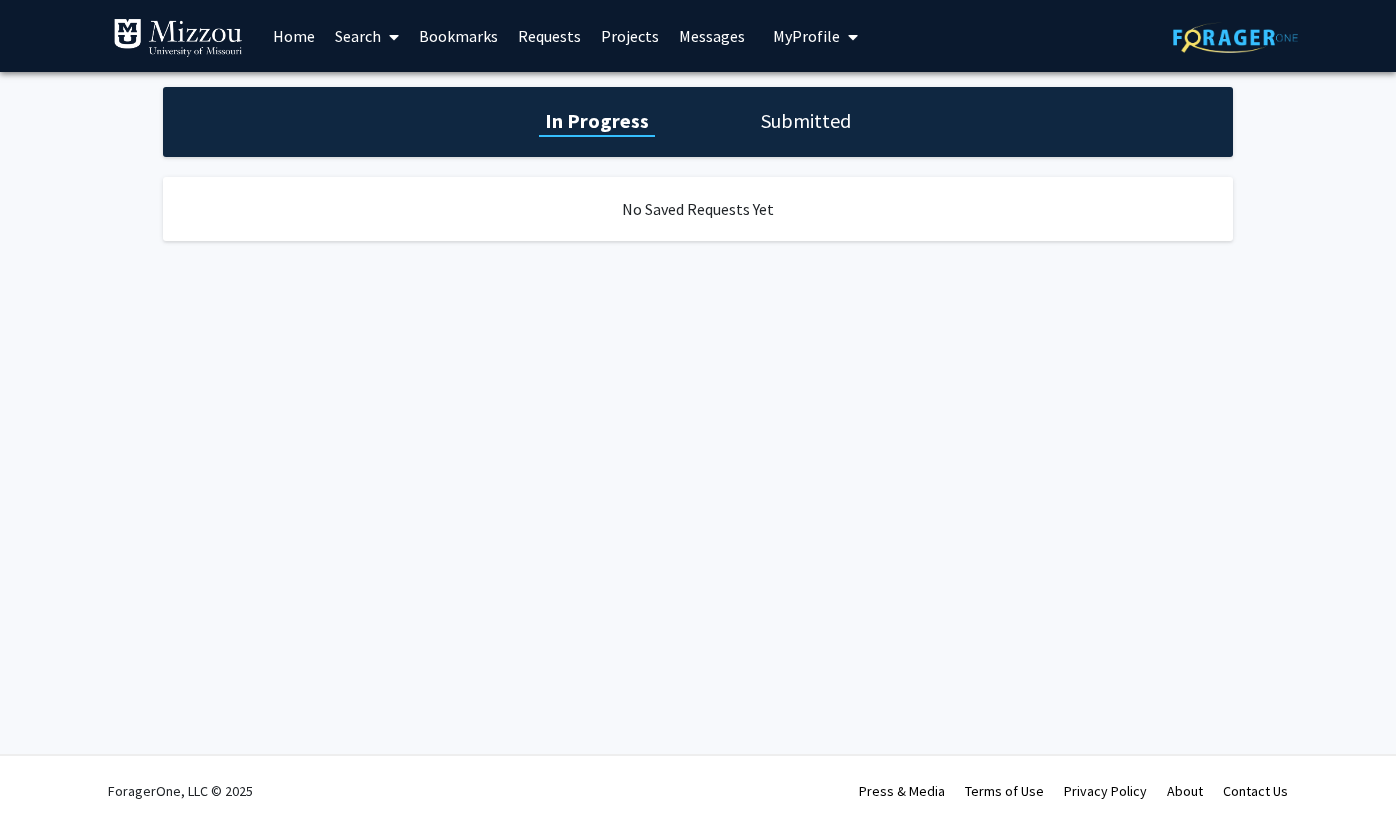 click on "Submitted" 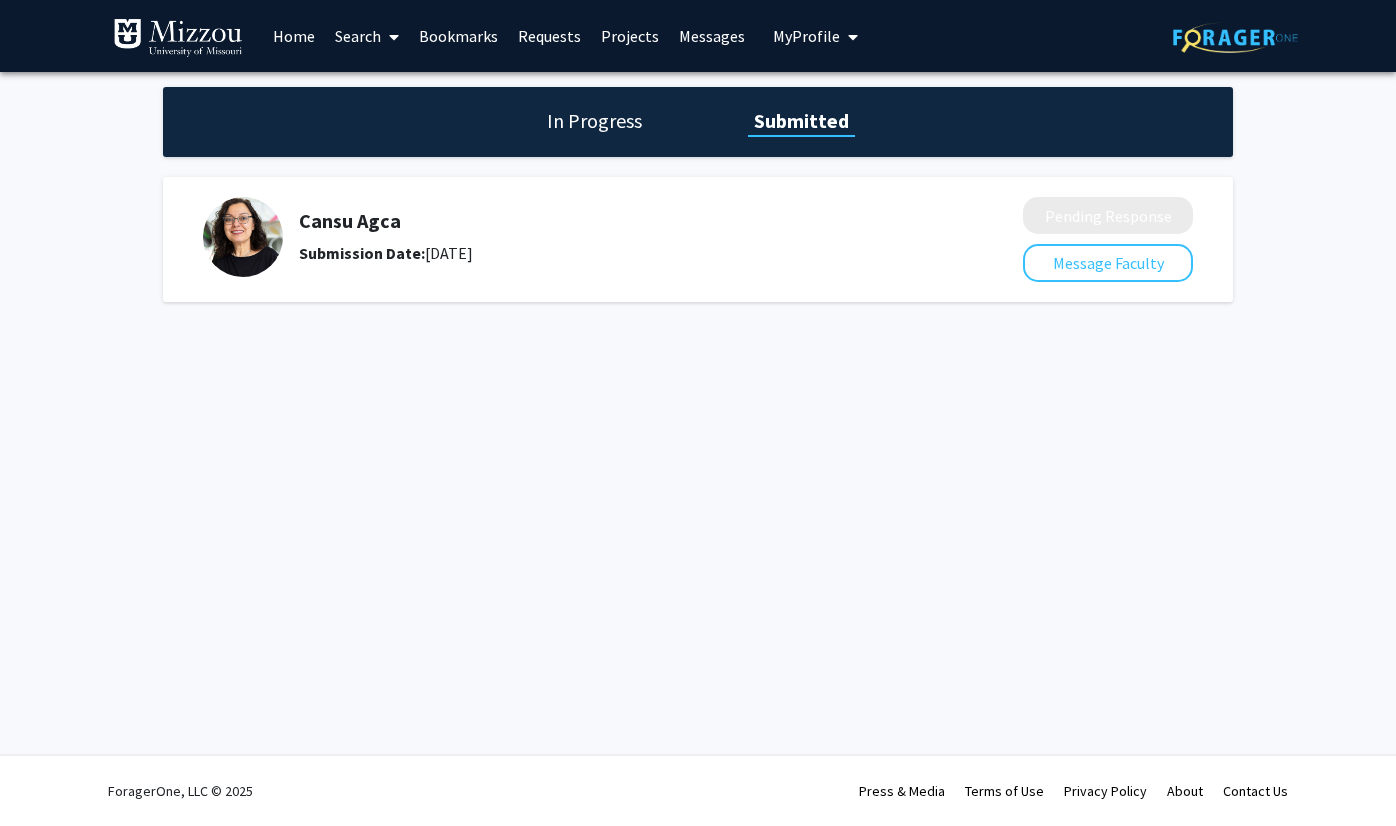 click on "Messages" at bounding box center (712, 36) 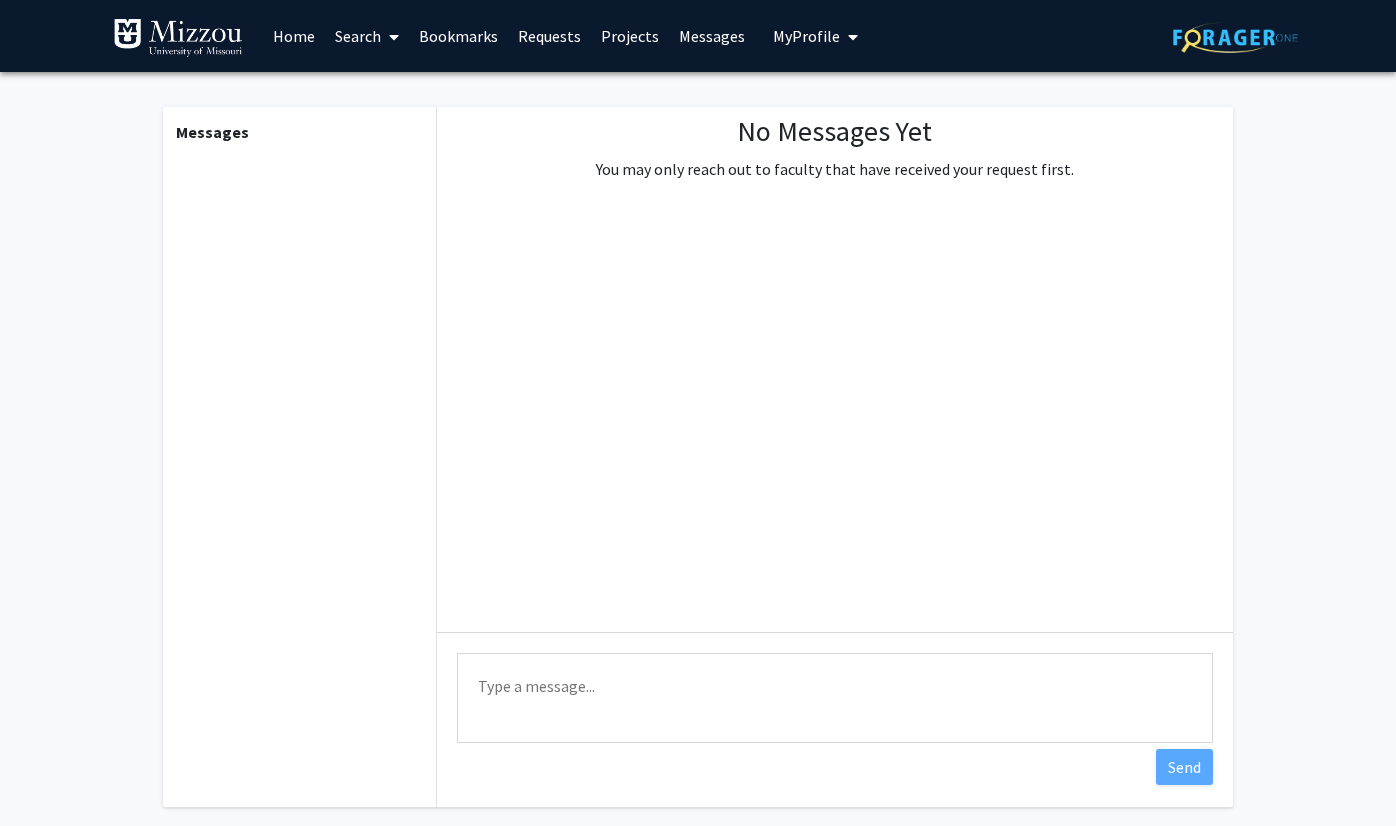 click at bounding box center (849, 37) 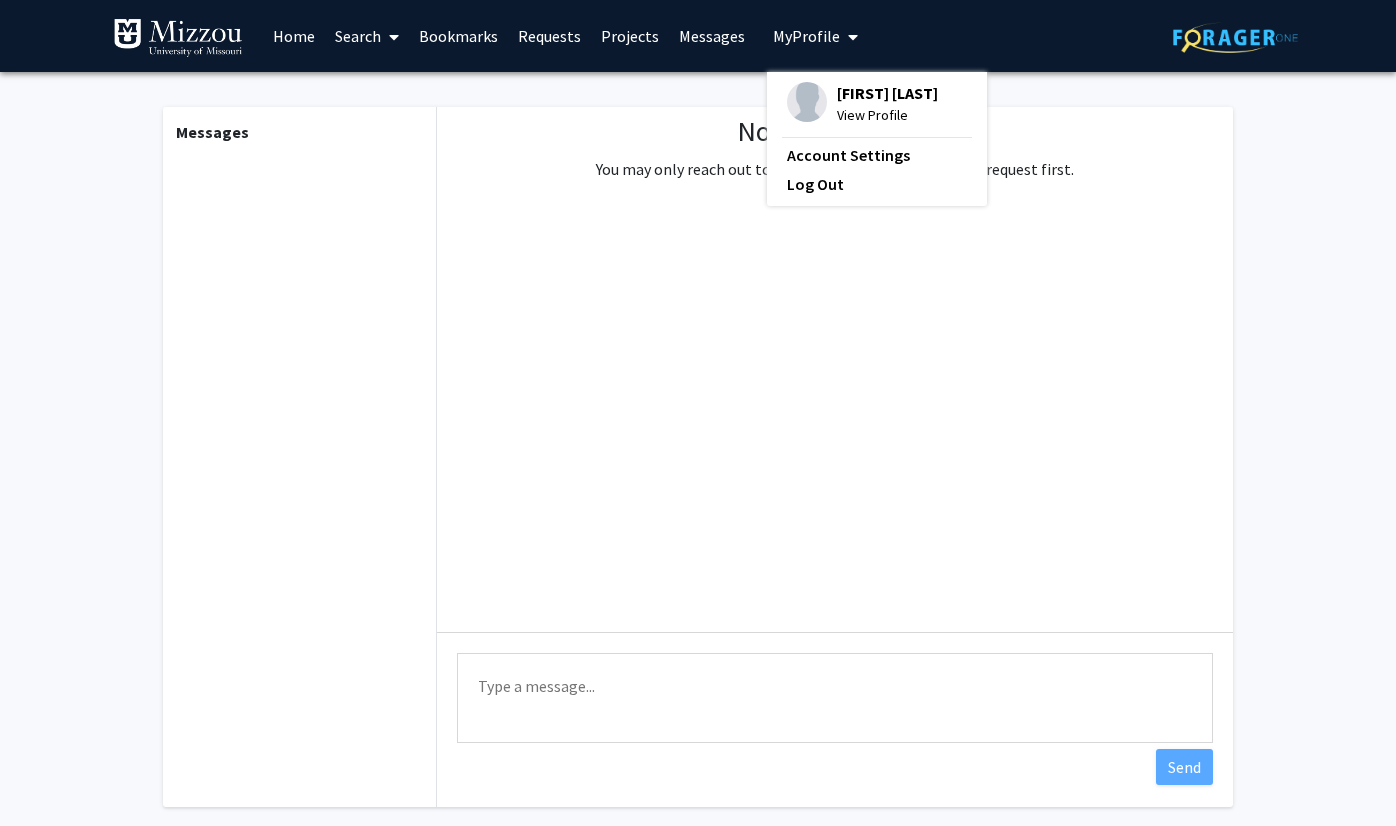 click on "Home" at bounding box center (294, 36) 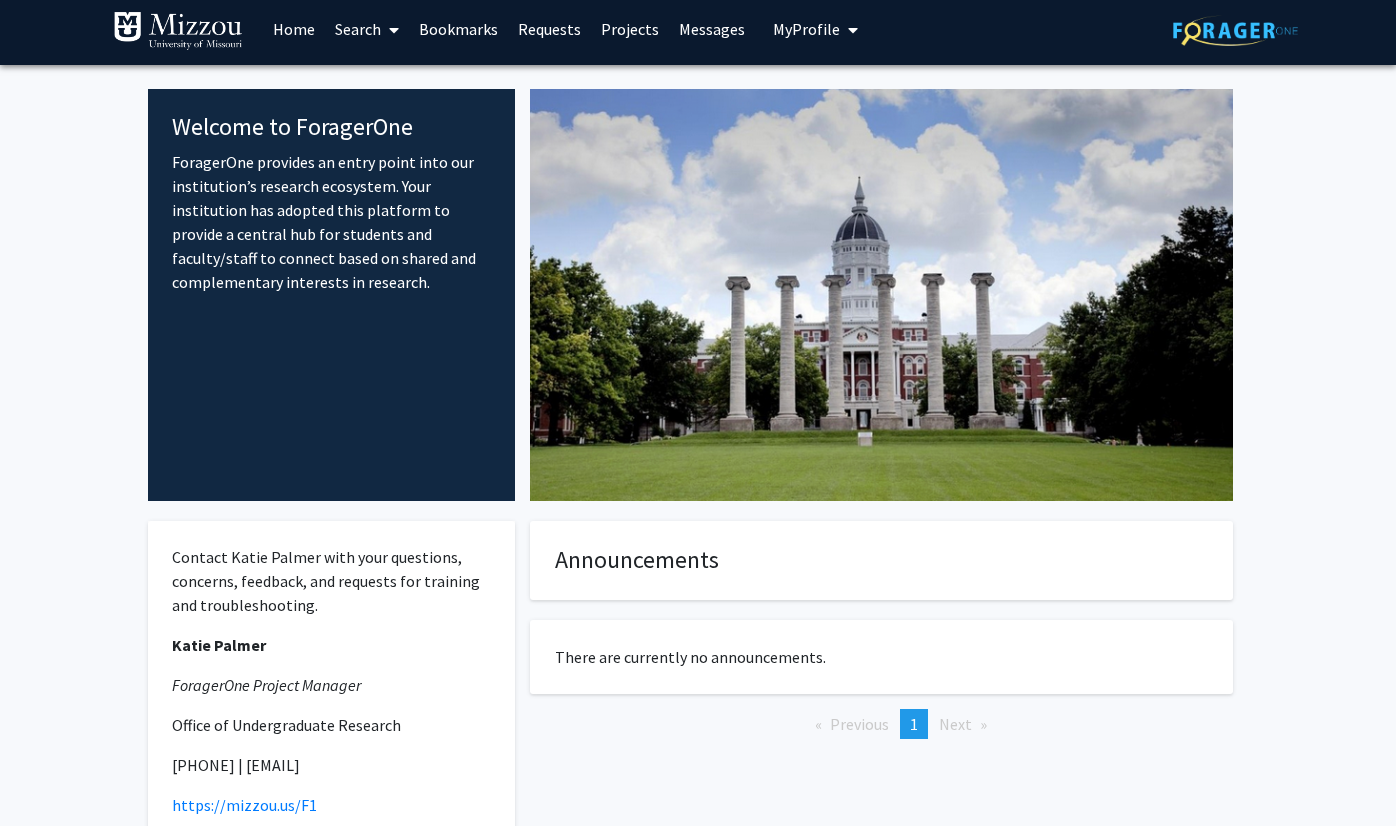scroll, scrollTop: 0, scrollLeft: 0, axis: both 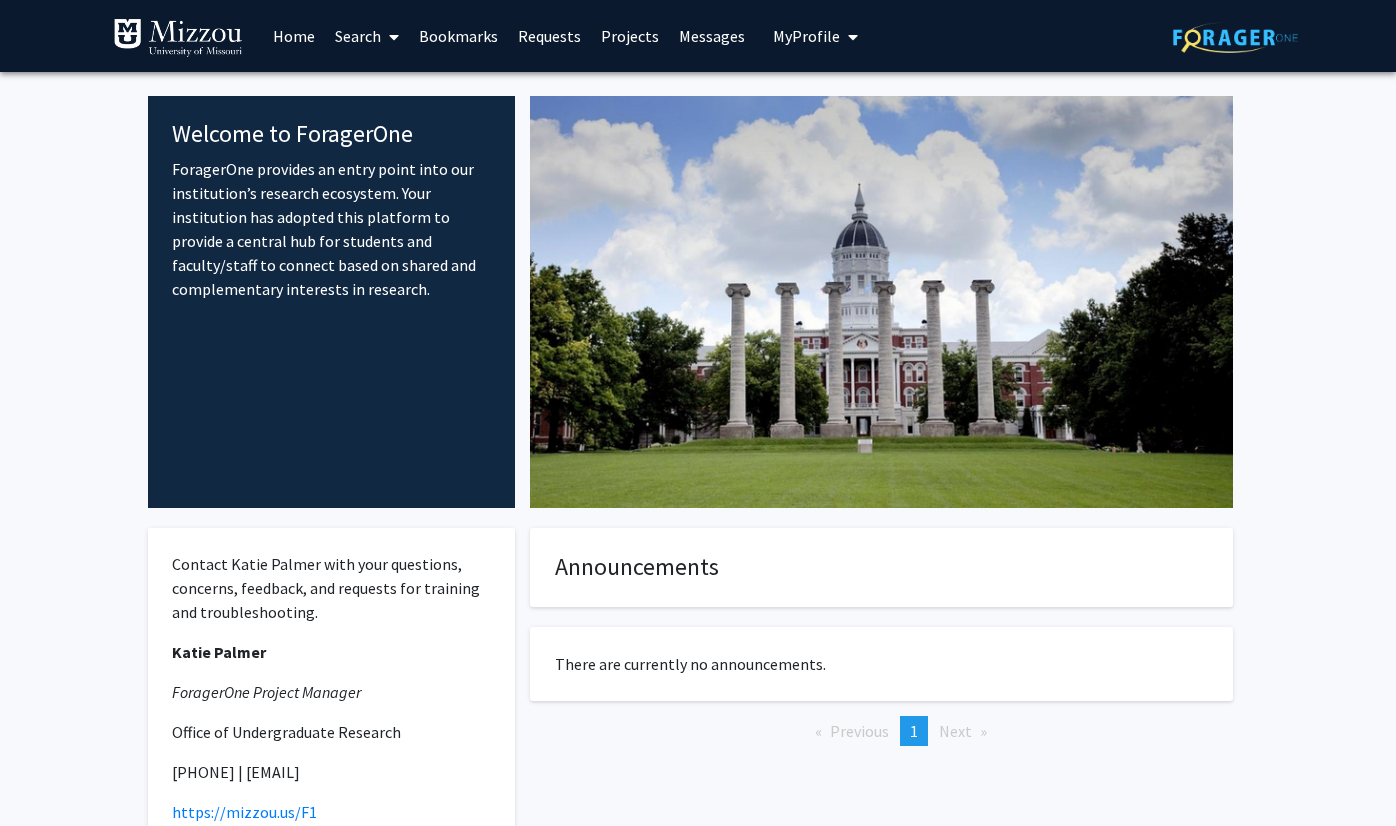 click on "Requests" at bounding box center [549, 36] 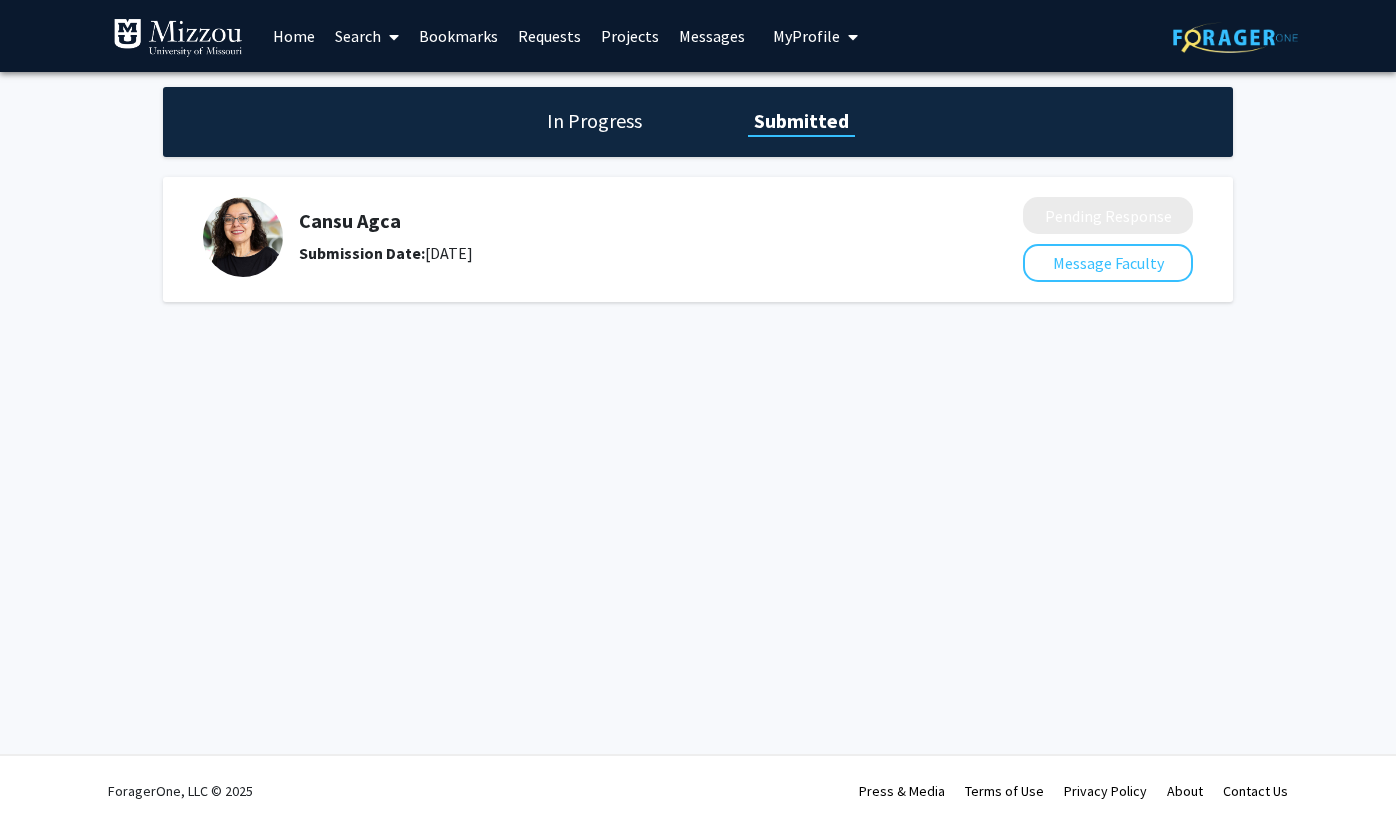 click on "Submission Date:  [DATE]" 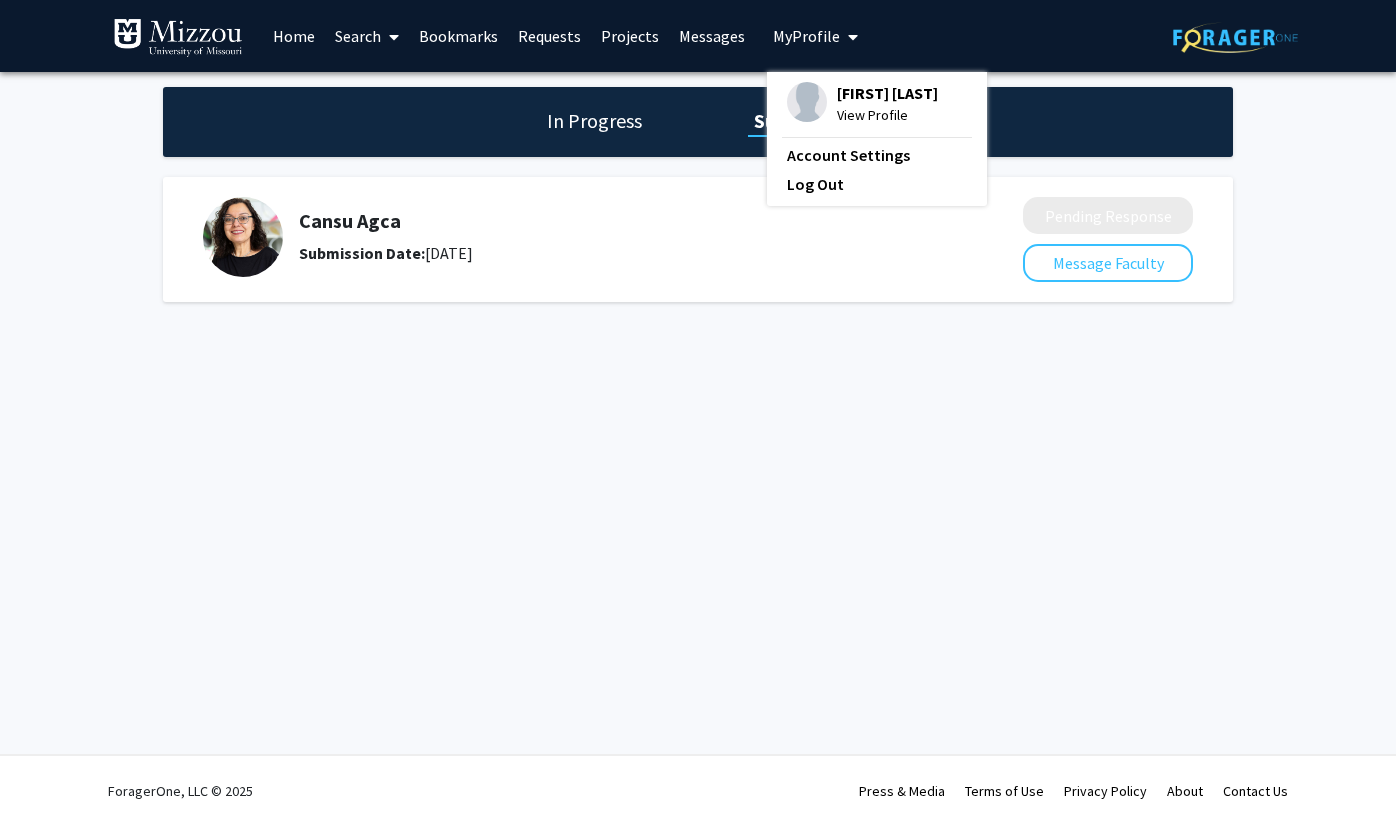 click on "[FIRST] [LAST]" at bounding box center (887, 93) 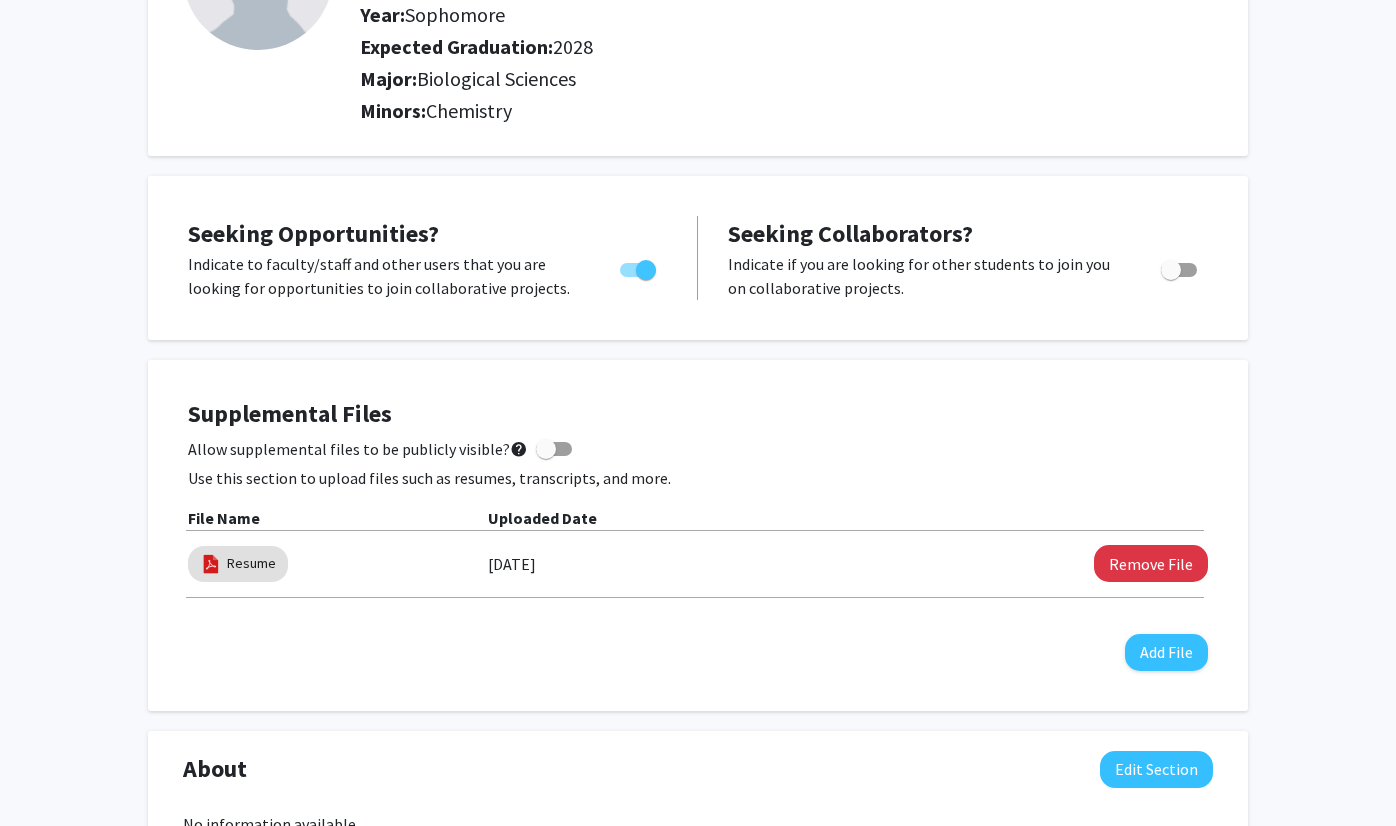 scroll, scrollTop: 239, scrollLeft: 0, axis: vertical 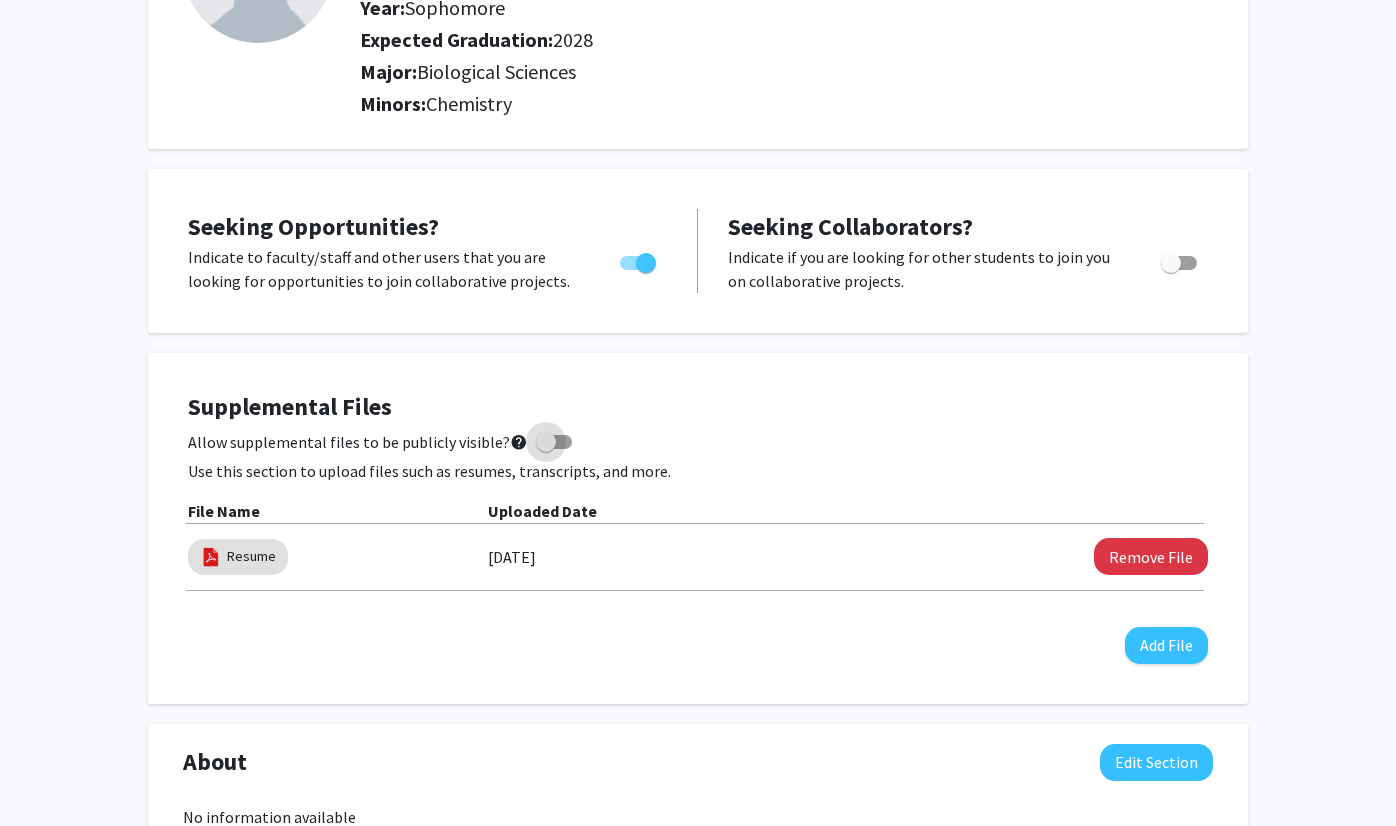 click at bounding box center [554, 442] 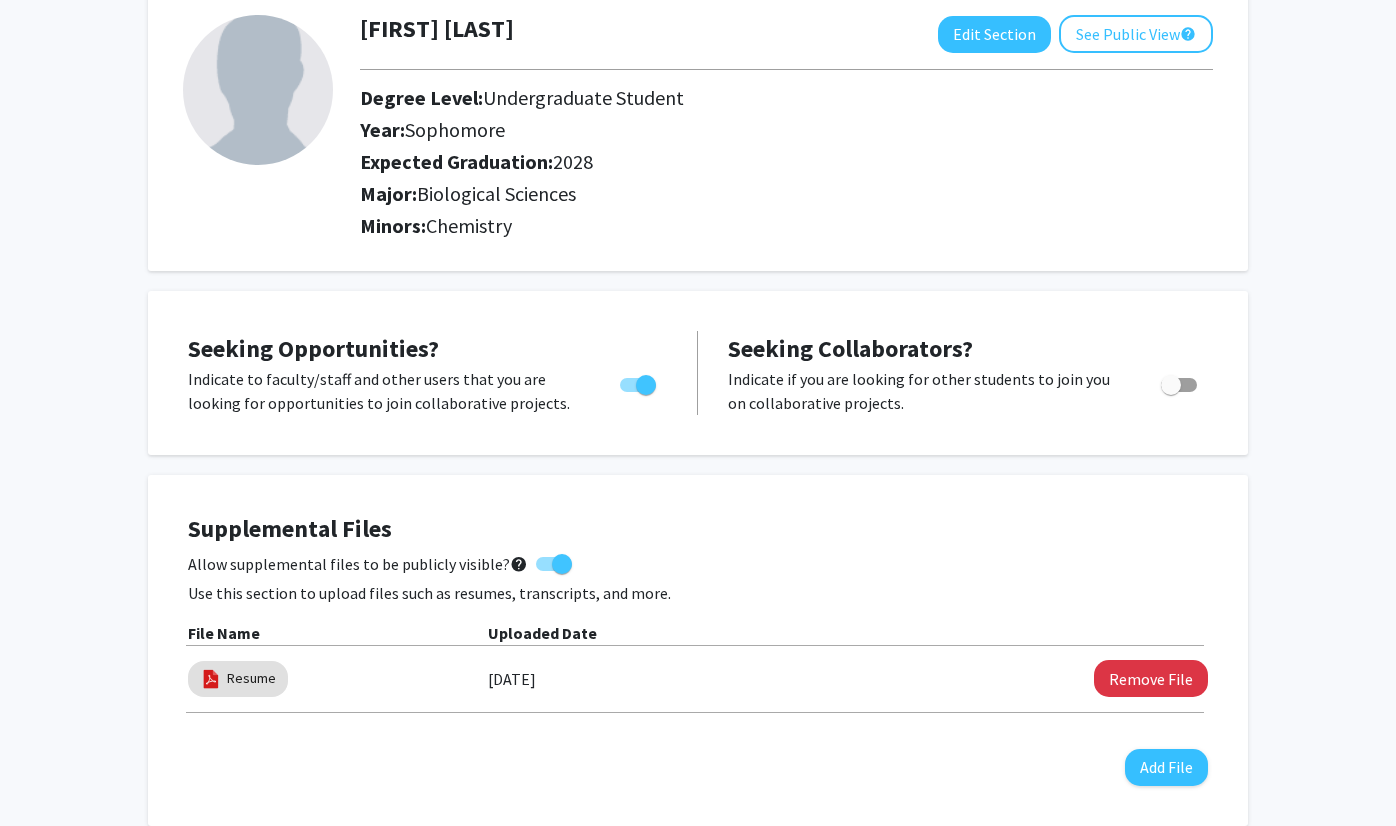 click on "Seeking Opportunities?  Indicate to faculty/staff and other users that you are looking for opportunities to join collaborative projects.    Seeking Collaborators?  Indicate if you are looking for other students to join you on collaborative projects." 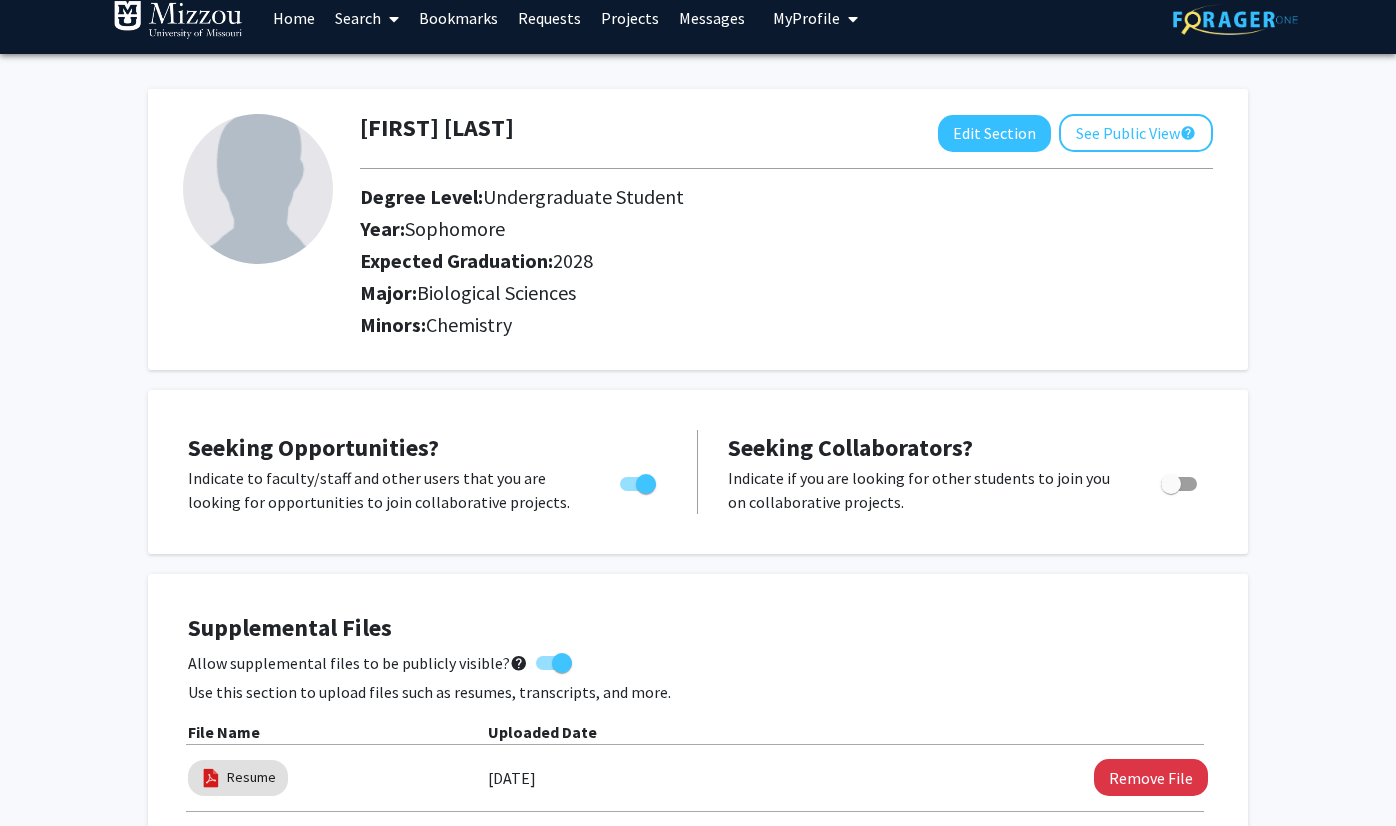 scroll, scrollTop: 0, scrollLeft: 0, axis: both 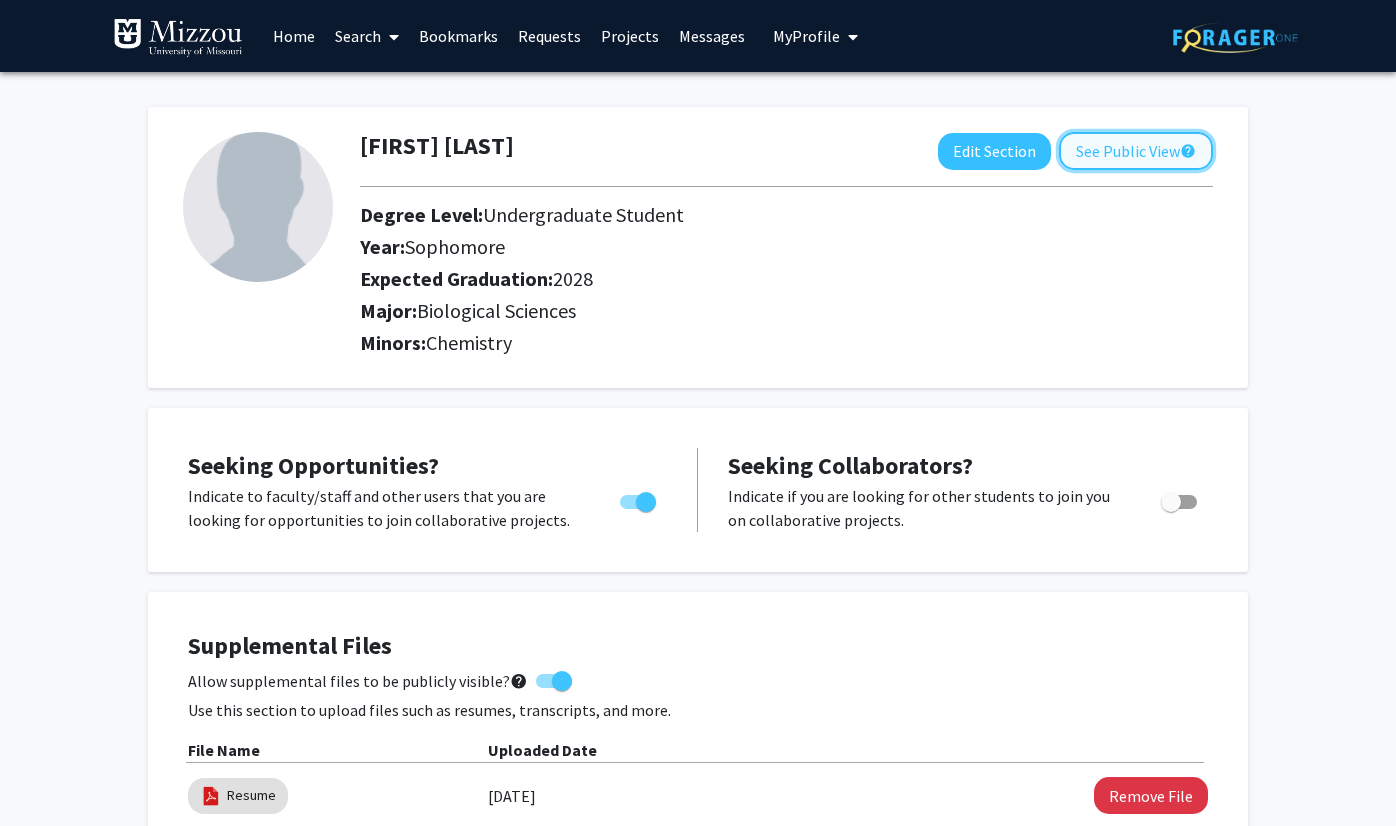 click on "See Public View  help" 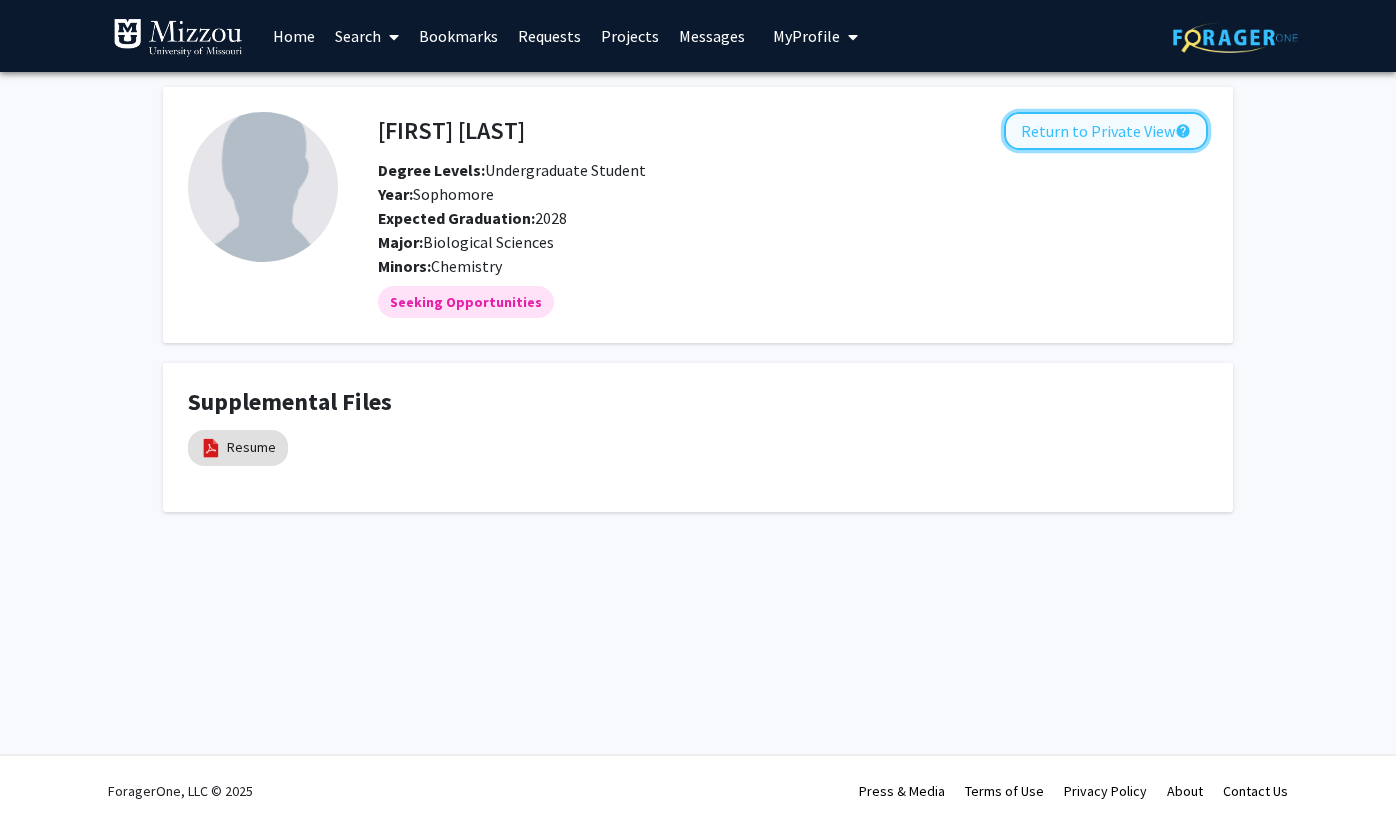 click on "Return to Private View  help" 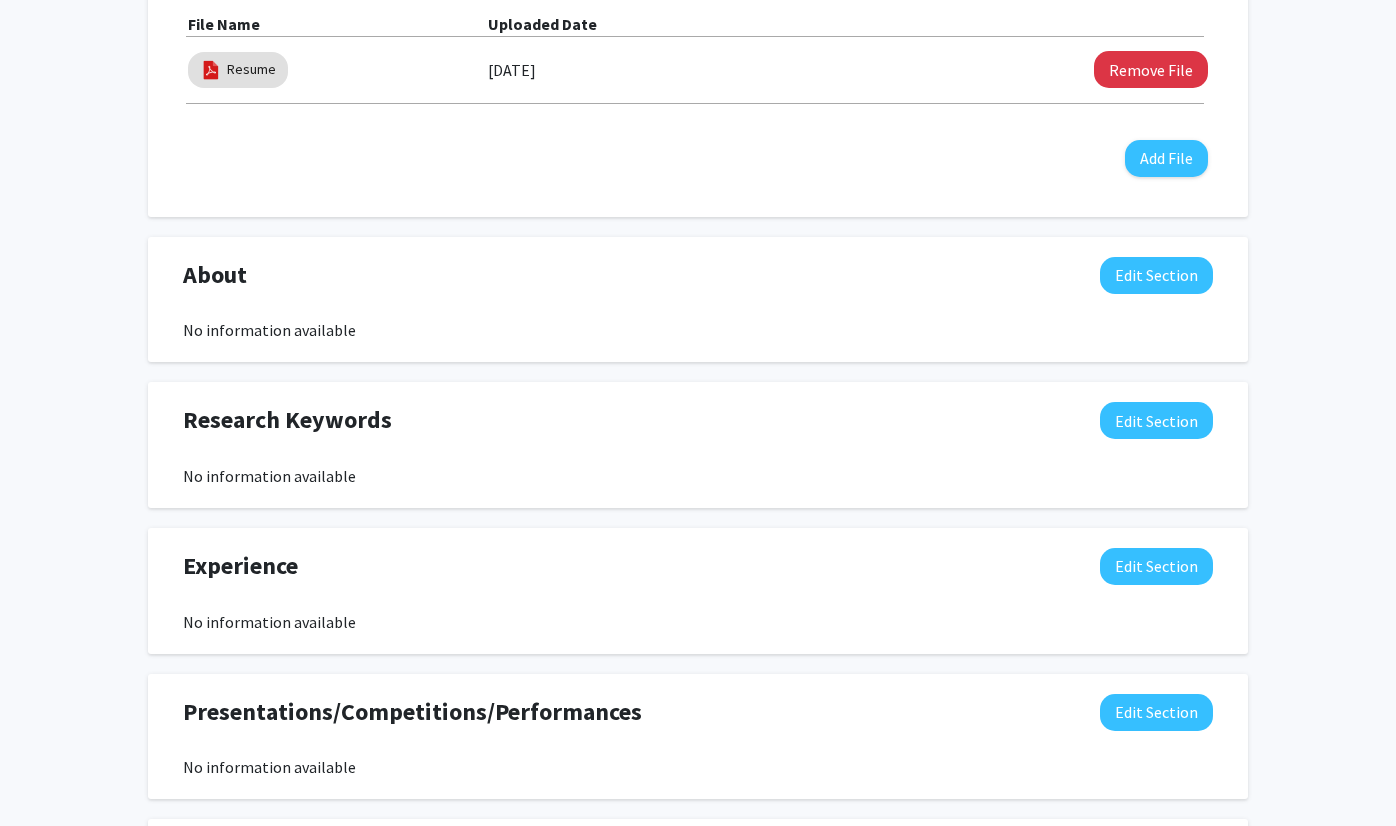 scroll, scrollTop: 727, scrollLeft: 0, axis: vertical 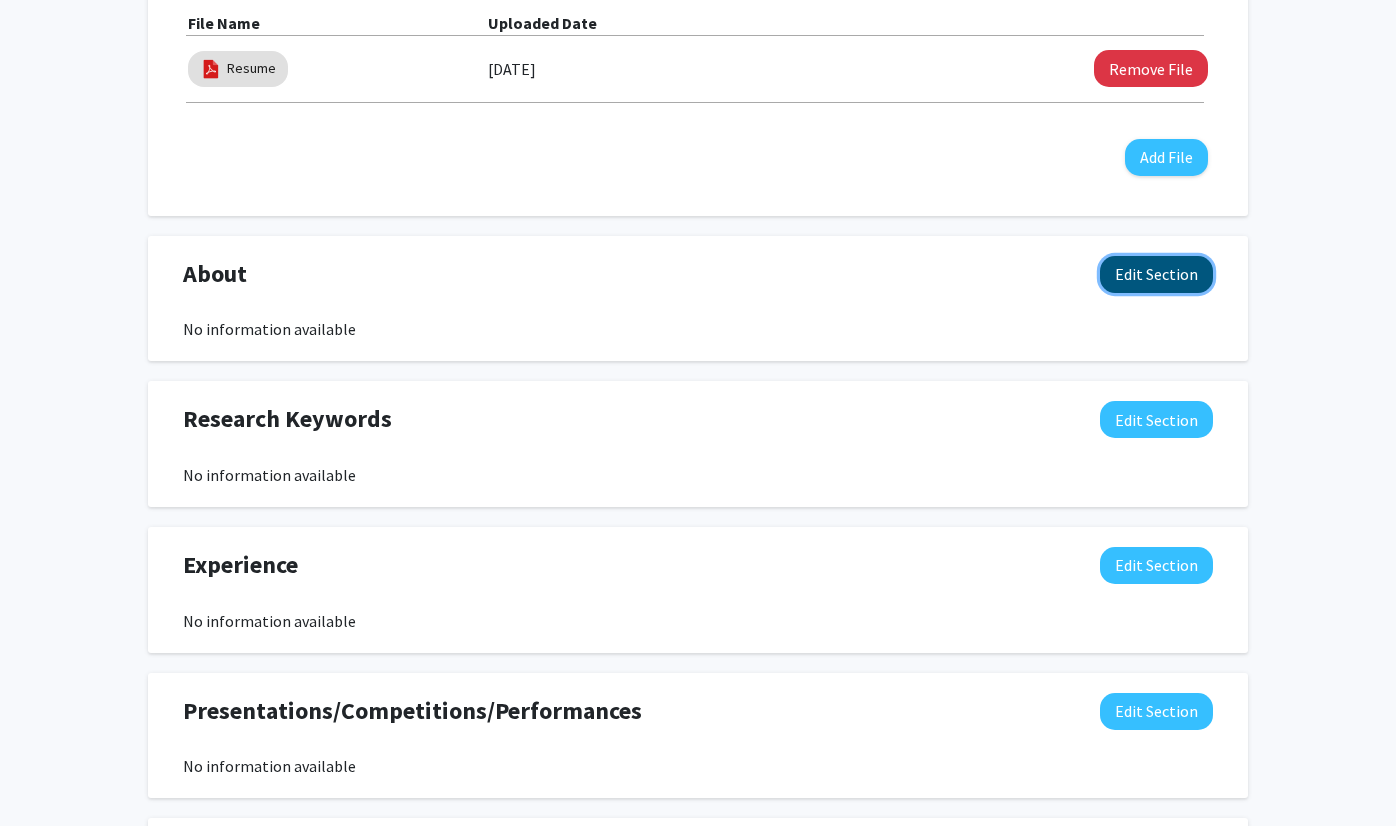 click on "Edit Section" 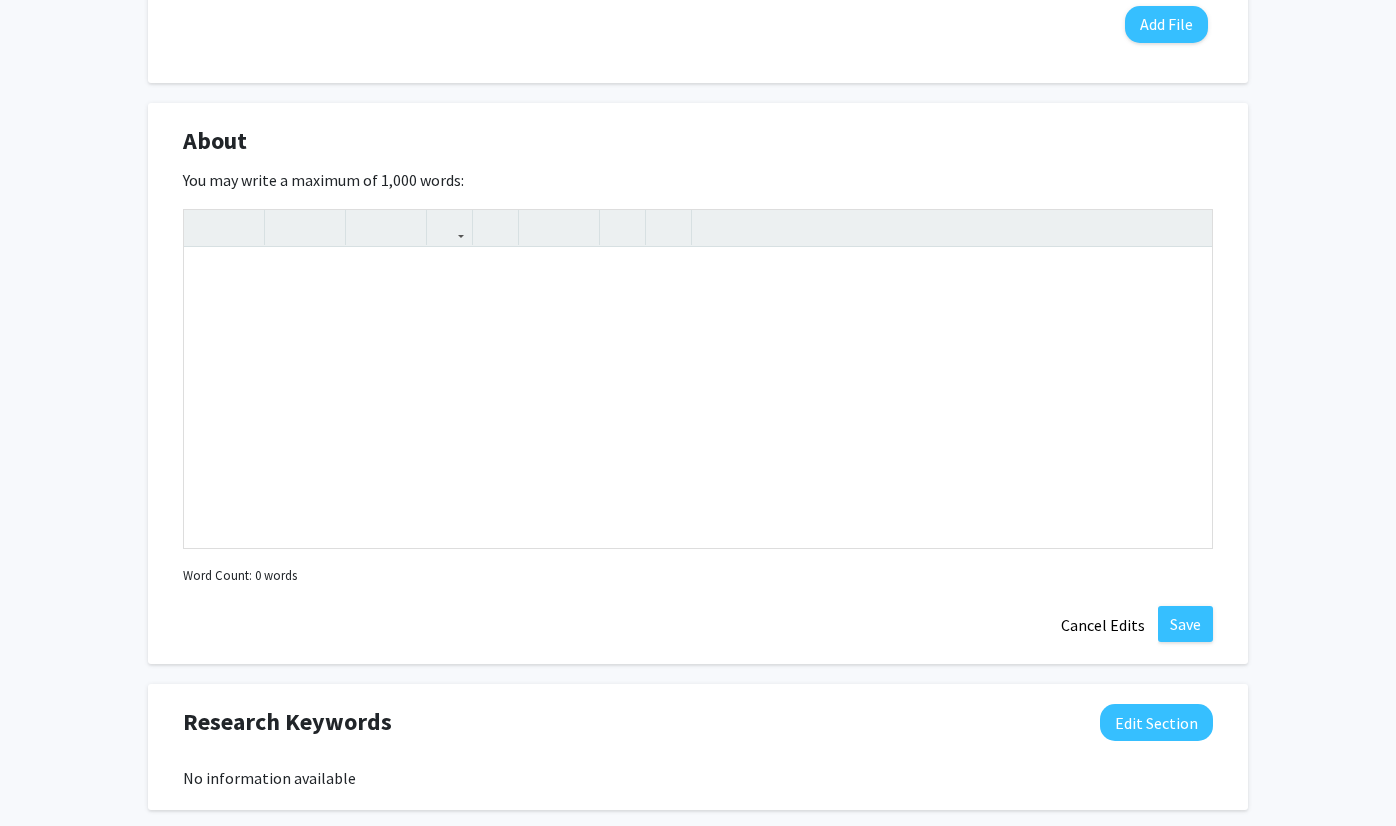 scroll, scrollTop: 852, scrollLeft: 0, axis: vertical 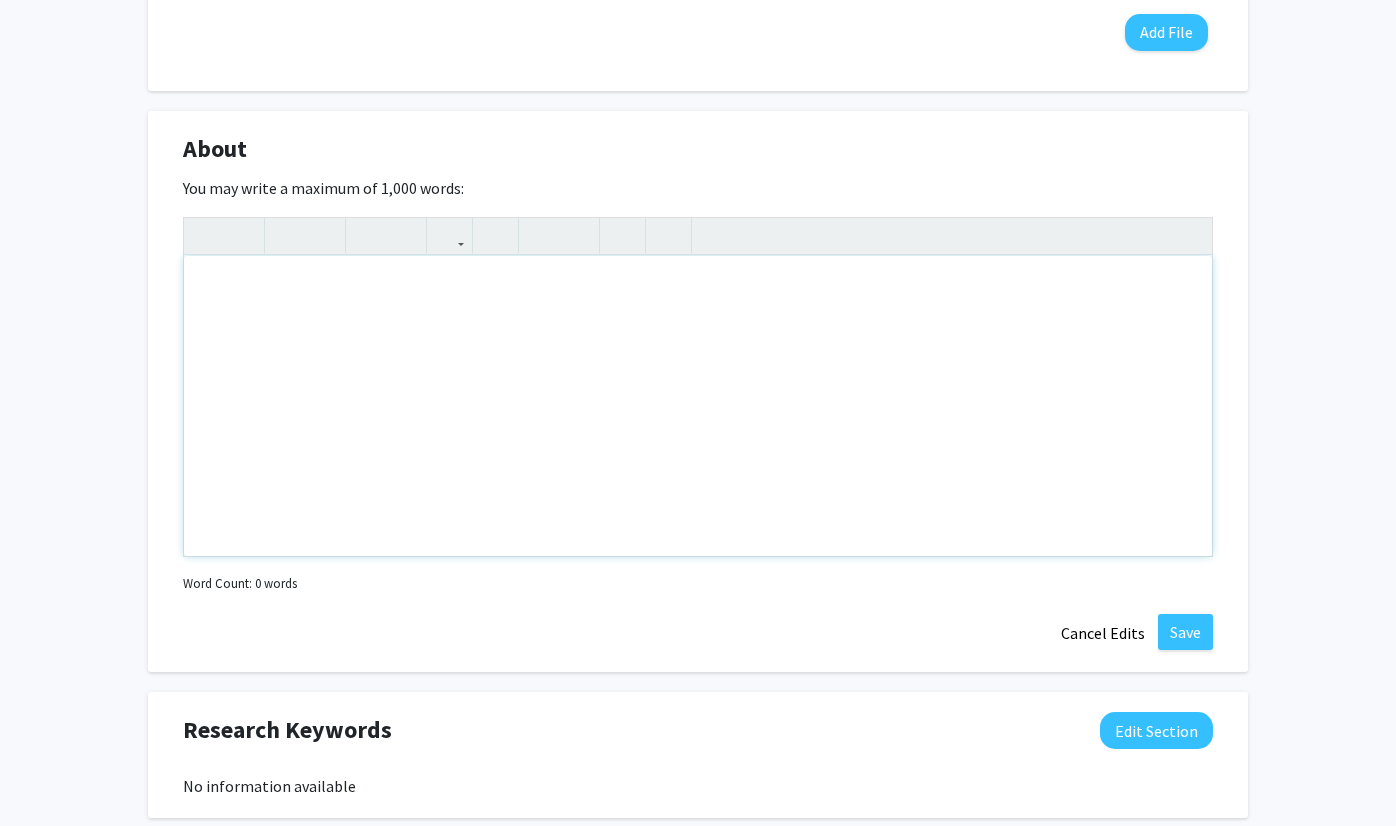 click at bounding box center [698, 406] 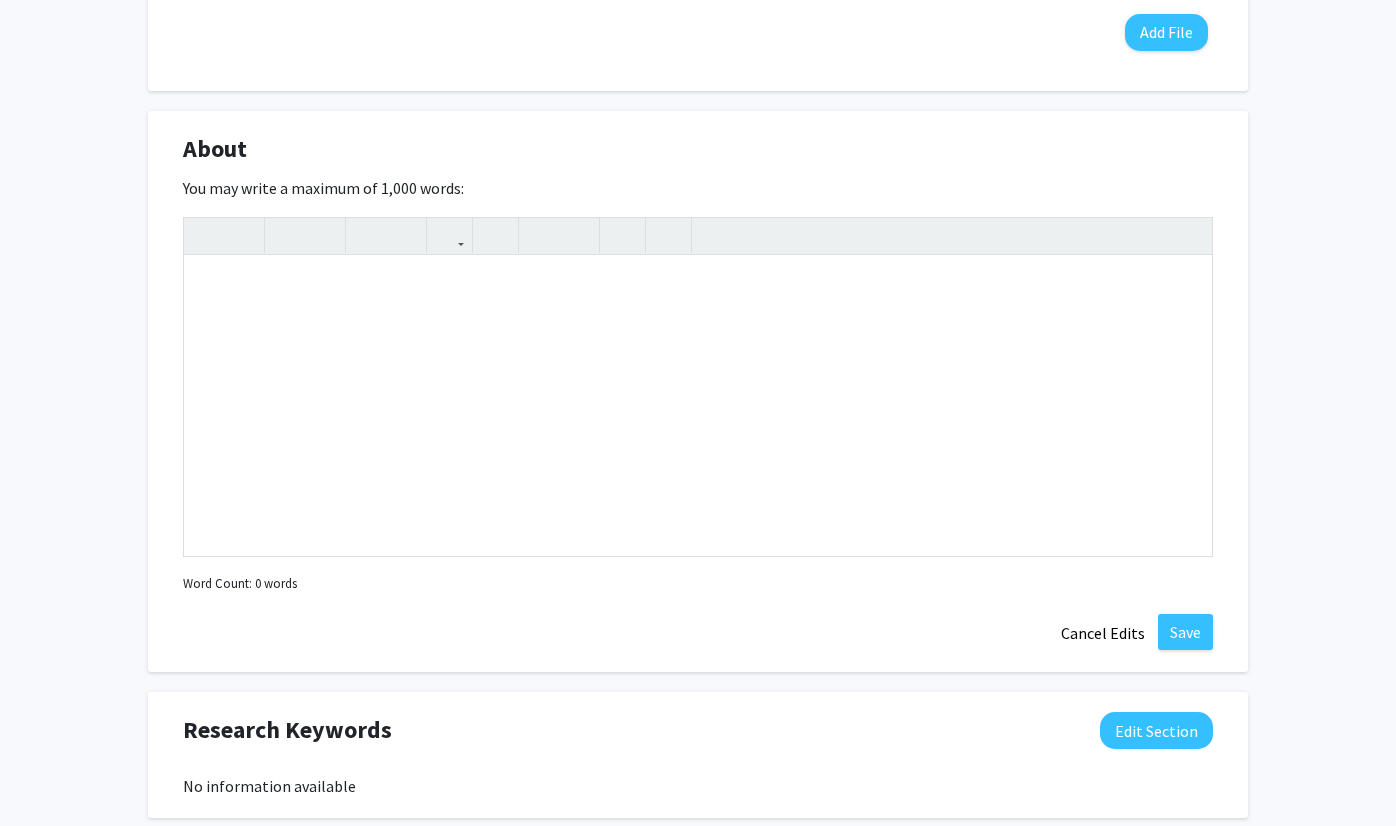 click on "Alexander Wise  Edit Section  See Public View  help  Degree Level:   Undergraduate Student   Year:   Sophomore   Expected Graduation:   2028   Major:  Biological Sciences  Minors:  Chemistry Seeking Opportunities?  Indicate to faculty/staff and other users that you are looking for opportunities to join collaborative projects.    Seeking Collaborators?  Indicate if you are looking for other students to join you on collaborative projects.       Supplemental Files    Allow supplemental files to be publicly visible?  help  Use this section to upload files such as resumes, transcripts, and more. File Name Uploaded Date  Resume   08/05/2025   Remove File   Add File  About  Edit Section   You may write a maximum of 1,000 words:  Insert link Remove link Word Count: 0 words Save  Cancel Edits  Research Keywords  Edit Section  No information available  You may write a maximum of 200 words:  Insert link Remove link Word Count: 0 words Save  Cancel Edits  Experience  Edit Section  No information available Insert link" 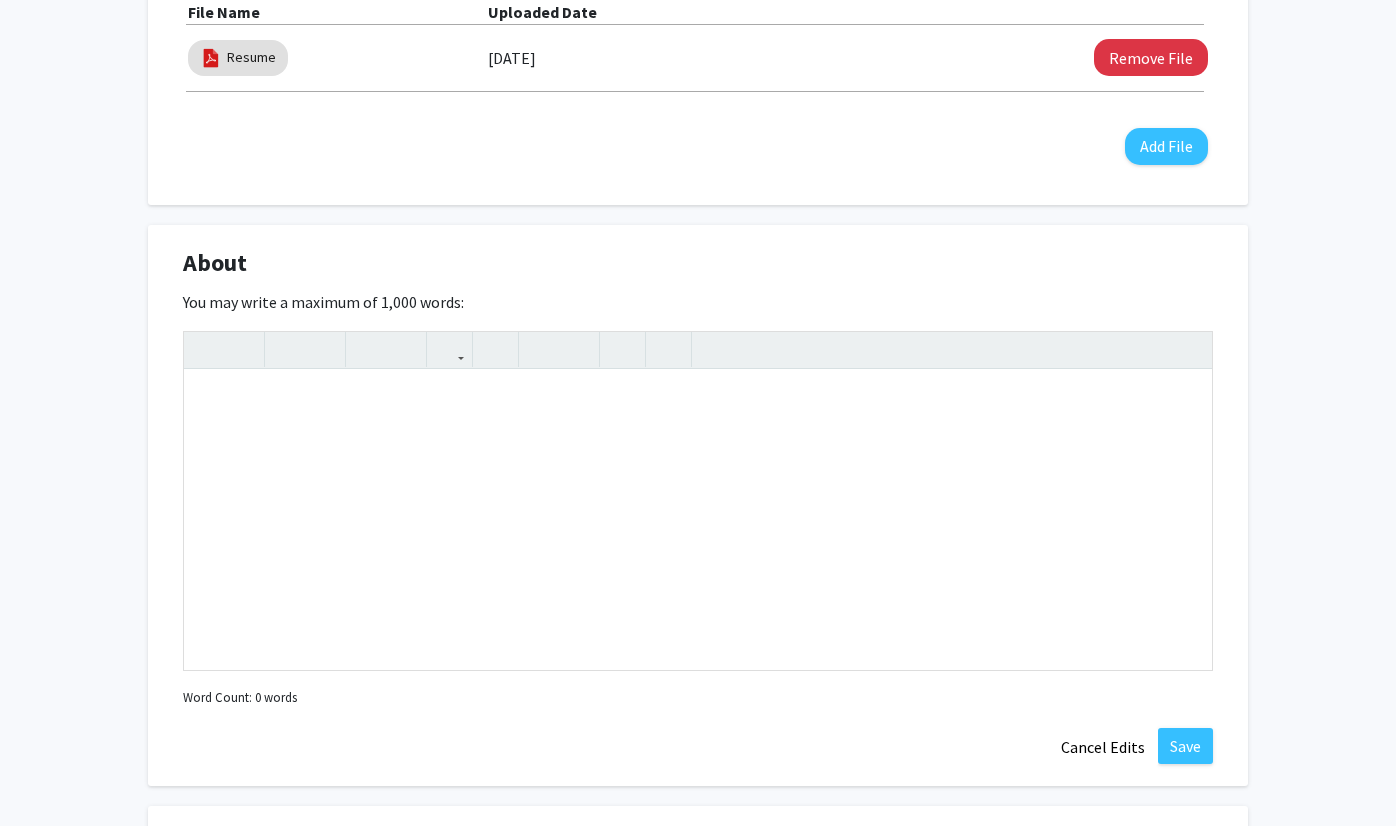 scroll, scrollTop: 737, scrollLeft: 0, axis: vertical 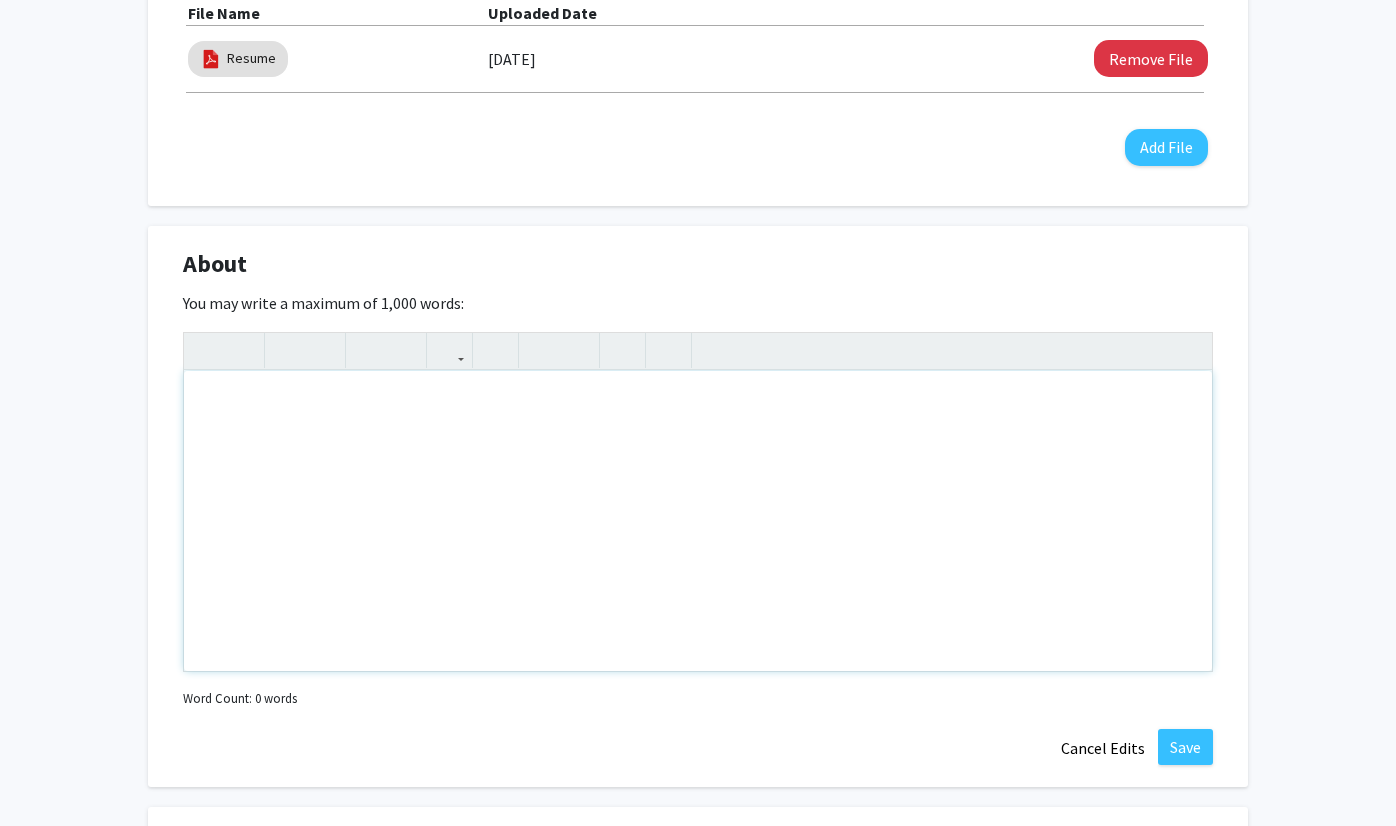 click at bounding box center [698, 521] 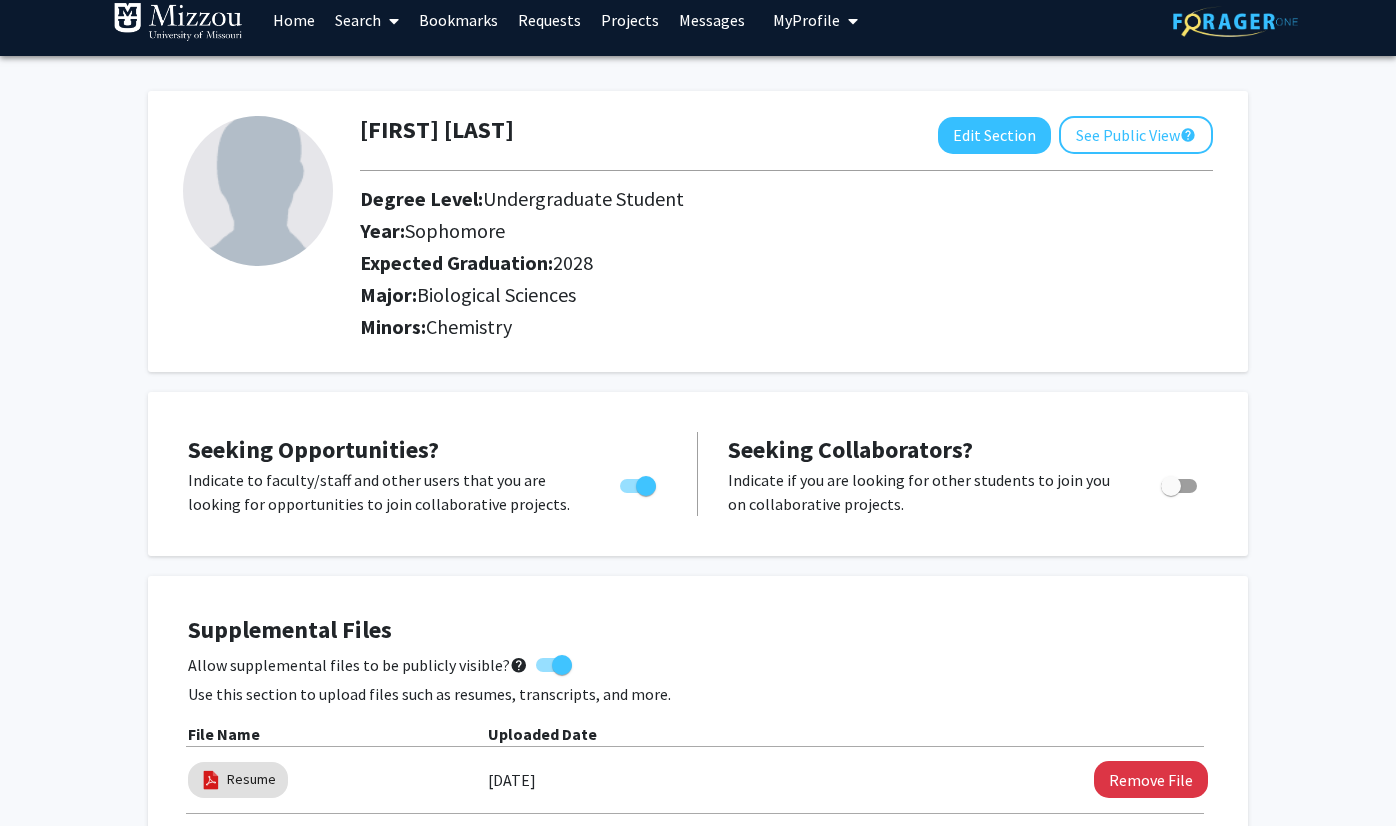 scroll, scrollTop: 0, scrollLeft: 0, axis: both 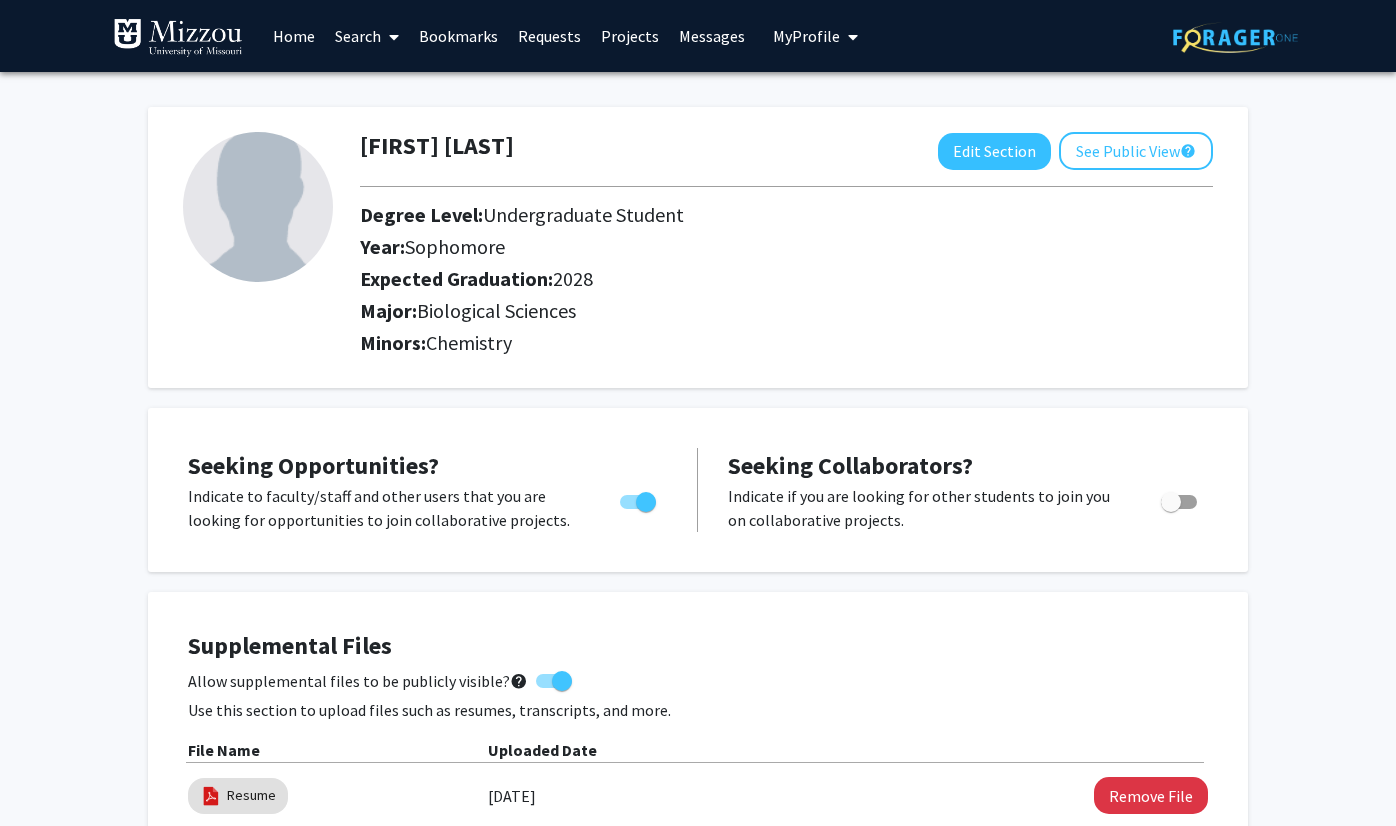 click on "Home" at bounding box center (294, 36) 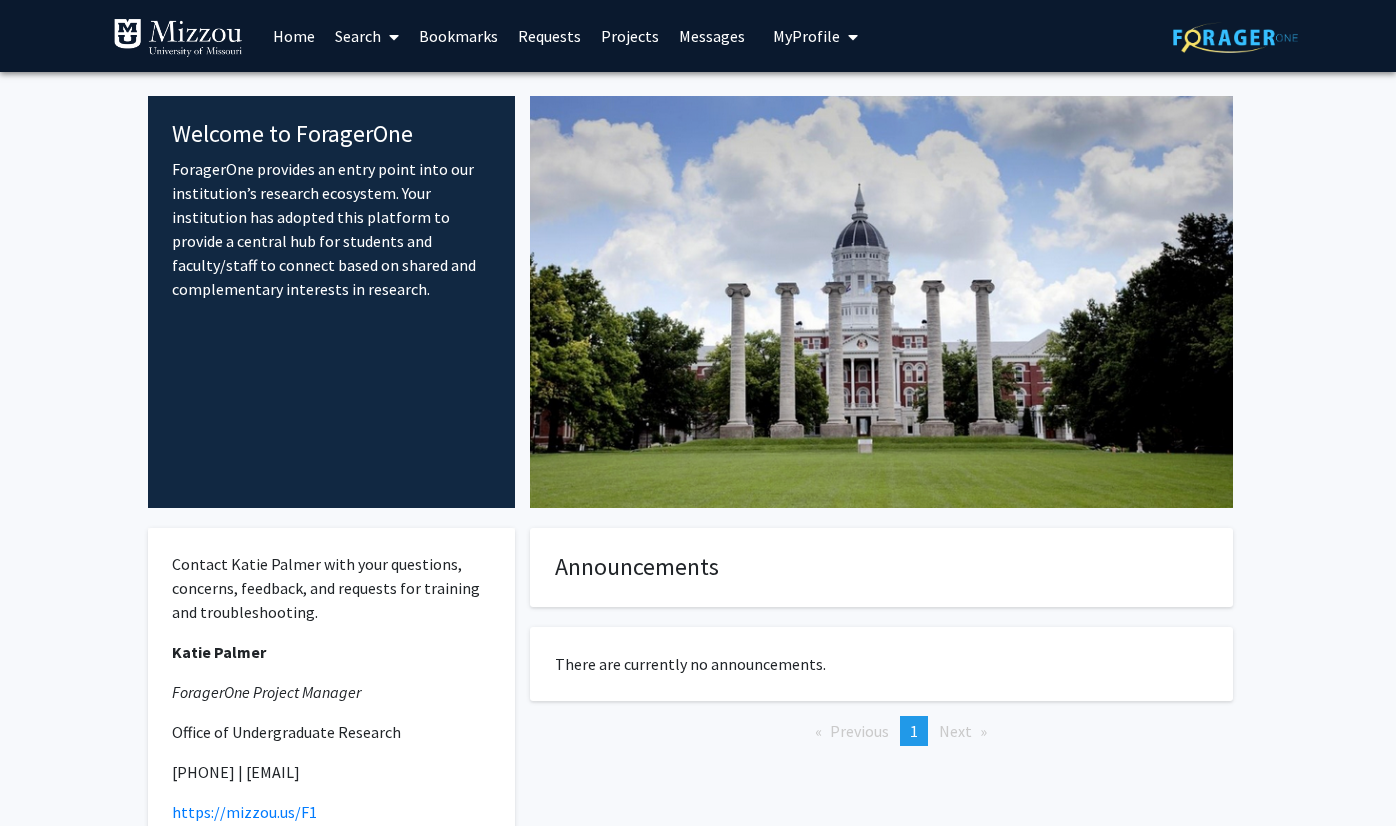 click on "Search" at bounding box center [367, 36] 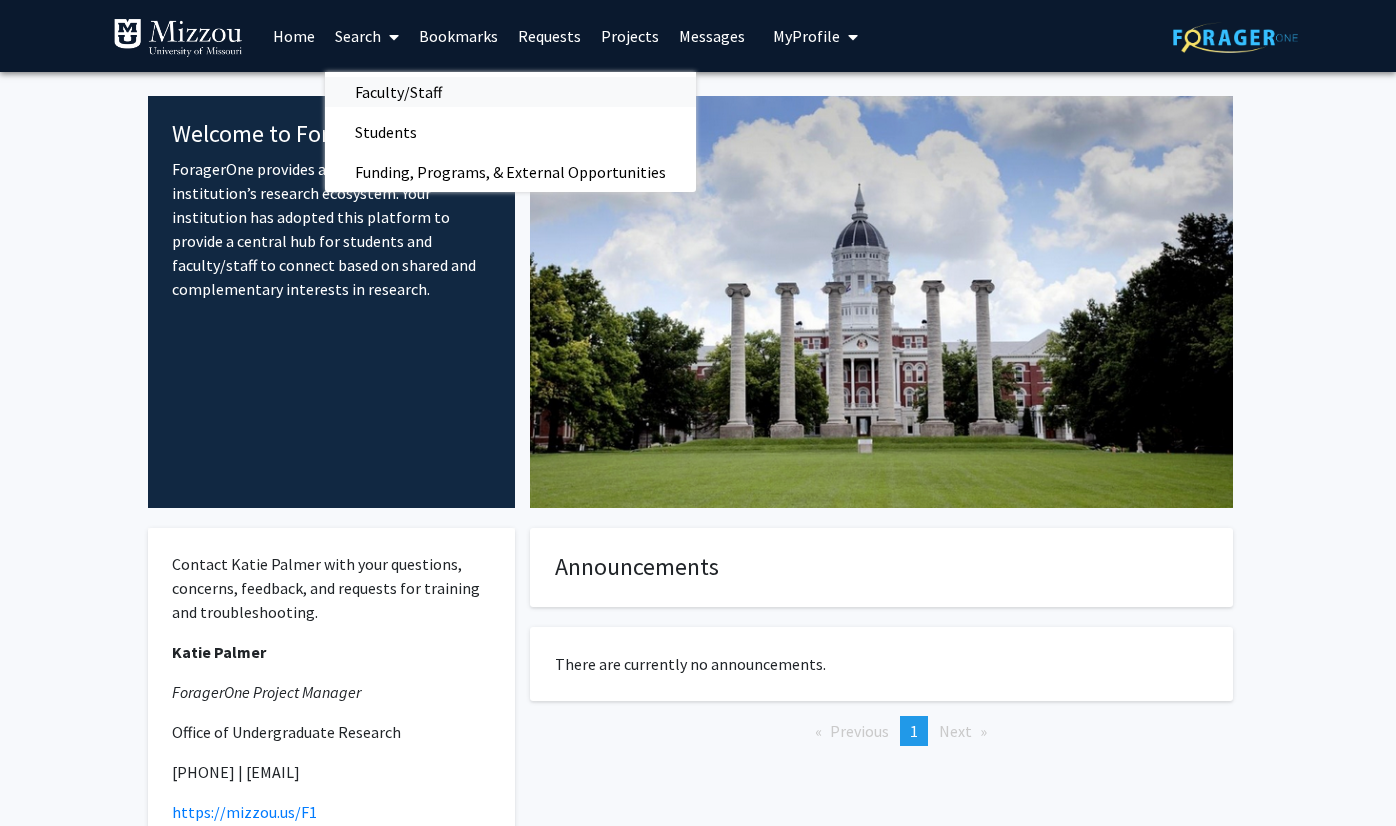 click on "Faculty/Staff" at bounding box center (398, 92) 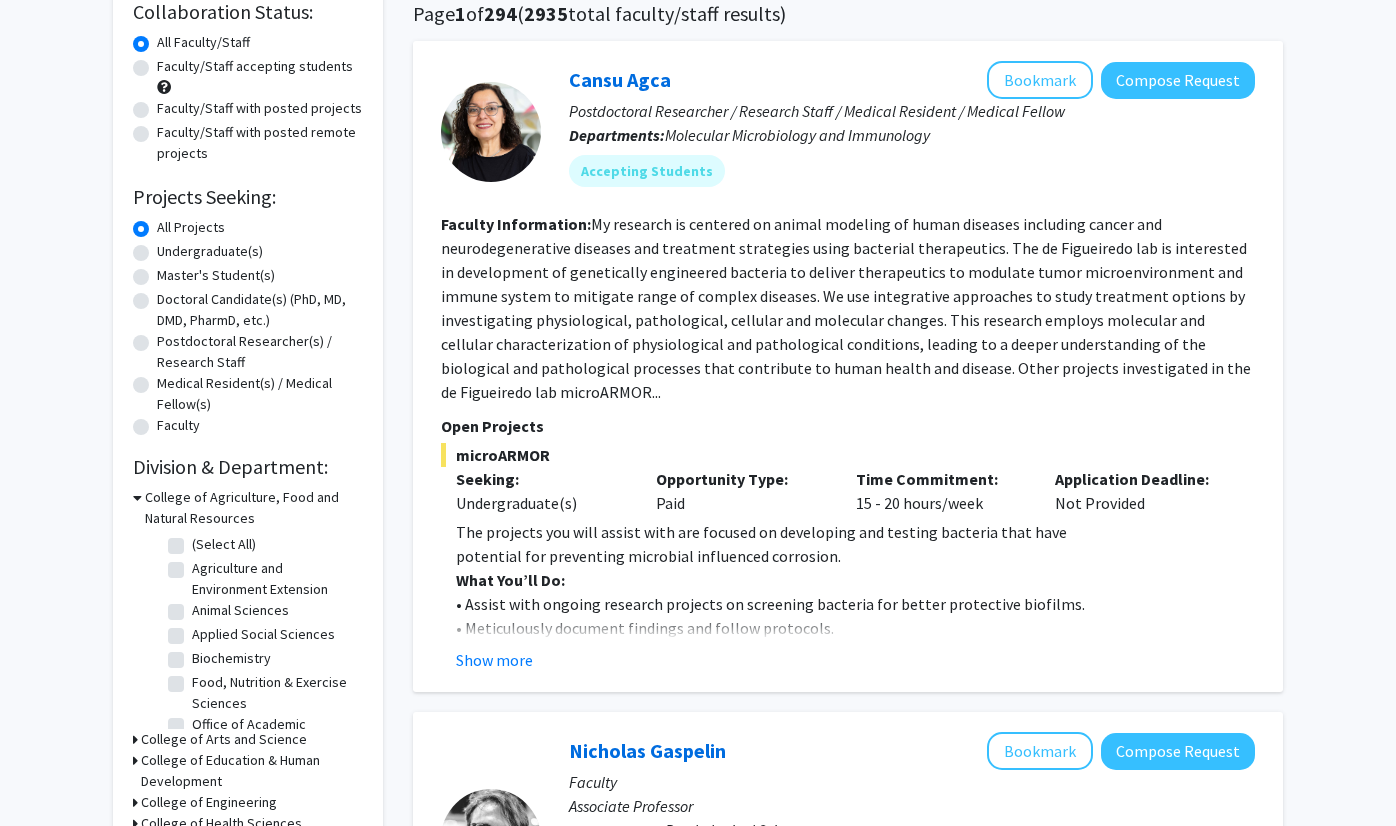 scroll, scrollTop: 166, scrollLeft: 0, axis: vertical 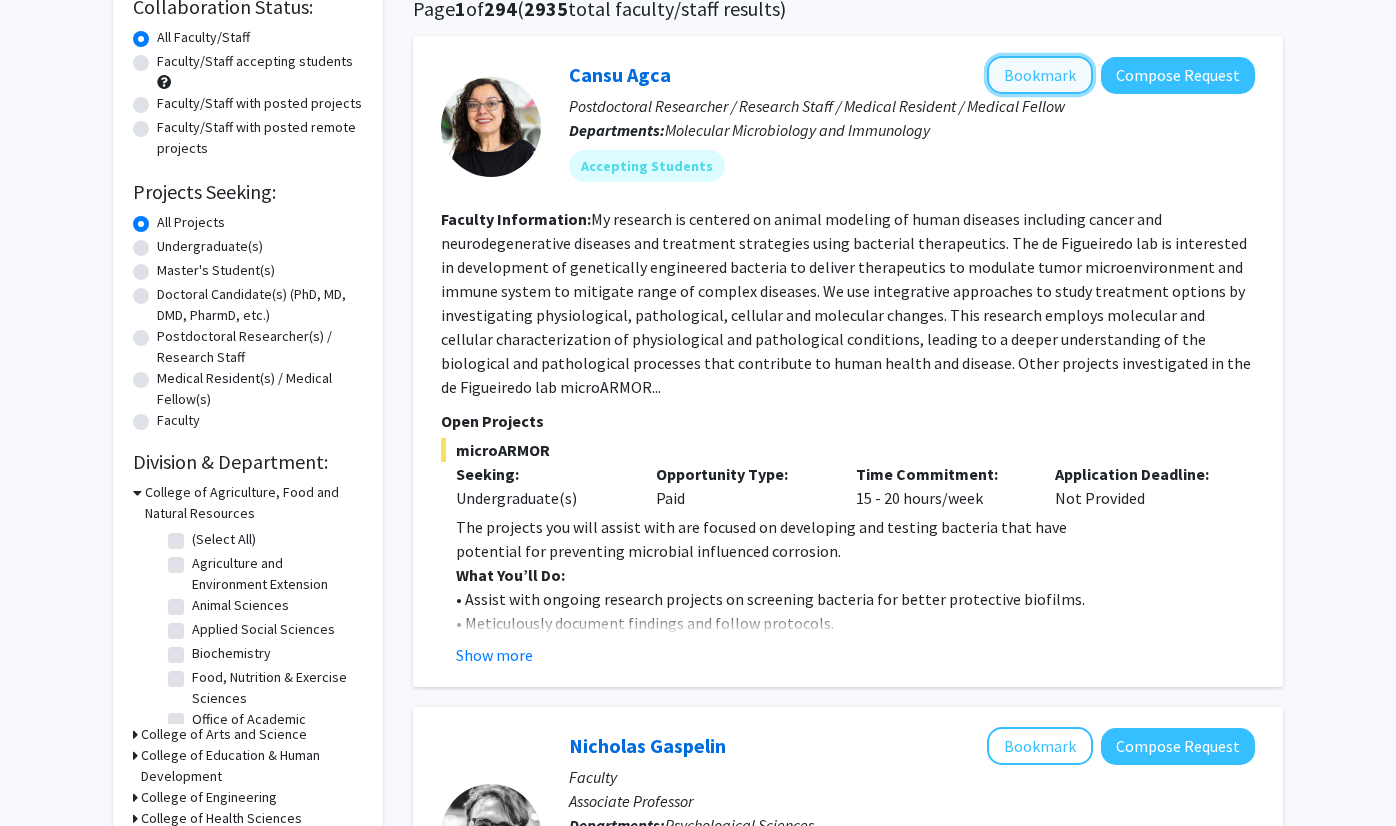 click on "Bookmark" 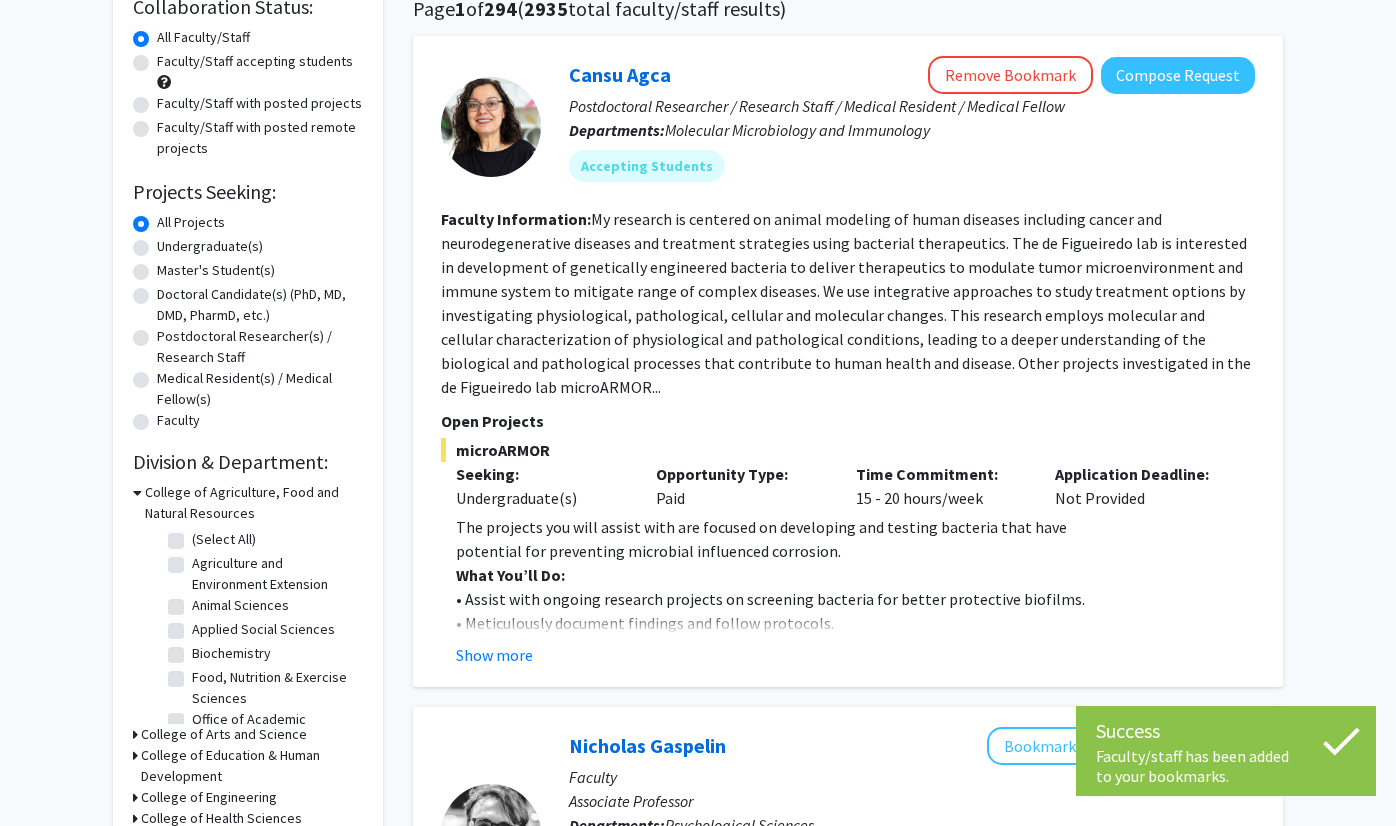 click on "The projects you will assist with are focused on developing and testing bacteria that have potential for preventing microbial influenced corrosion. What You’ll Do: • Assist with ongoing research projects on screening bacteria for better protective biofilms. • Meticulously document findings and follow protocols. • Practice basic microbiological techniques, handle bacterial cultures, make media, perform biofilm assay, and more. • Help to maintain a clean and safe lab environment (ie. washing glassware, cleaning, autoclaving). What We’re Looking For: • Responsible, detail-oriented, high-integrity individuals. • Eagerness to learn and contribute to high-impact research. • Availability to work during the summer is preferred but not required. • Previous lab experience is a plus but not required. • Ability to commit to 15-20 hours/week. Why Join Us? • We are a team committed to making substantial impacts in the fight against disease. How to Apply:  Please contact Jeewan Thapa ( [EMAIL] )" 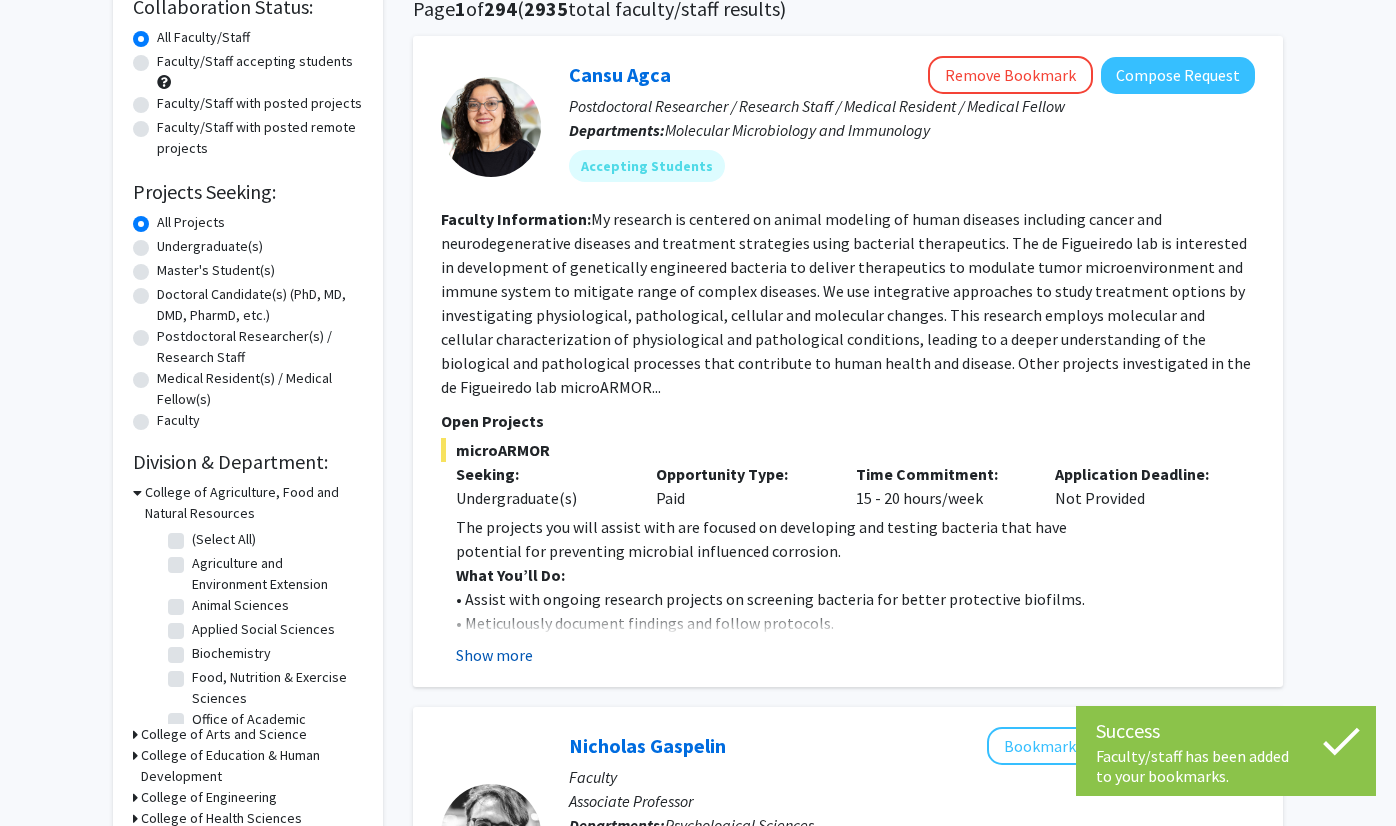 click on "Show more" 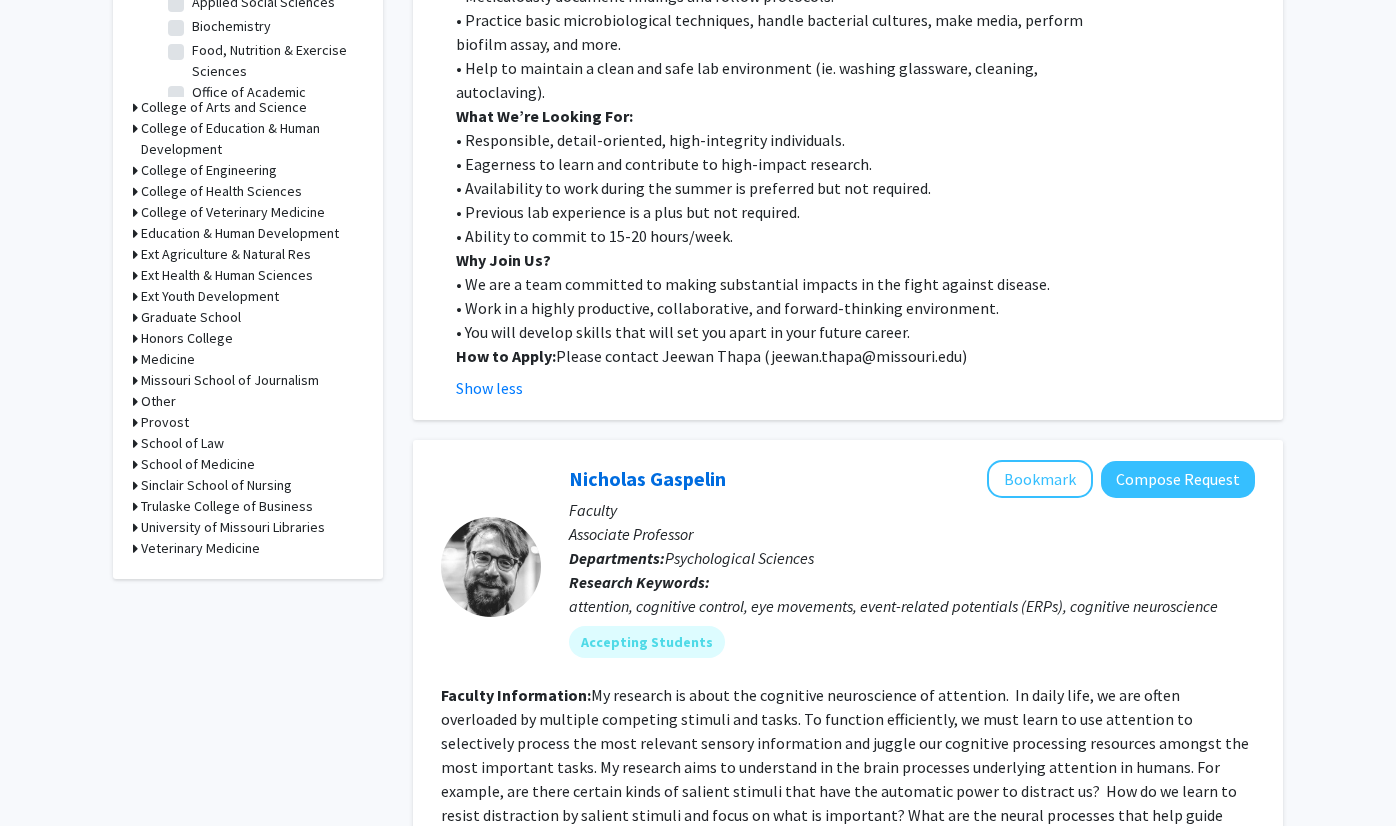 scroll, scrollTop: 774, scrollLeft: 0, axis: vertical 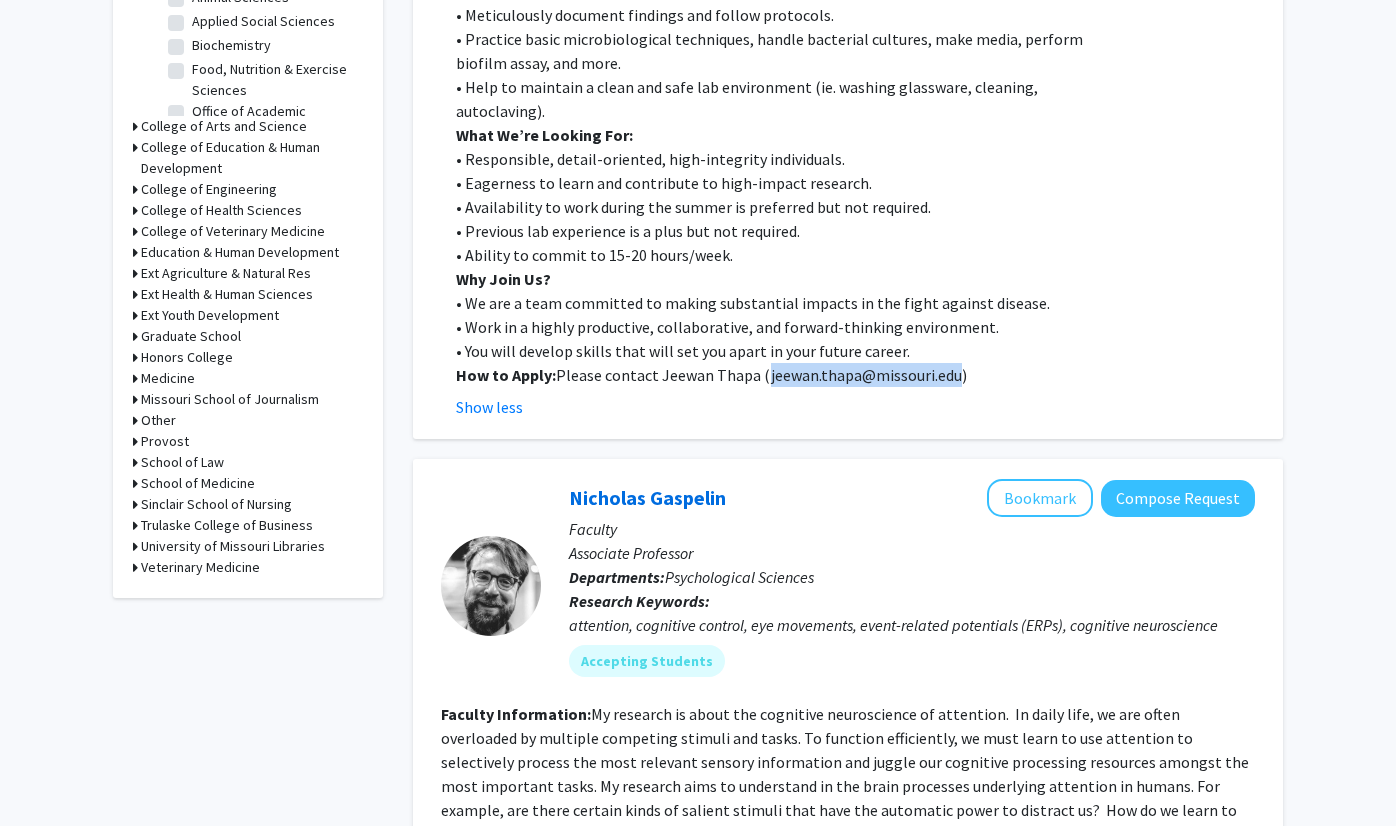 drag, startPoint x: 764, startPoint y: 378, endPoint x: 955, endPoint y: 381, distance: 191.02356 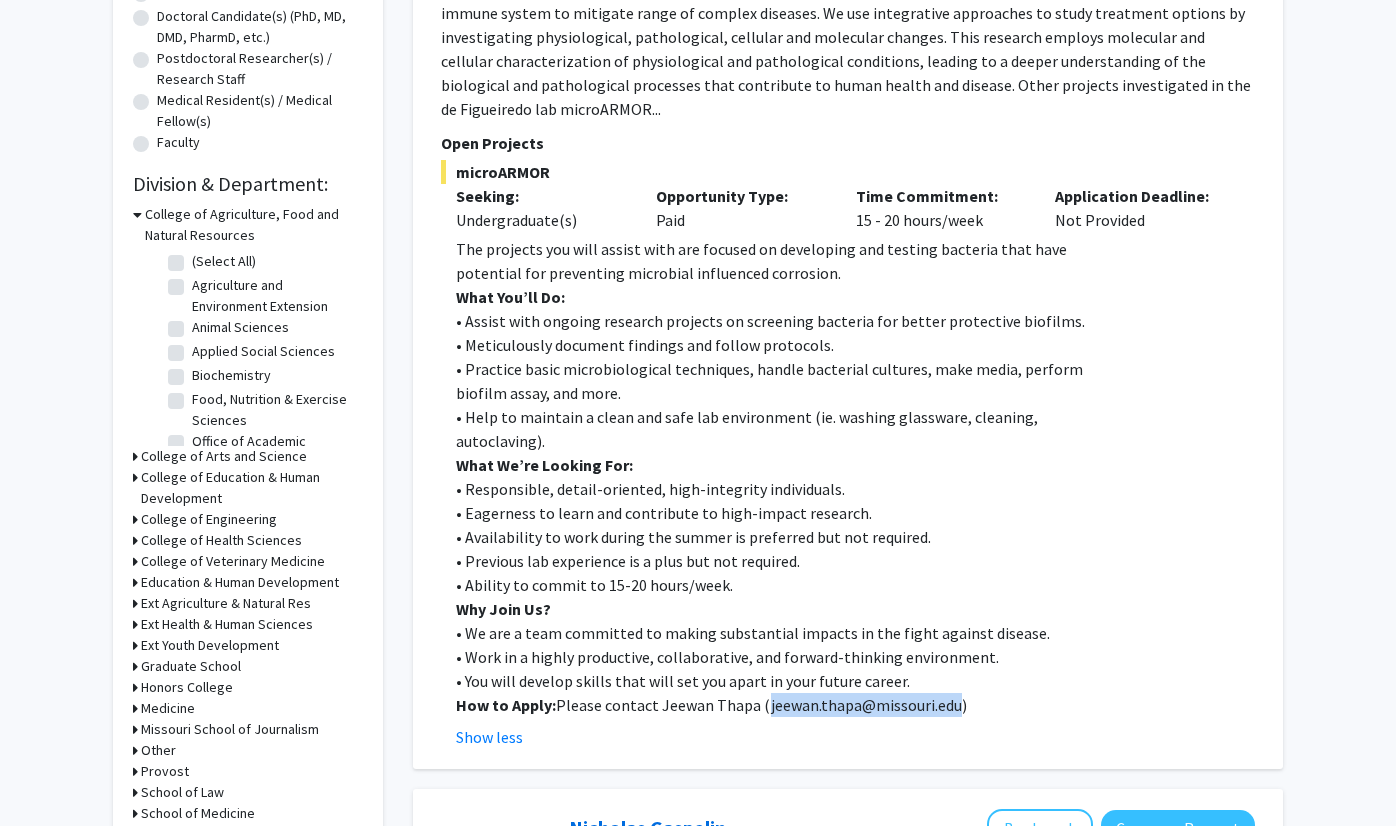 scroll, scrollTop: 443, scrollLeft: 0, axis: vertical 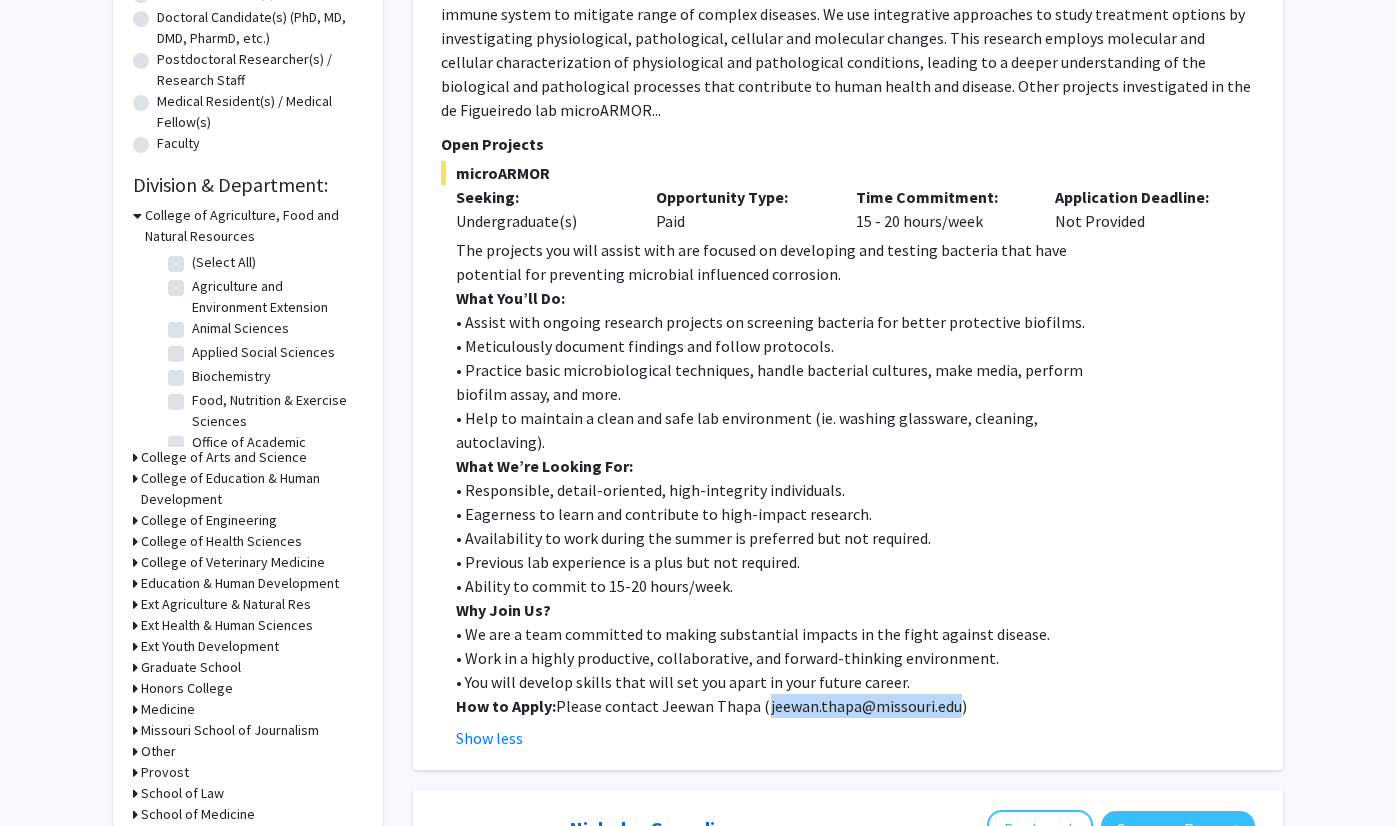 drag, startPoint x: 461, startPoint y: 176, endPoint x: 546, endPoint y: 173, distance: 85.052925 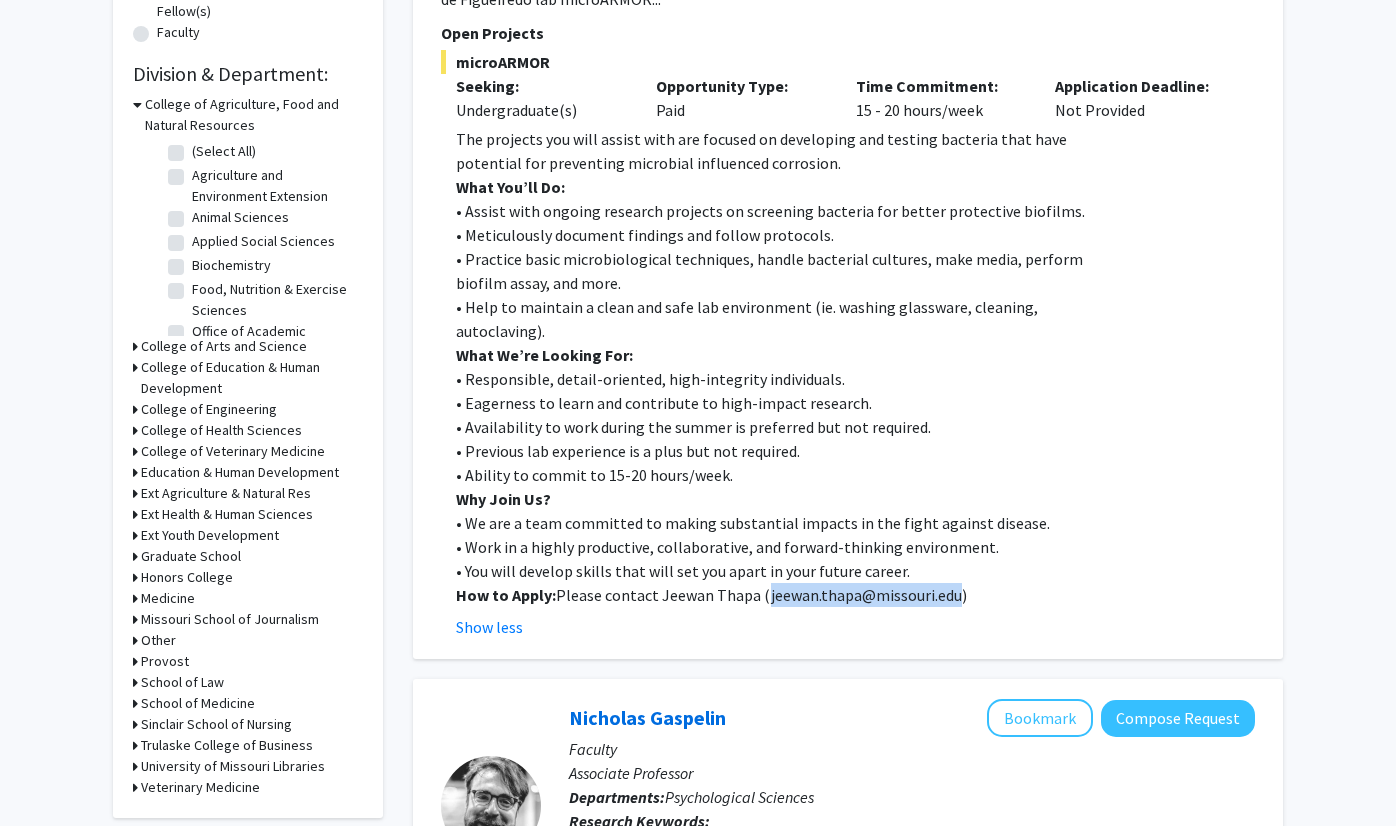 scroll, scrollTop: 610, scrollLeft: 0, axis: vertical 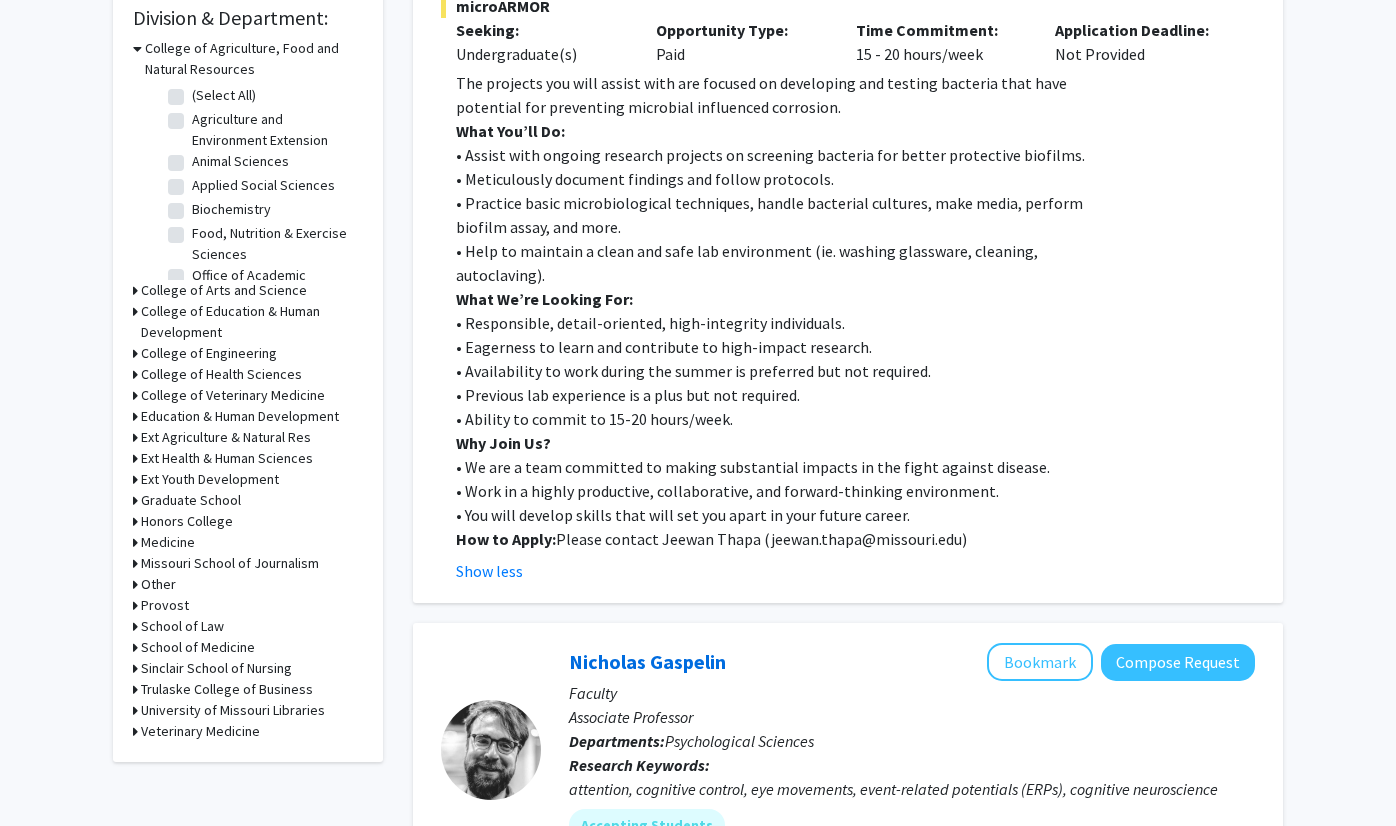 click on "How to Apply:  Please contact Jeewan Thapa ( jeewan.thapa@missouri.edu )" 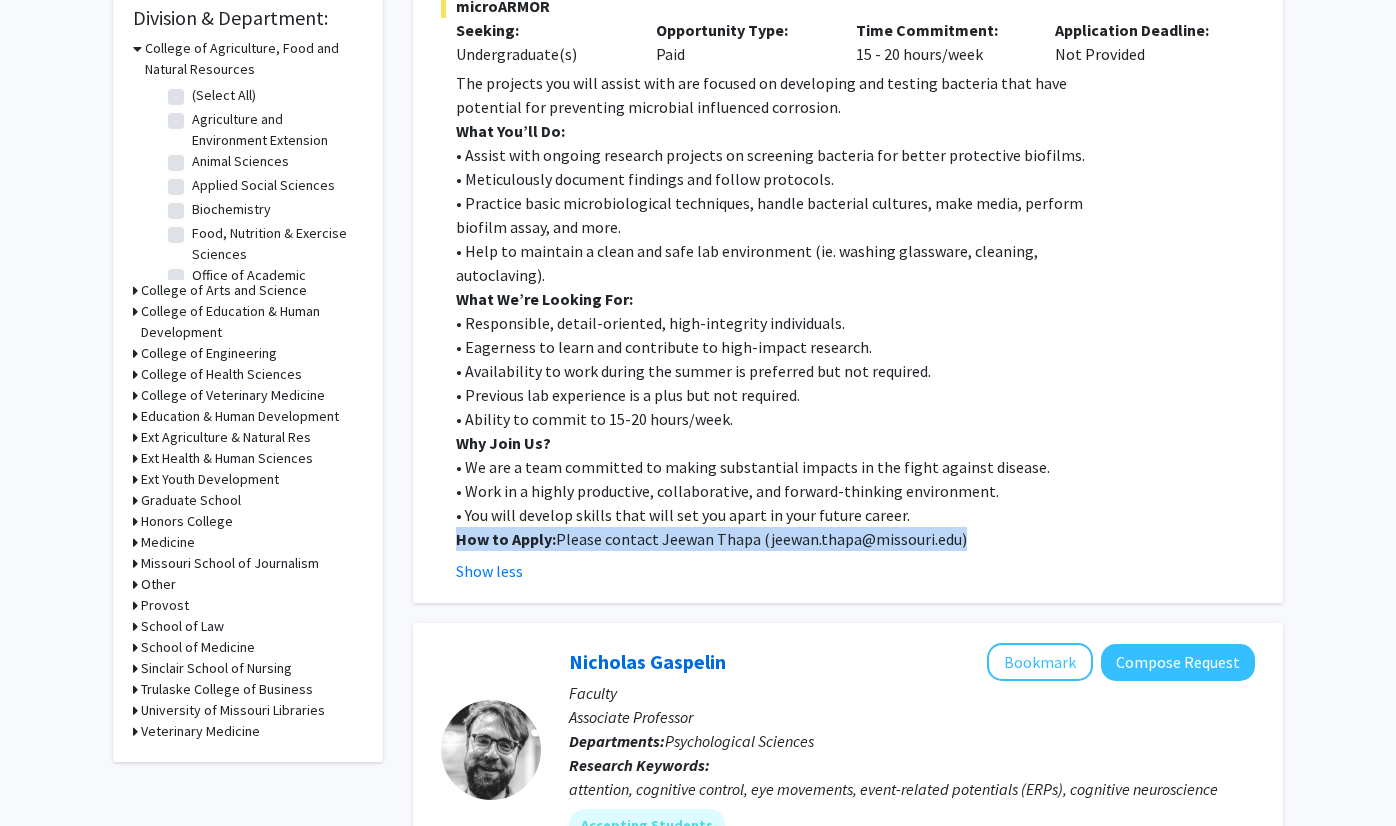 drag, startPoint x: 458, startPoint y: 538, endPoint x: 988, endPoint y: 530, distance: 530.06036 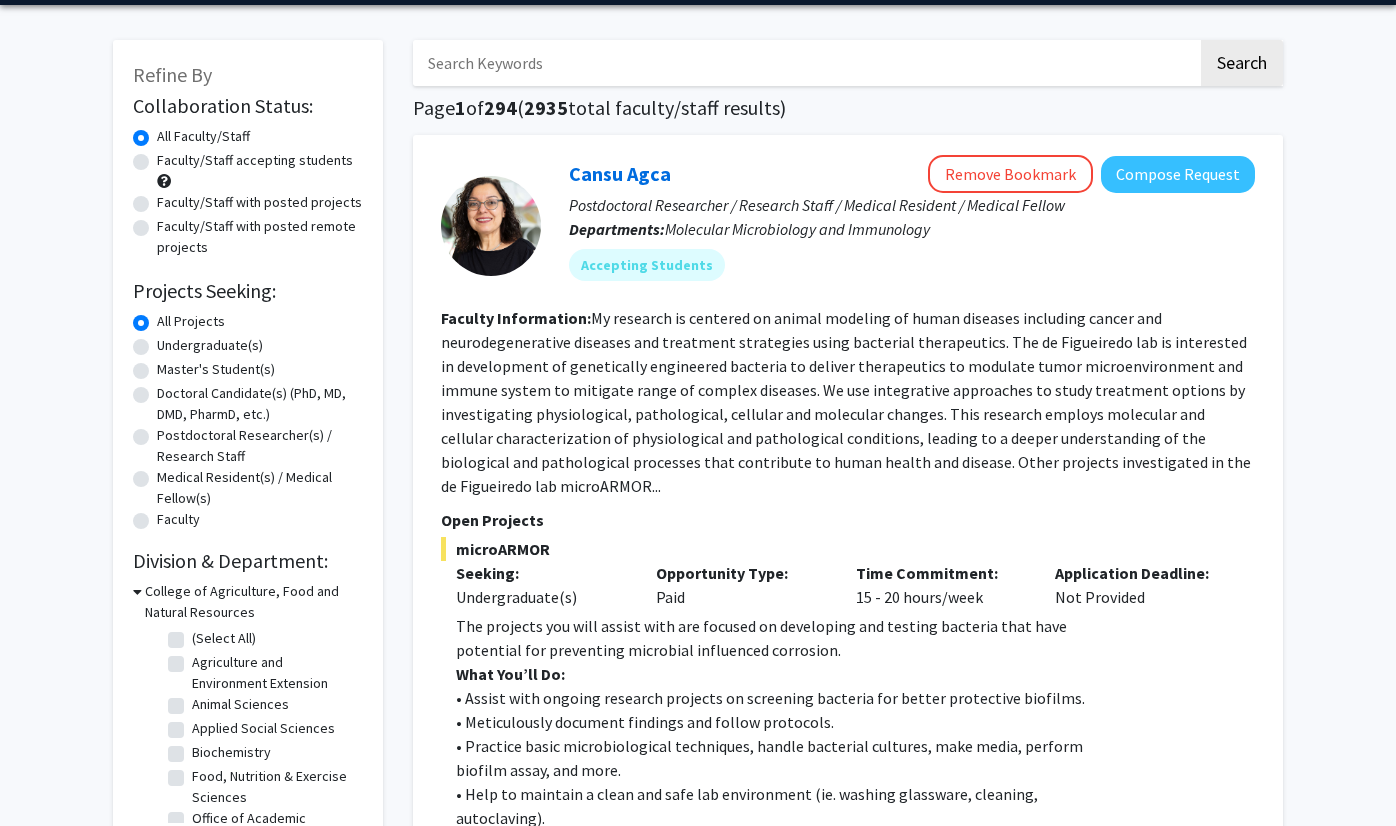 scroll, scrollTop: 0, scrollLeft: 0, axis: both 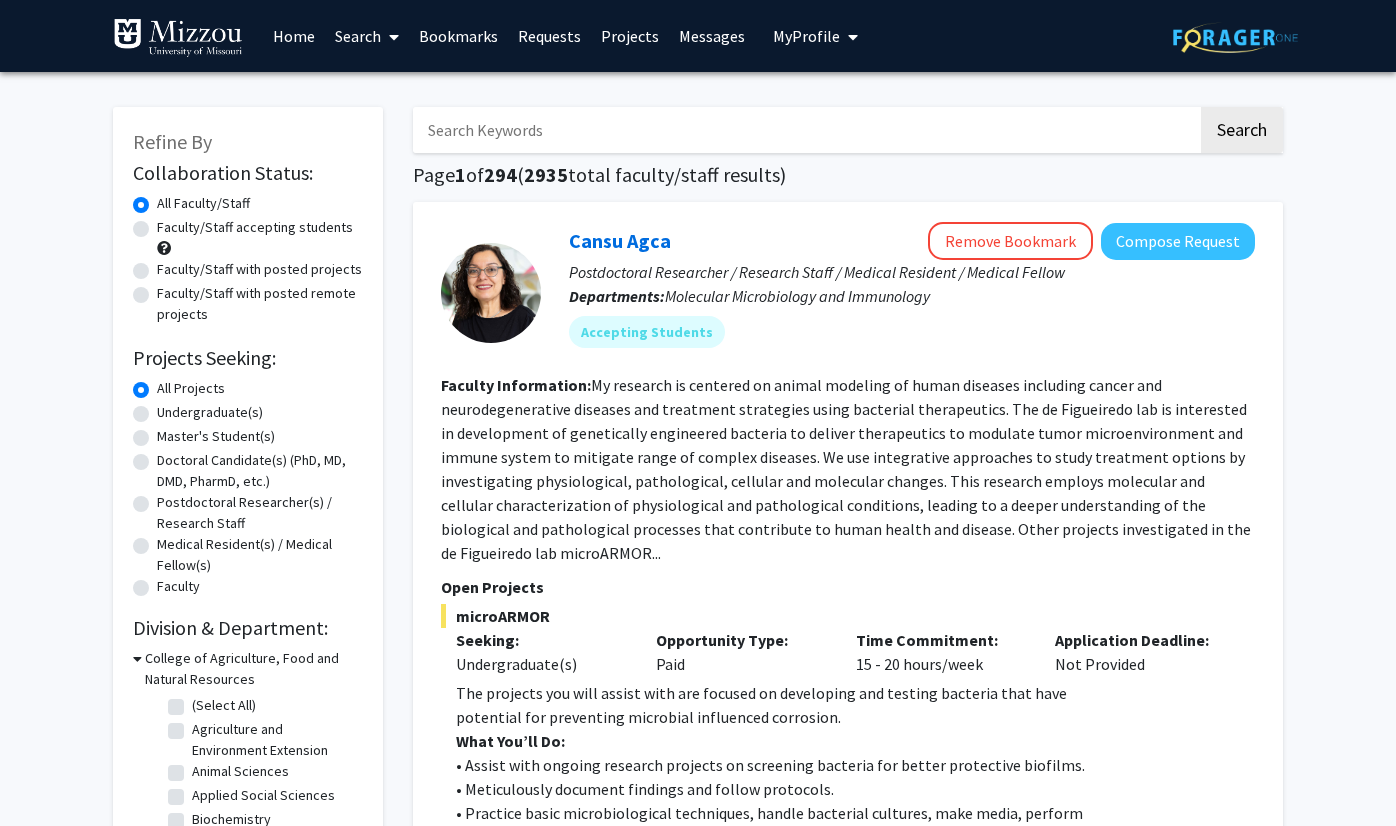 click on "Requests" at bounding box center (549, 36) 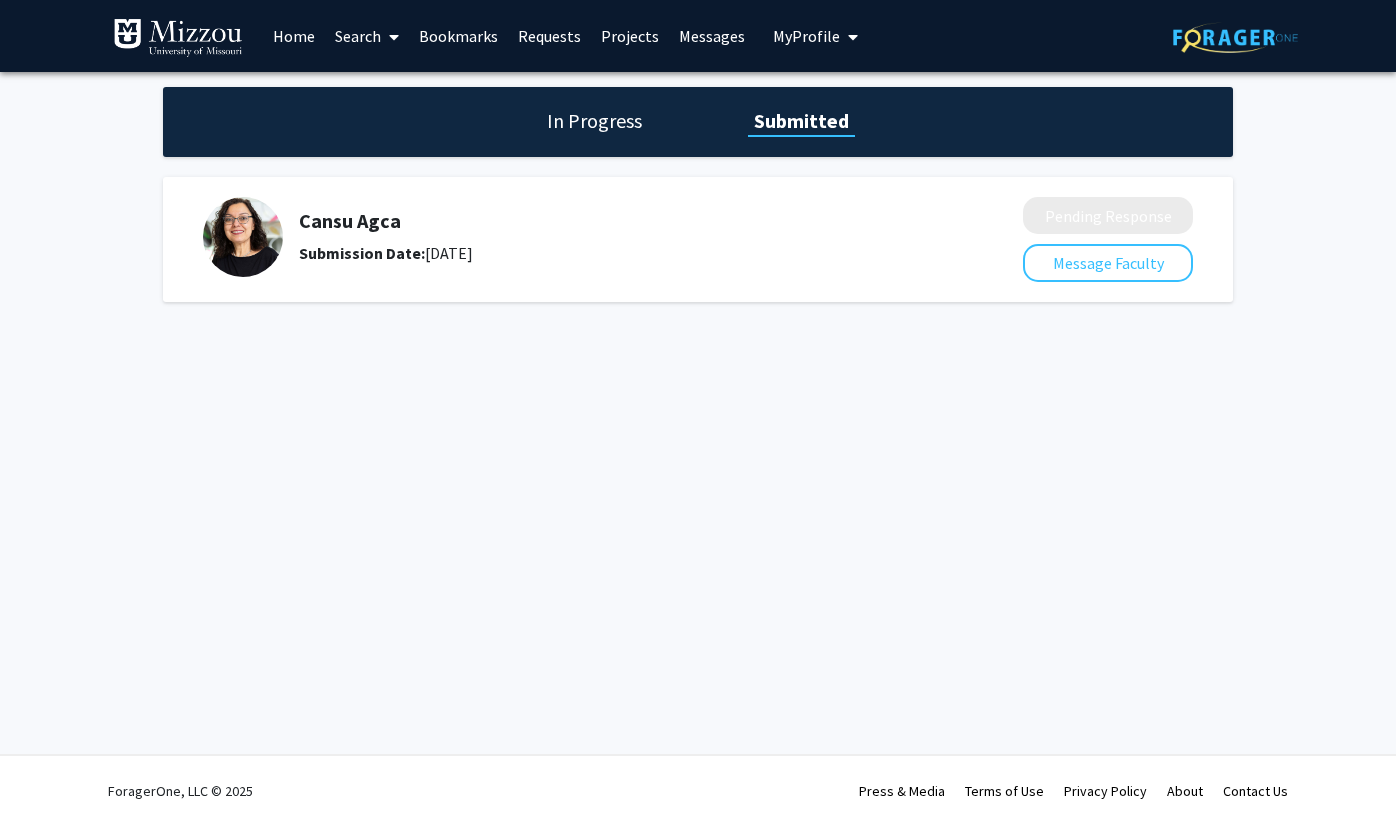 click on "Submission Date:  August 05, 2025" 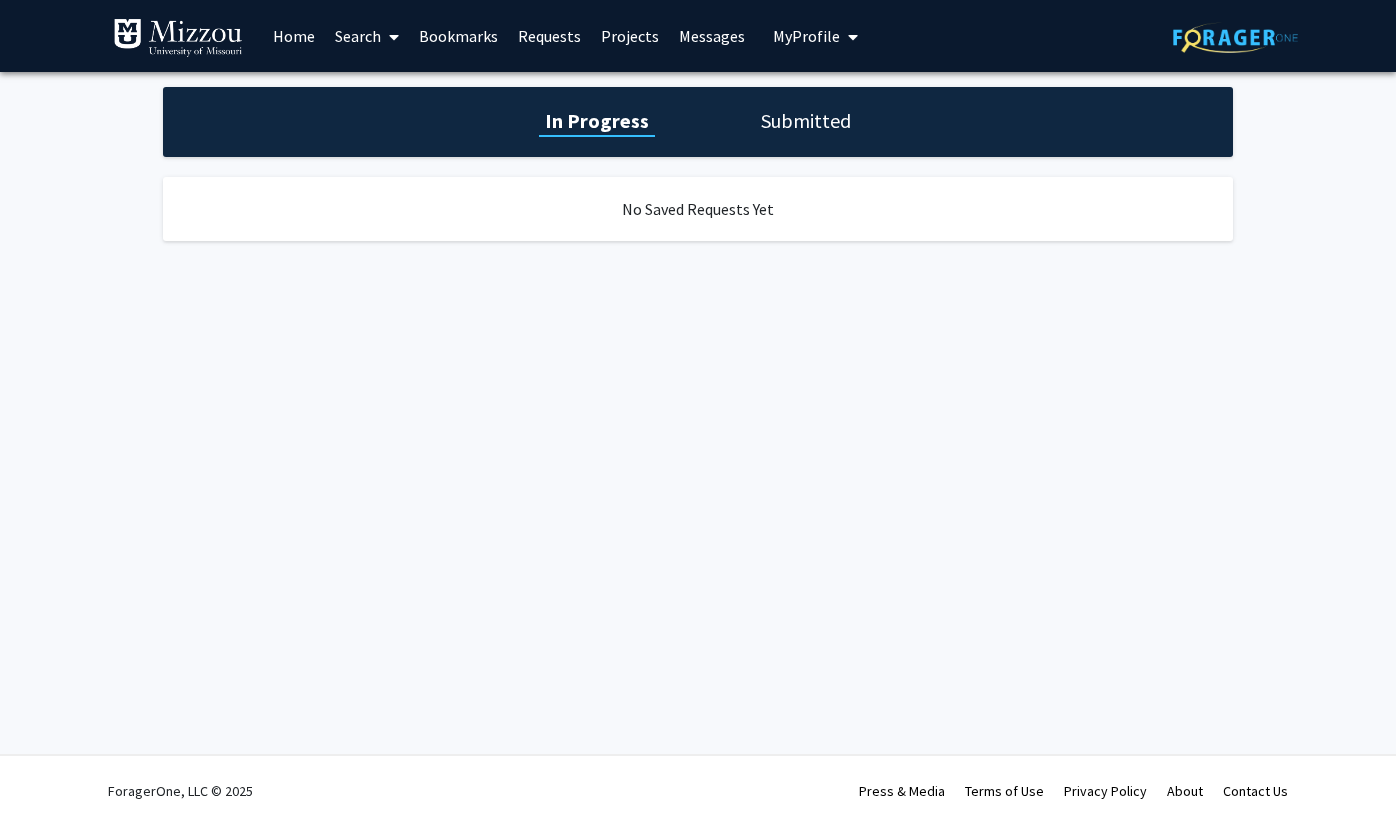 click on "In Progress Submitted" 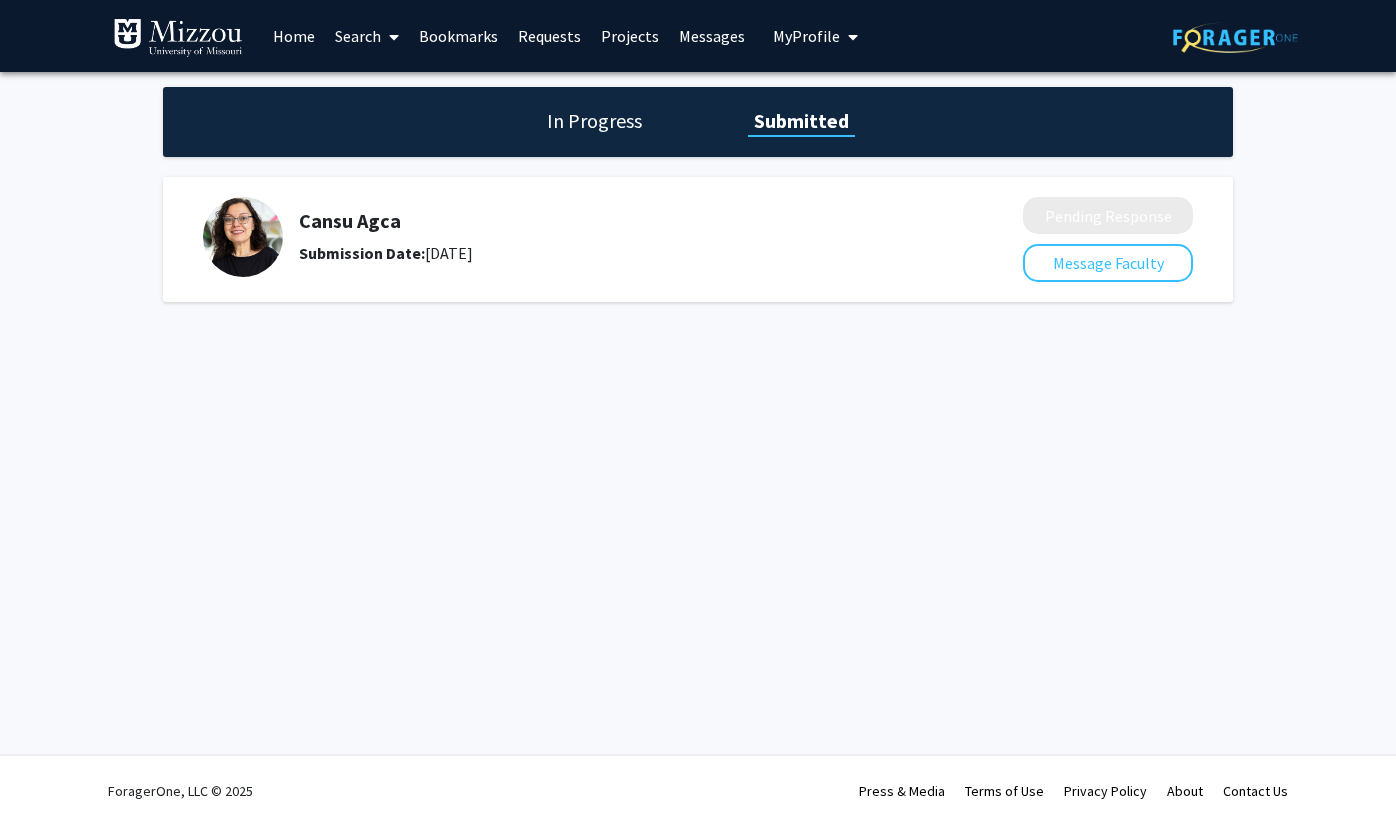 click on "My   Profile" at bounding box center [806, 36] 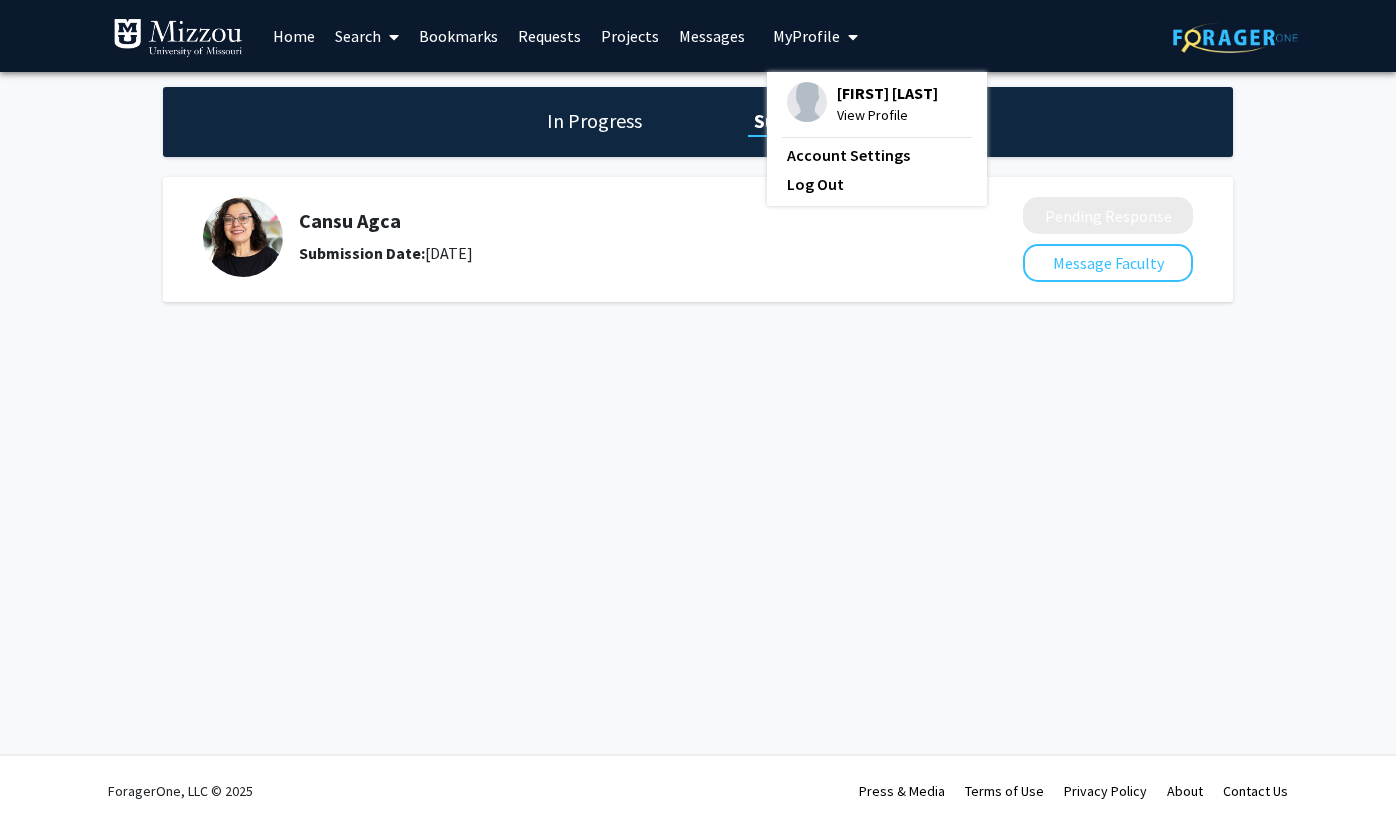 click on "Projects" at bounding box center [630, 36] 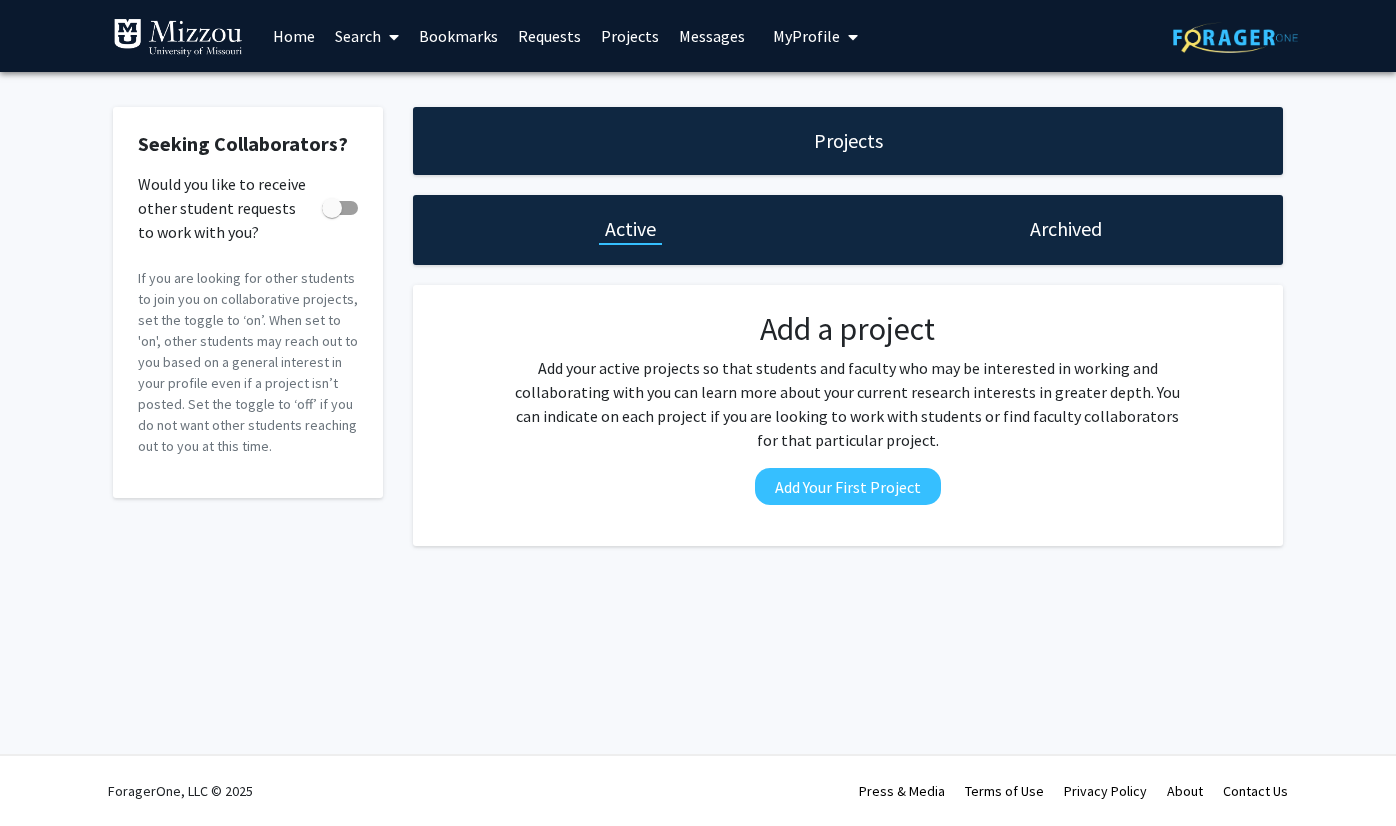 click on "Requests" at bounding box center (549, 36) 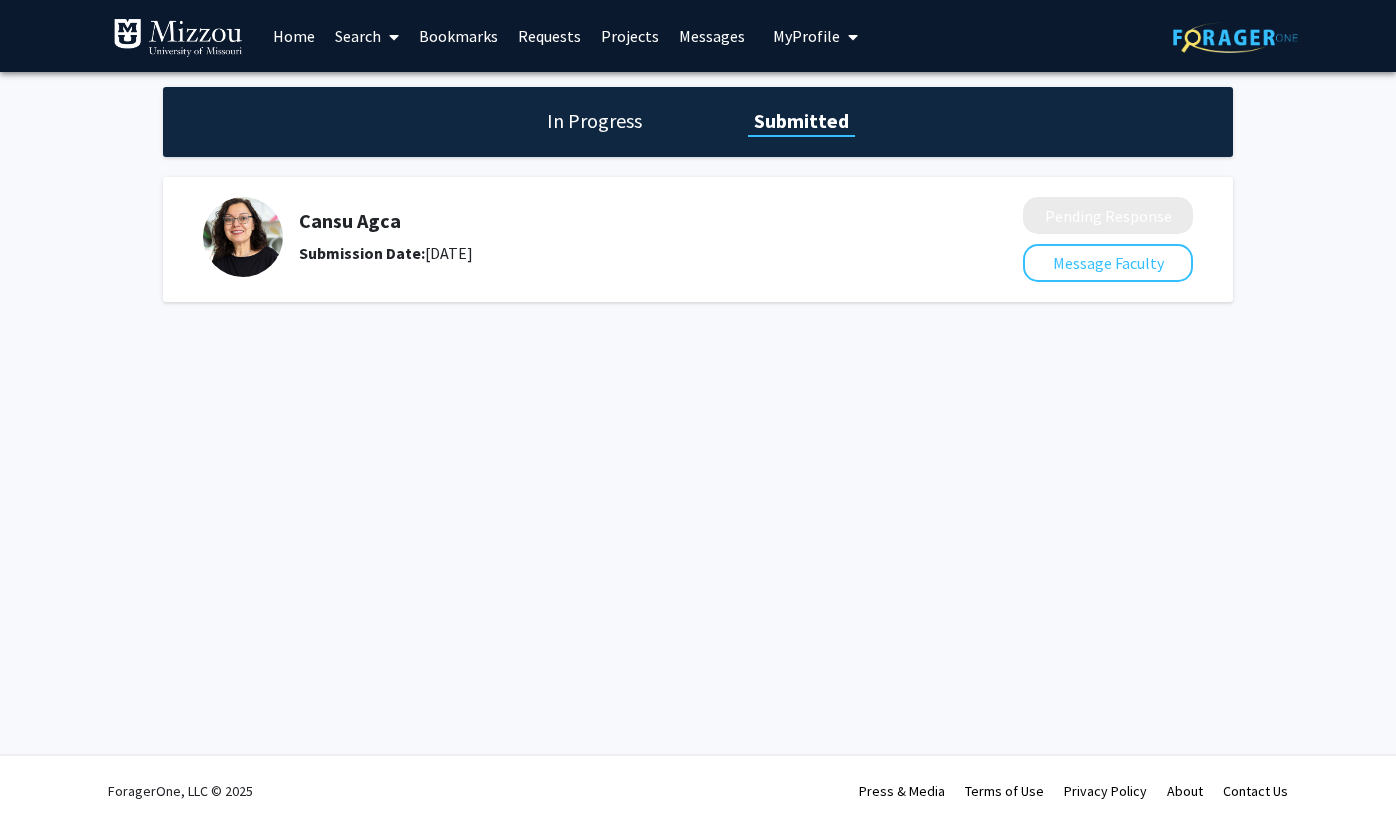 click on "Bookmarks" at bounding box center [458, 36] 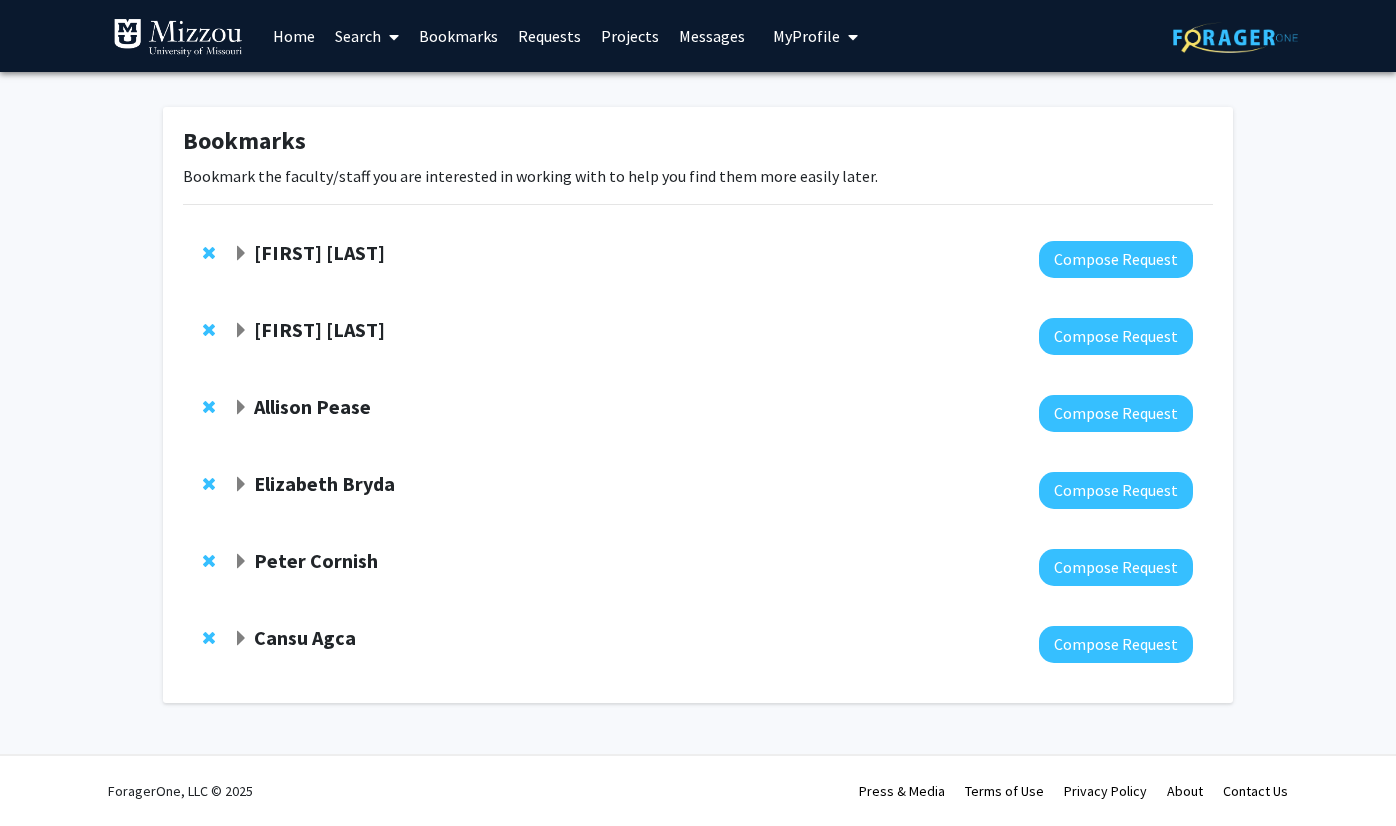 click on "Search" at bounding box center [367, 36] 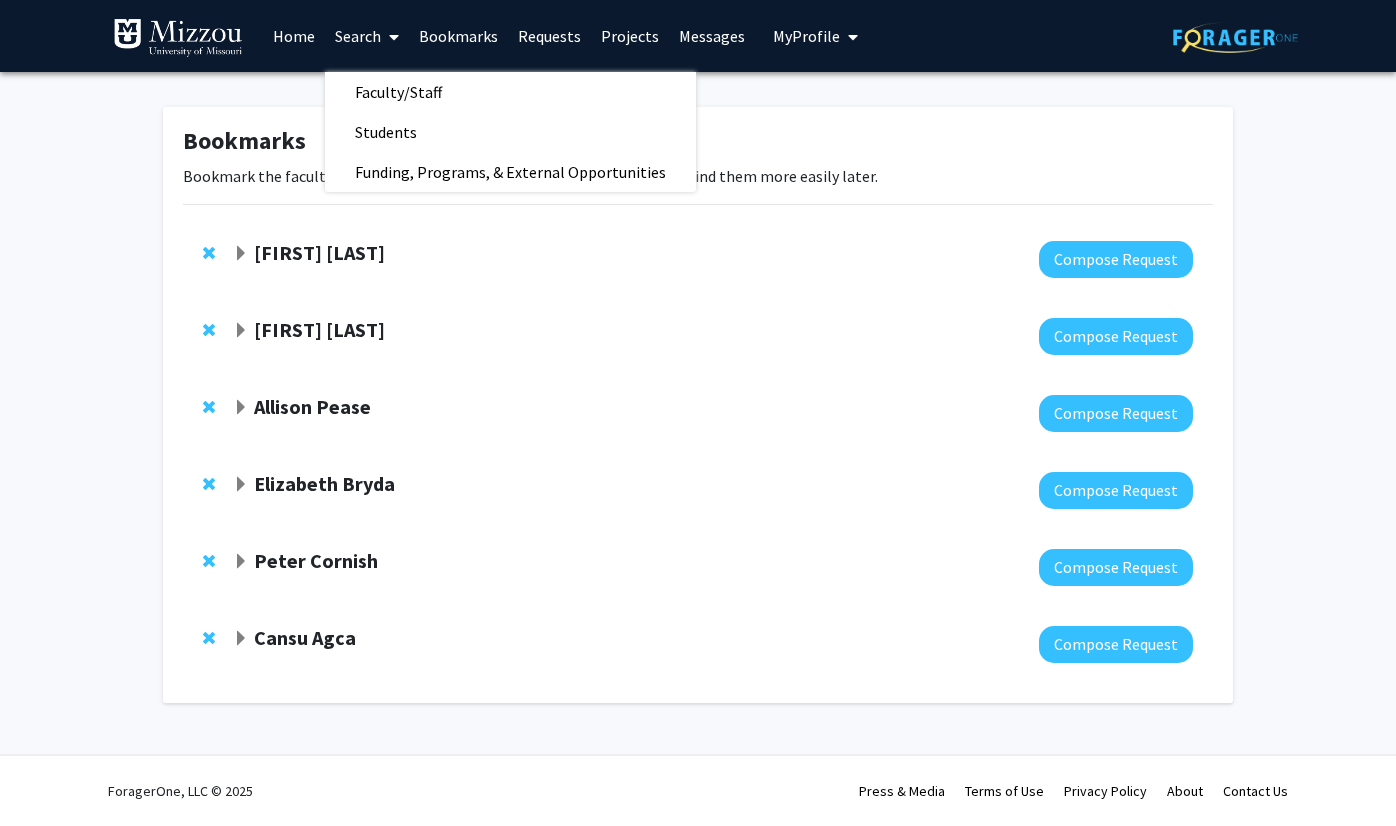 click on "Requests" at bounding box center (549, 36) 